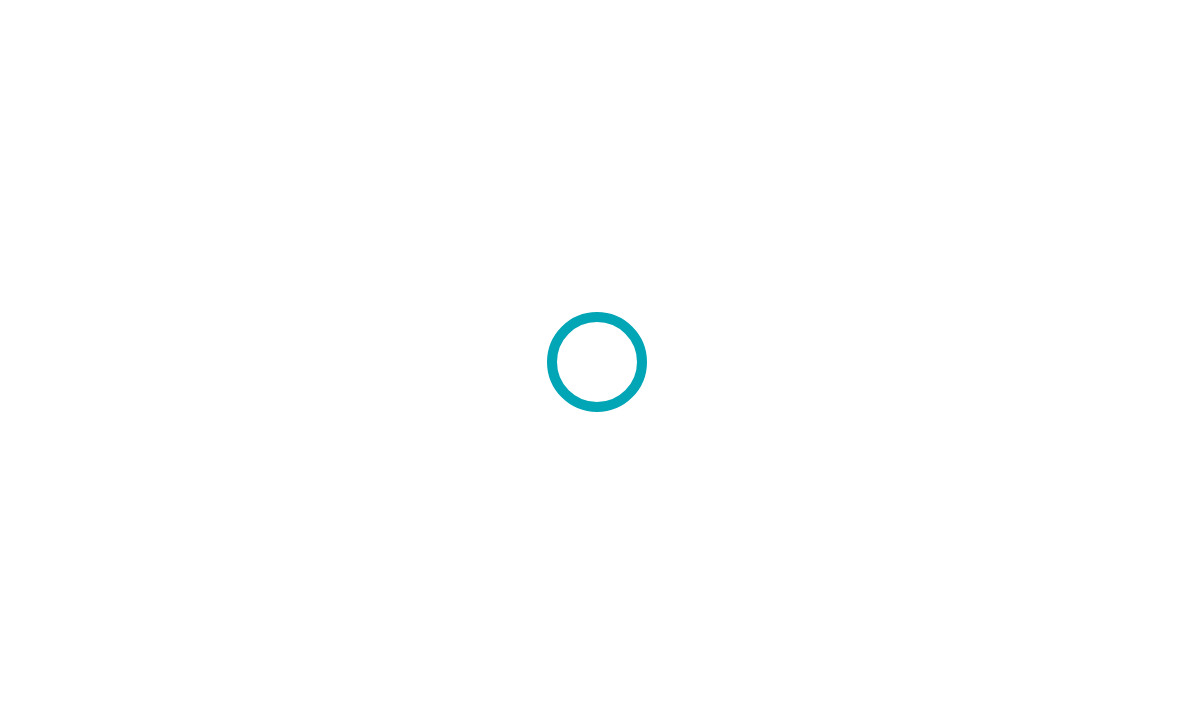 scroll, scrollTop: 0, scrollLeft: 0, axis: both 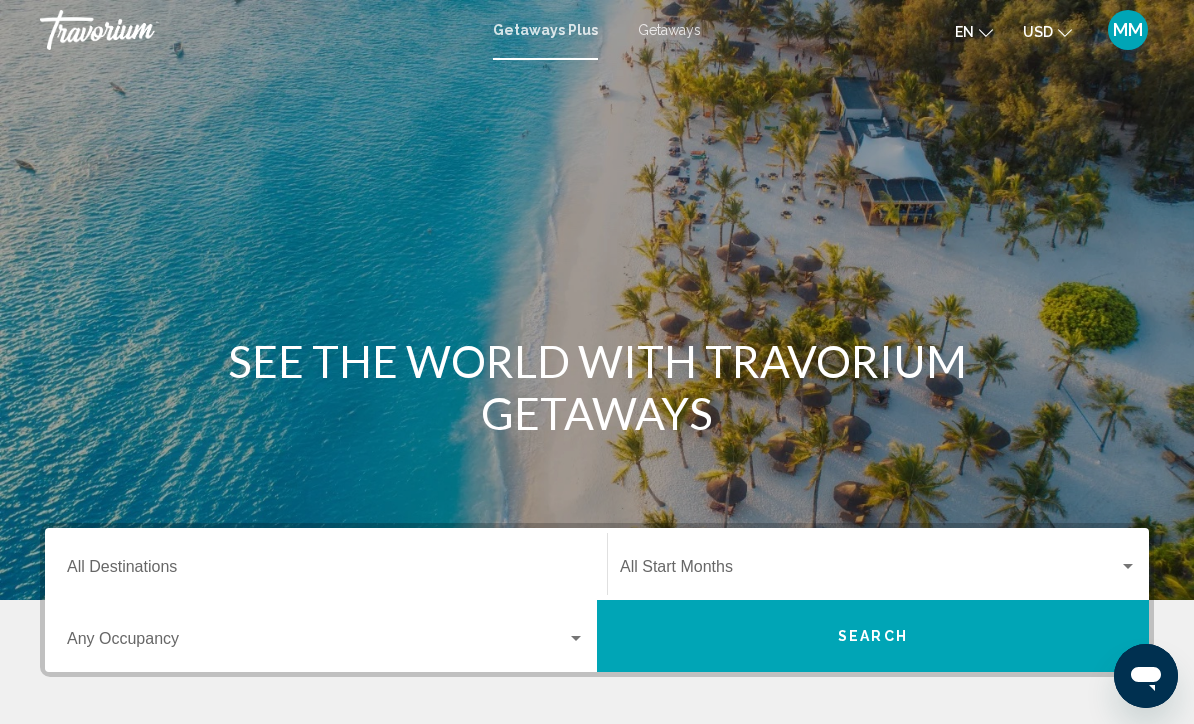 click on "Getaways" at bounding box center (669, 30) 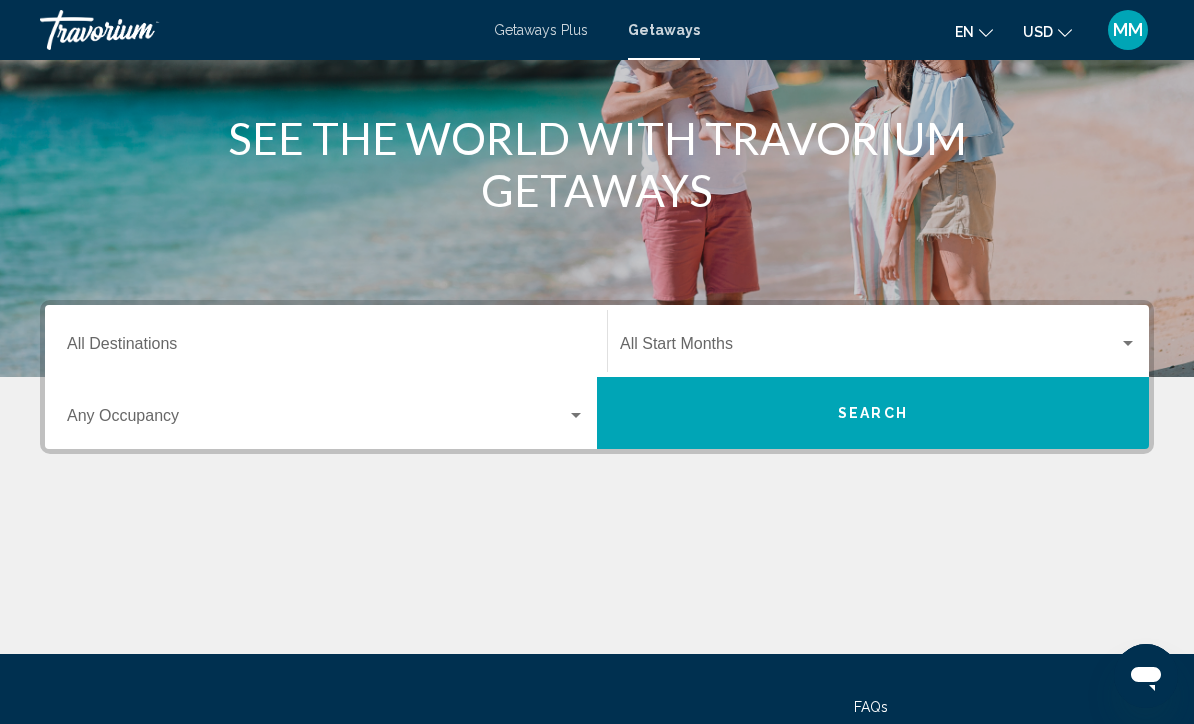 click on "Destination All Destinations" at bounding box center (326, 348) 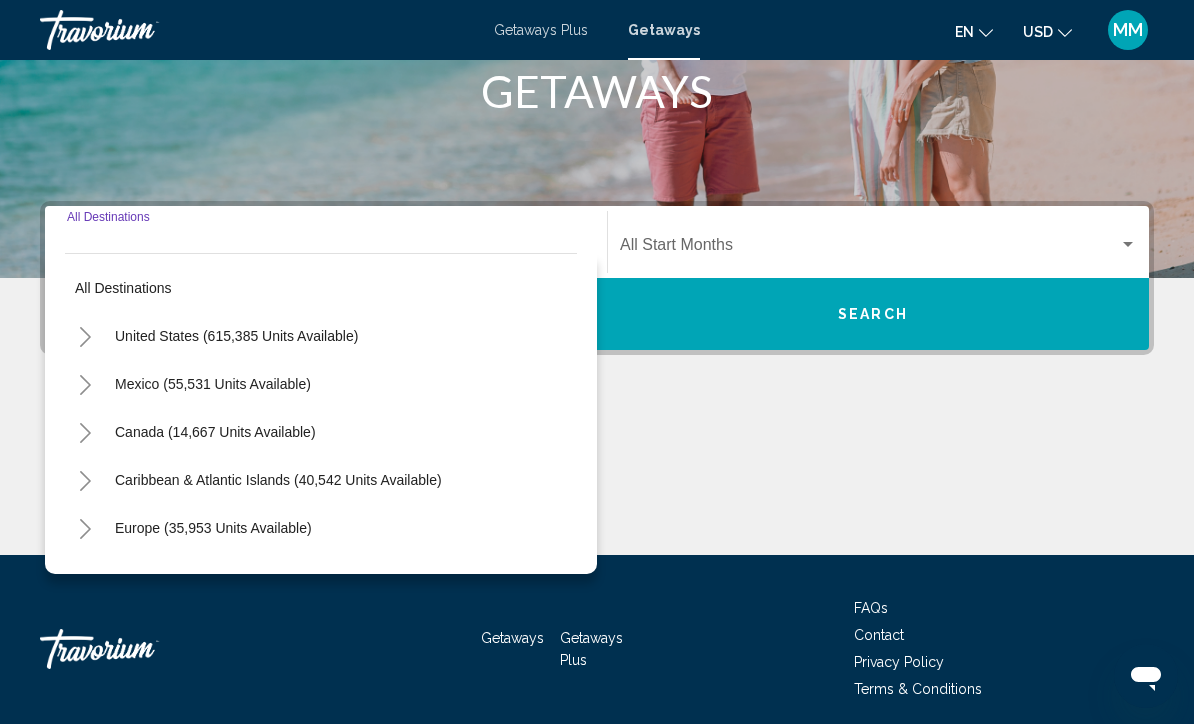 scroll, scrollTop: 332, scrollLeft: 0, axis: vertical 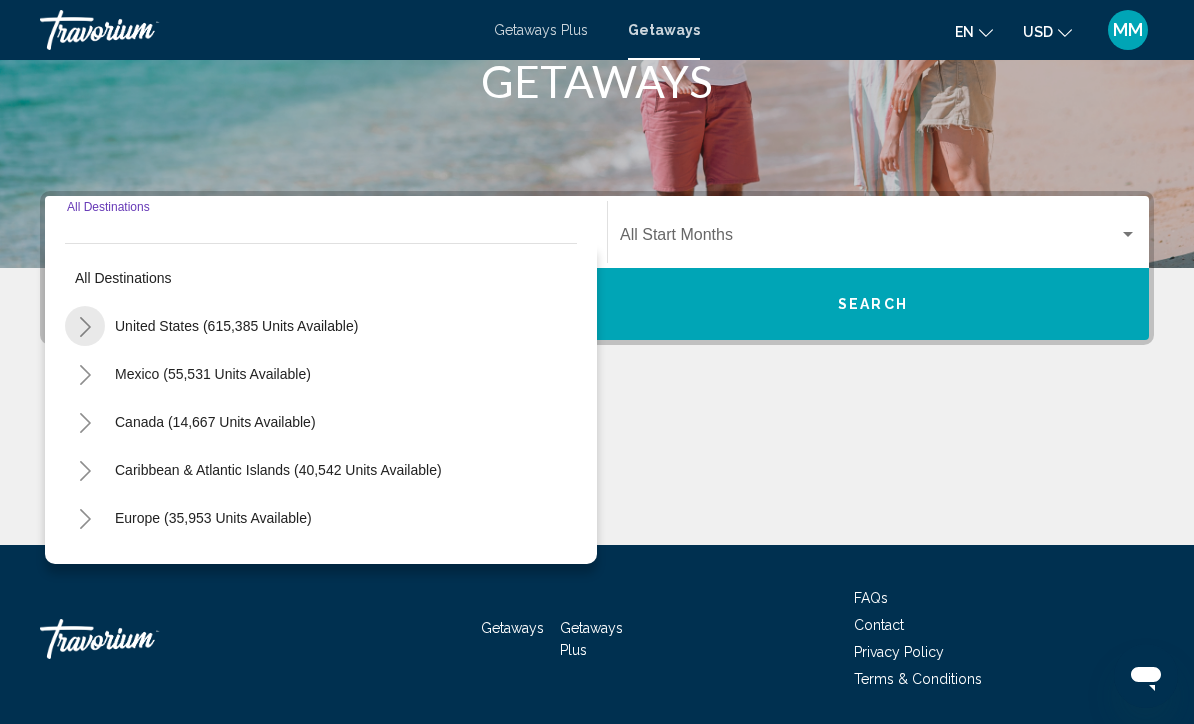 click 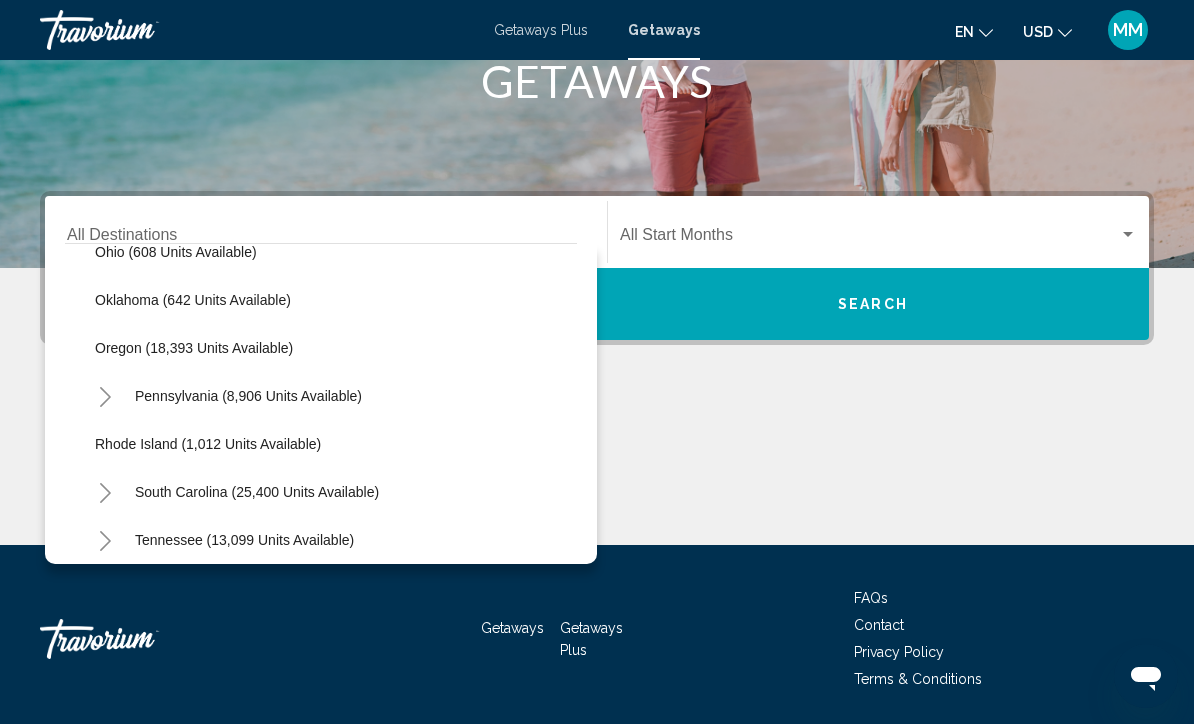 scroll, scrollTop: 1518, scrollLeft: 0, axis: vertical 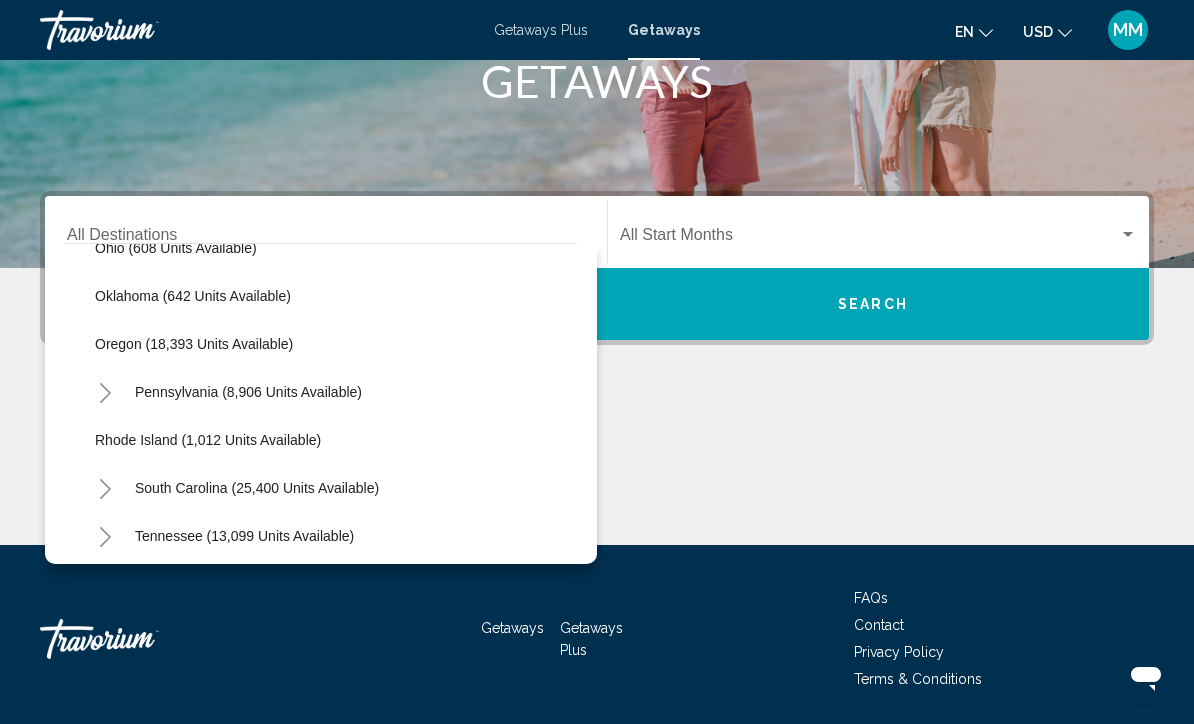 click on "South Carolina (25,400 units available)" 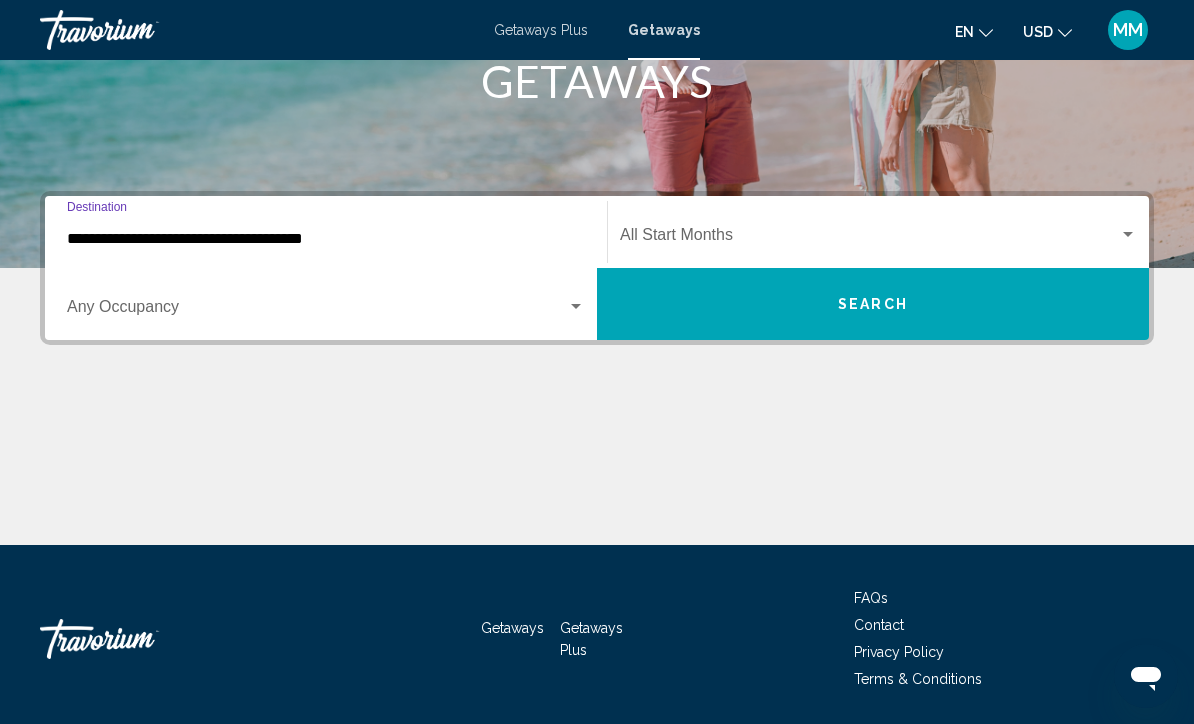 click on "Start Month All Start Months" 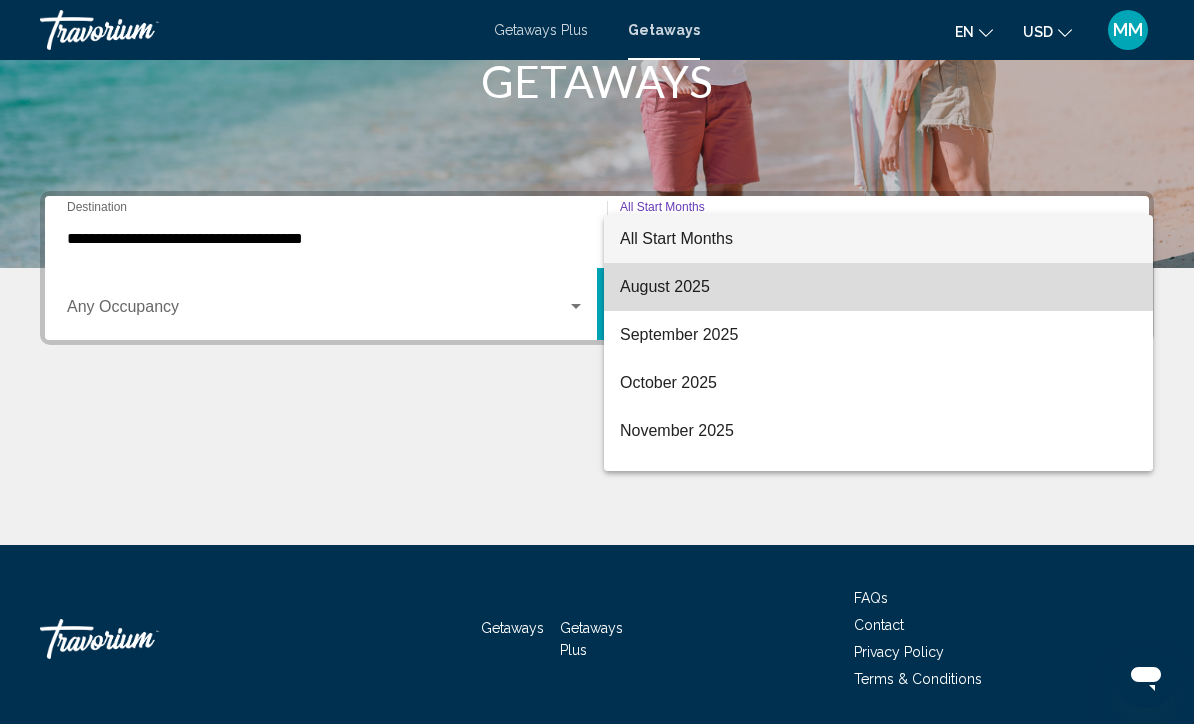 click on "August 2025" at bounding box center [878, 287] 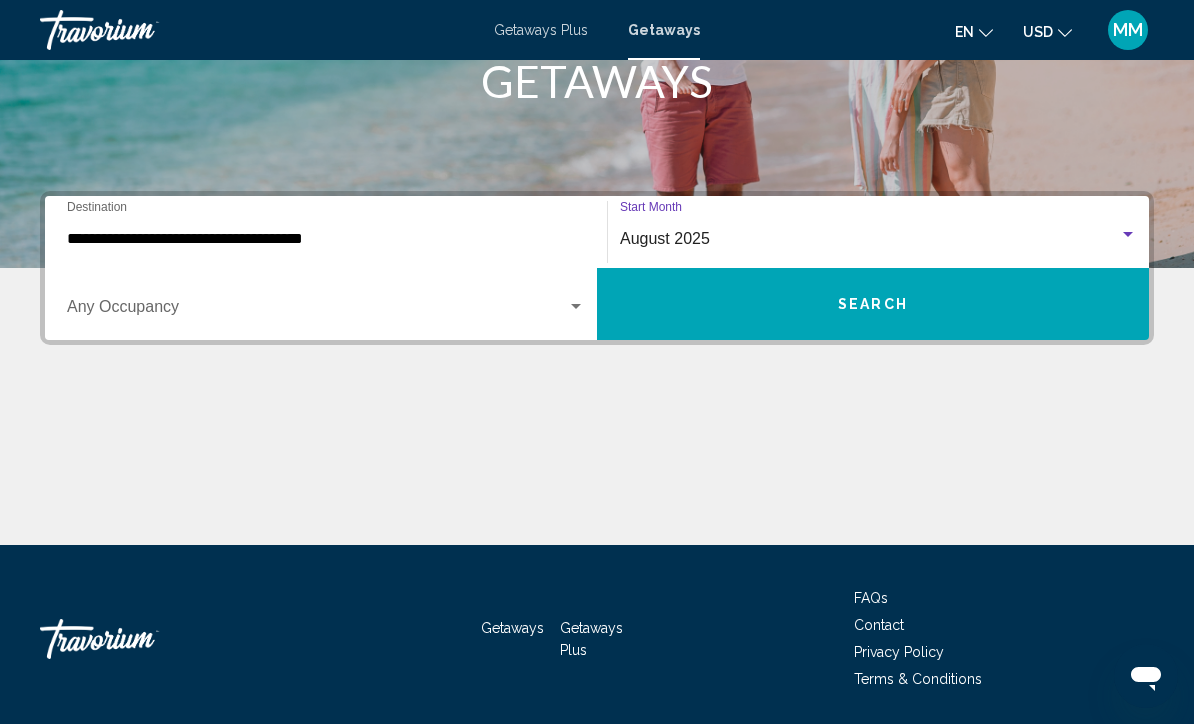 click on "Search" at bounding box center [873, 304] 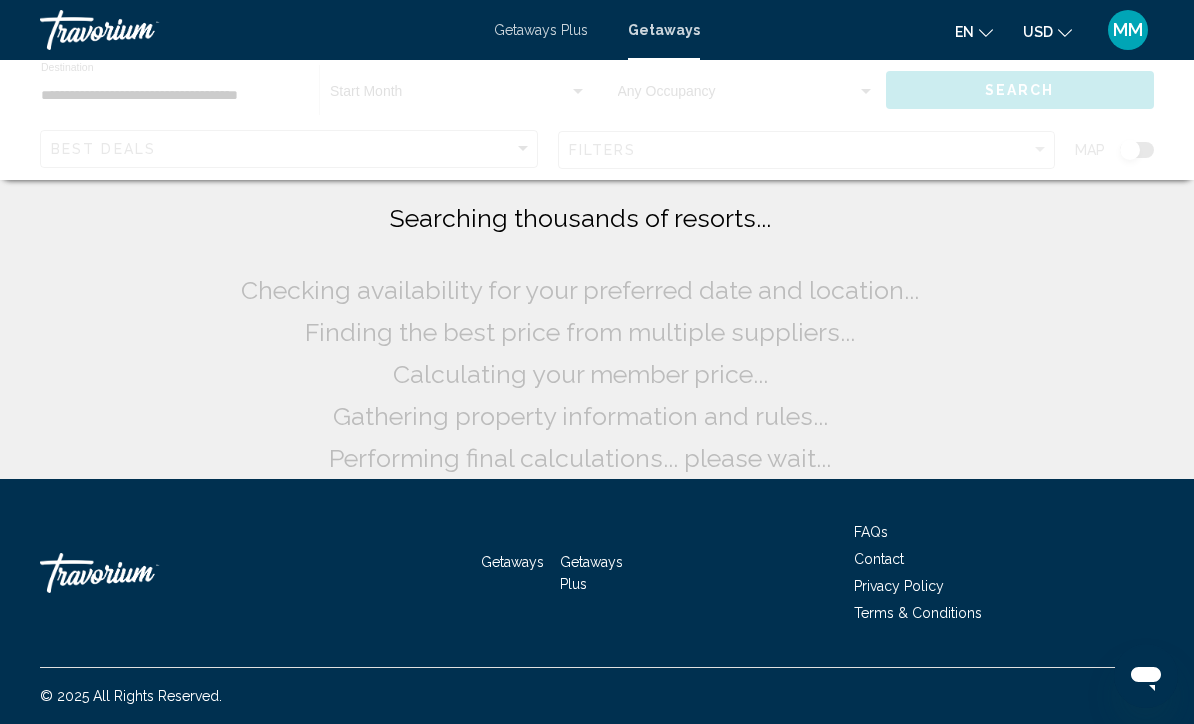 scroll, scrollTop: 0, scrollLeft: 0, axis: both 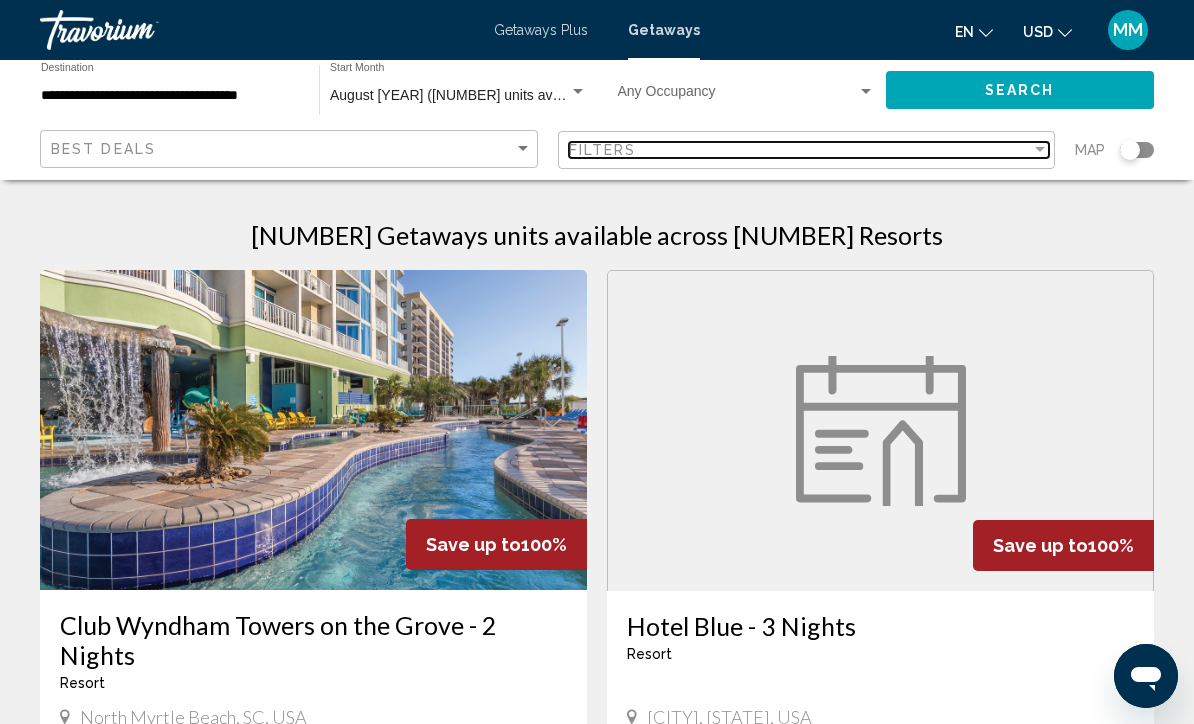 click on "Filters" at bounding box center (800, 150) 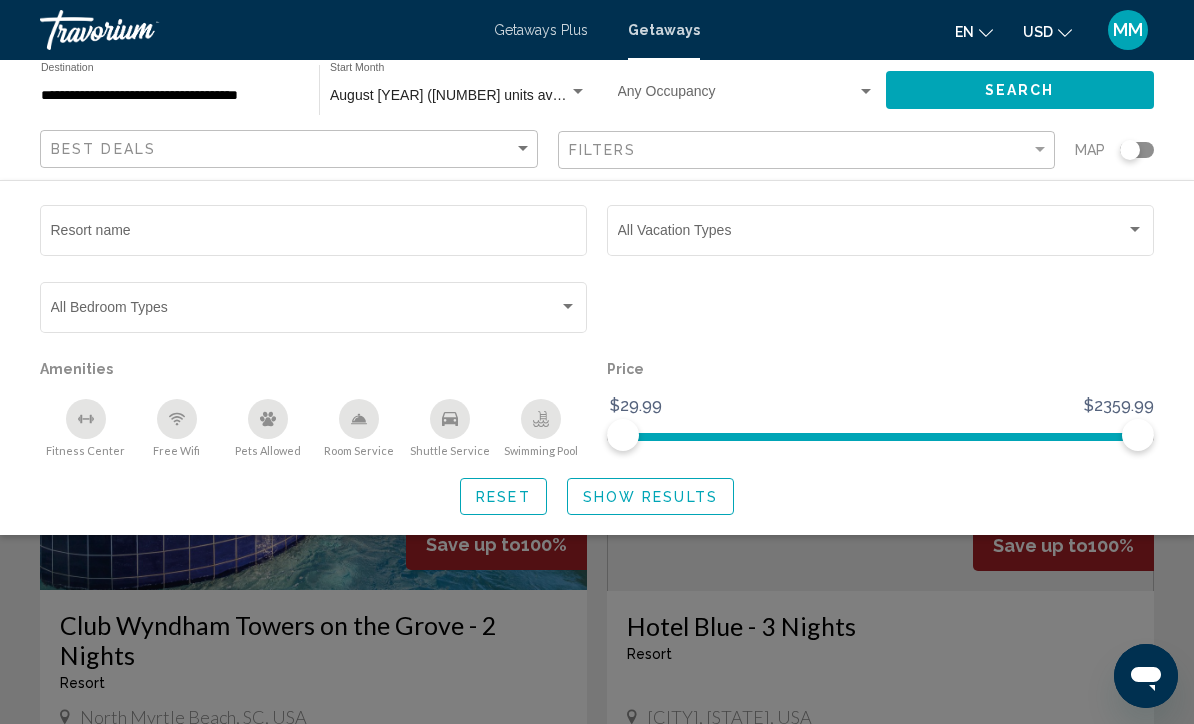 click 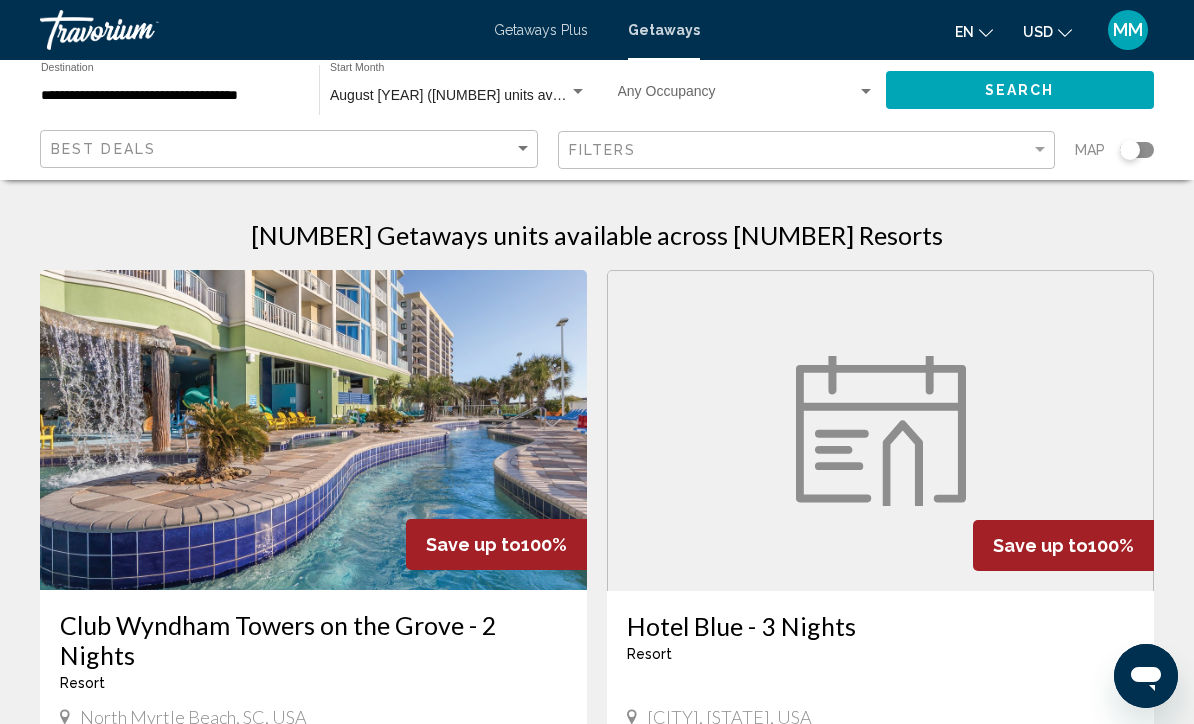 click on "**********" at bounding box center (170, 96) 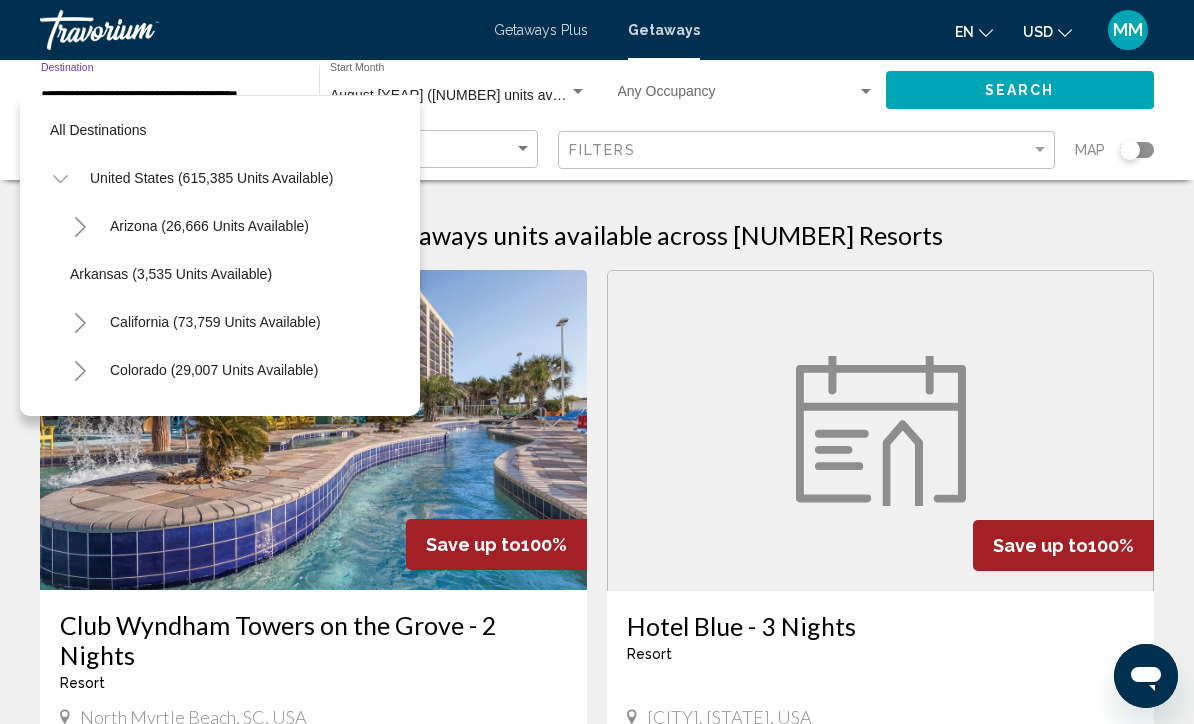 scroll, scrollTop: 1607, scrollLeft: 0, axis: vertical 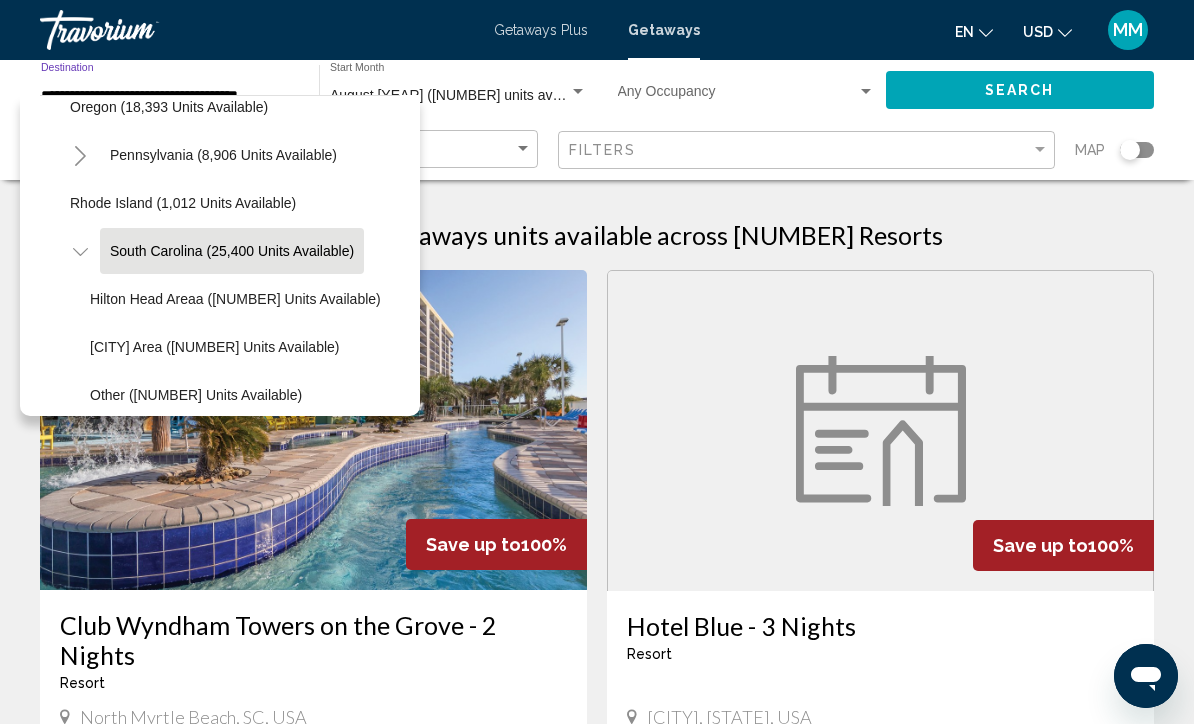 click on "[CITY] Area ([UNITS] units available)" 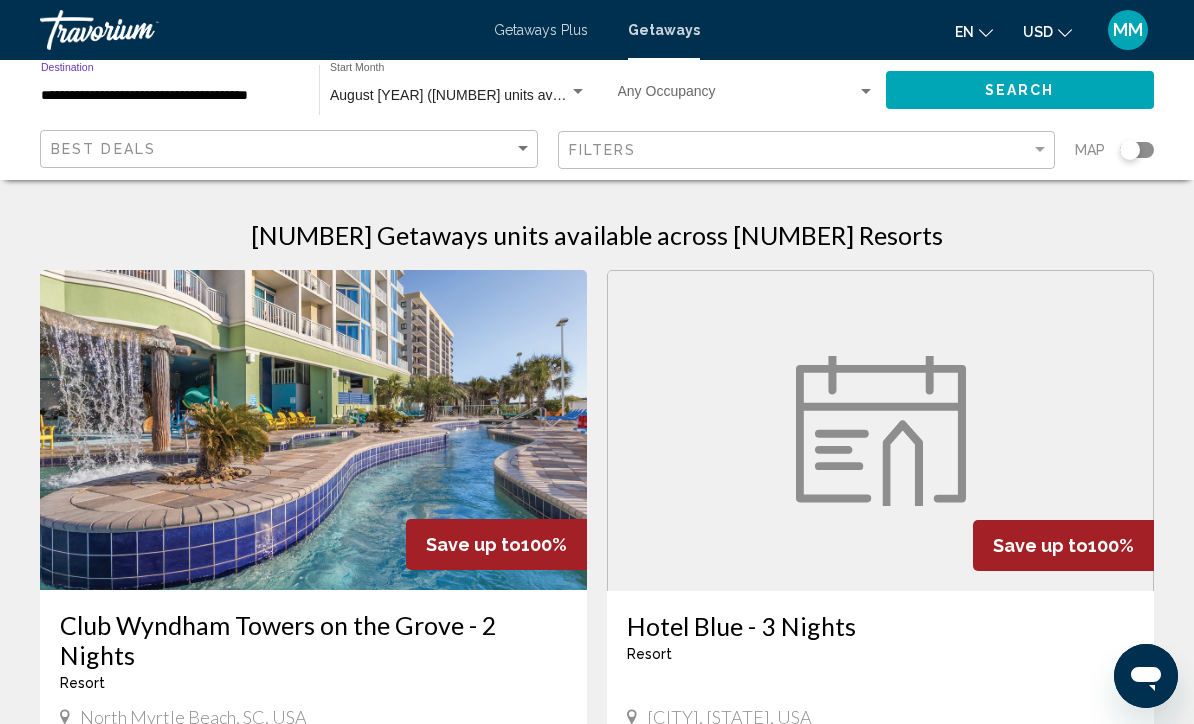 click on "Search" 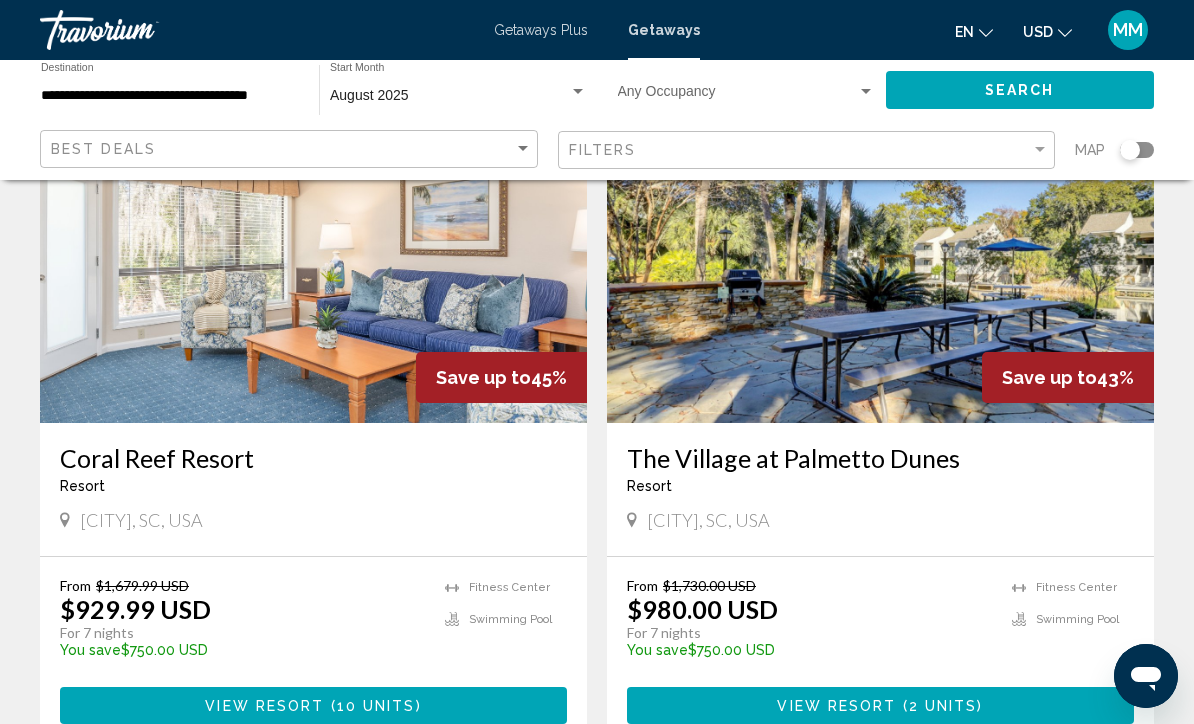 scroll, scrollTop: 1531, scrollLeft: 0, axis: vertical 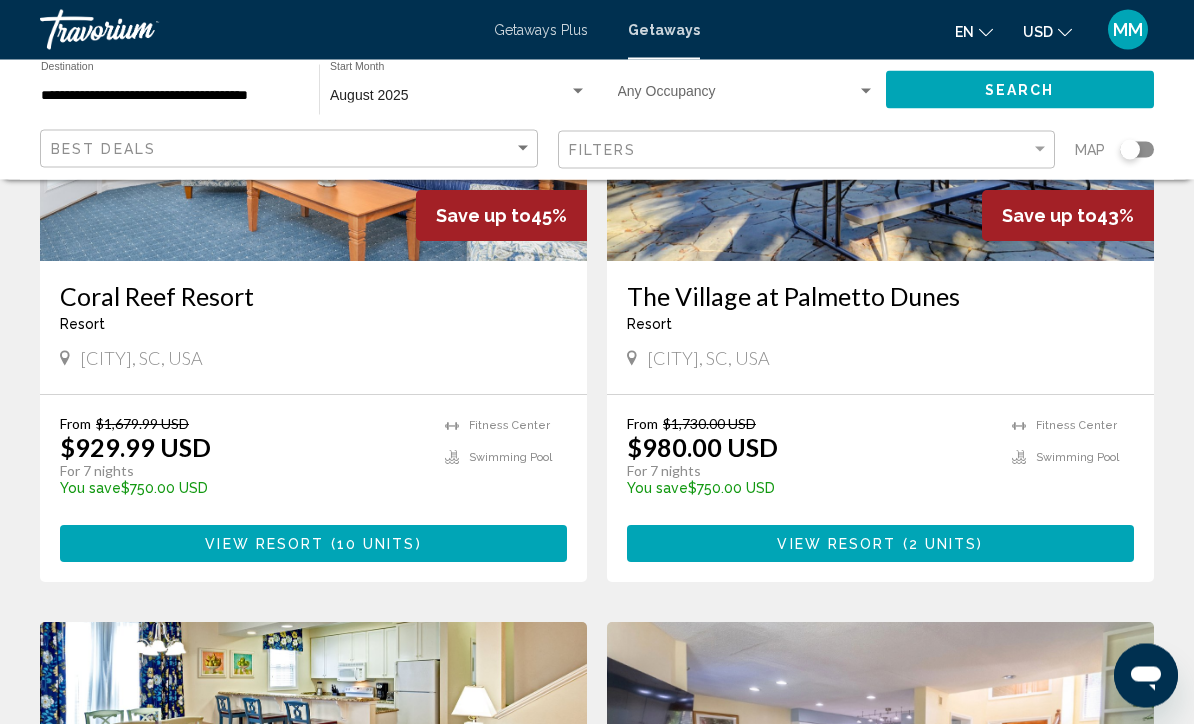 click on "2 units" at bounding box center (943, 545) 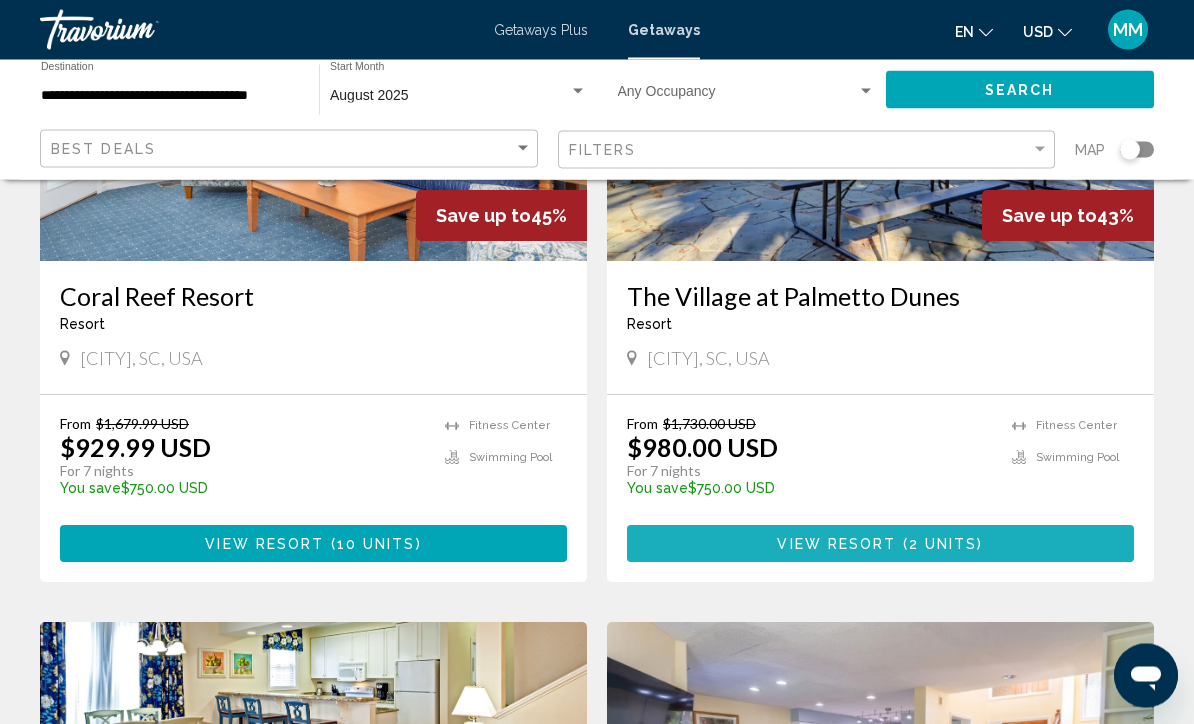 scroll, scrollTop: 1692, scrollLeft: 0, axis: vertical 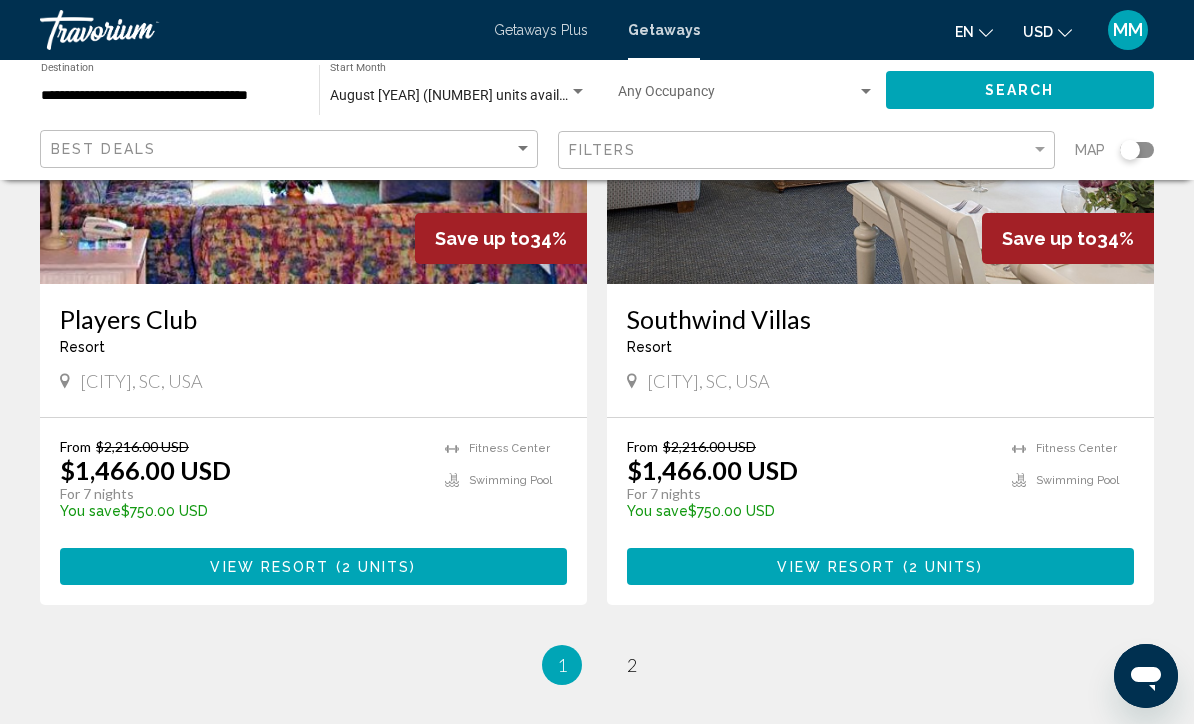 click on "August 2025 (158 units available)" at bounding box center [460, 95] 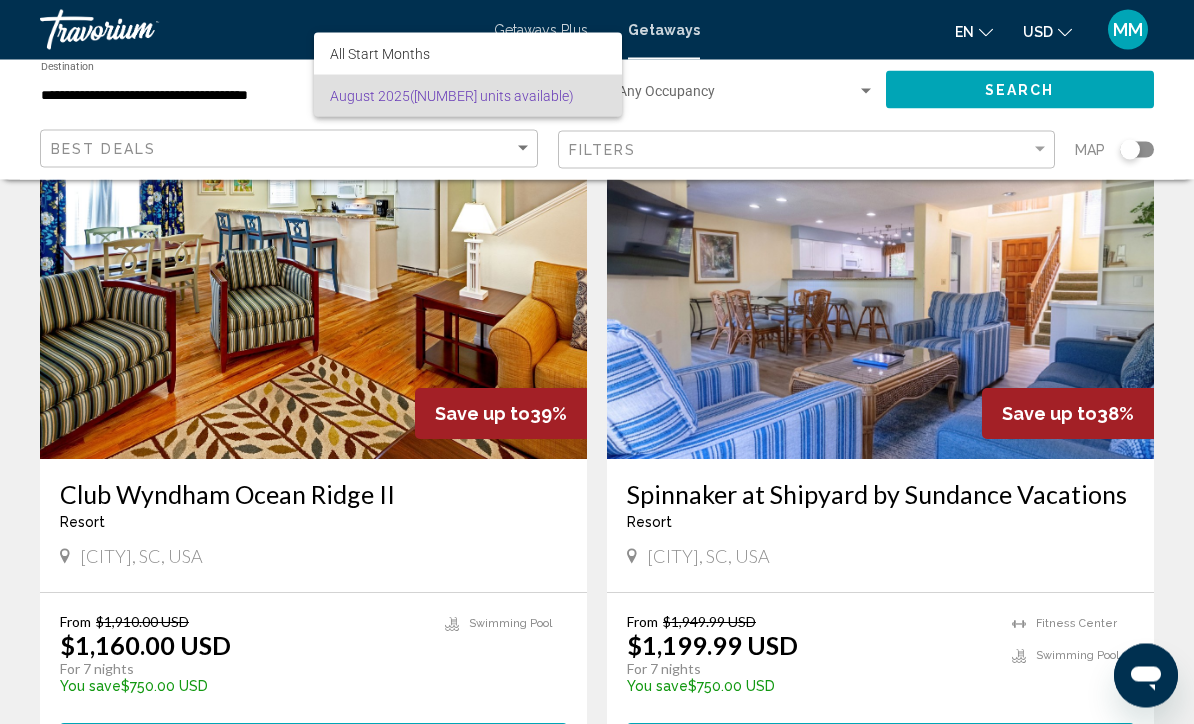 scroll, scrollTop: 1965, scrollLeft: 0, axis: vertical 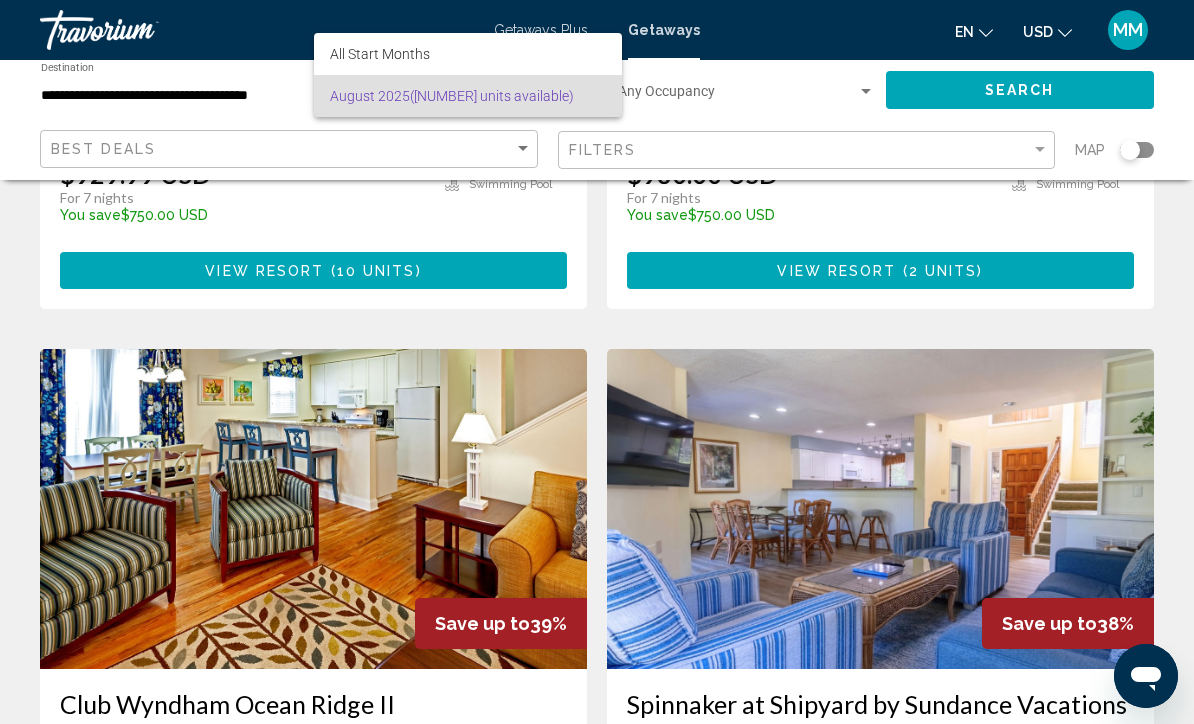 click at bounding box center [597, 362] 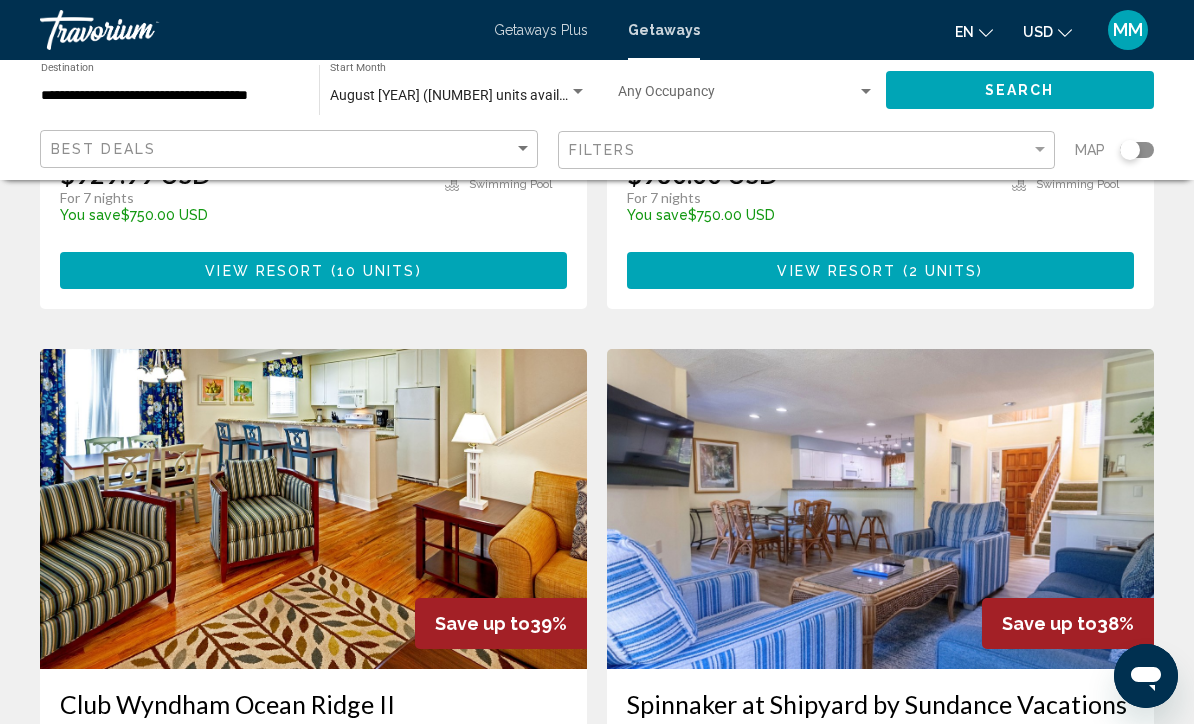 click on "August 2025 (158 units available)" at bounding box center (449, 96) 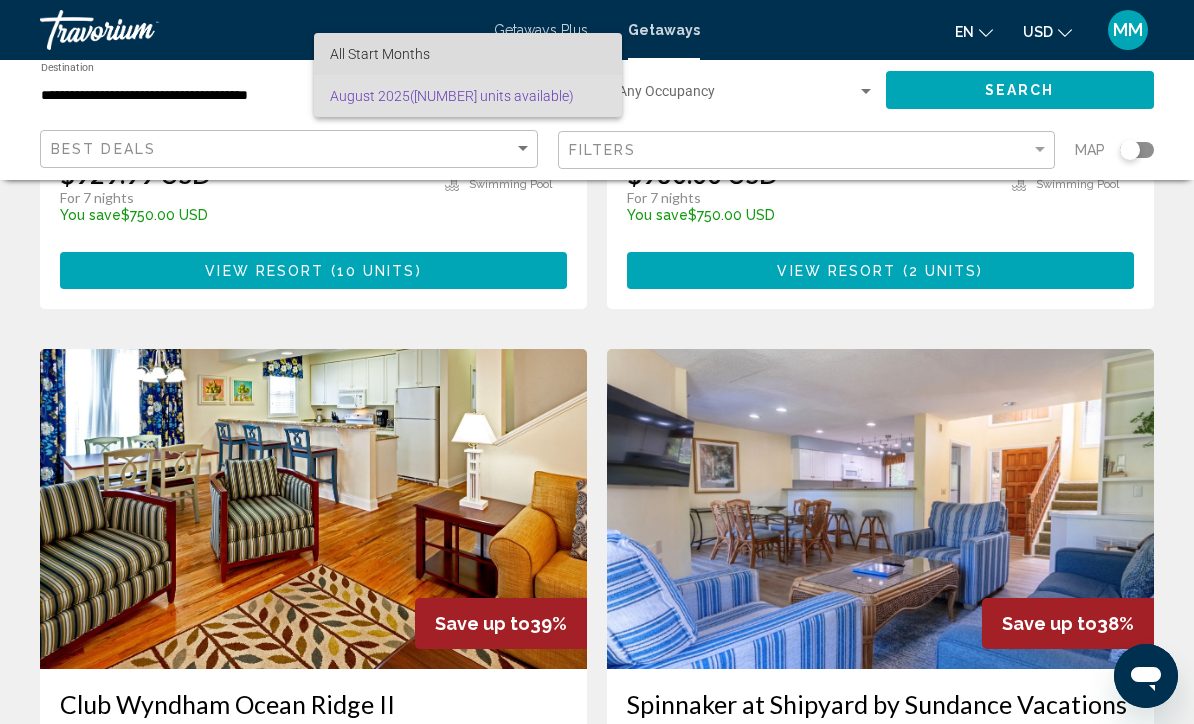 click on "All Start Months" at bounding box center [468, 54] 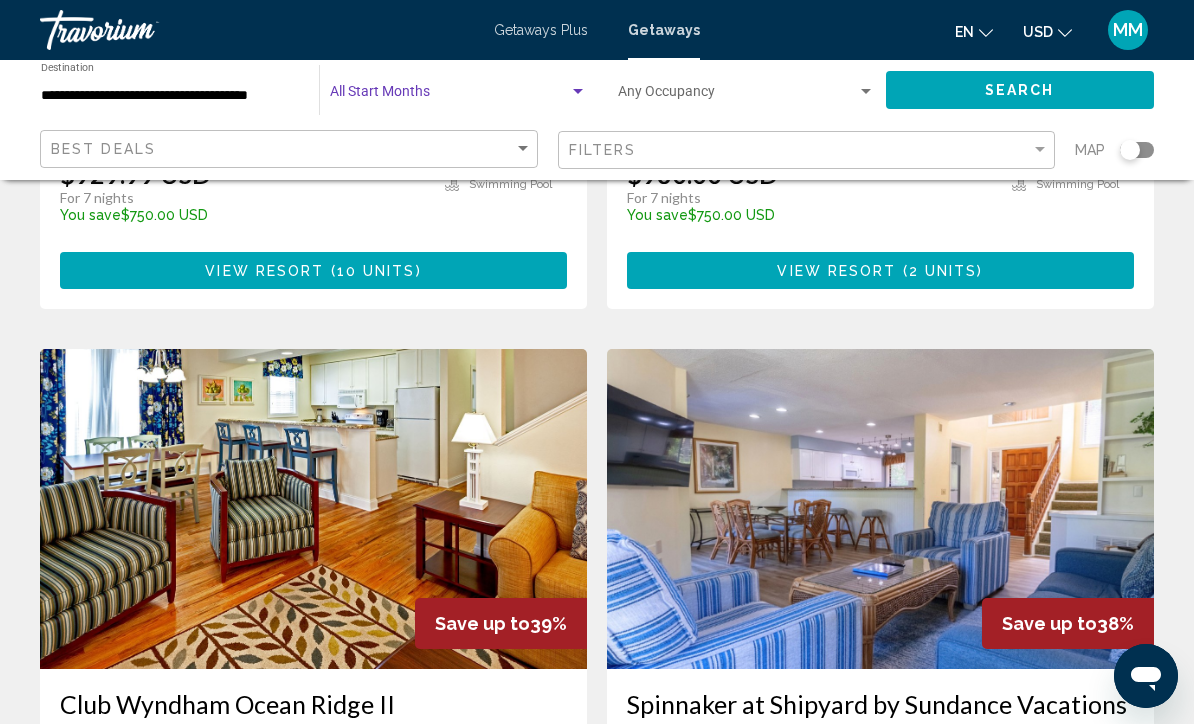 click on "Start Month All Start Months" 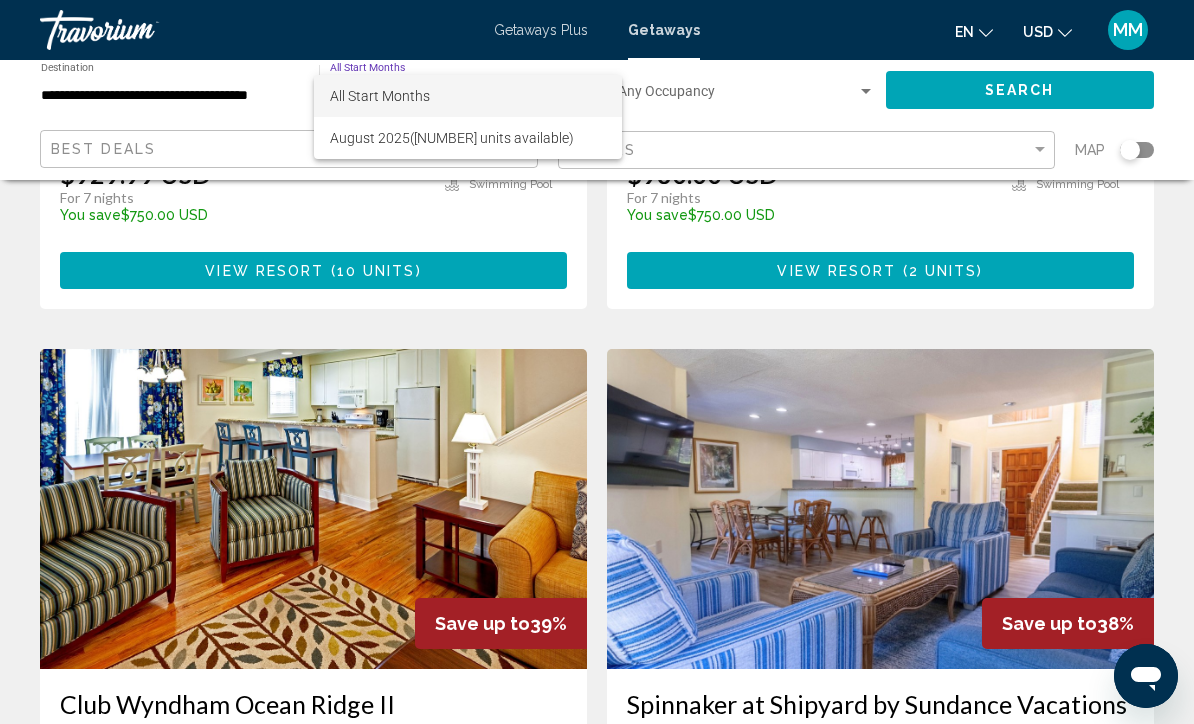 click at bounding box center (597, 362) 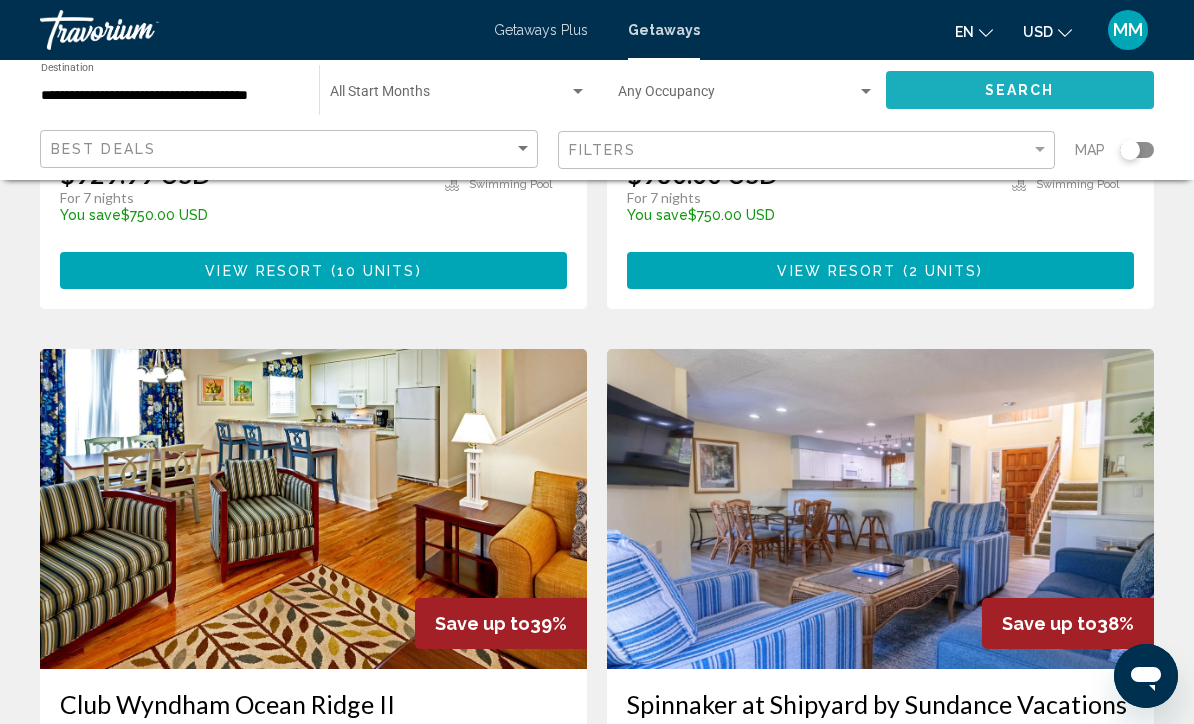 click on "Search" 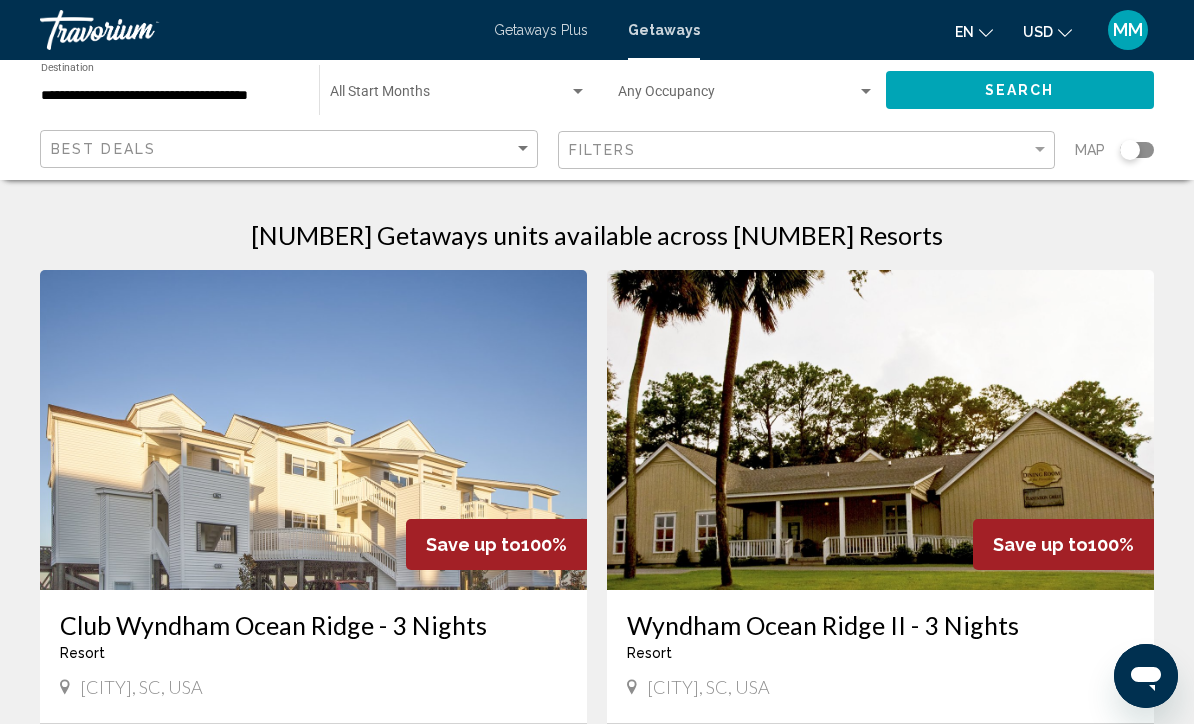 click at bounding box center (449, 96) 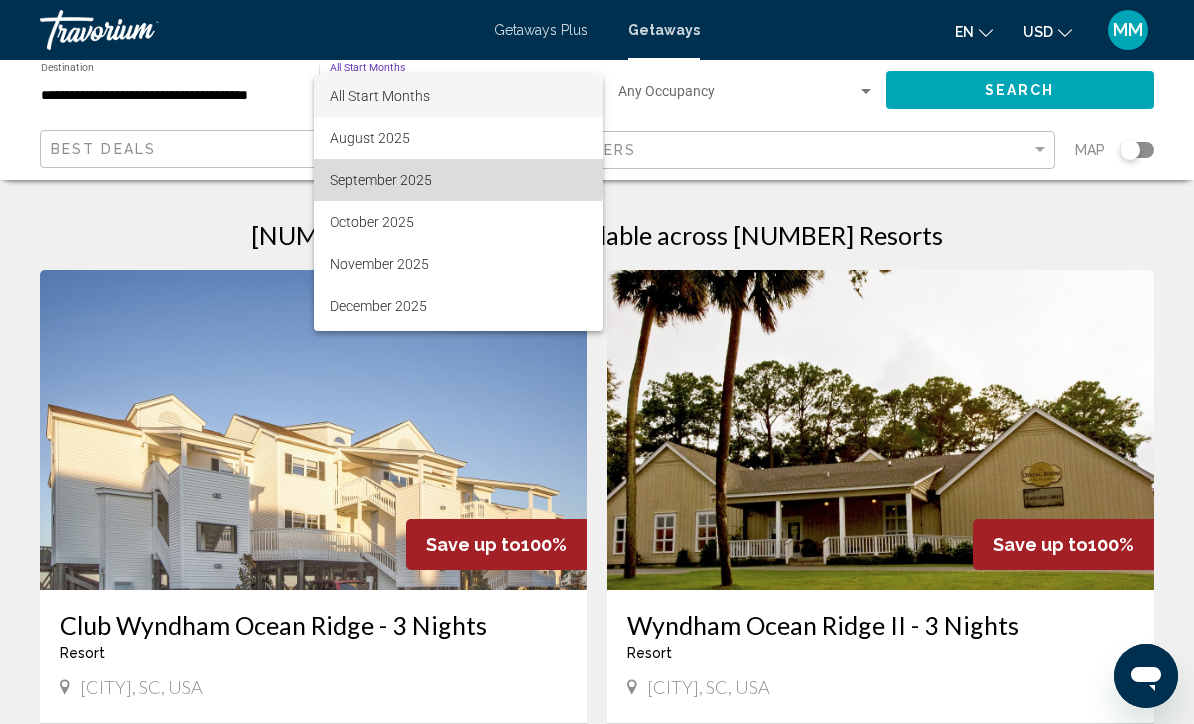 click on "September 2025" at bounding box center [458, 180] 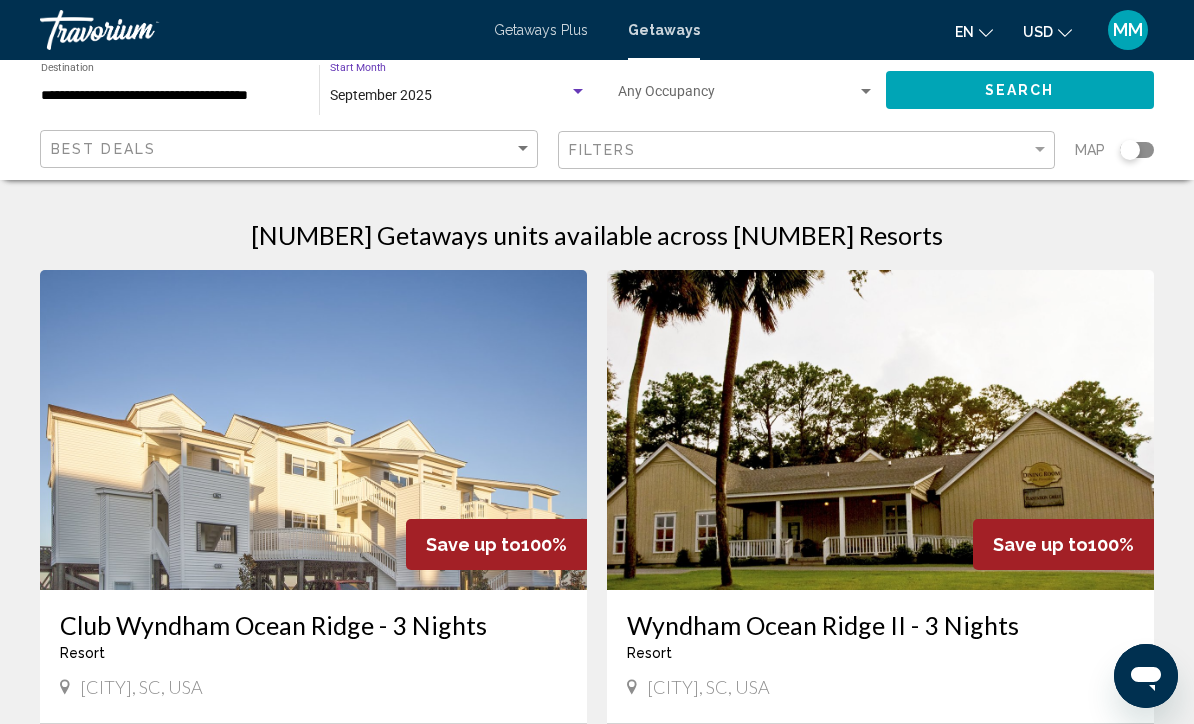 click on "Search" 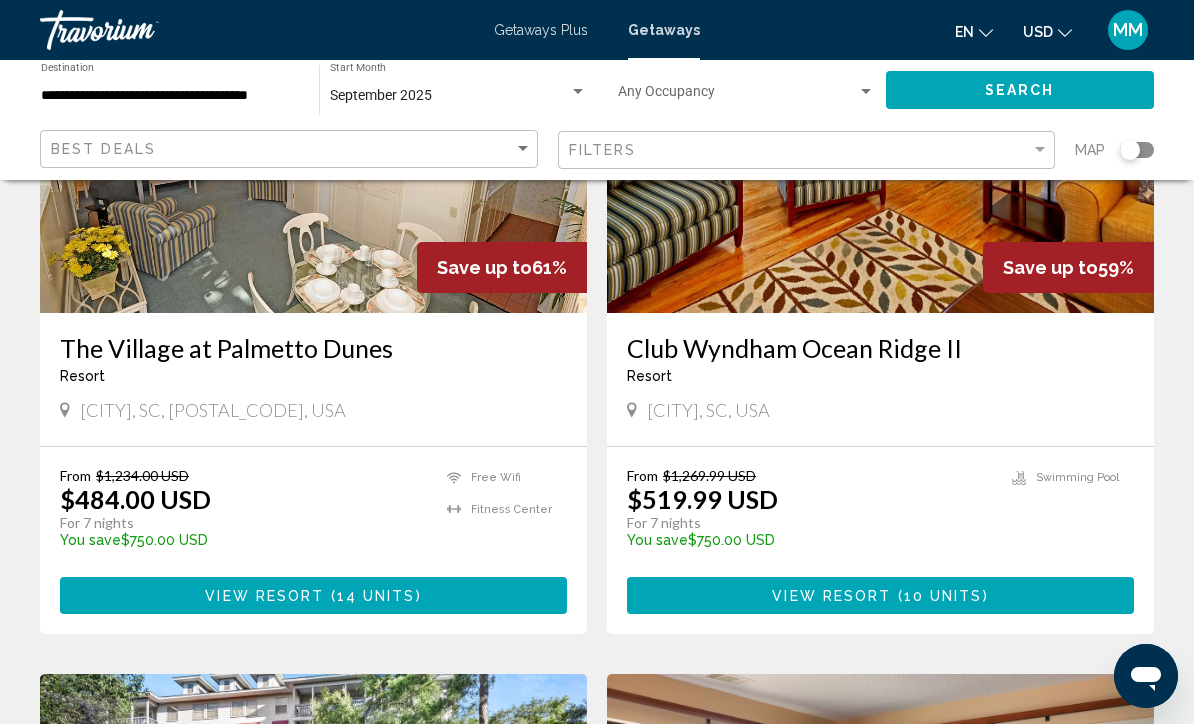 scroll, scrollTop: 0, scrollLeft: 0, axis: both 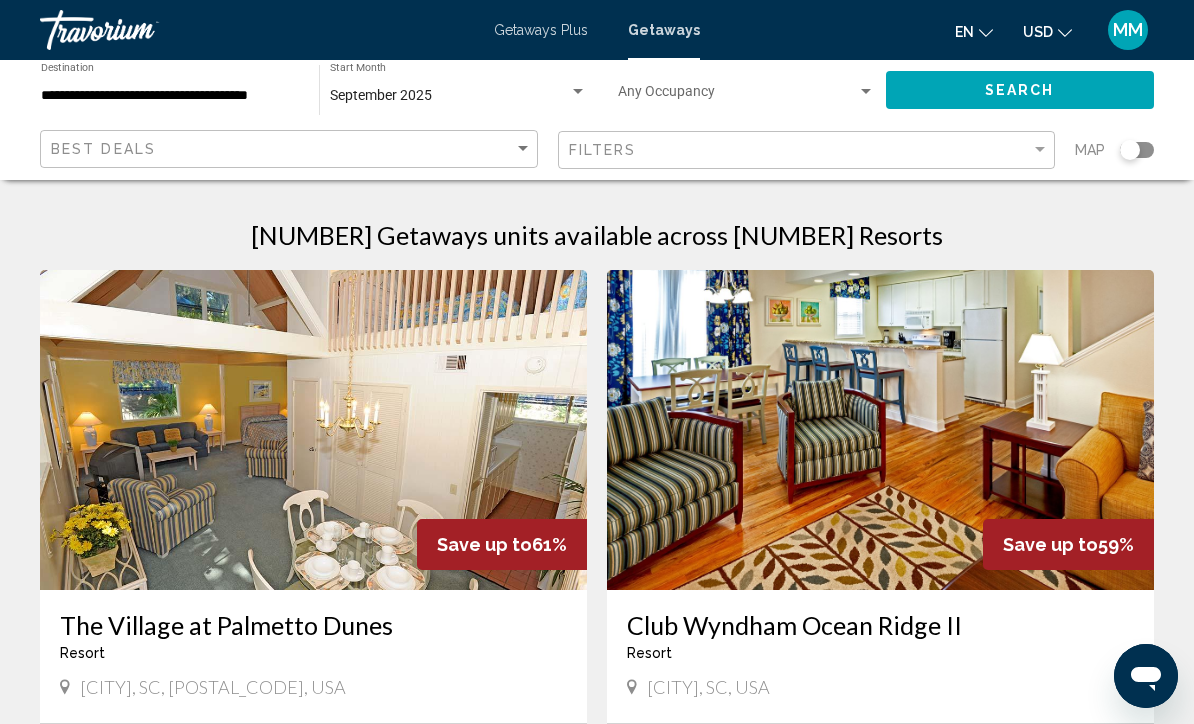 click on "**********" at bounding box center (170, 96) 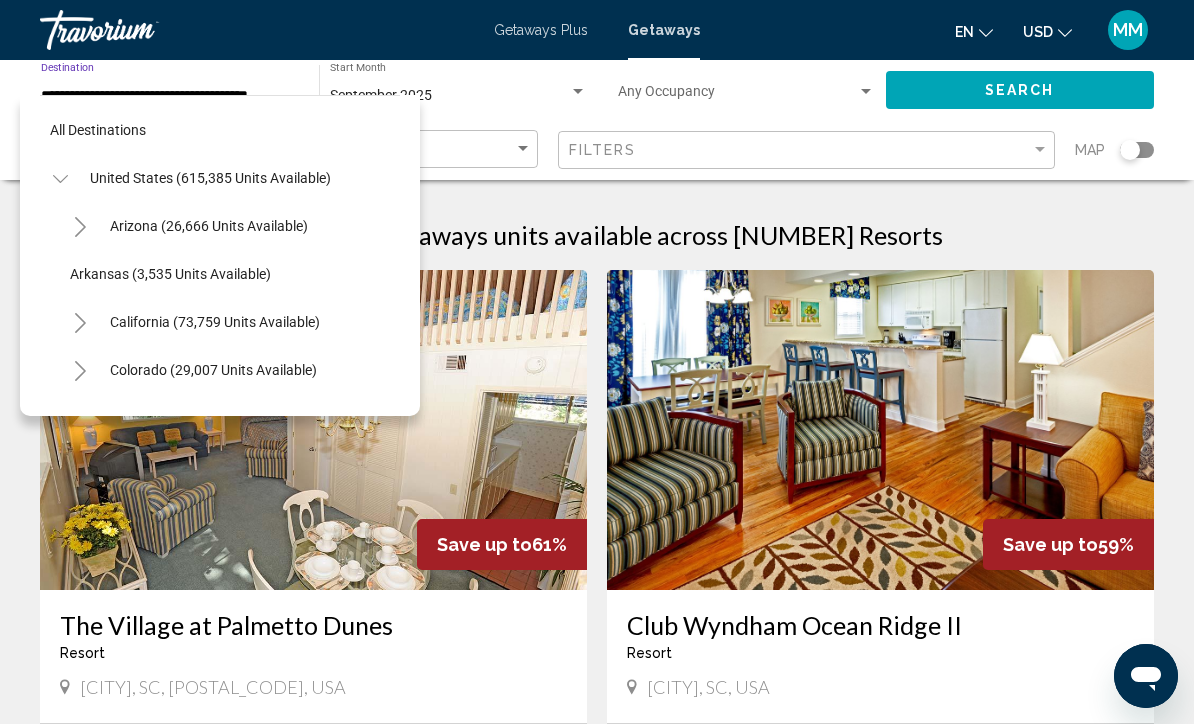 scroll, scrollTop: 1655, scrollLeft: 0, axis: vertical 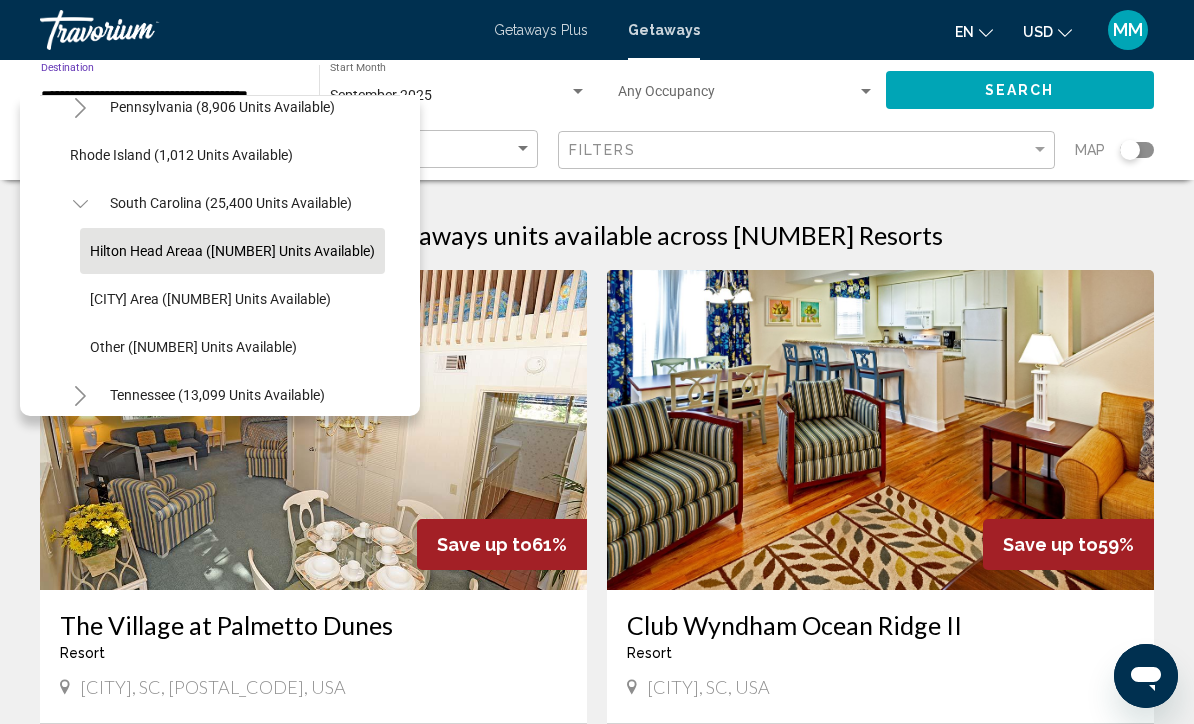 click on "[CITY] Area ([UNITS] units available)" 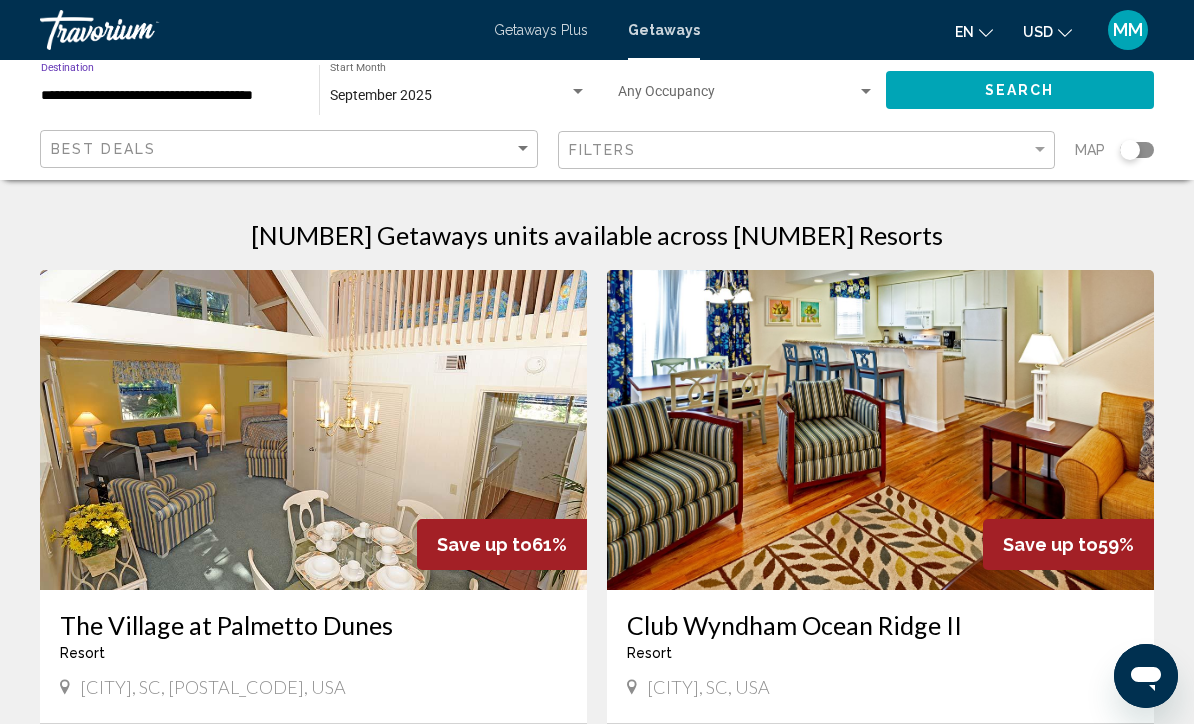 click on "September 2025" at bounding box center (449, 96) 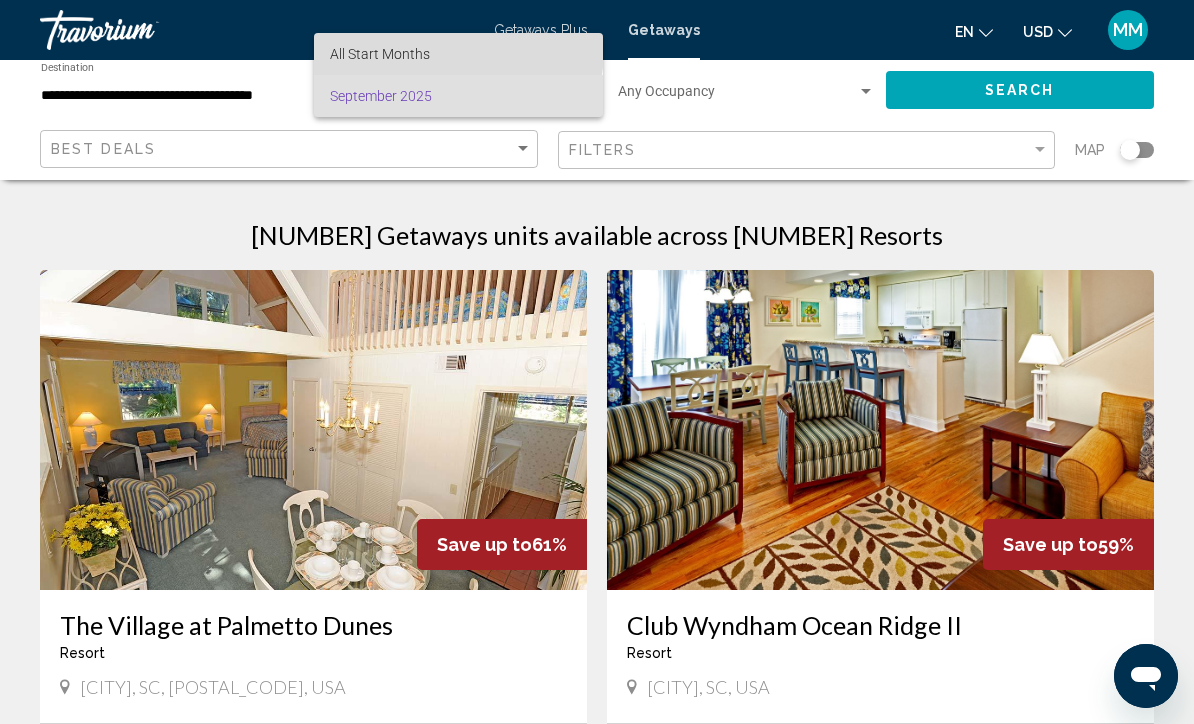 click on "All Start Months" at bounding box center (458, 54) 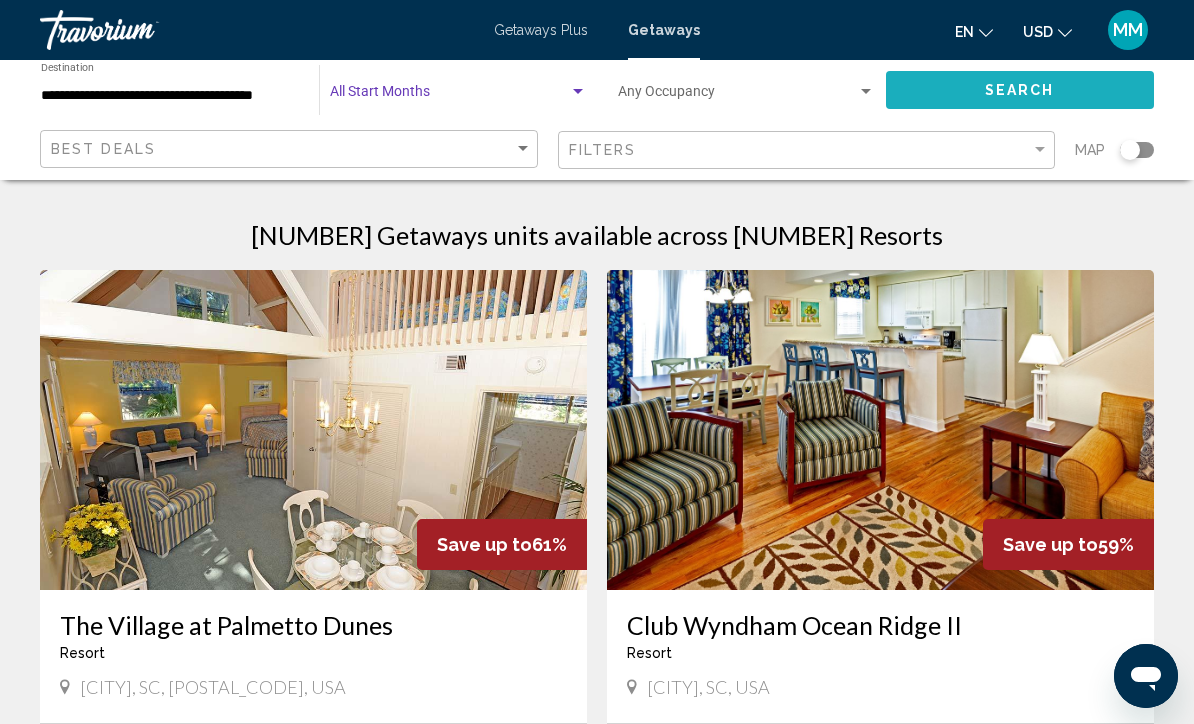 click on "Search" 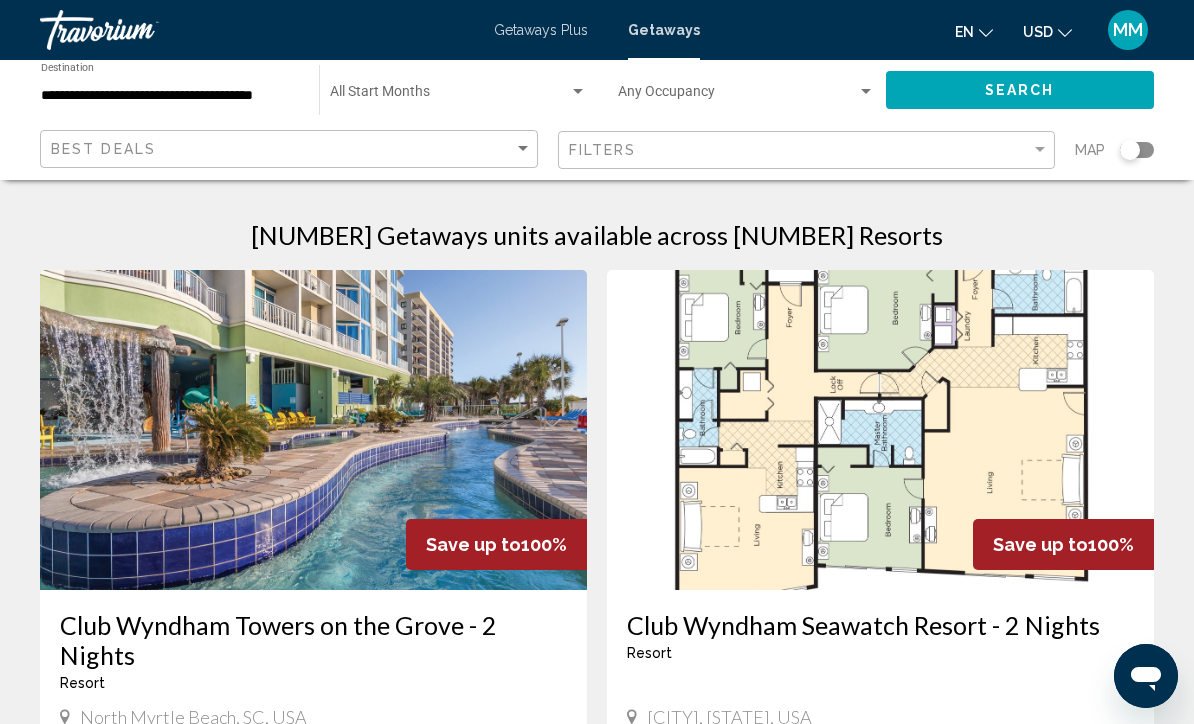 click at bounding box center (449, 96) 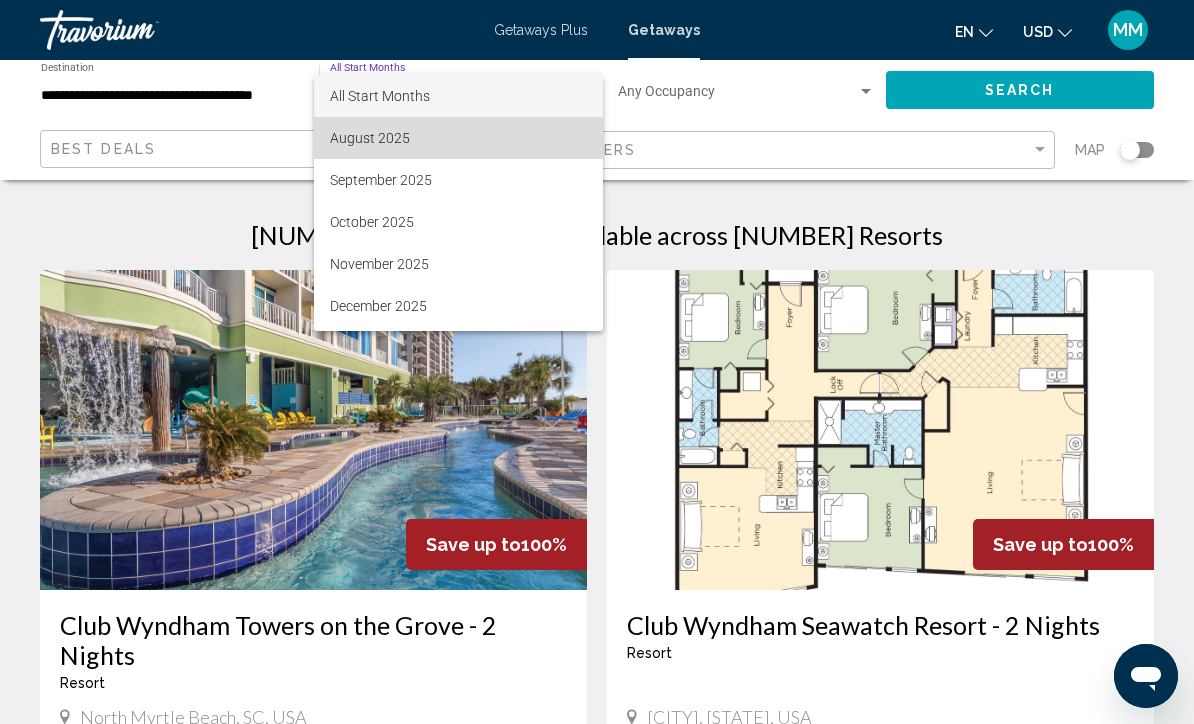 click on "August 2025" at bounding box center [458, 138] 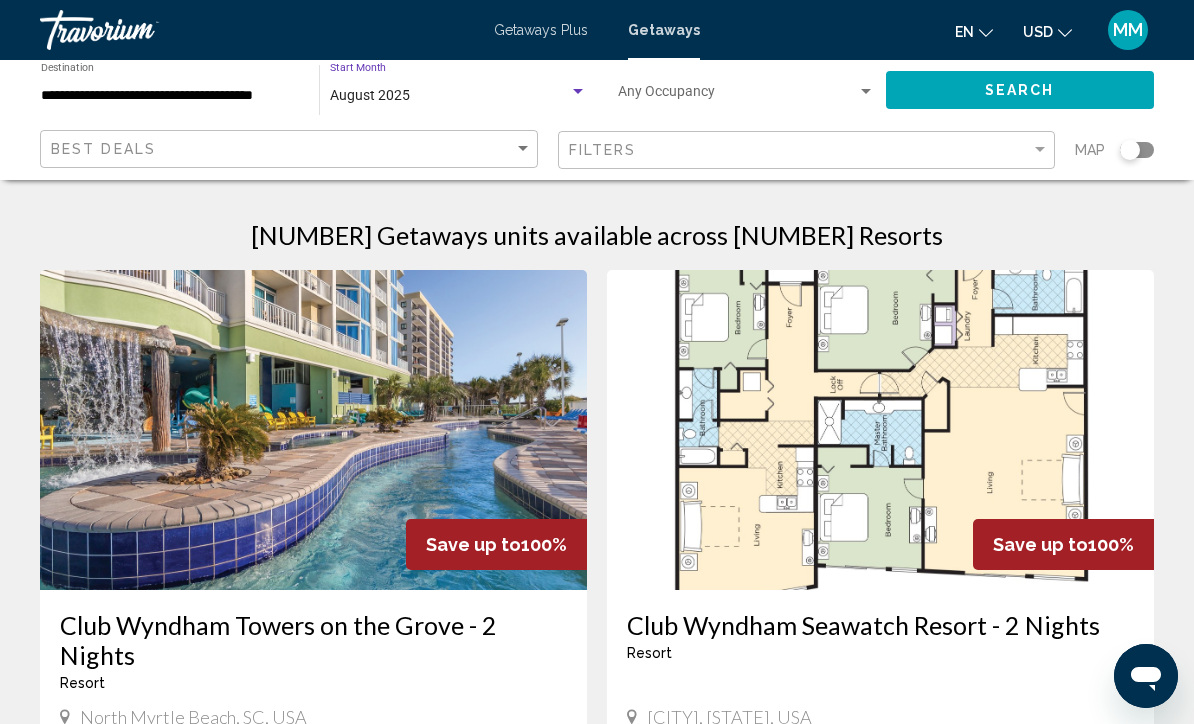 click on "Search" 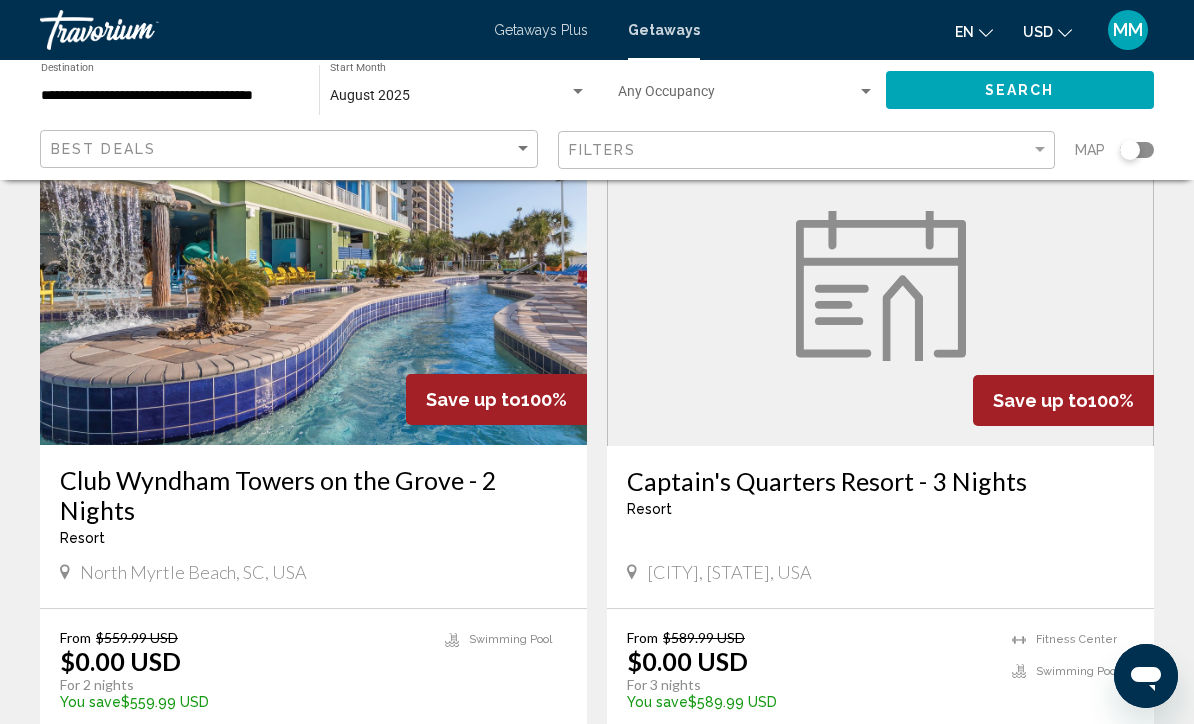 scroll, scrollTop: 0, scrollLeft: 0, axis: both 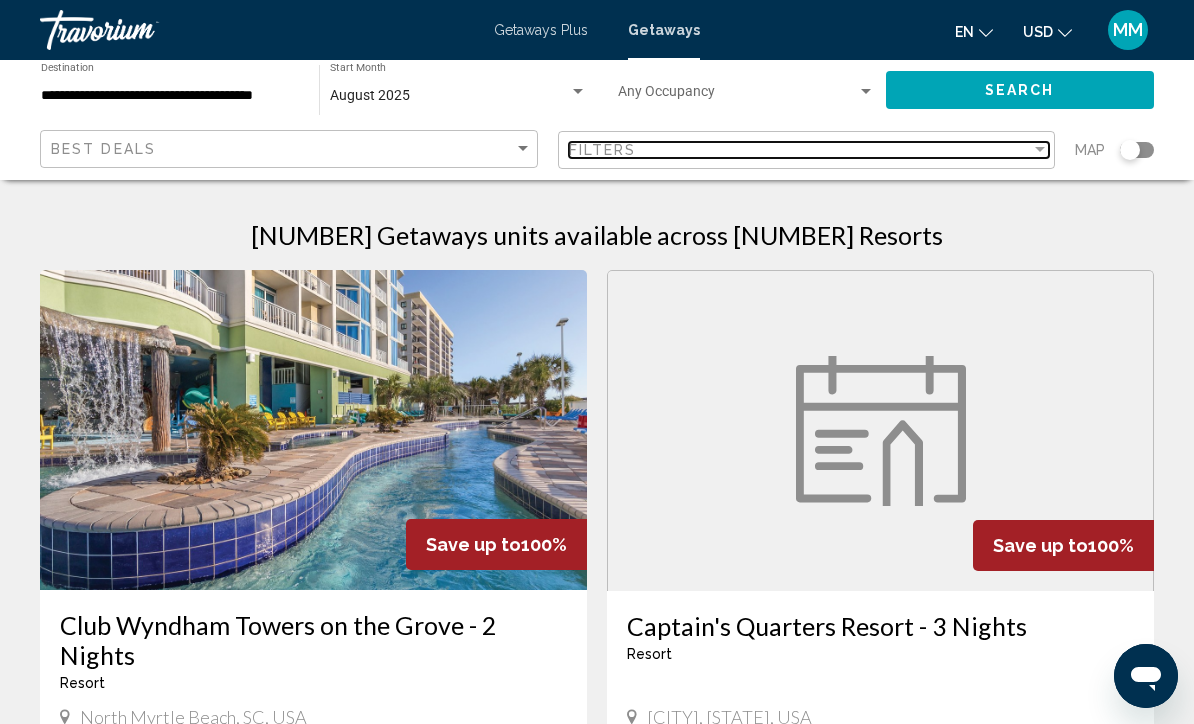 click on "Filters" at bounding box center [800, 150] 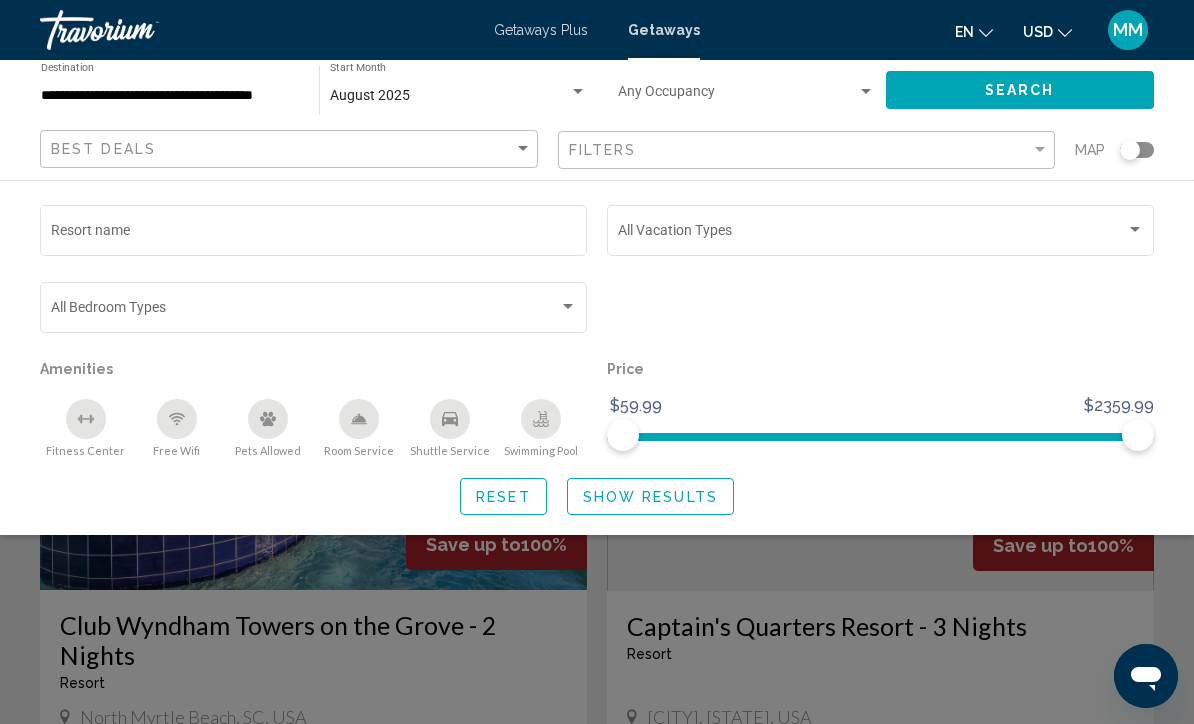 click at bounding box center (872, 234) 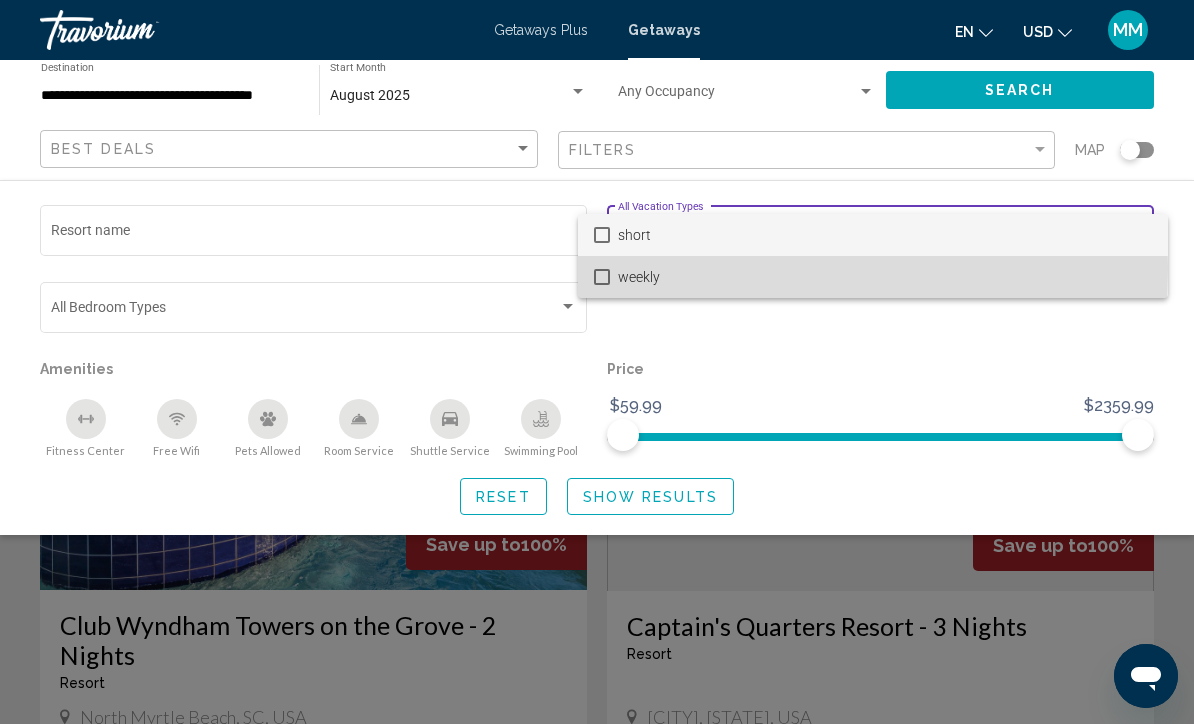 click on "weekly" at bounding box center [885, 277] 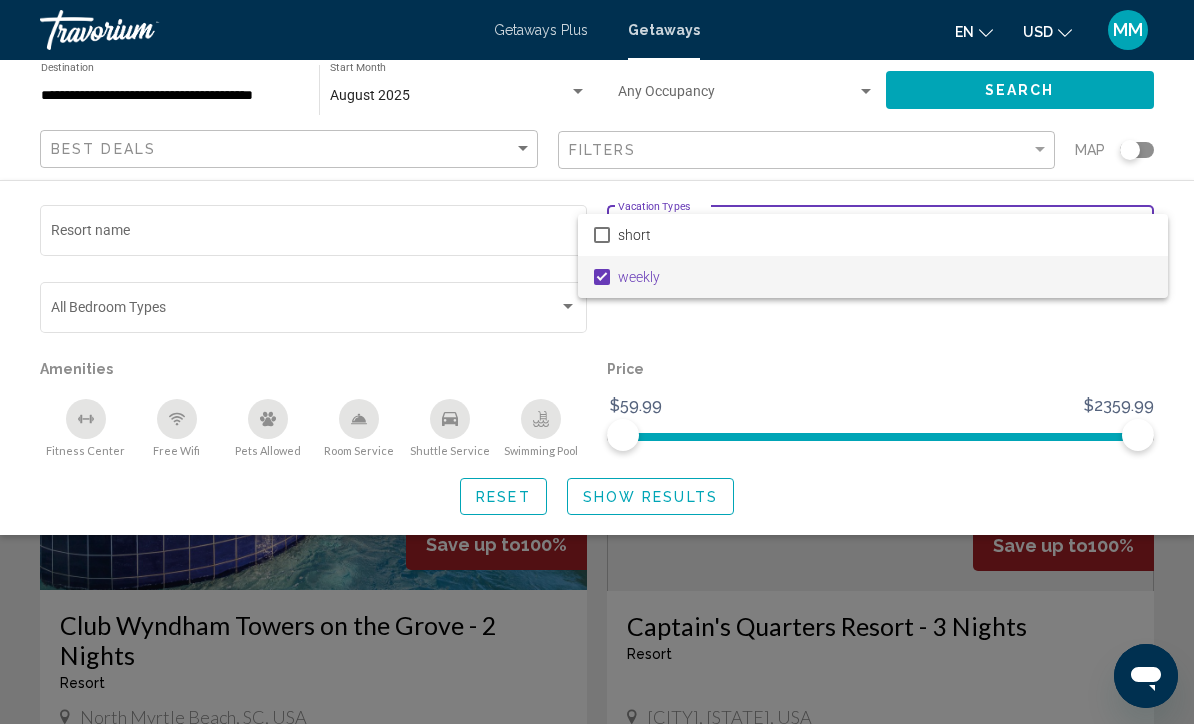 click at bounding box center [597, 362] 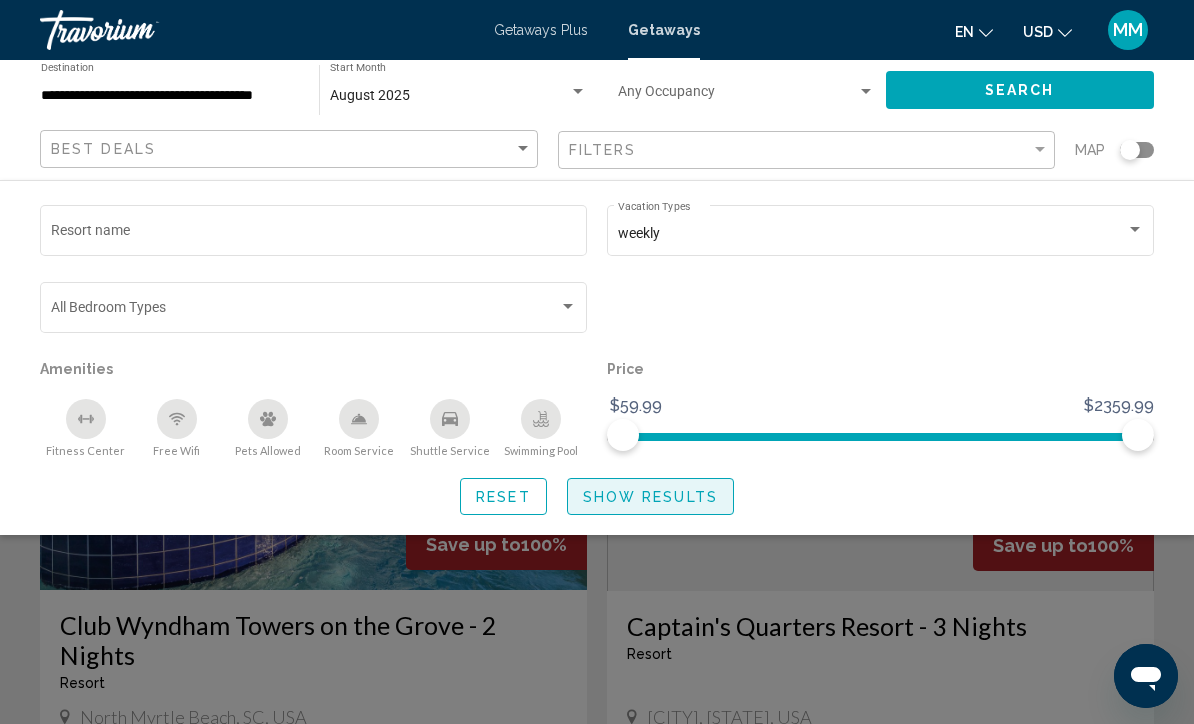 click on "Show Results" 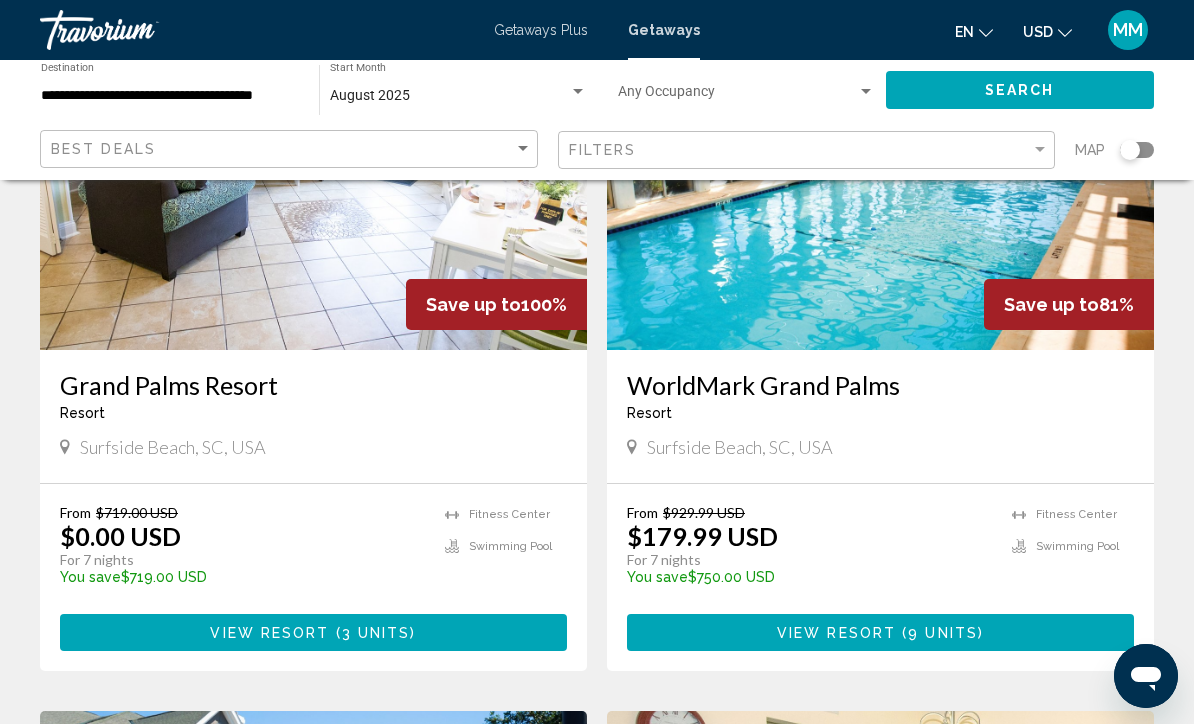 scroll, scrollTop: 277, scrollLeft: 0, axis: vertical 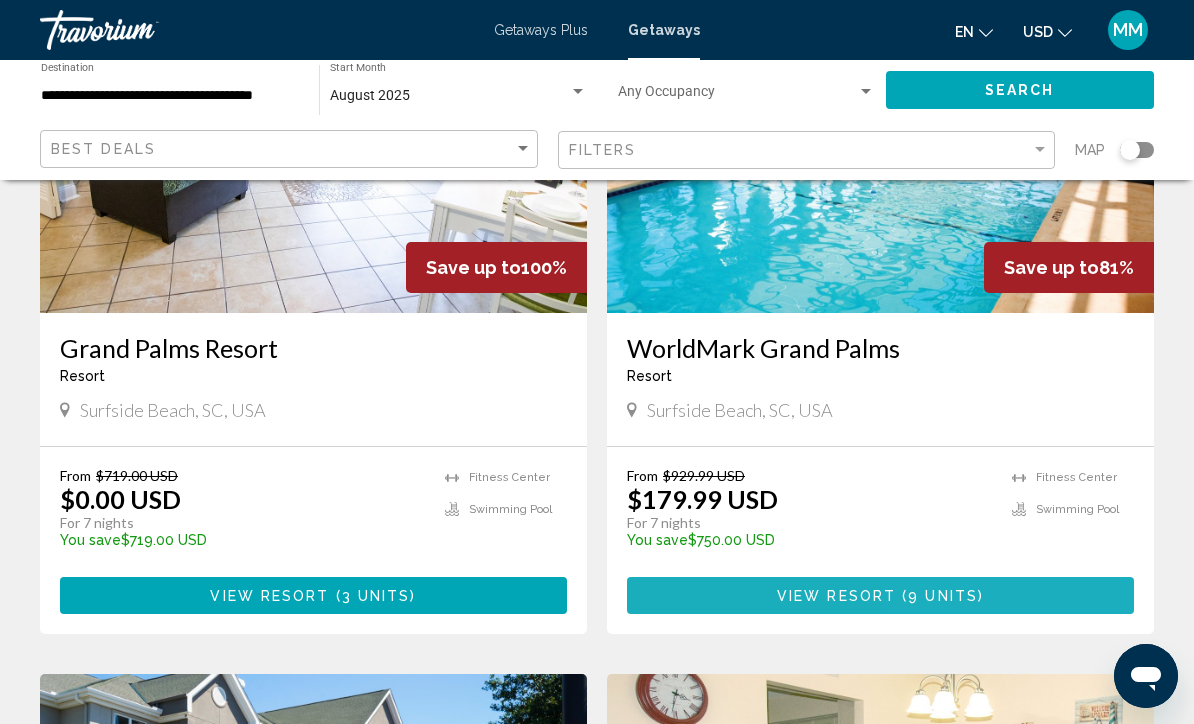 click on "View Resort    ( 9 units )" at bounding box center (880, 595) 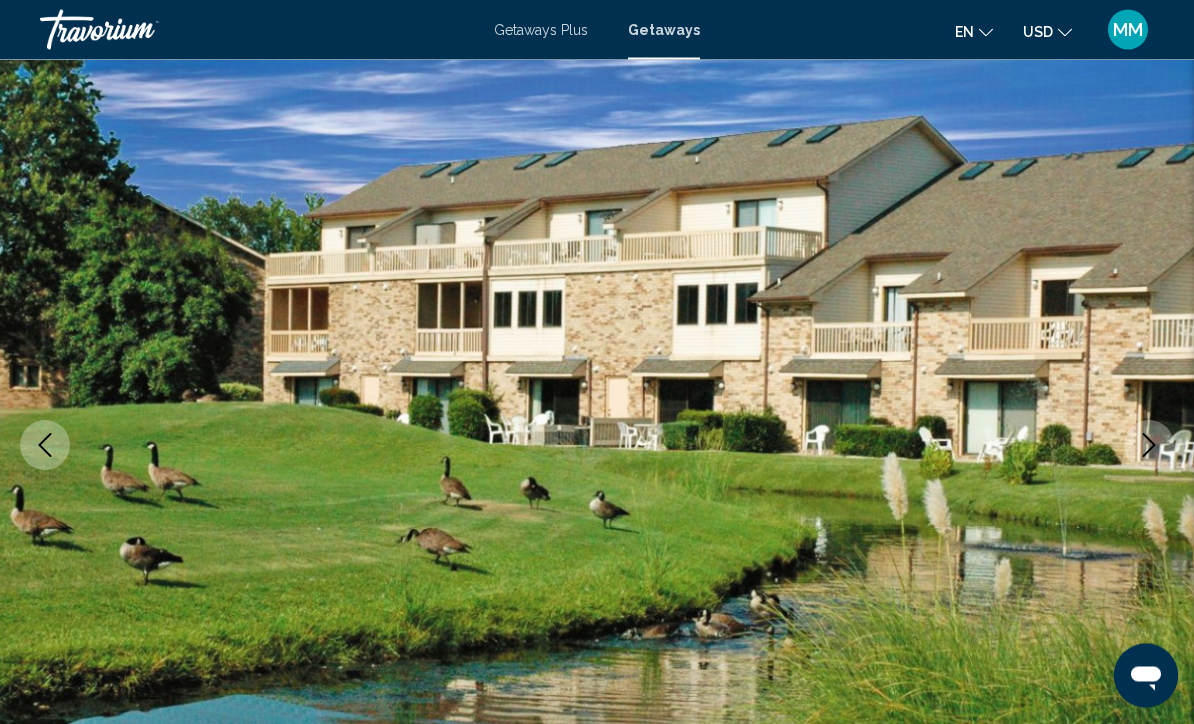 scroll, scrollTop: 90, scrollLeft: 0, axis: vertical 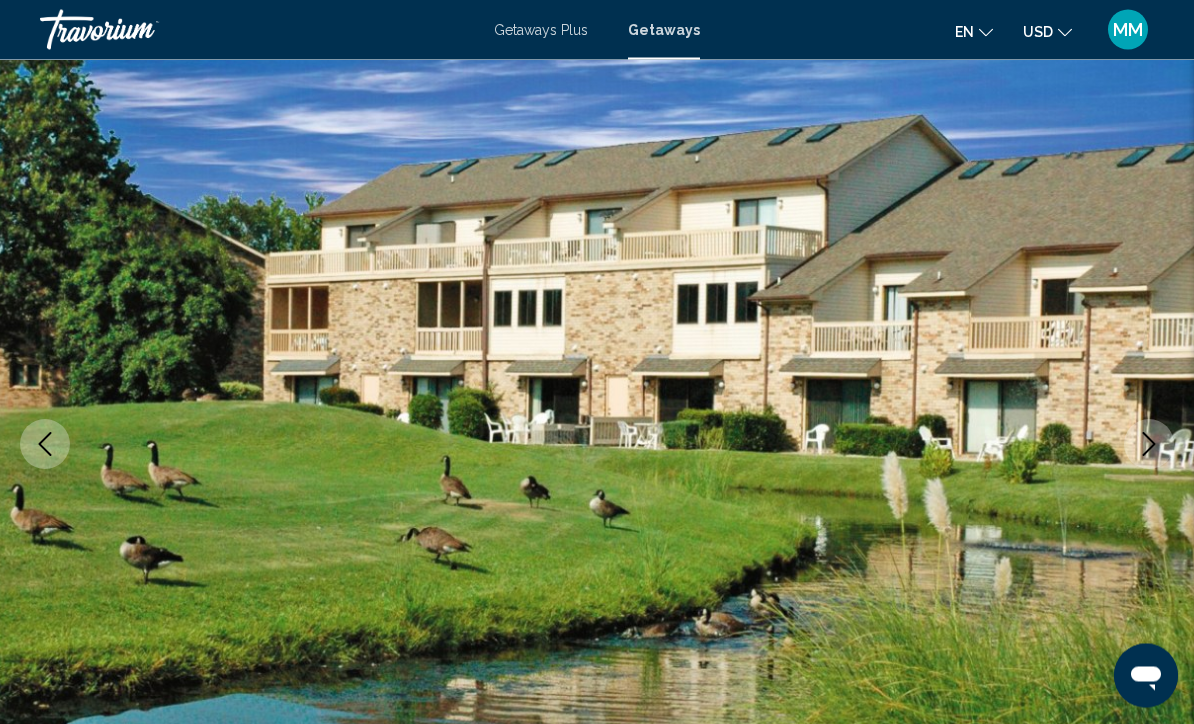 click 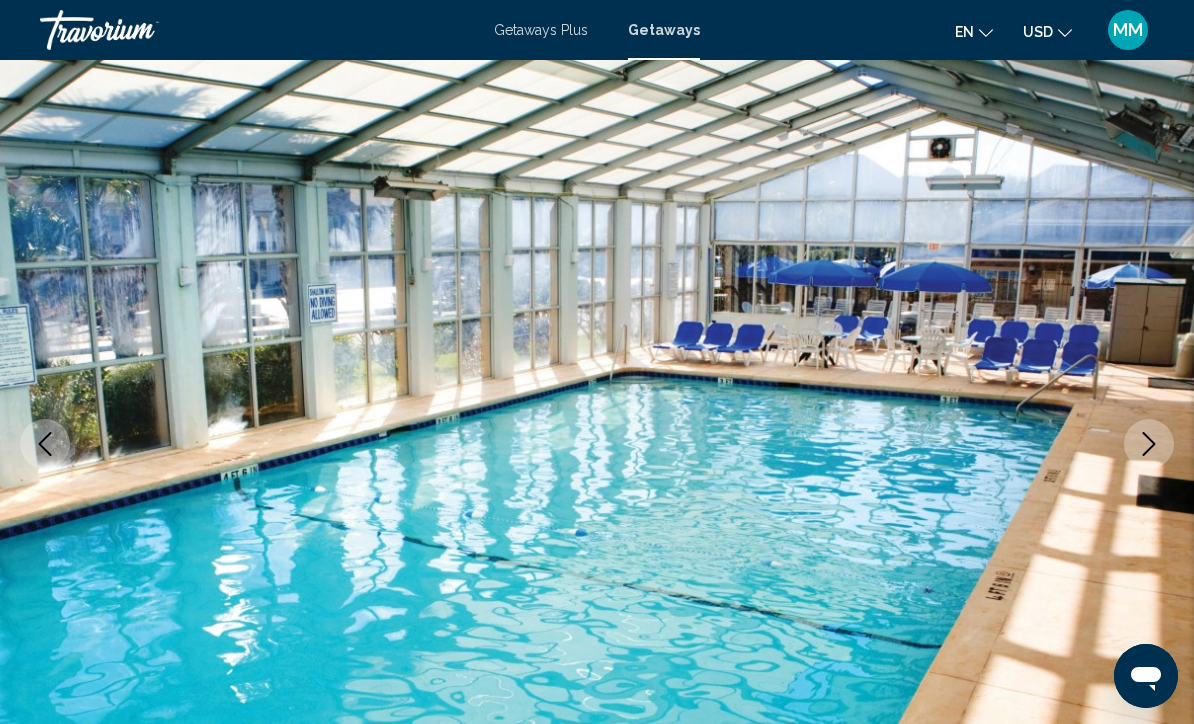 click at bounding box center [1149, 444] 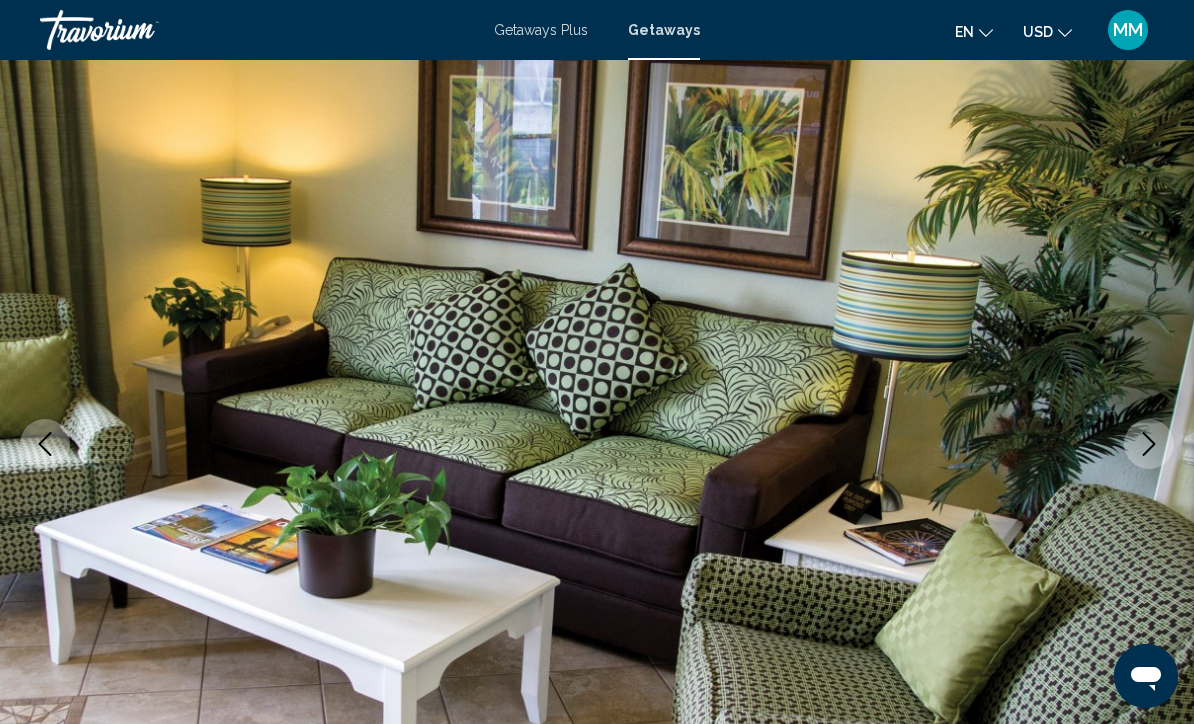 click at bounding box center [1149, 444] 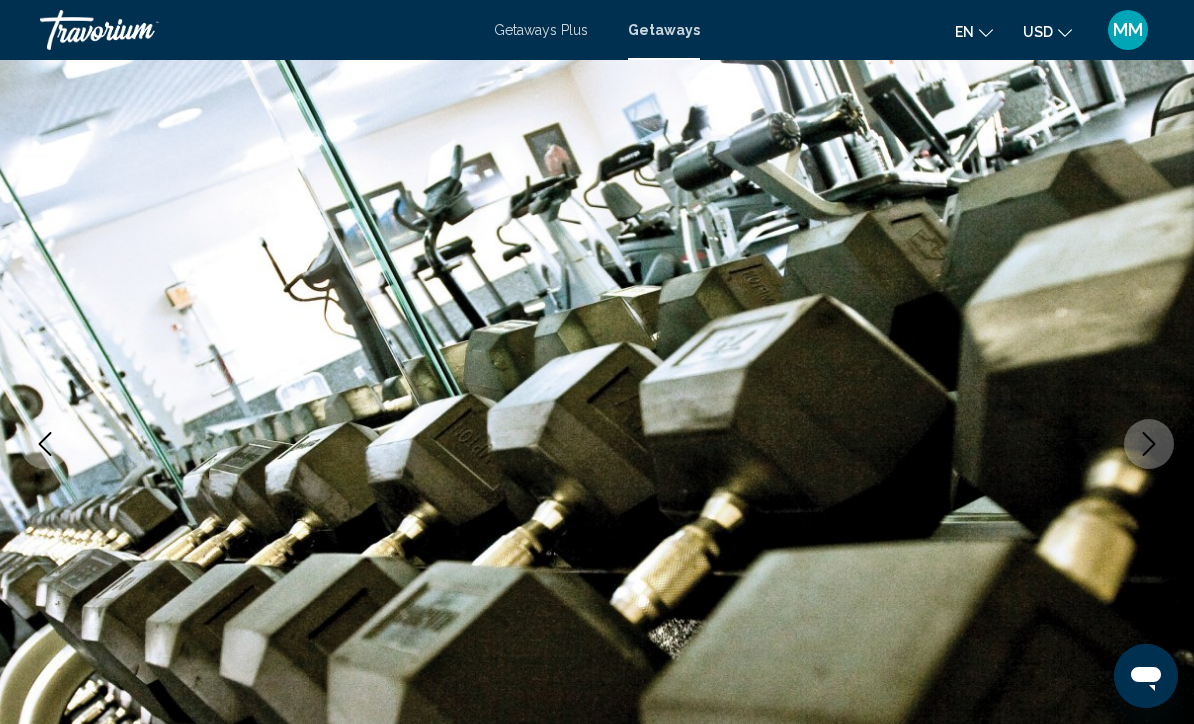 click 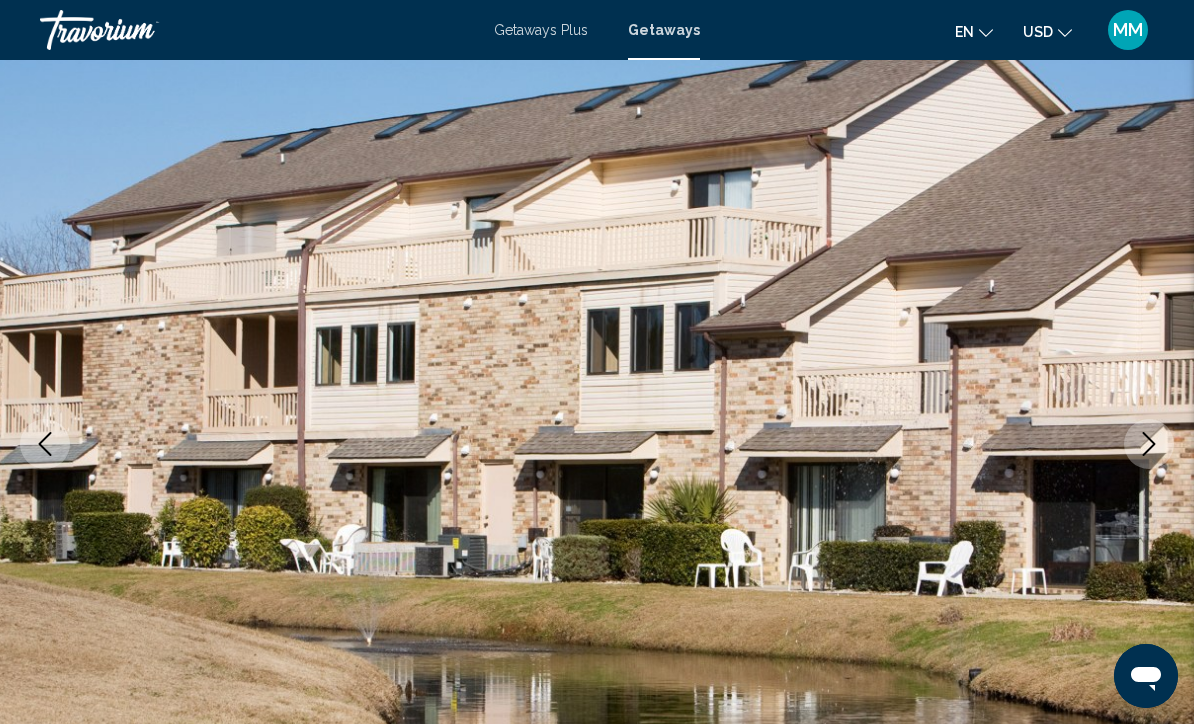 click 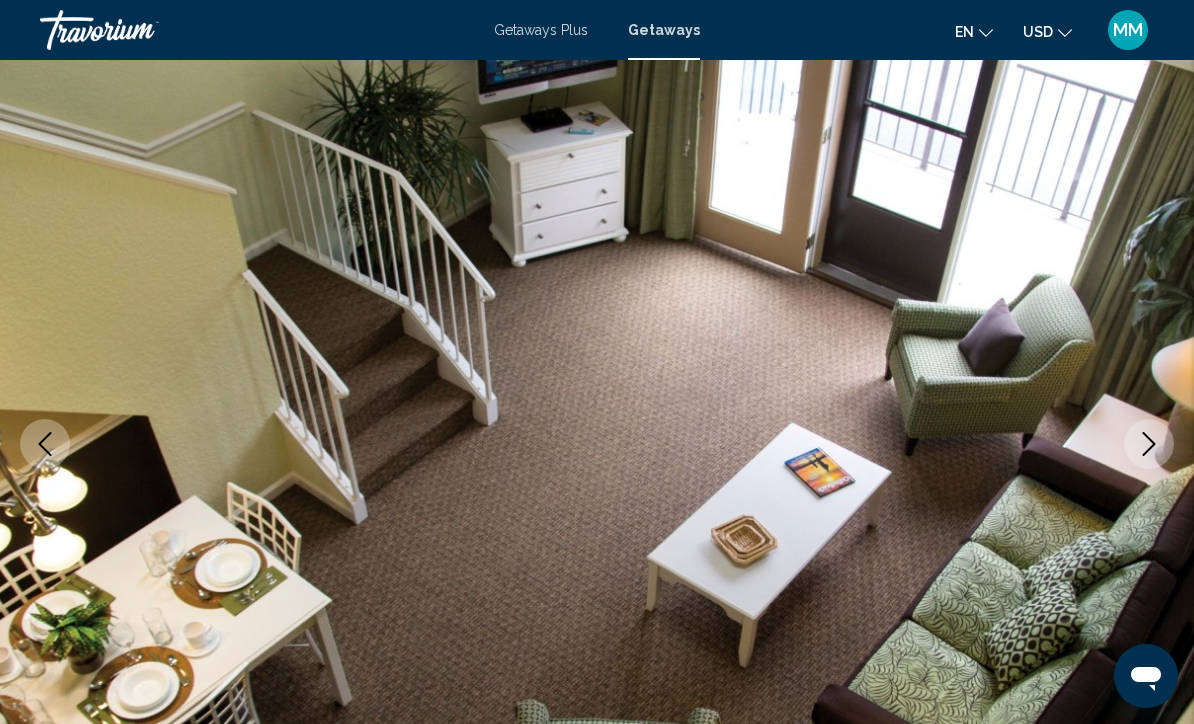 click 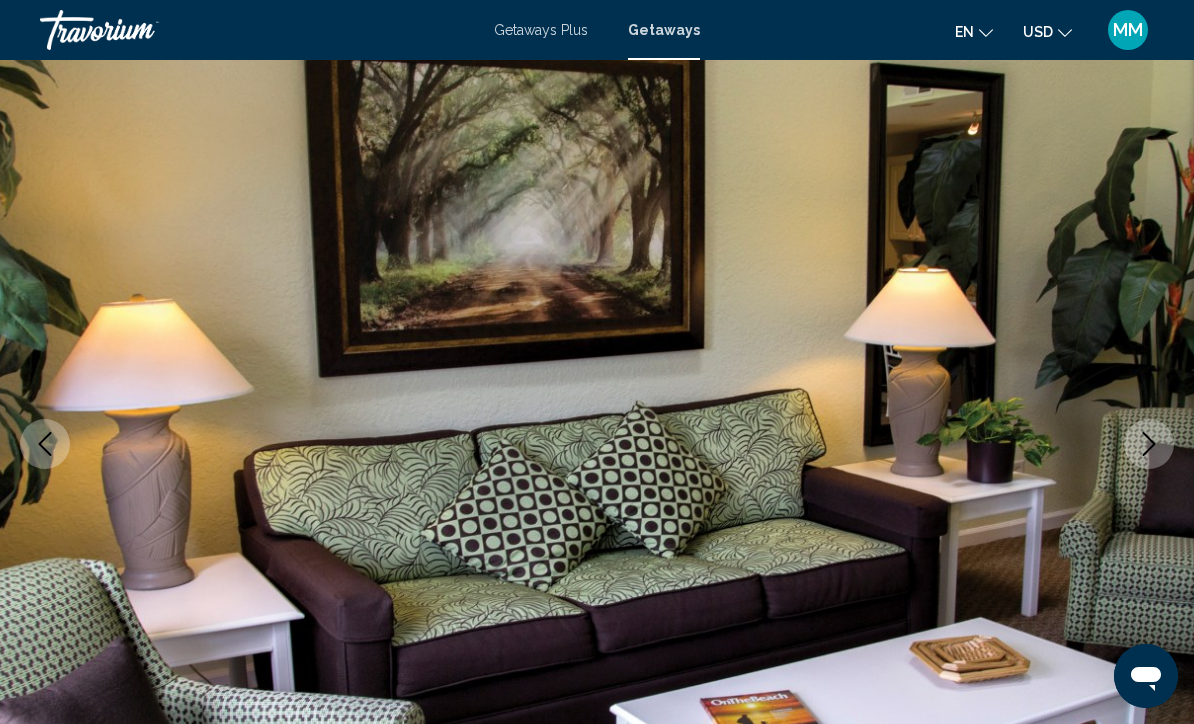 click 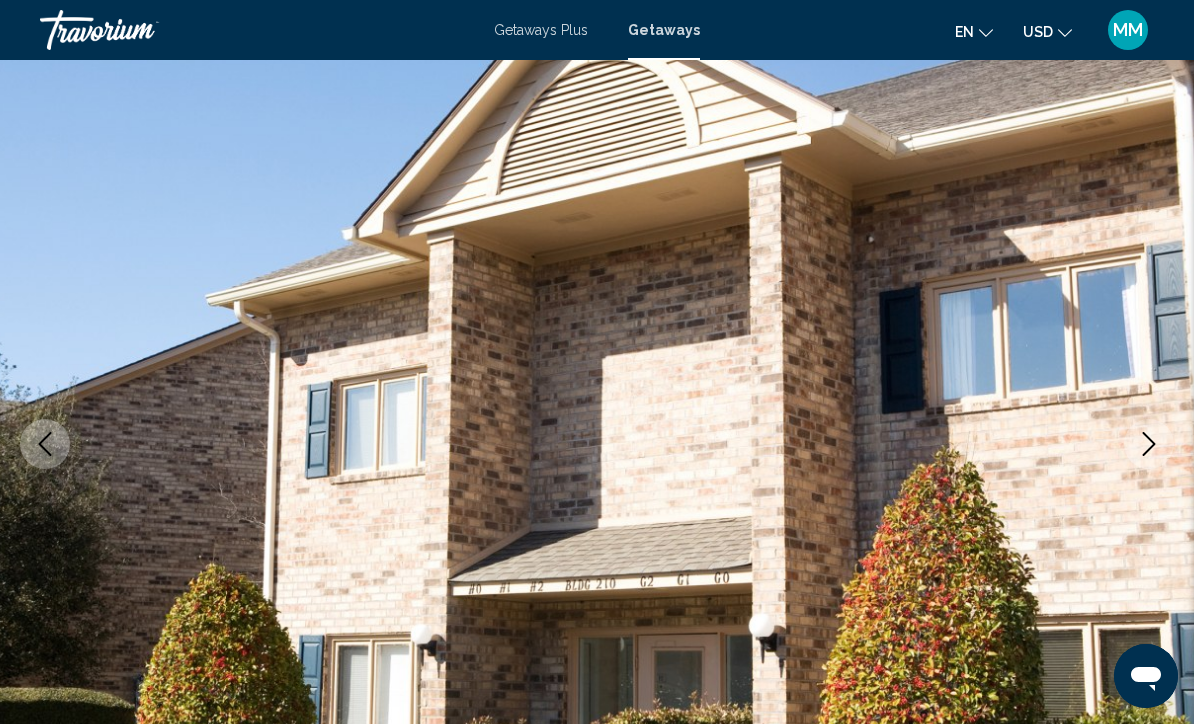 click at bounding box center [1149, 444] 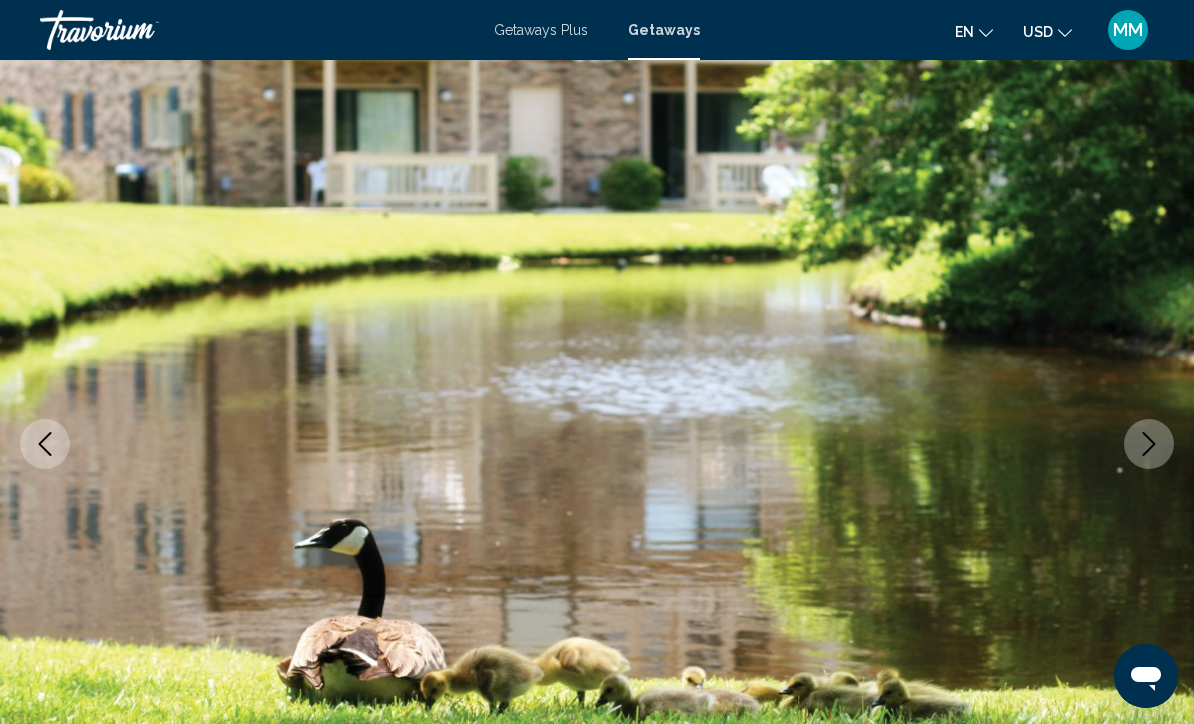 click 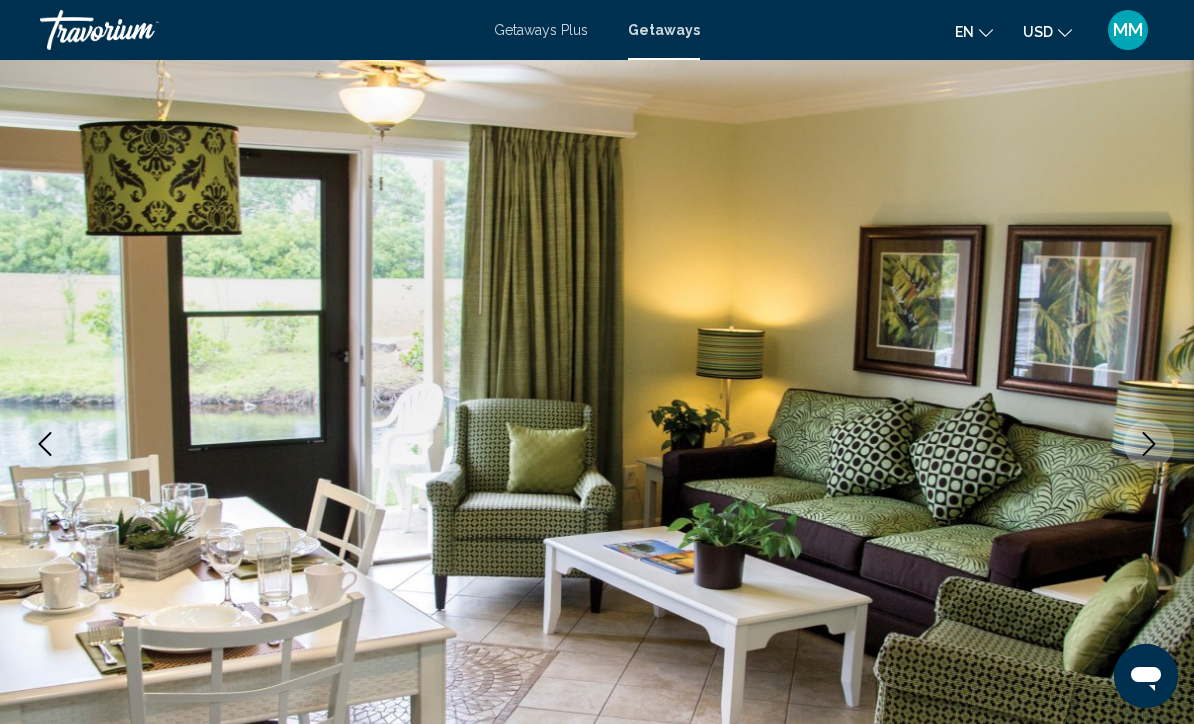 click at bounding box center (1149, 444) 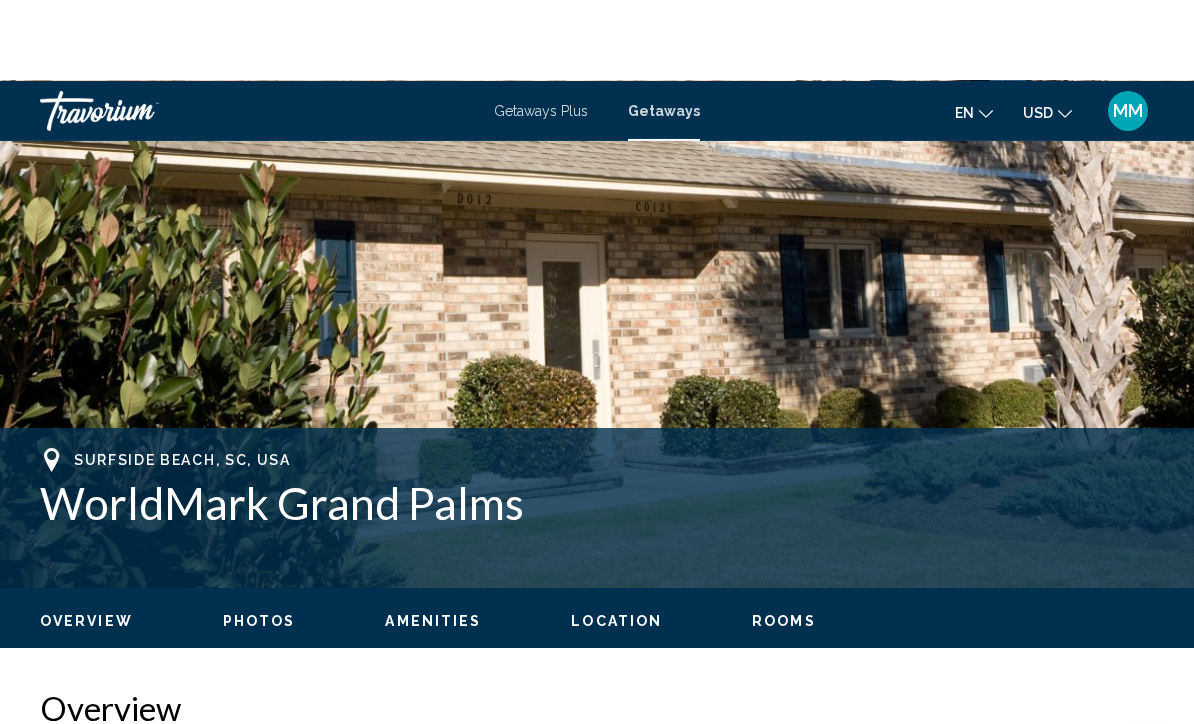 scroll, scrollTop: 0, scrollLeft: 0, axis: both 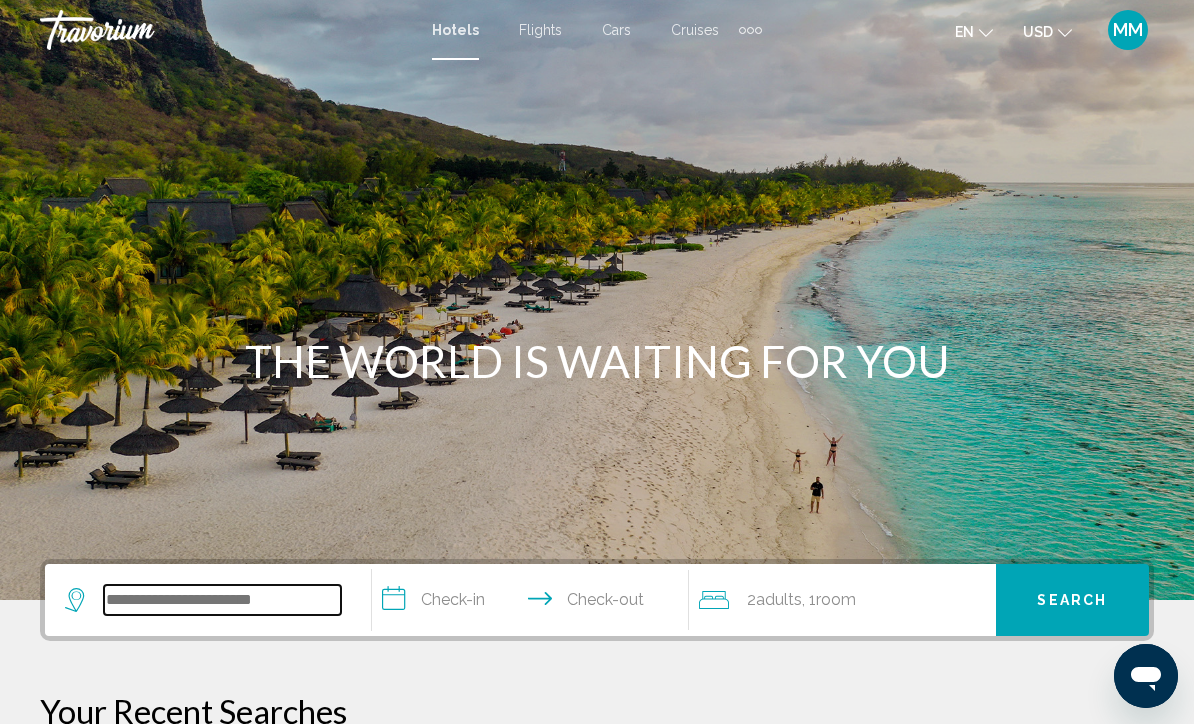 click at bounding box center [222, 600] 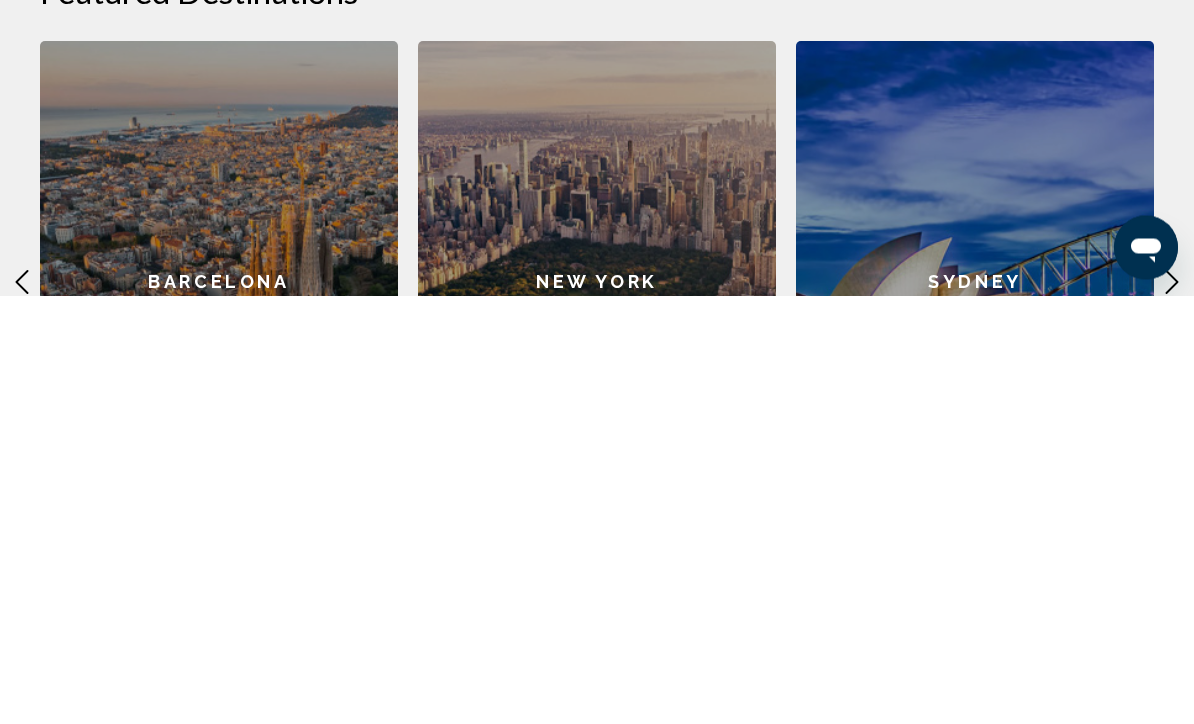 scroll, scrollTop: 452, scrollLeft: 0, axis: vertical 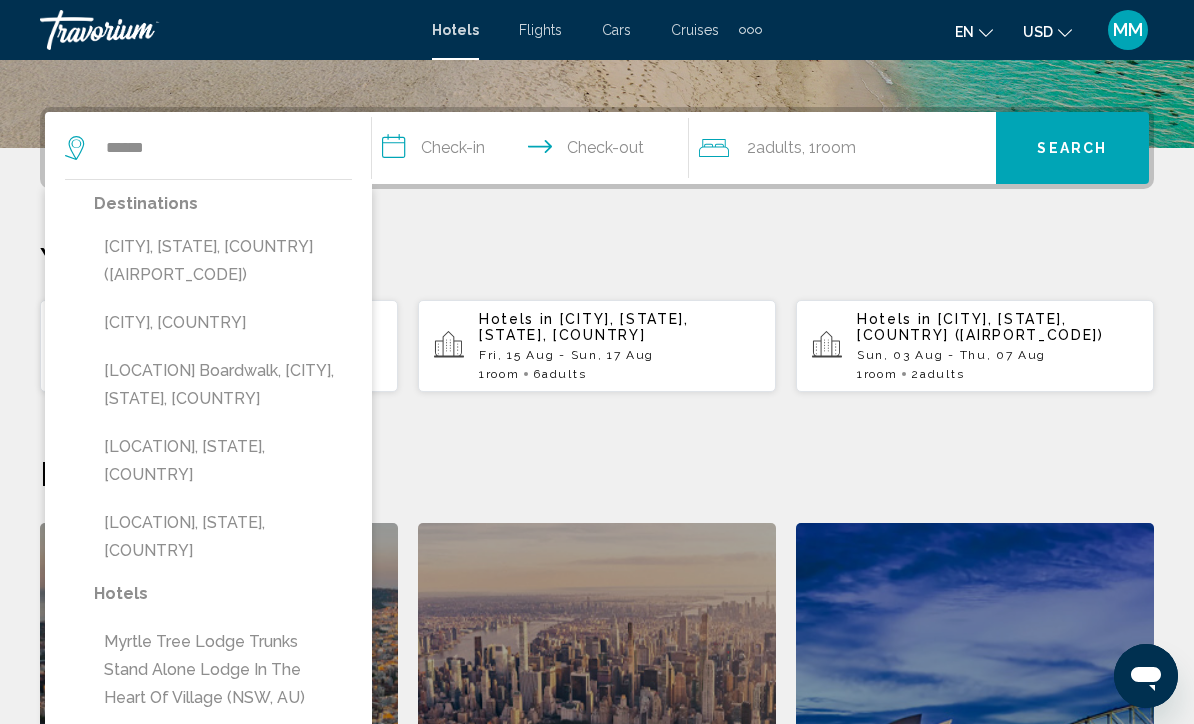 click on "Myrtle Beach, SC, United States (MYR)" at bounding box center (223, 261) 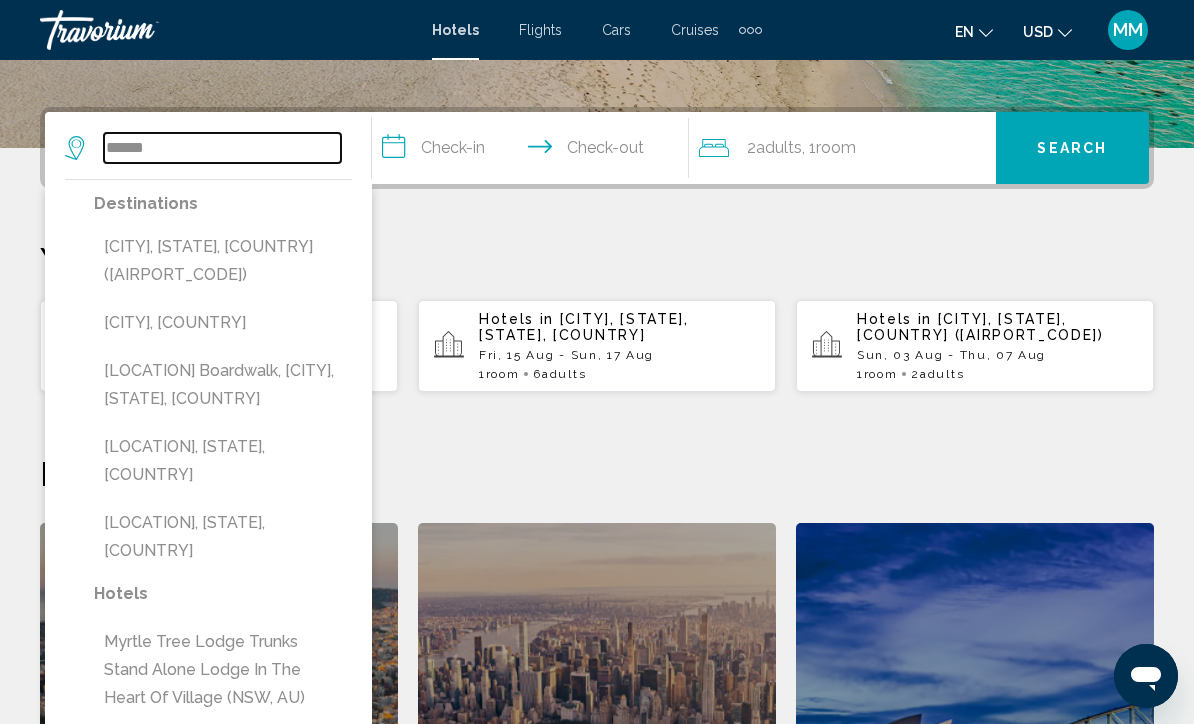 type on "**********" 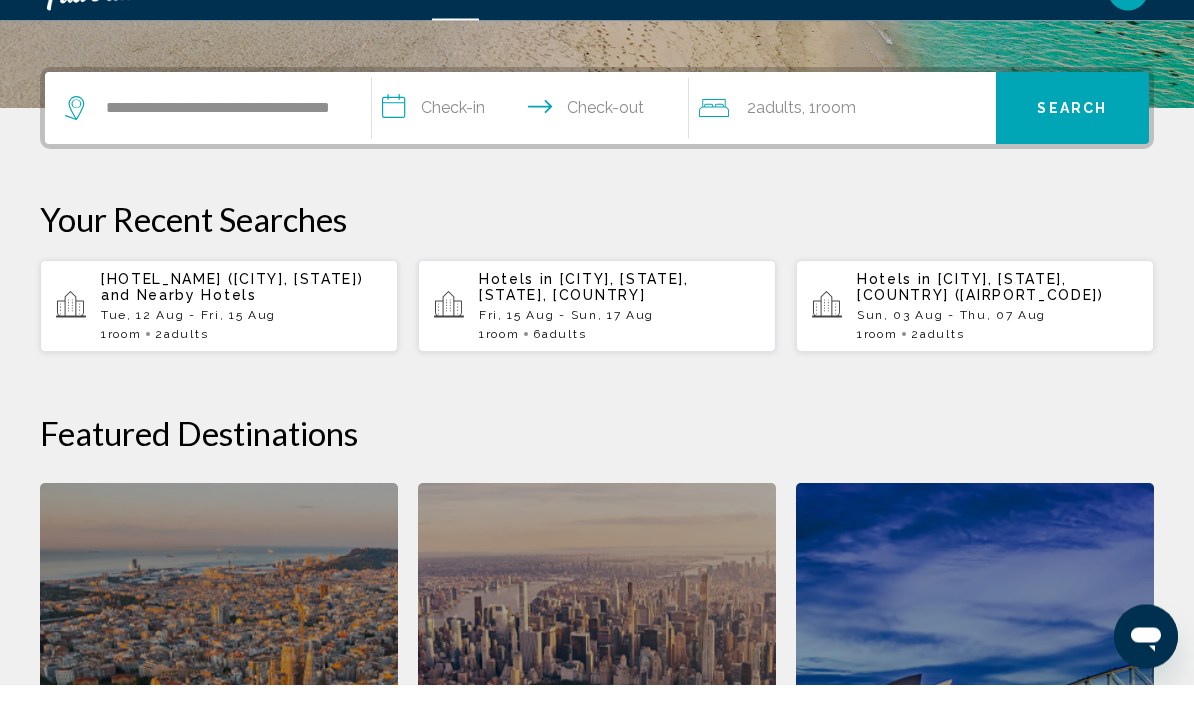 click on "**********" at bounding box center (534, 151) 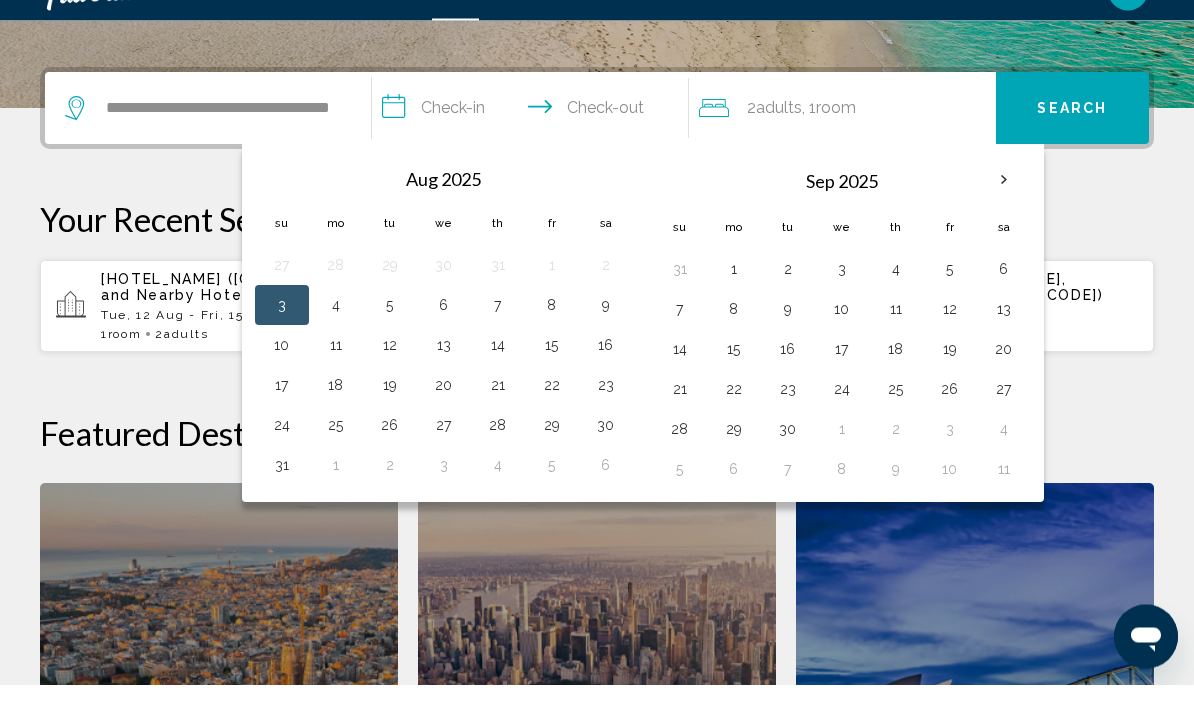 scroll, scrollTop: 494, scrollLeft: 0, axis: vertical 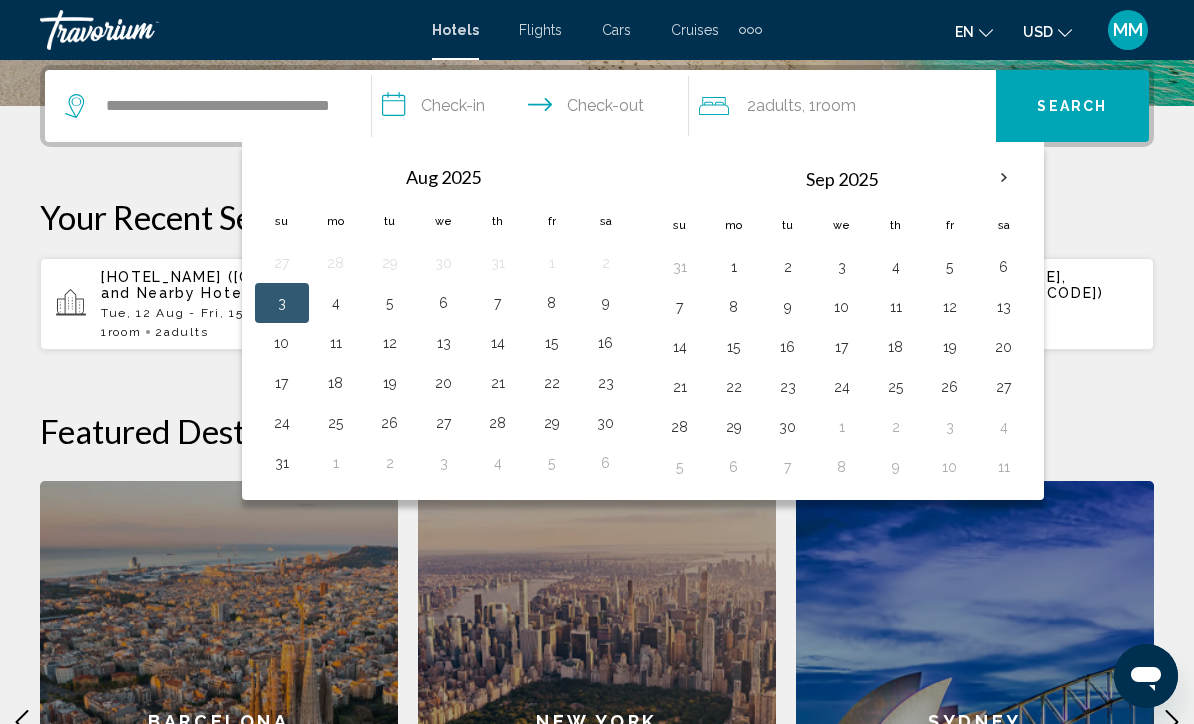 click on "23" at bounding box center [606, 383] 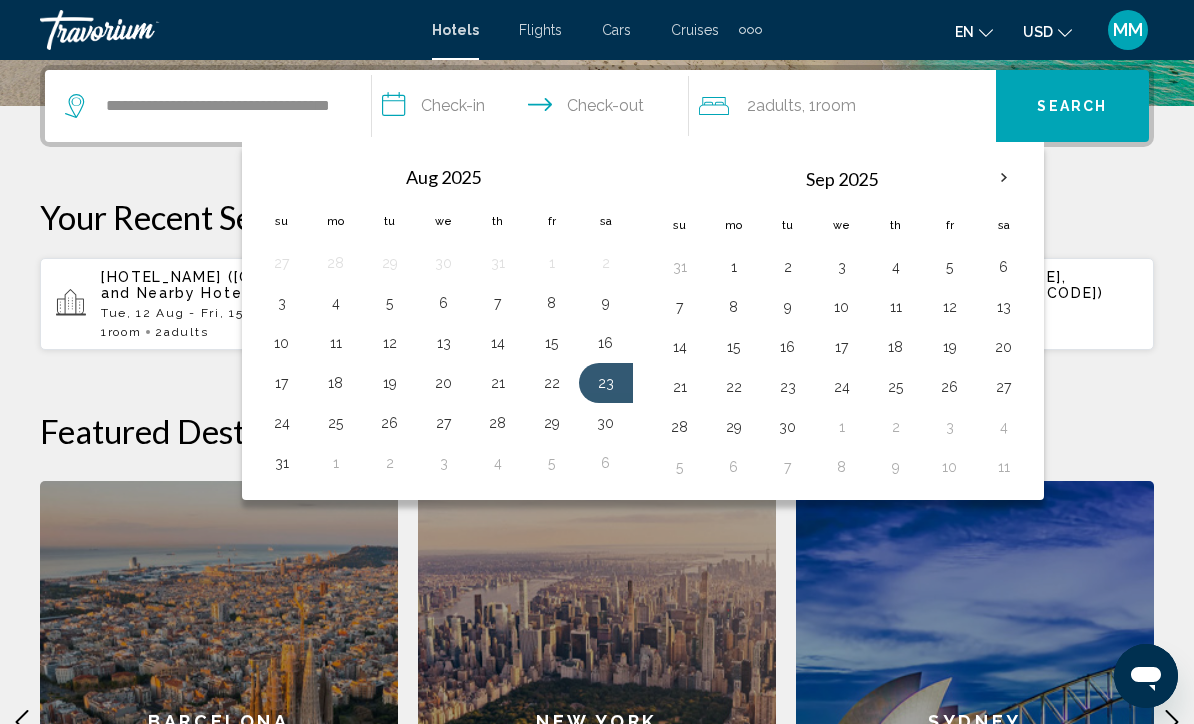 click on "23" at bounding box center (606, 383) 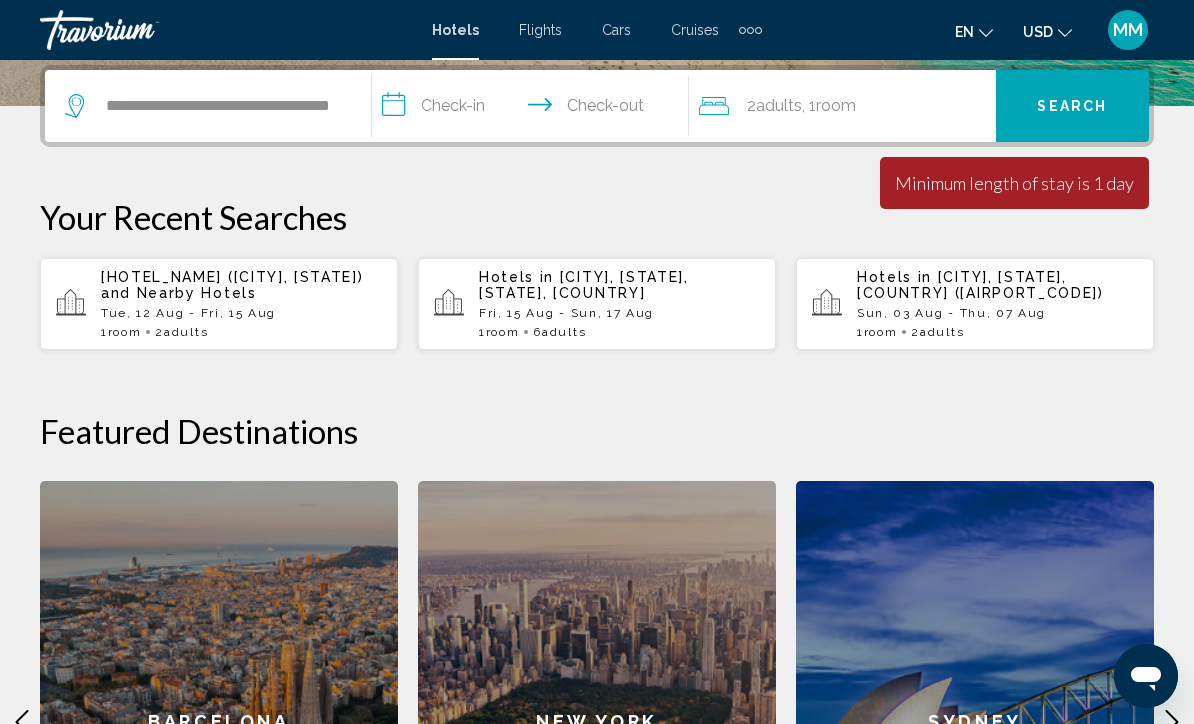 click on "Room" 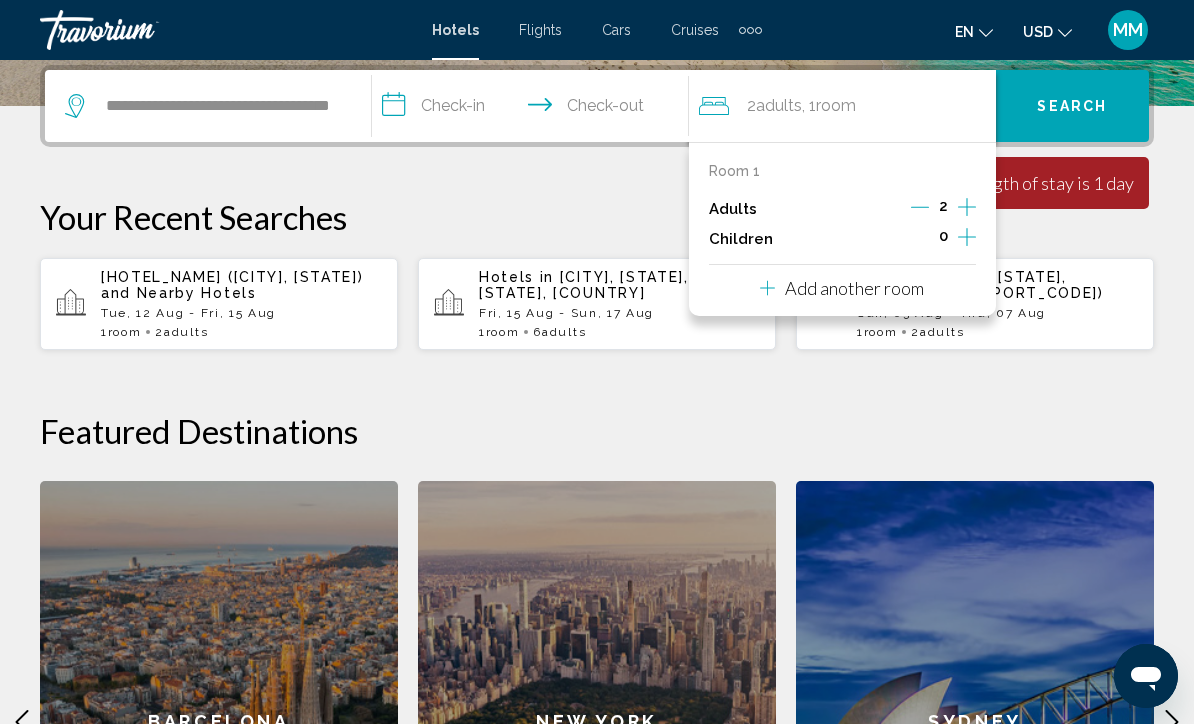 click on "**********" at bounding box center [534, 109] 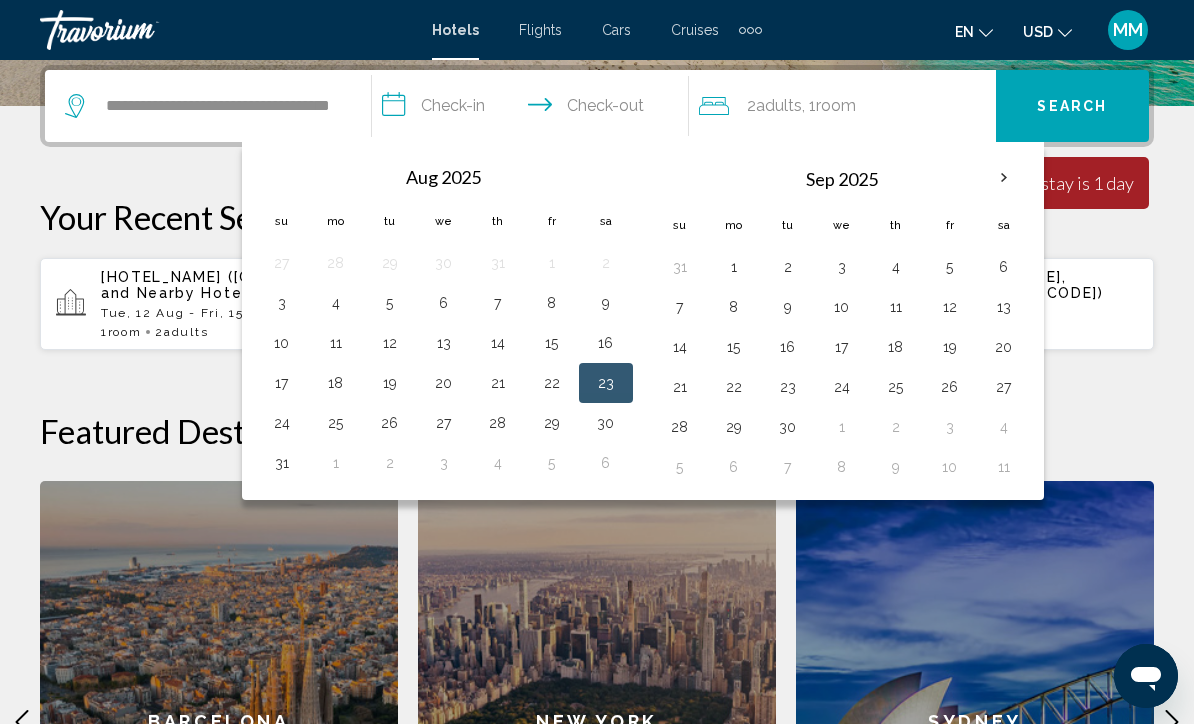 click on "**********" at bounding box center [534, 109] 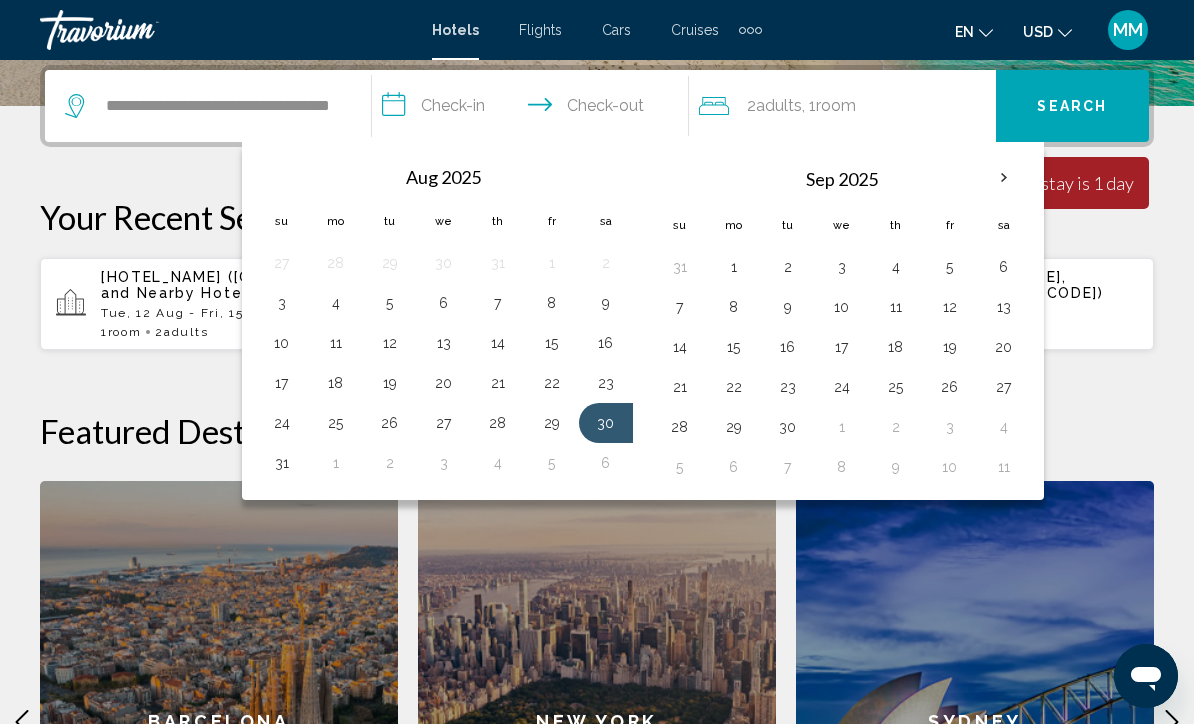 click on "23" at bounding box center (606, 383) 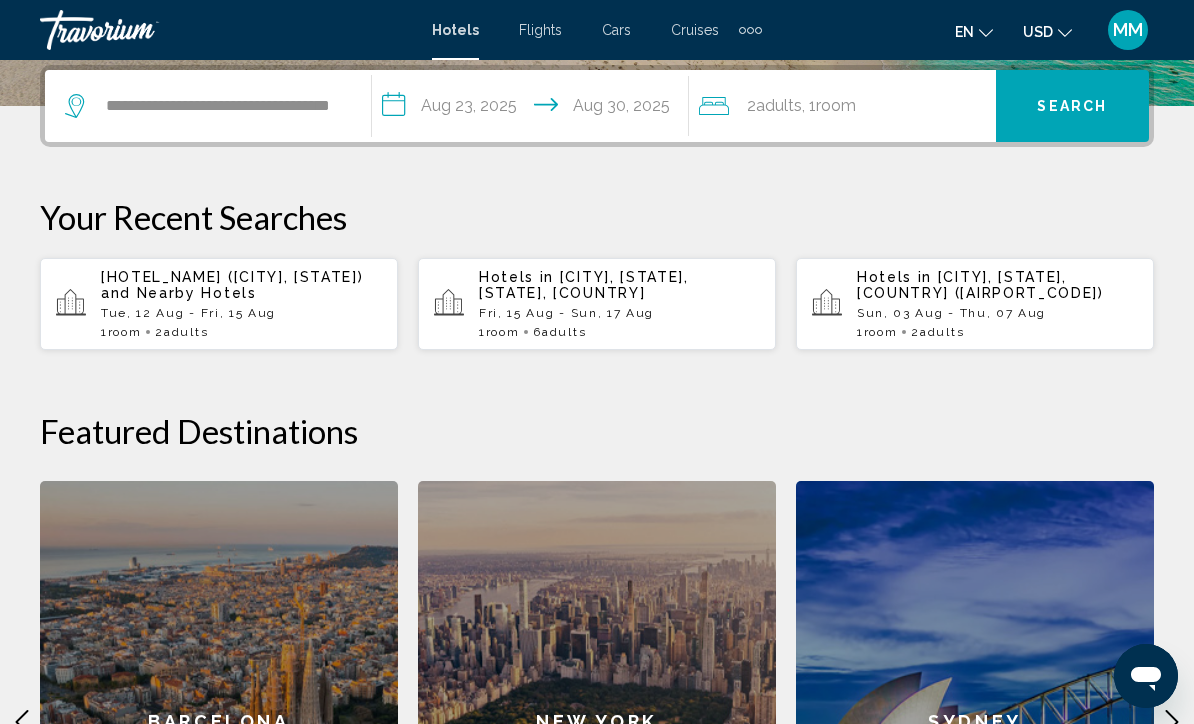 click on ", 1  Room rooms" 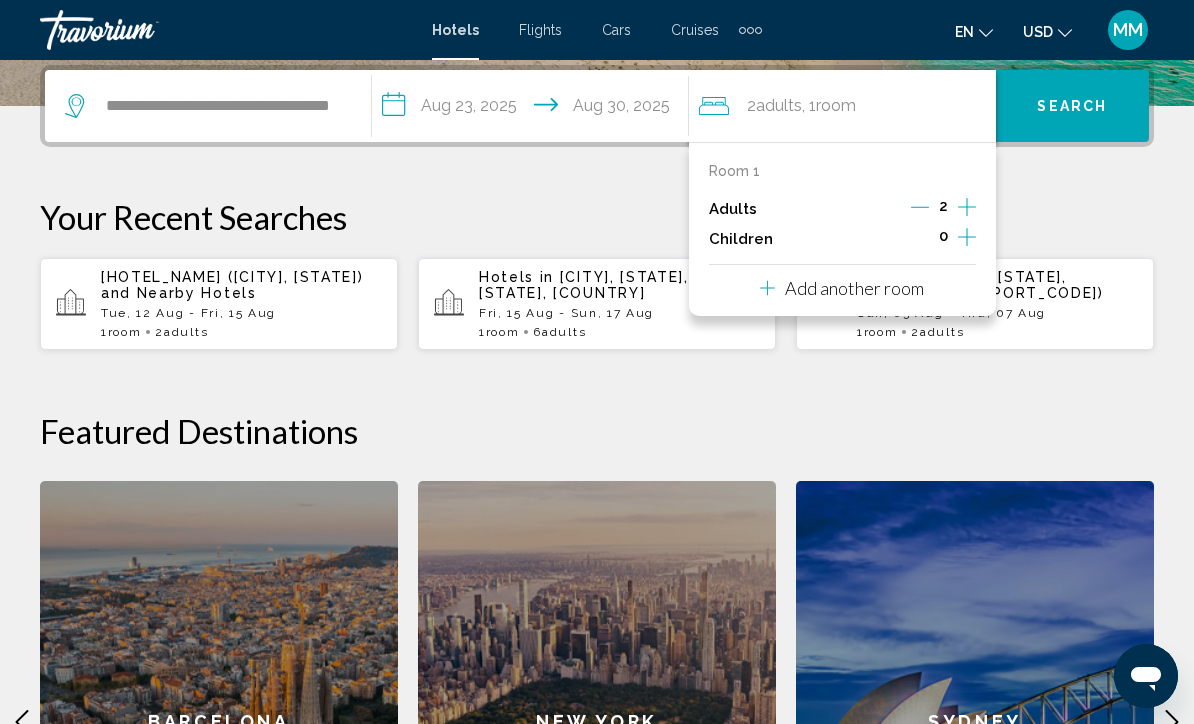 click 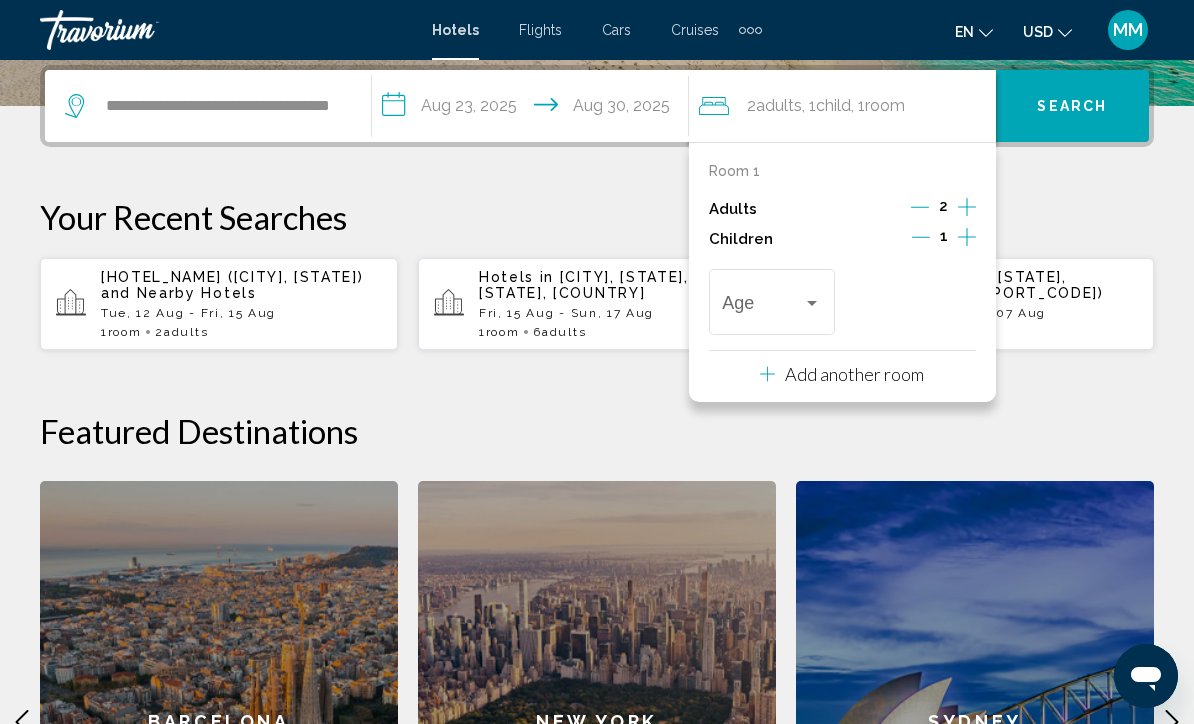 click 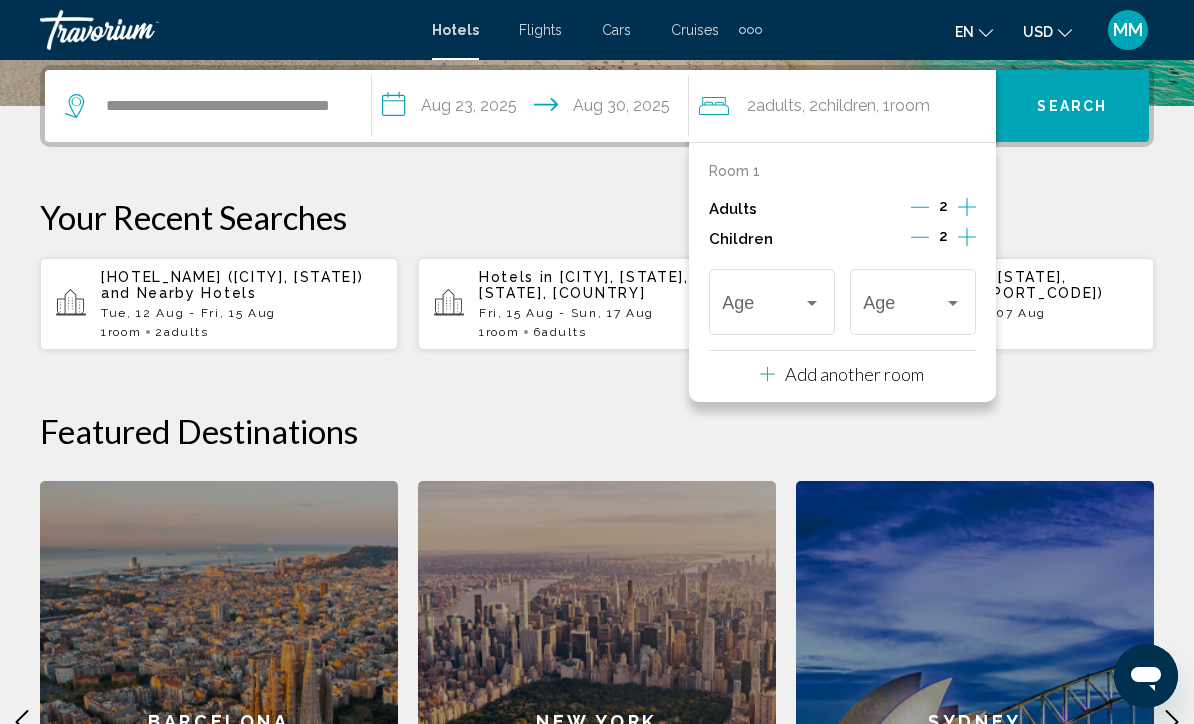 click at bounding box center [812, 303] 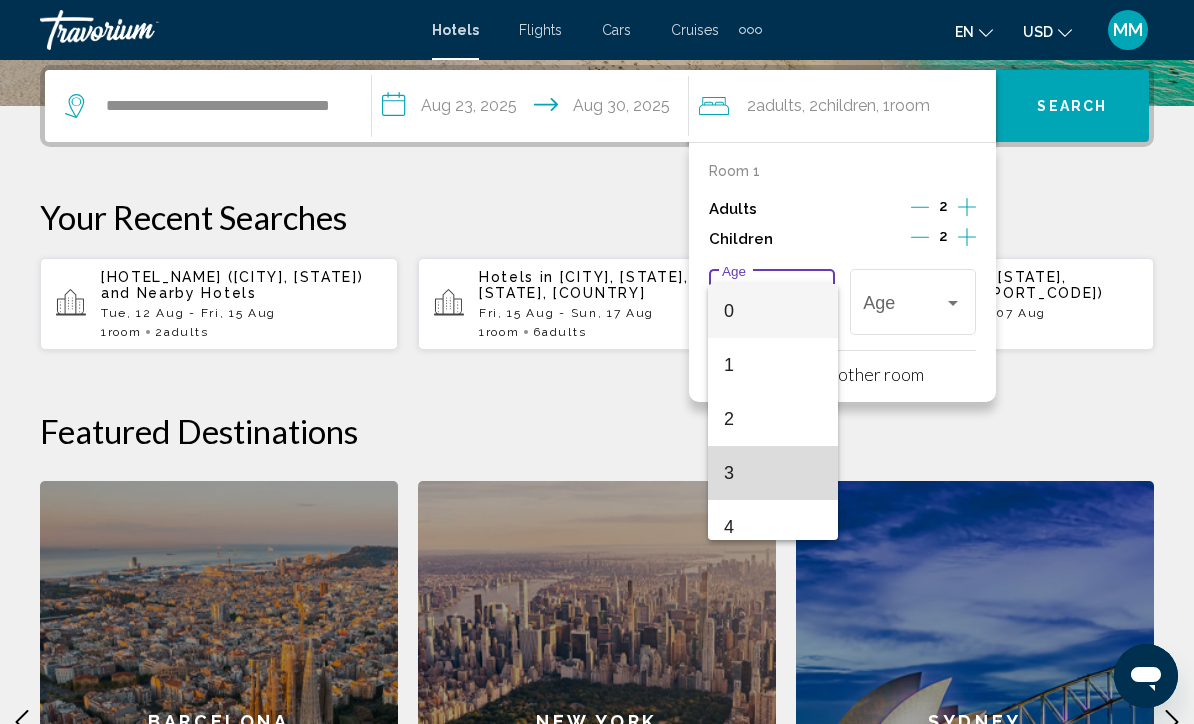 click on "3" at bounding box center [773, 473] 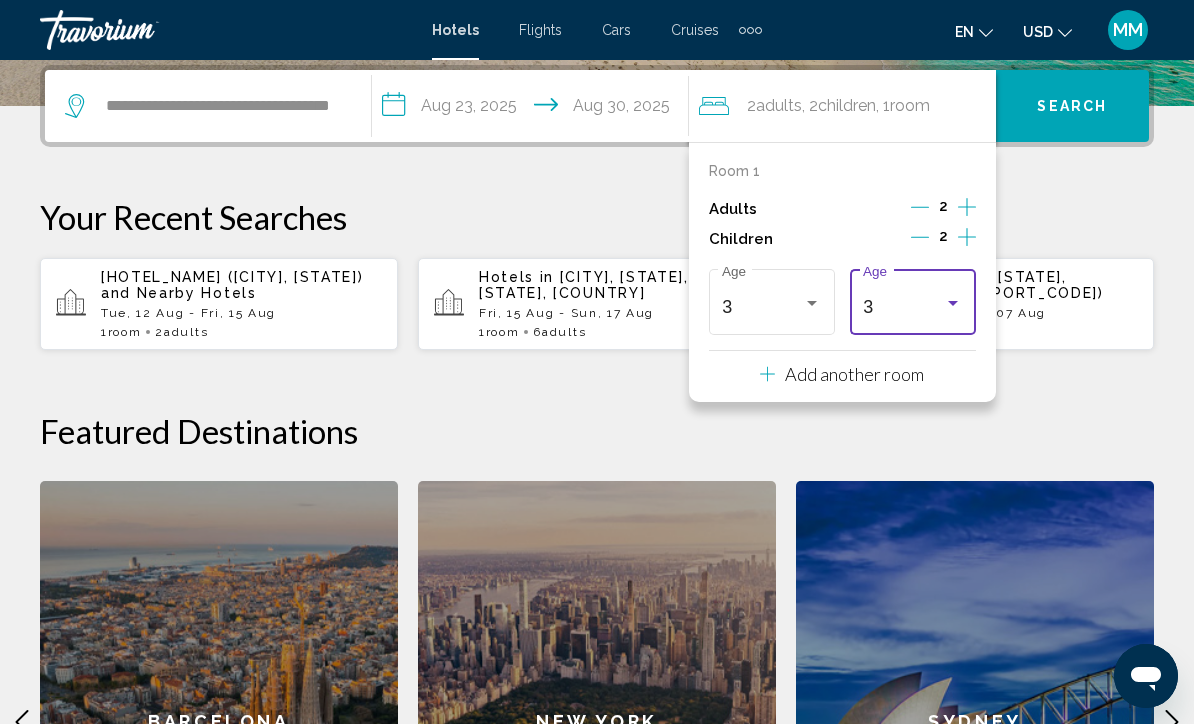 click at bounding box center [953, 303] 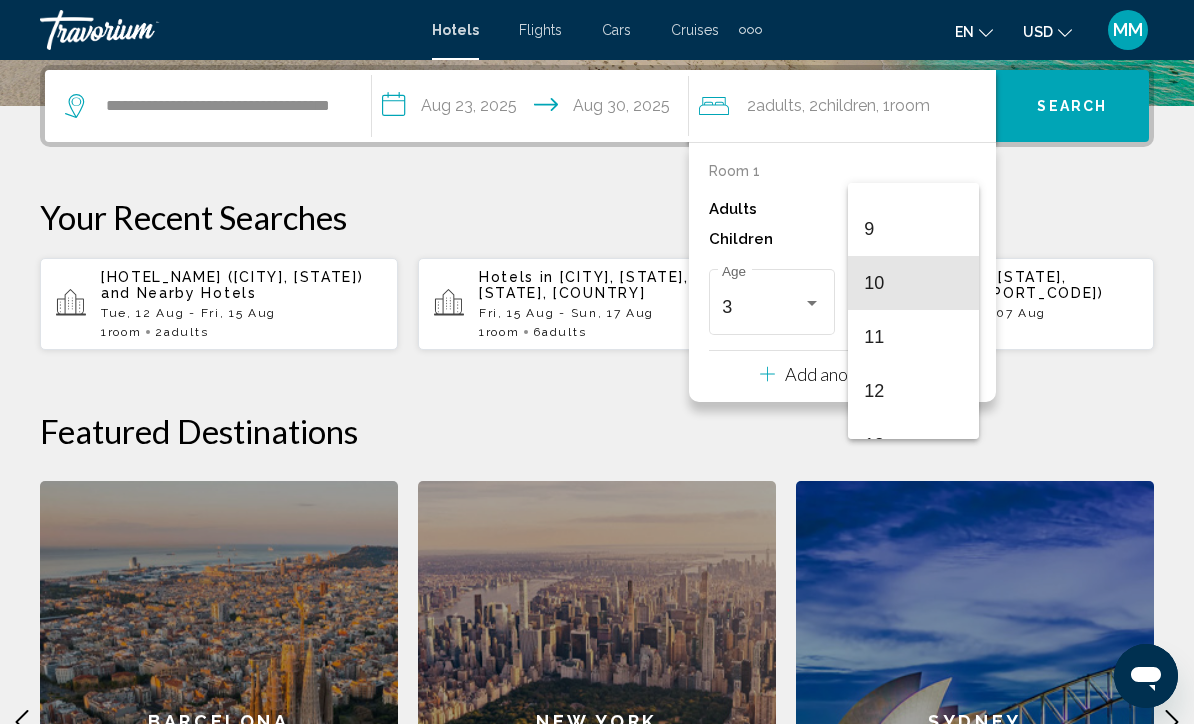 scroll, scrollTop: 481, scrollLeft: 0, axis: vertical 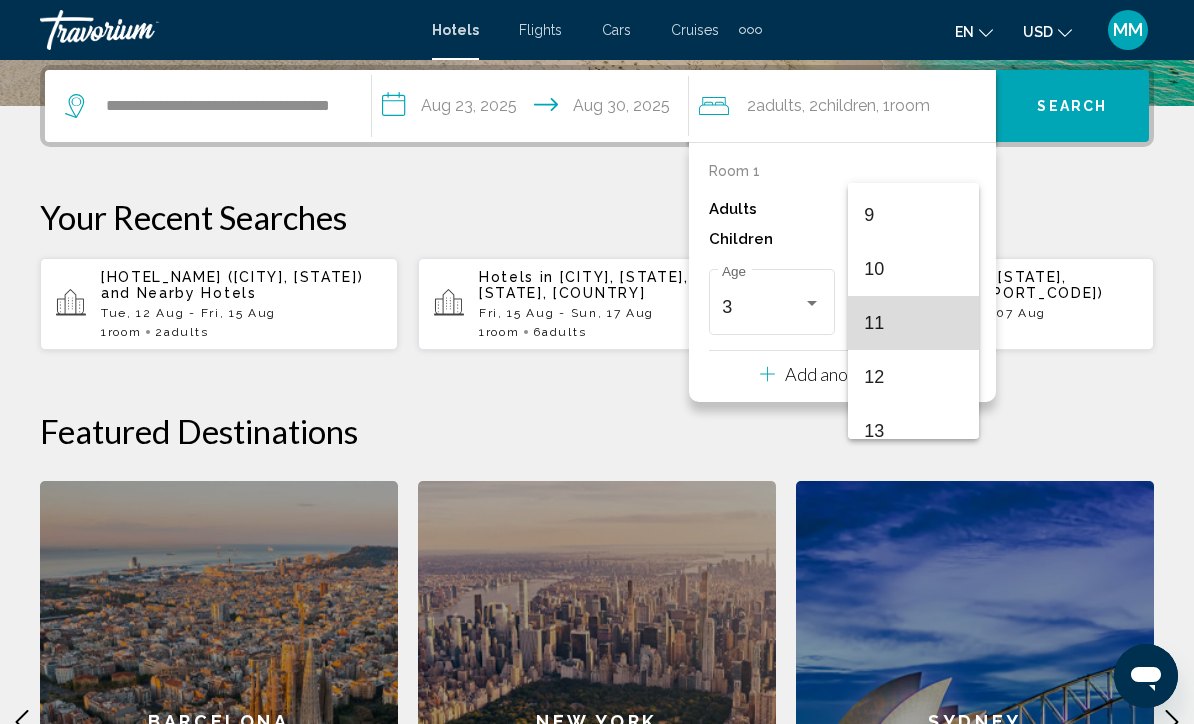 click on "11" at bounding box center [913, 323] 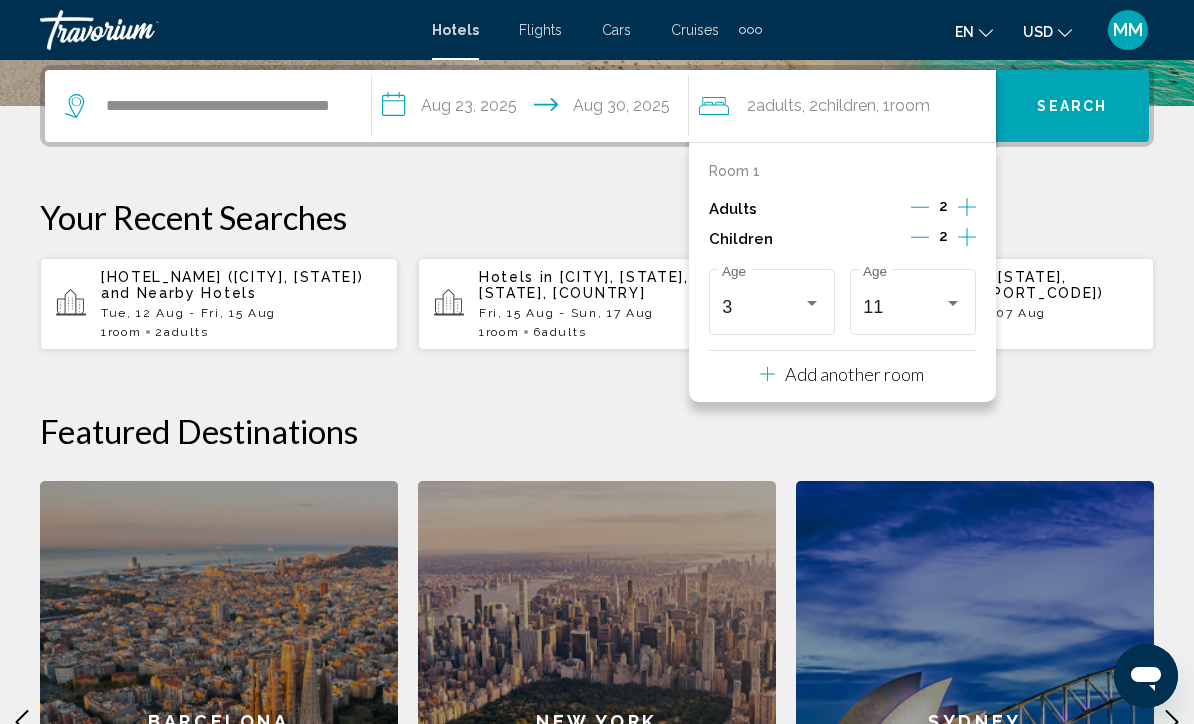 click on "Search" at bounding box center (1072, 105) 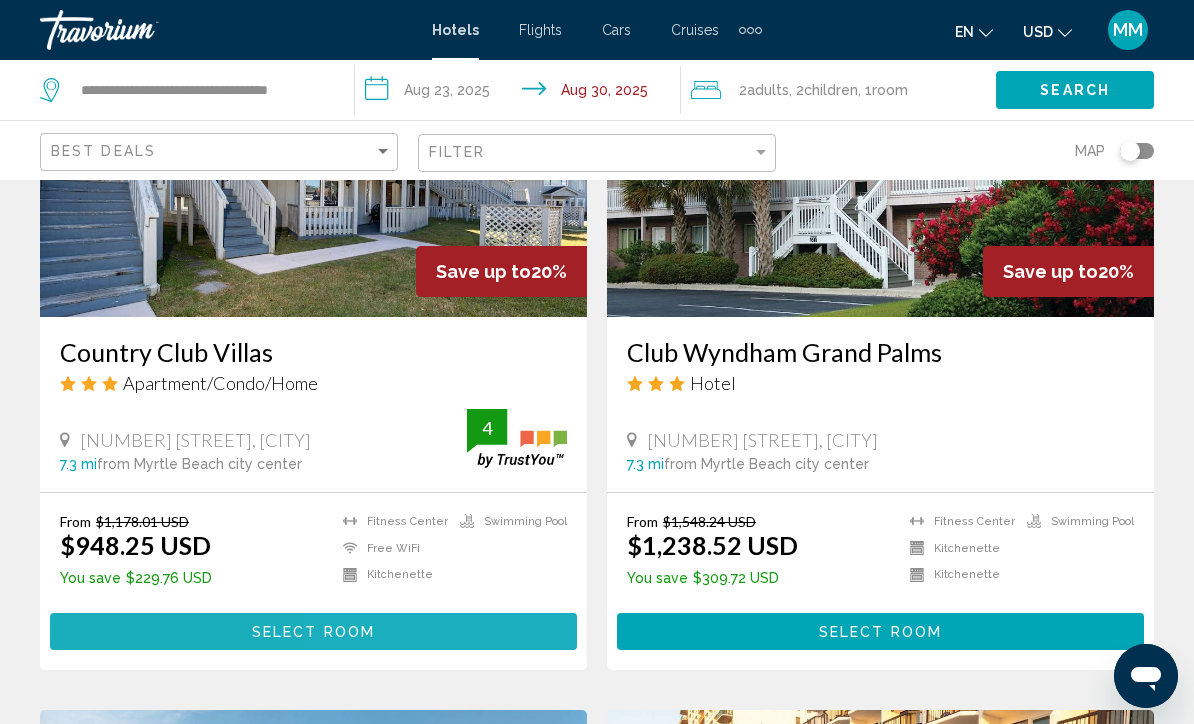 scroll, scrollTop: 3147, scrollLeft: 0, axis: vertical 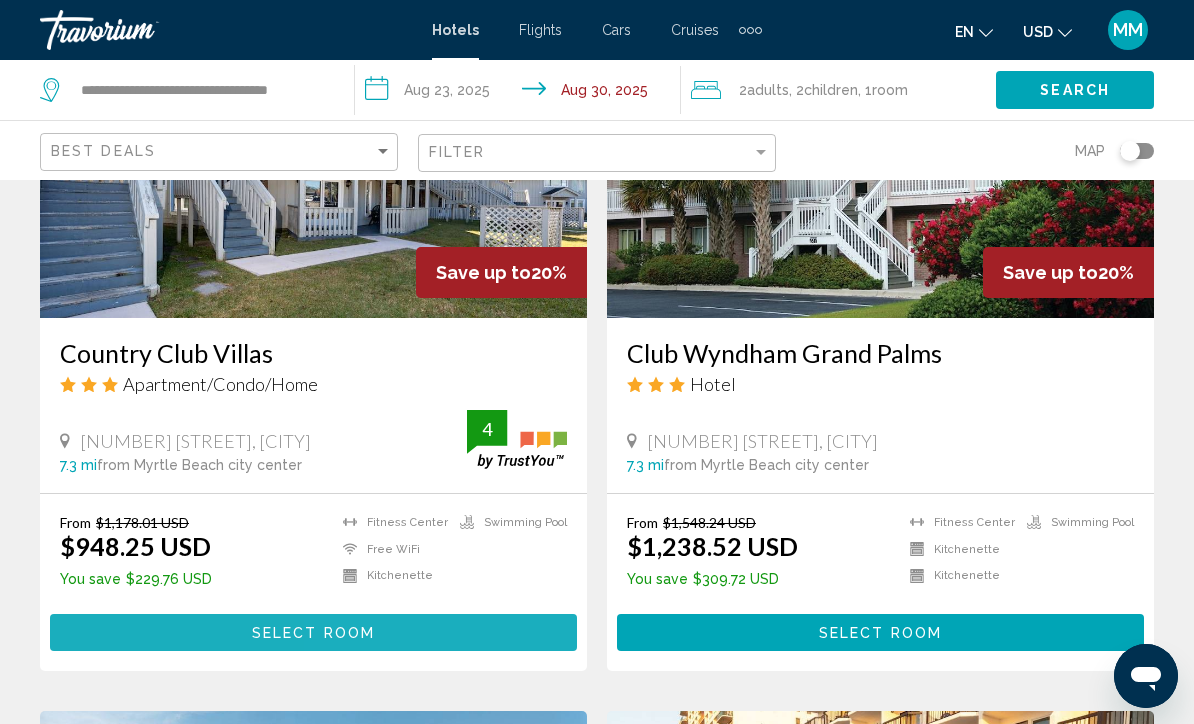 click on "Select Room" at bounding box center (313, 632) 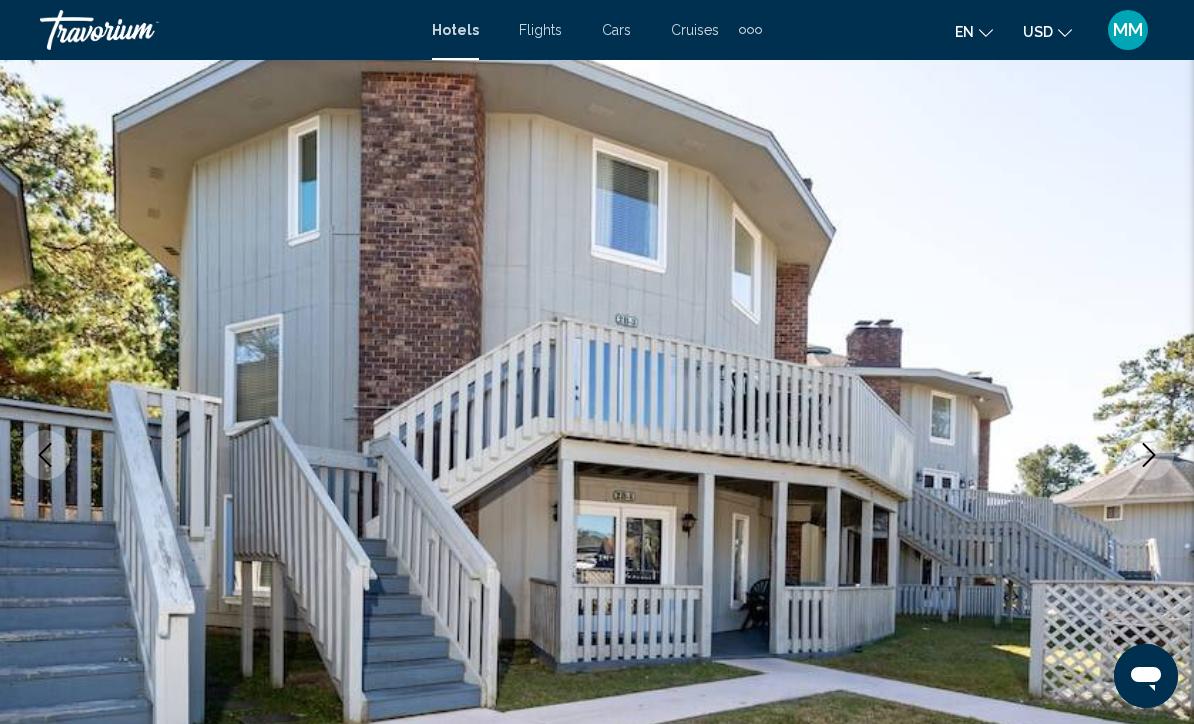 scroll, scrollTop: 0, scrollLeft: 0, axis: both 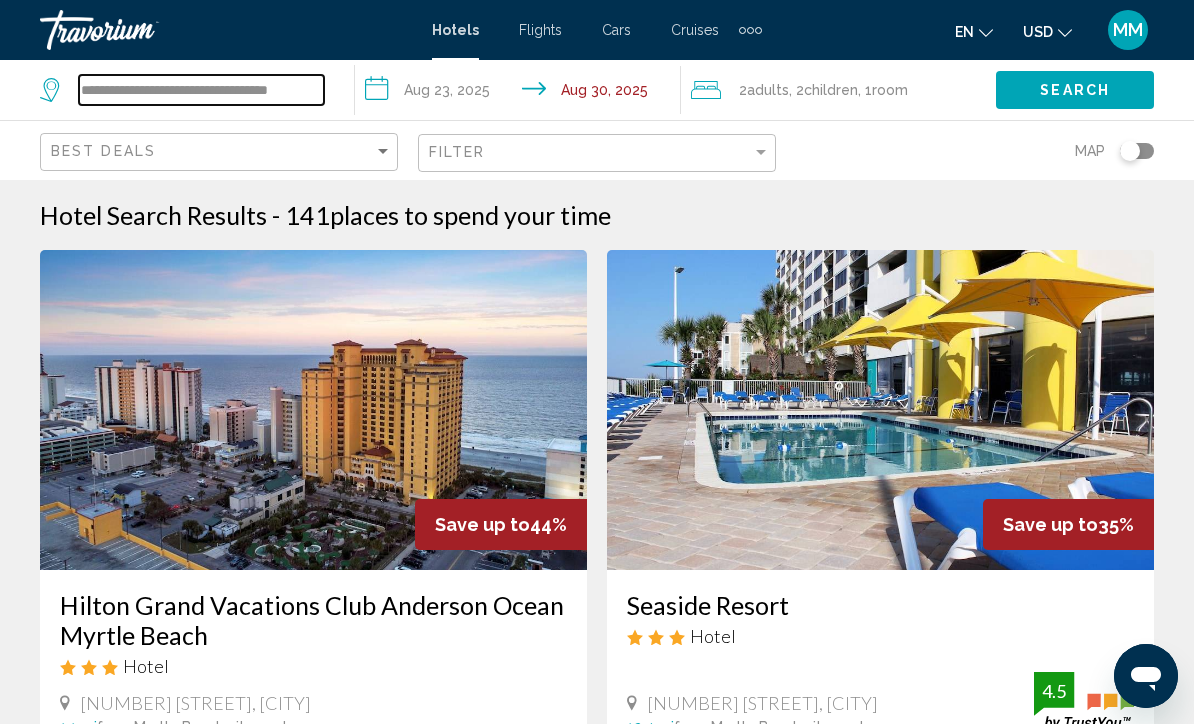 click on "**********" at bounding box center (201, 90) 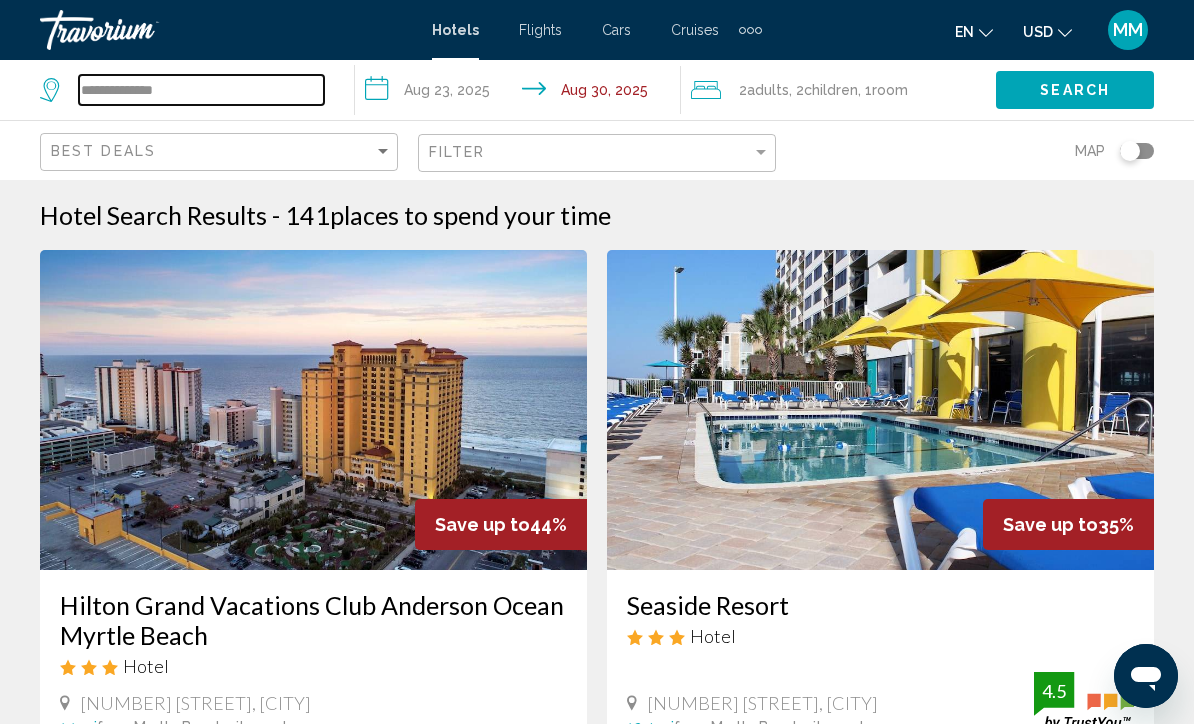 type on "******" 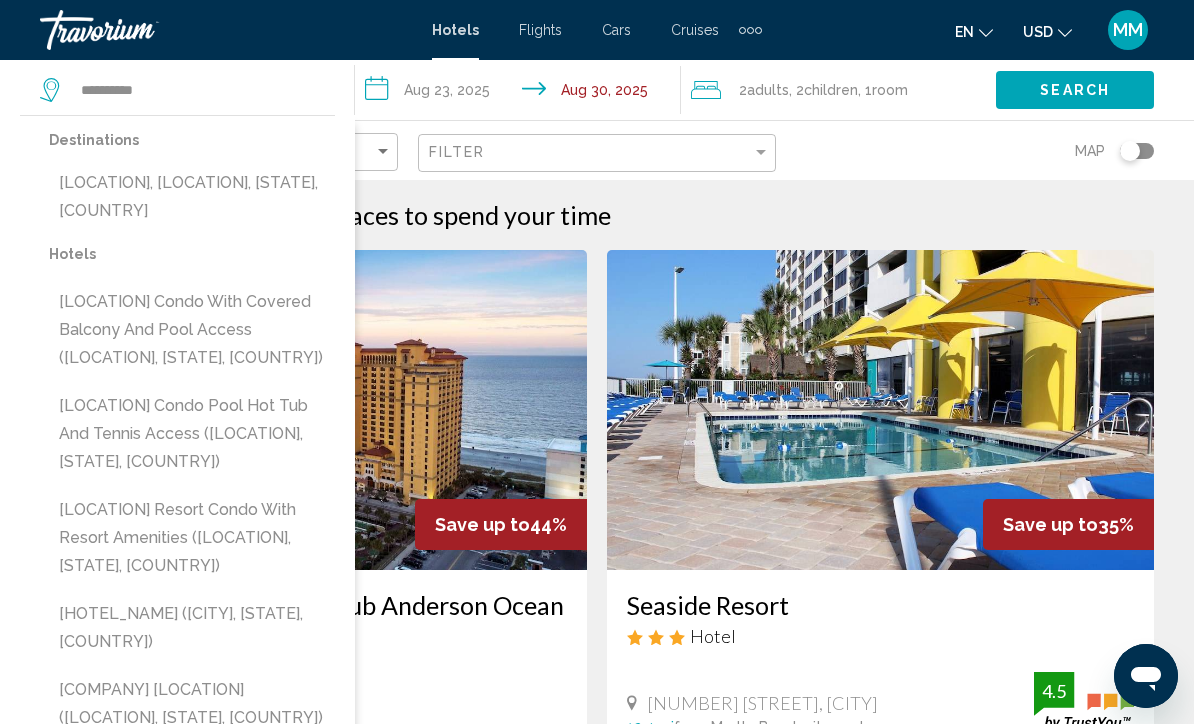 click on "Hilton Head Island, Hilton Head, SC, United States" at bounding box center (192, 197) 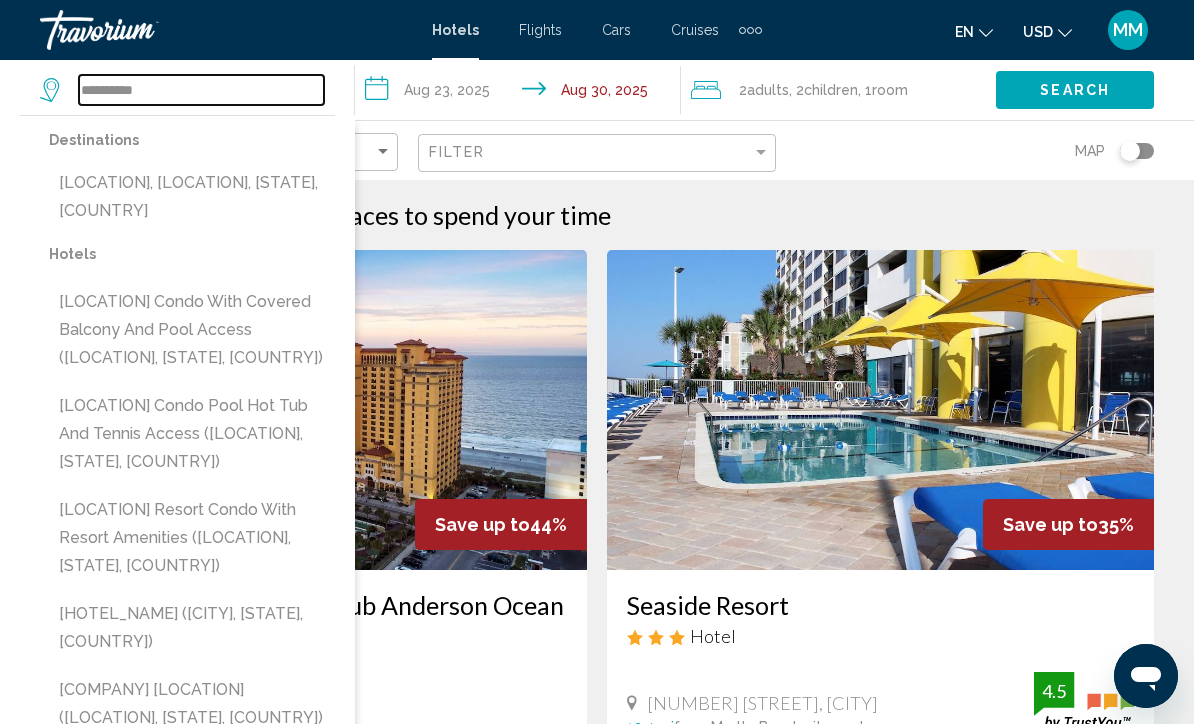 type on "**********" 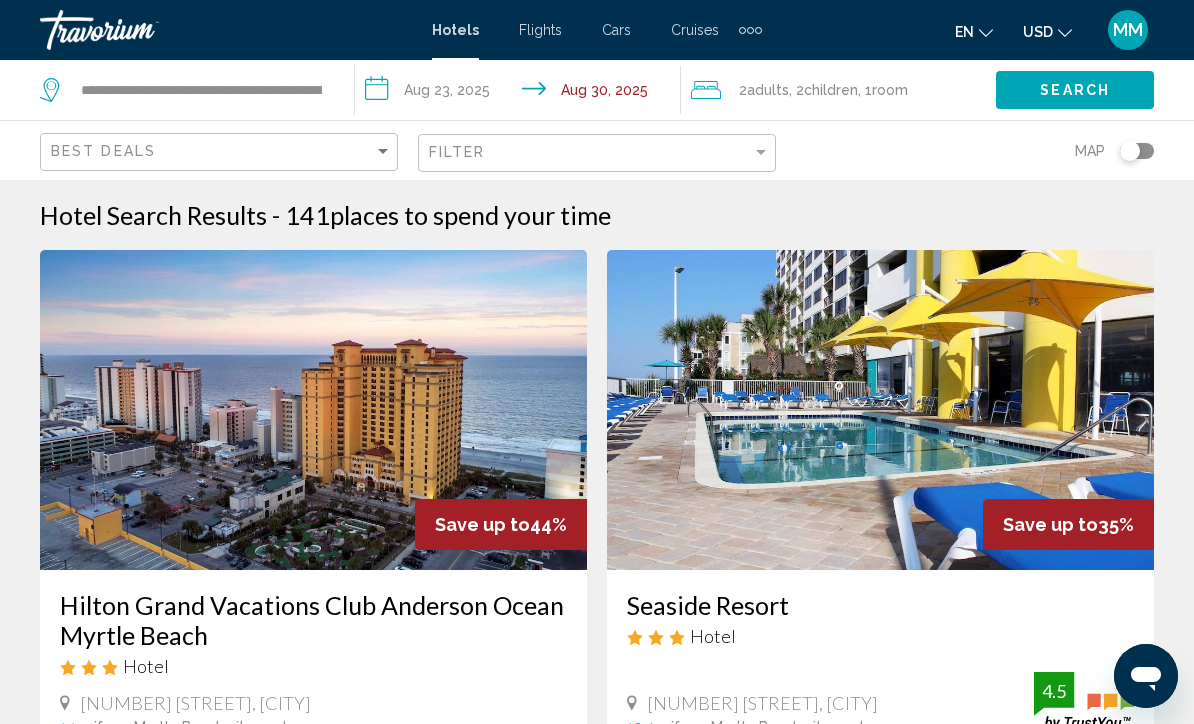 click on "Search" 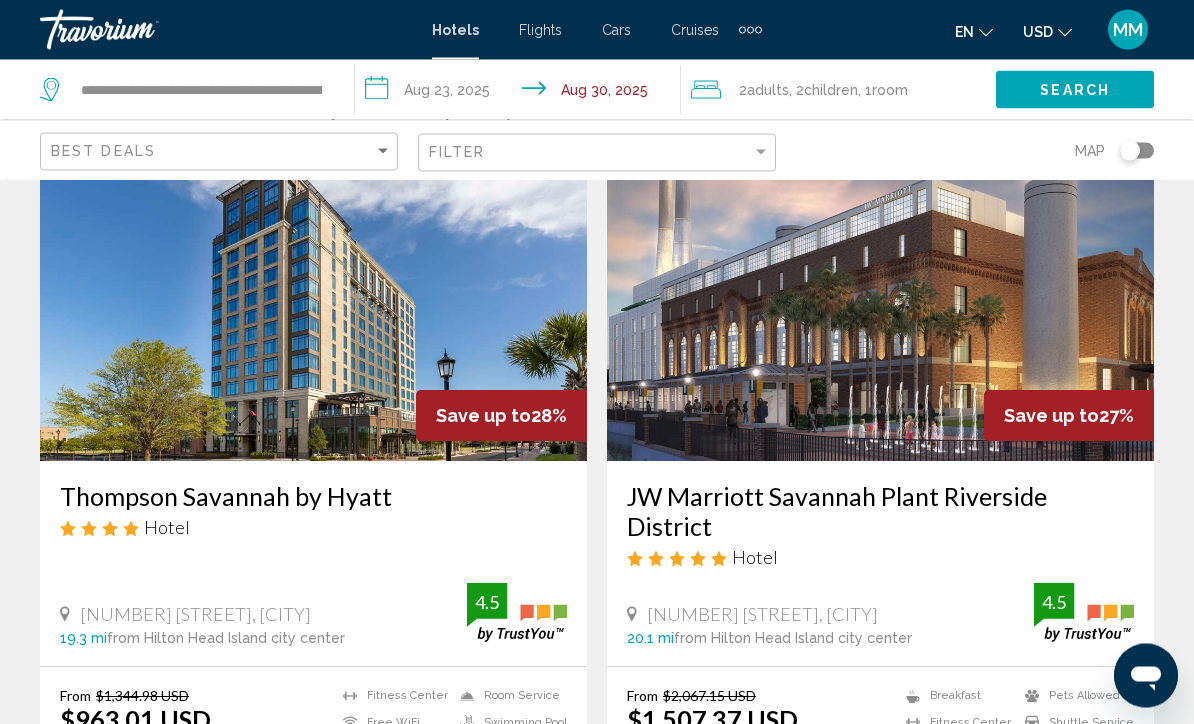 scroll, scrollTop: 0, scrollLeft: 0, axis: both 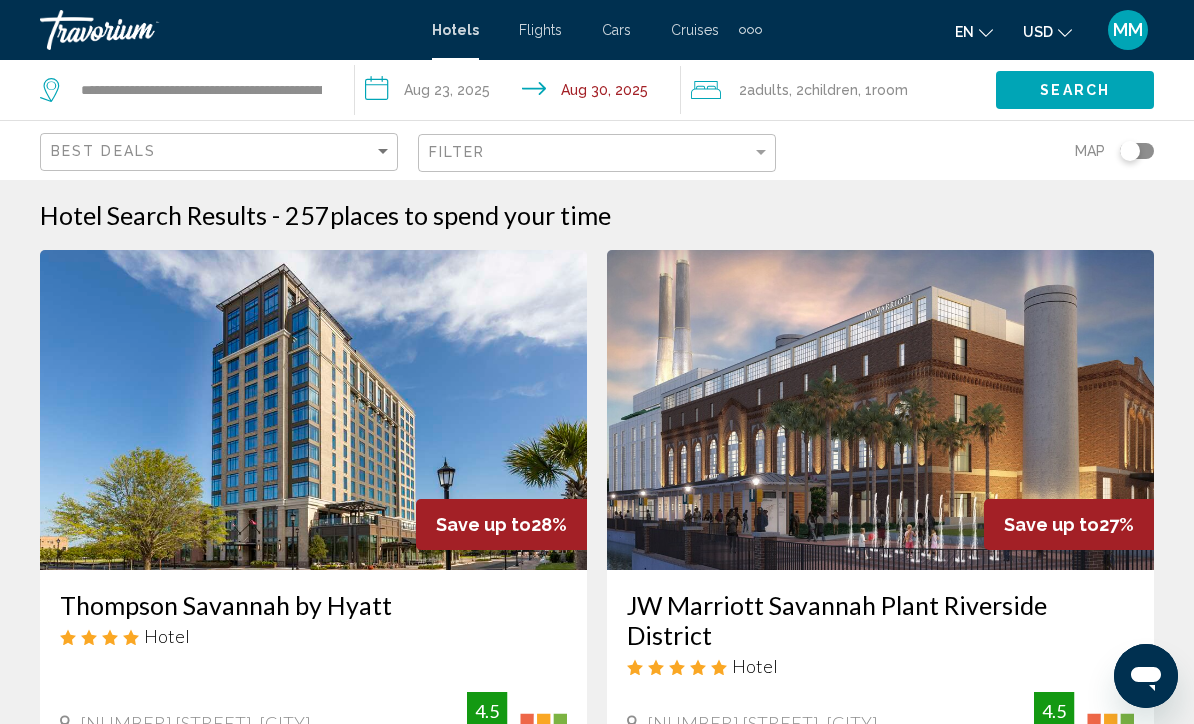 click at bounding box center [758, 30] 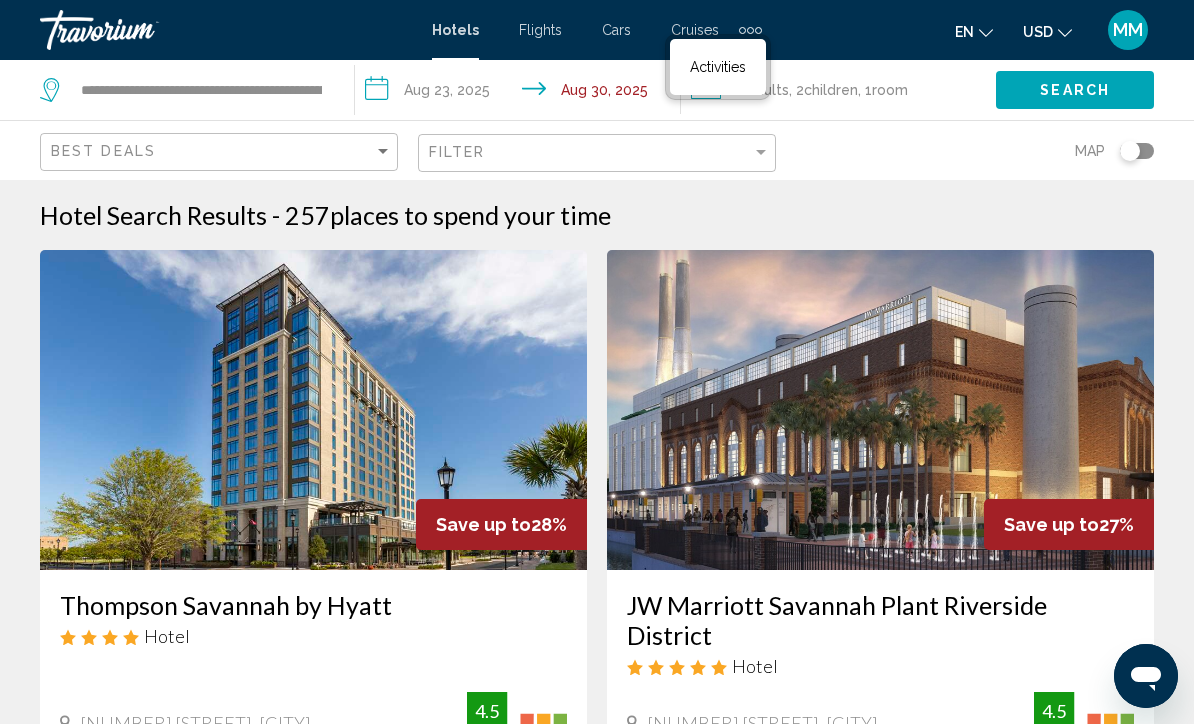 click on "Activities" at bounding box center (718, 67) 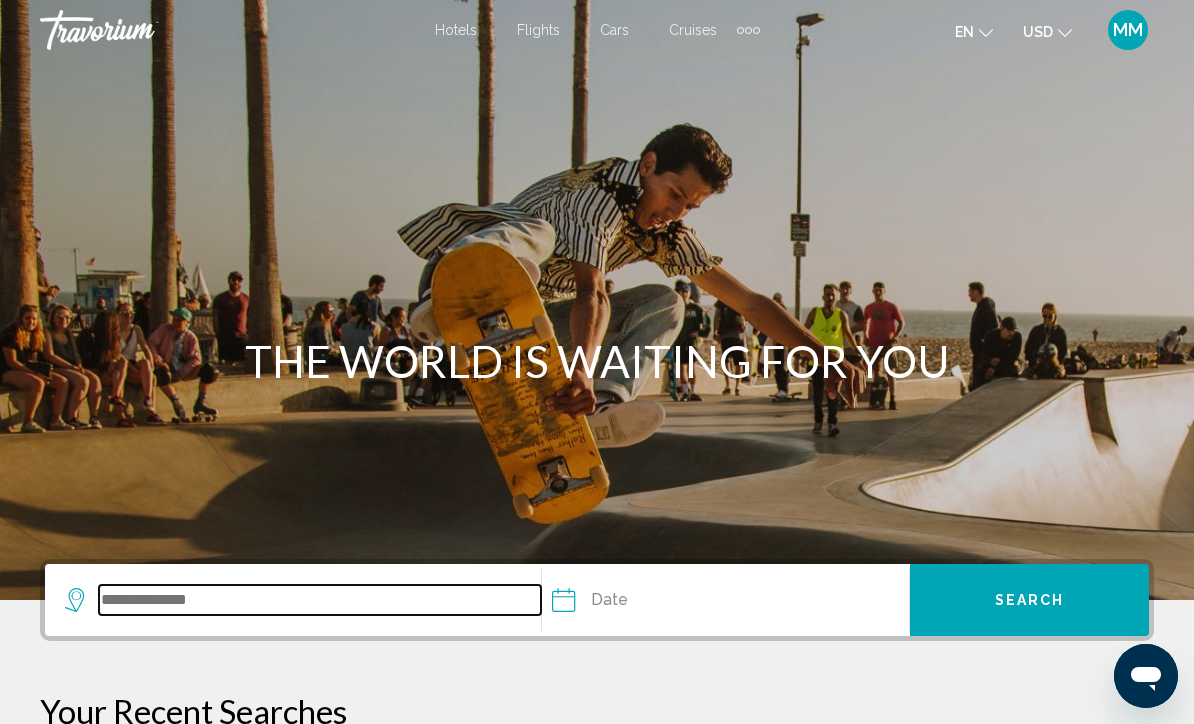 click at bounding box center [320, 600] 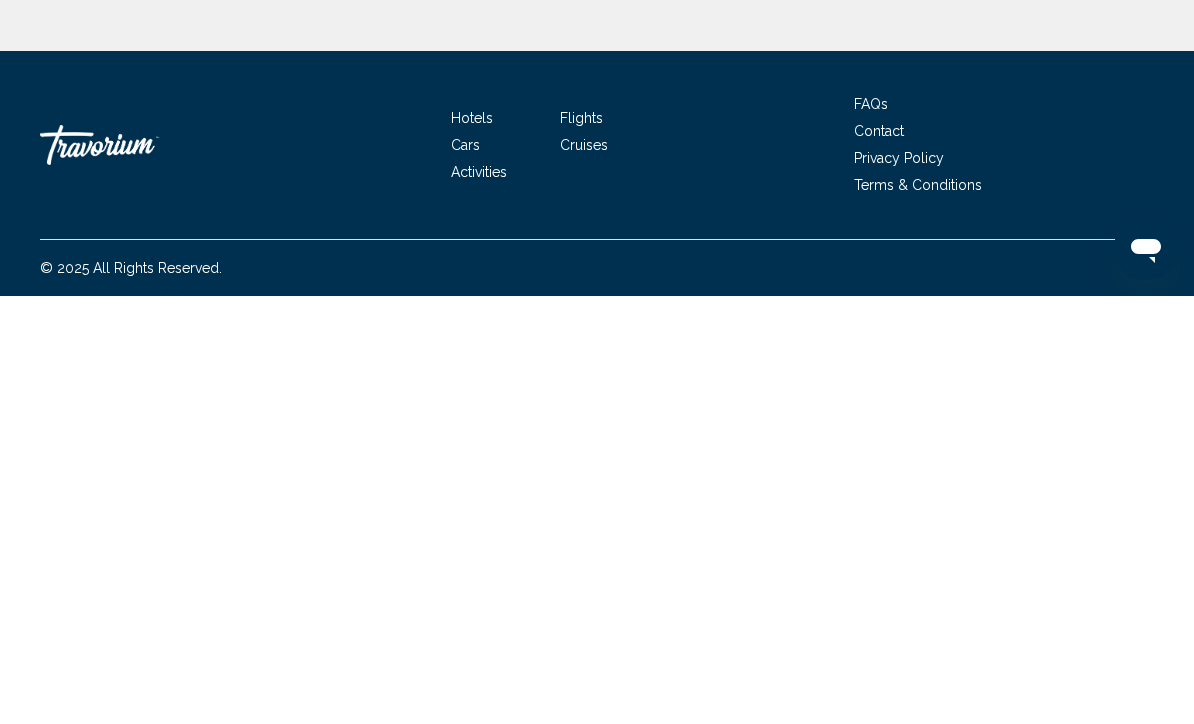 scroll, scrollTop: 393, scrollLeft: 0, axis: vertical 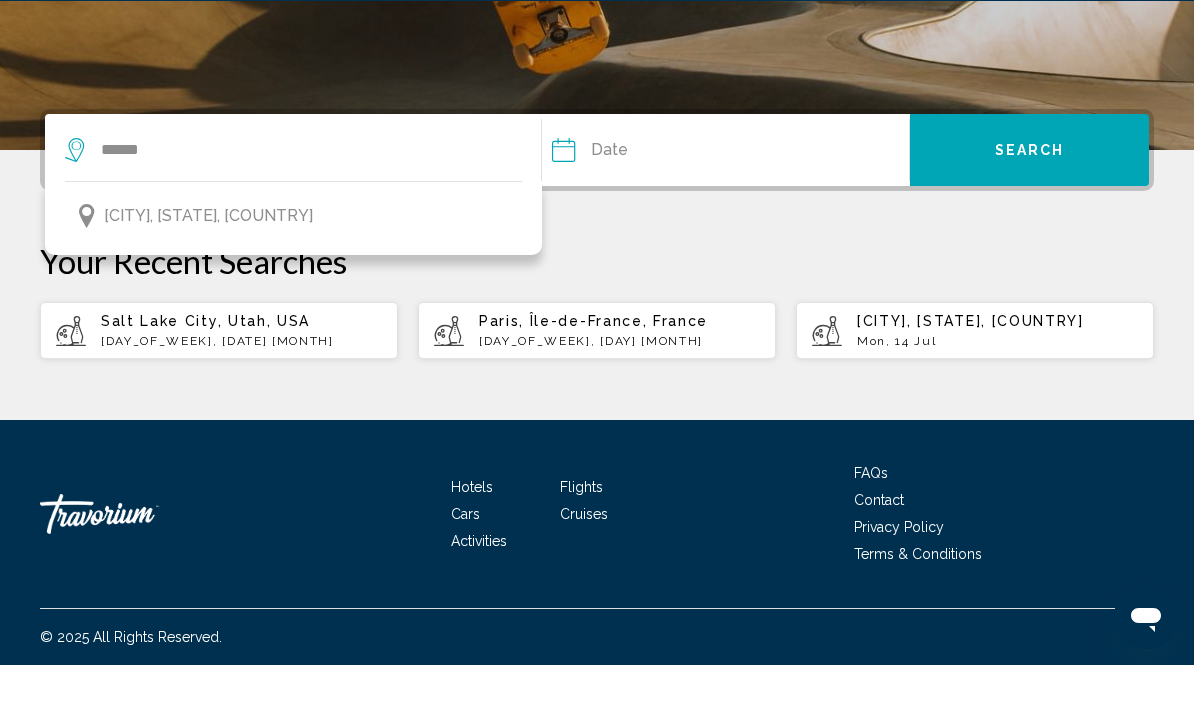 click on "Myrtle Beach, South Carolina, USA" at bounding box center (208, 275) 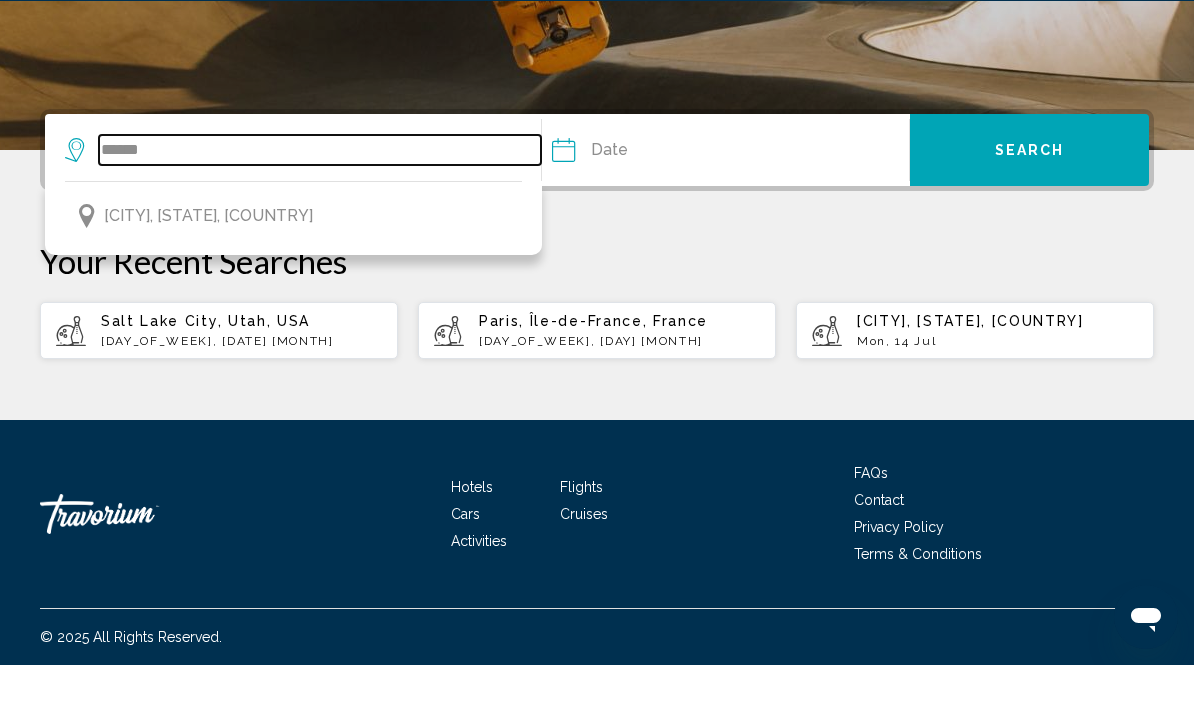 type on "**********" 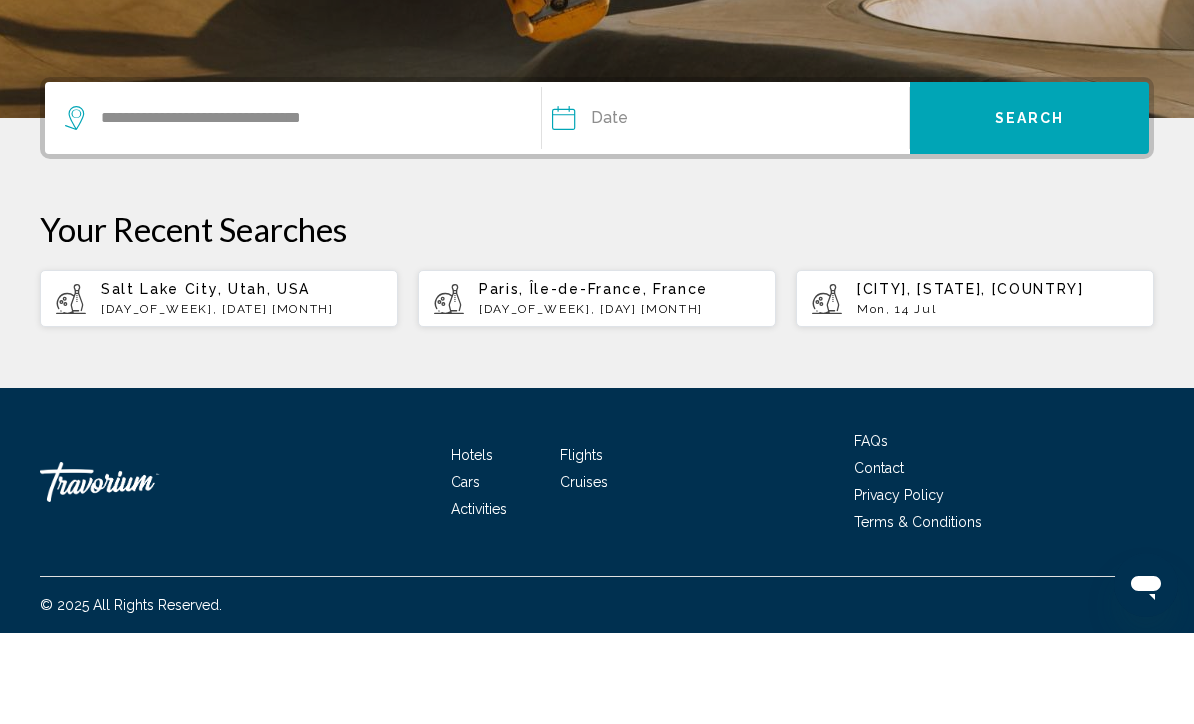 click at bounding box center (640, 212) 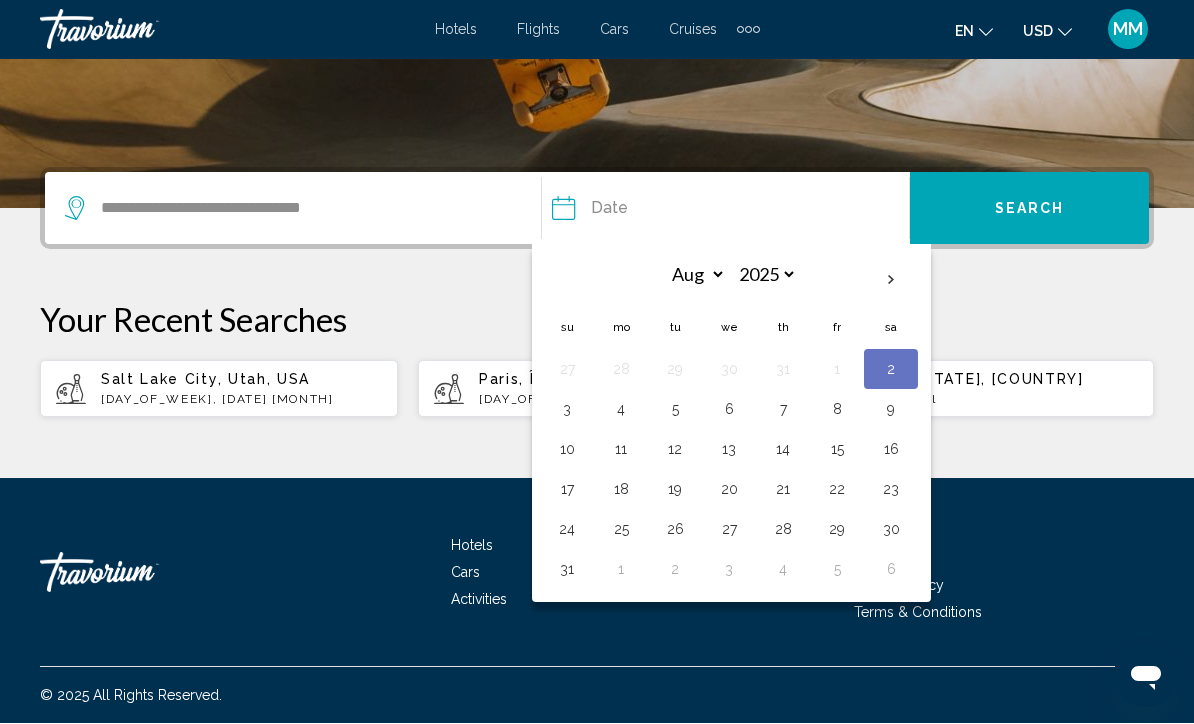 click at bounding box center [891, 281] 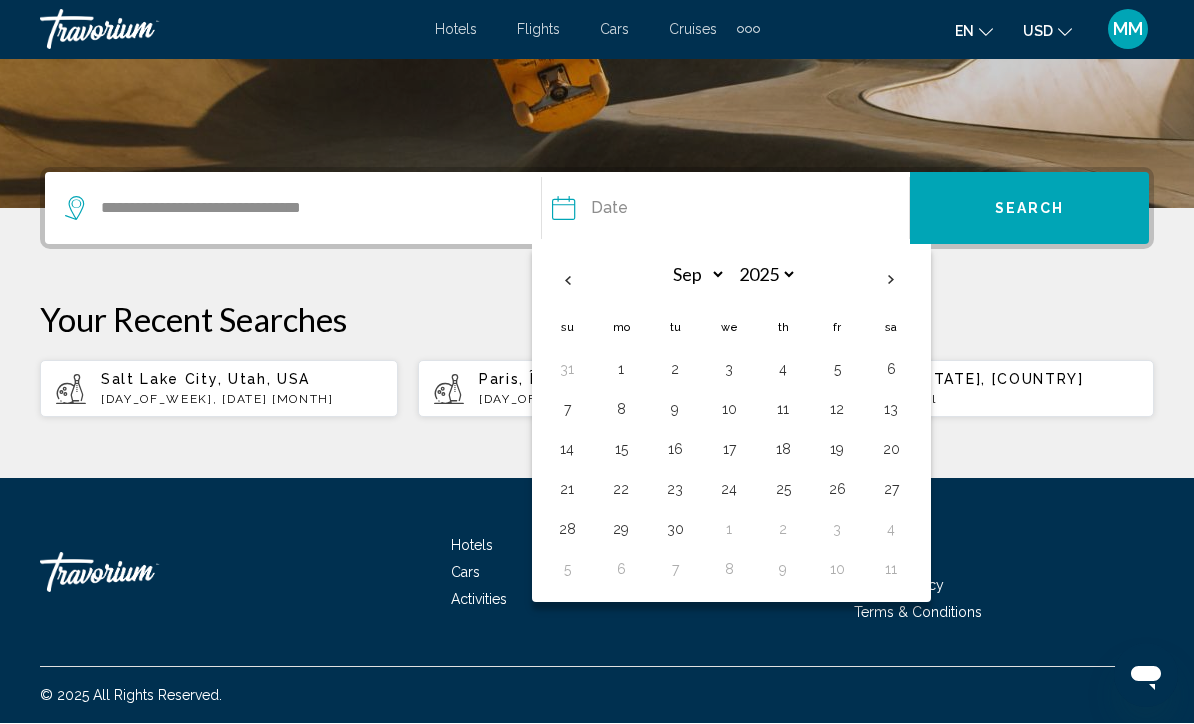 click on "1" at bounding box center (621, 370) 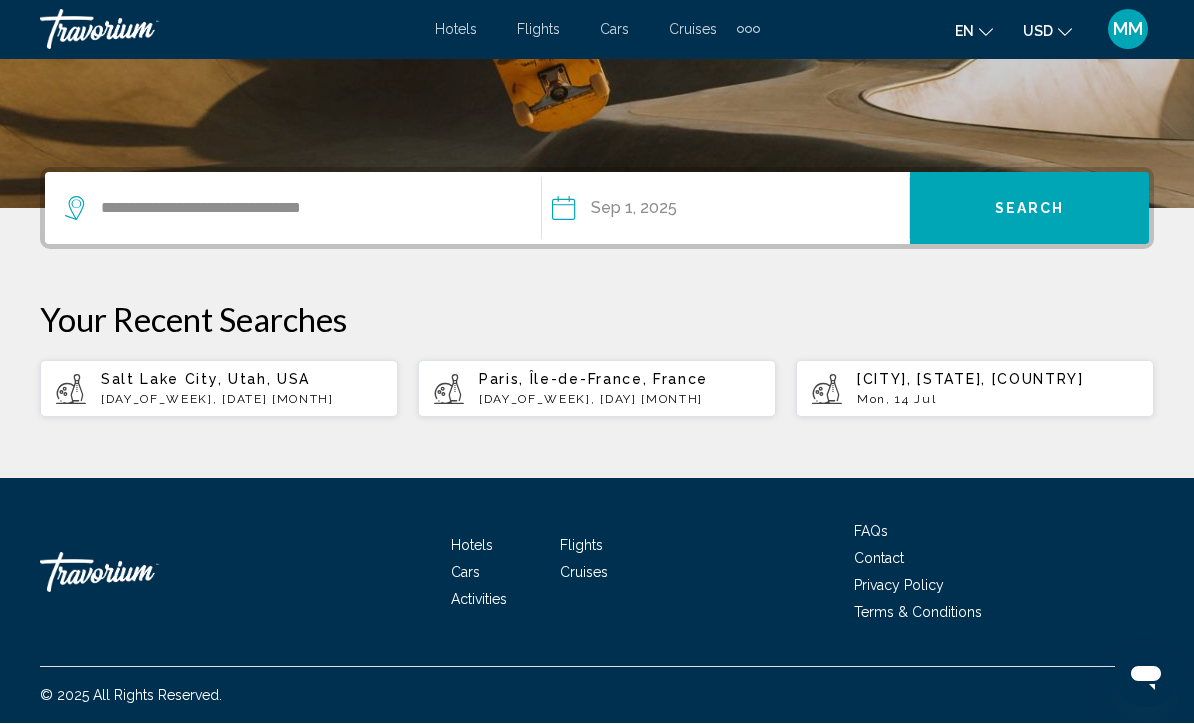 click on "Search" at bounding box center (1030, 210) 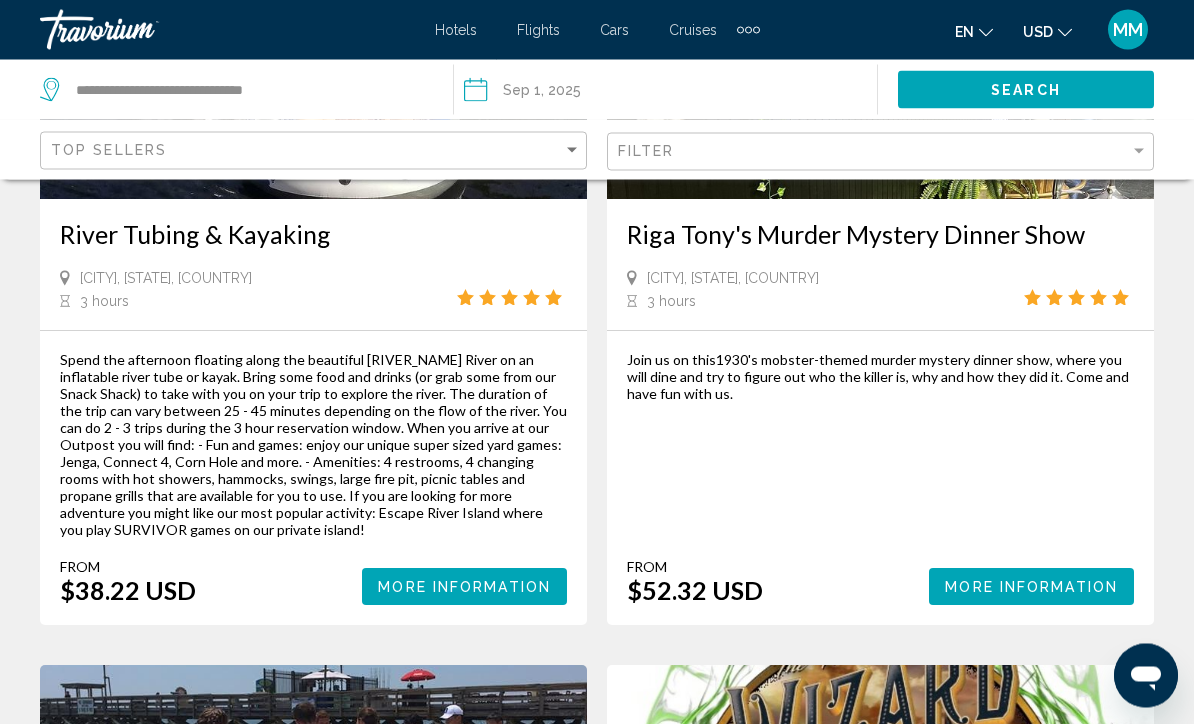 scroll, scrollTop: 2807, scrollLeft: 0, axis: vertical 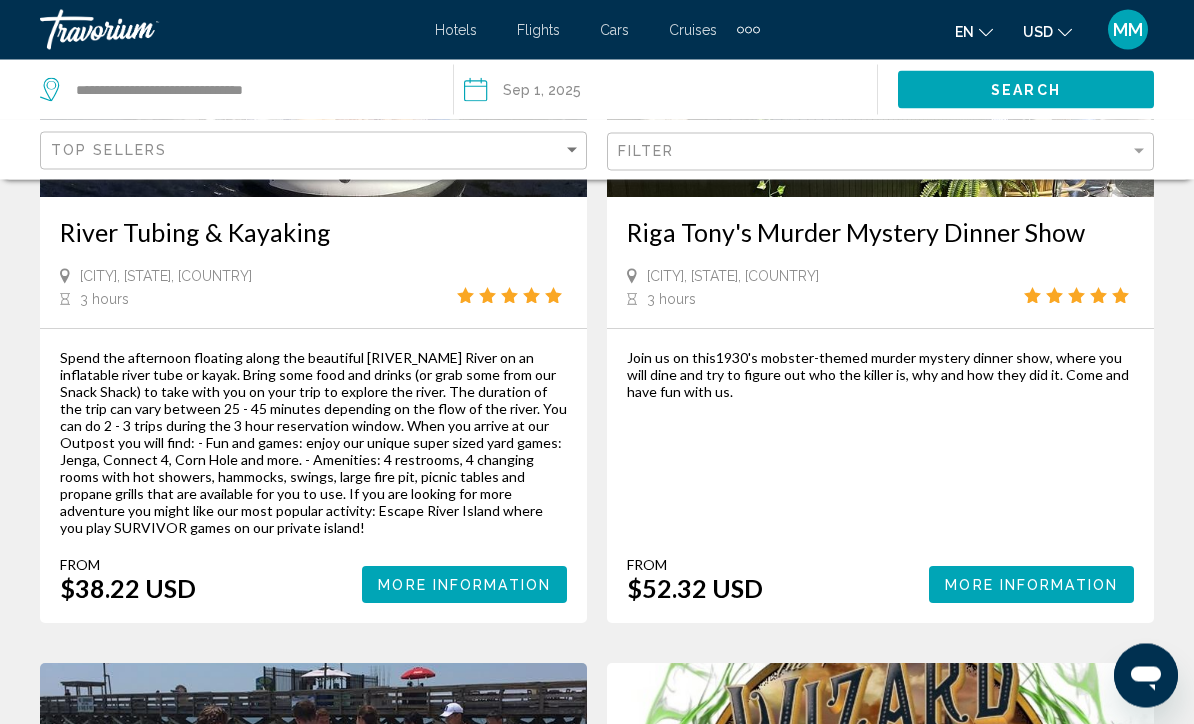 click on "More Information" at bounding box center [464, 586] 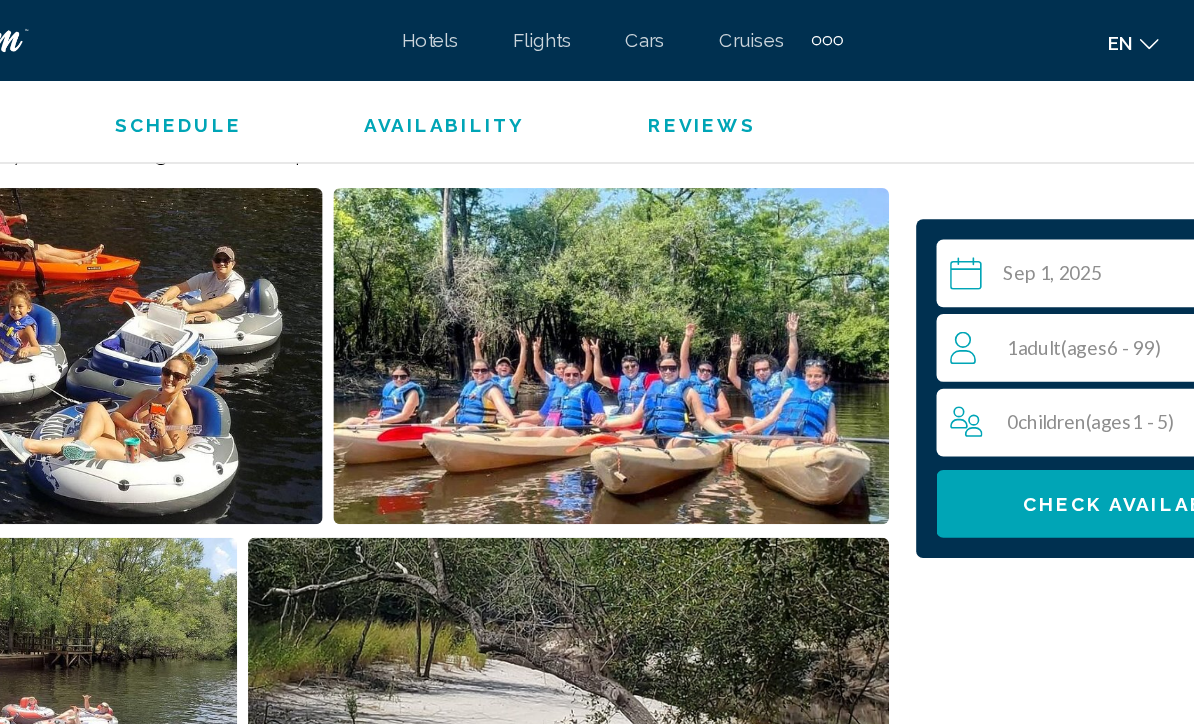 scroll, scrollTop: 1128, scrollLeft: 0, axis: vertical 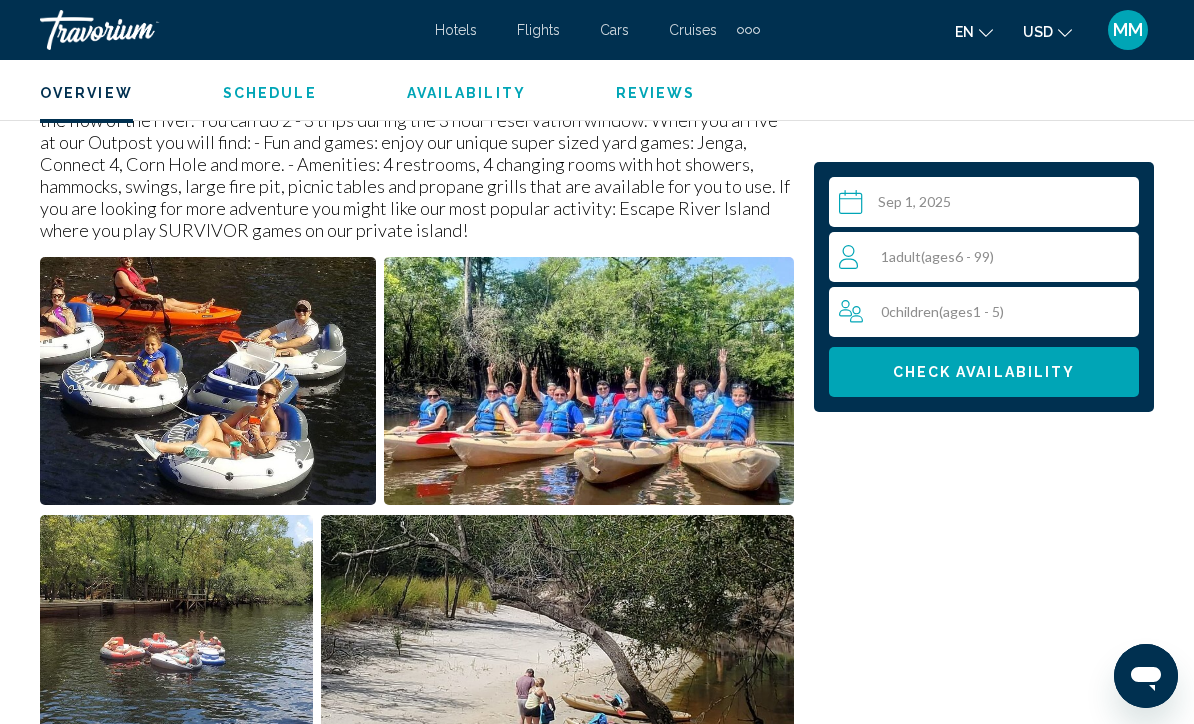 click on "1  Adult Adults  ( ages  6 - 99)" at bounding box center (988, 257) 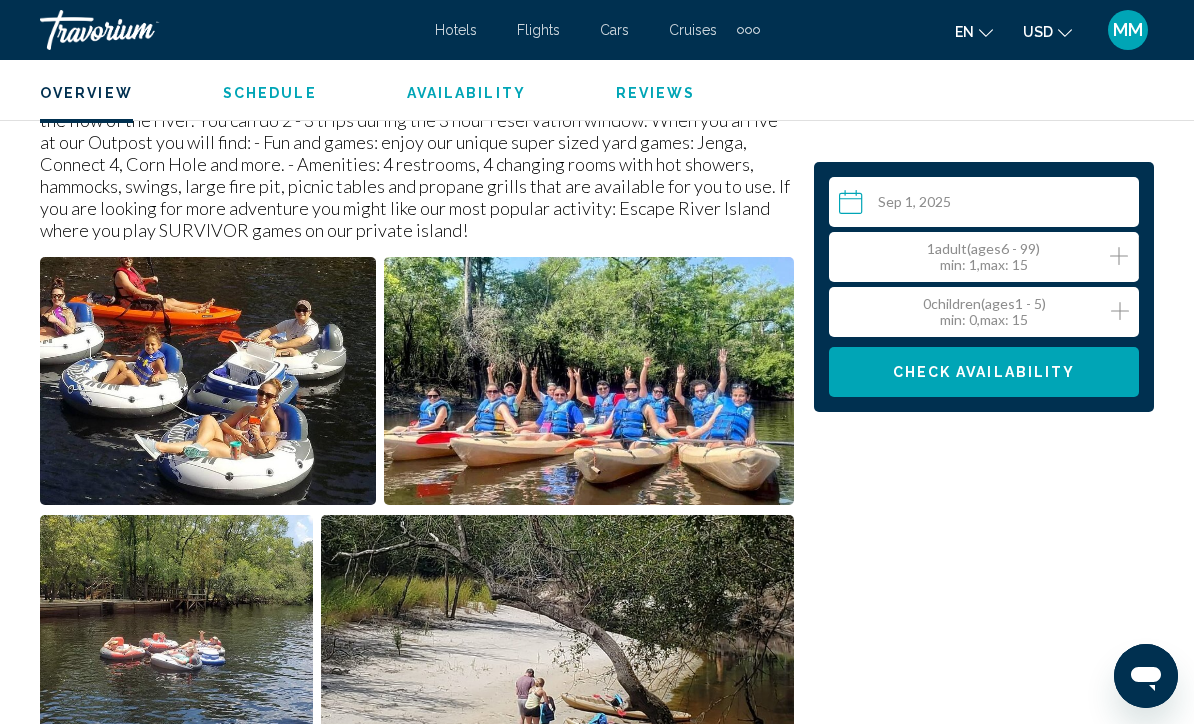 click on "Select a date Sep 1, 2025  Aug  *** *** *** *** *** *** *** *** *** *** *** ***   2025  **** **** **** **** **** **** **** **** **** **** **** **** **** **** **** **** **** **** **** **** **** **** **** **** **** **** **** **** **** **** **** **** **** **** **** **** **** **** **** **** **** **** **** **** **** **** **** **** **** **** **** **** **** **** **** **** Su Mo Tu We Th Fr Sa 27 28 29 30 31 1 2 3 4 5 6 7 8 9 10 11 12 13 14 15 16 17 18 19 20 21 22 23 24 25 26 27 28 29 30 31 1 2 3 4 5 6 * * * * * * * * * ** ** ** ** ** ** ** ** ** ** ** ** ** ** ** ** ** ** ** ** ** ** ** ** ** ** ** ** ** ** ** ** ** ** ** ** ** ** ** ** ** ** ** ** ** ** ** ** ** ** ** ** ** ** ** ** ** ** ** ** ** ** ** ** **
1  Adult Adults  ( ages  6 - 99) min : 1,  max : 15
0  Child Children  ( ages  1 - 5) min : 0,  max : 15
Check Availability" at bounding box center [984, 2029] 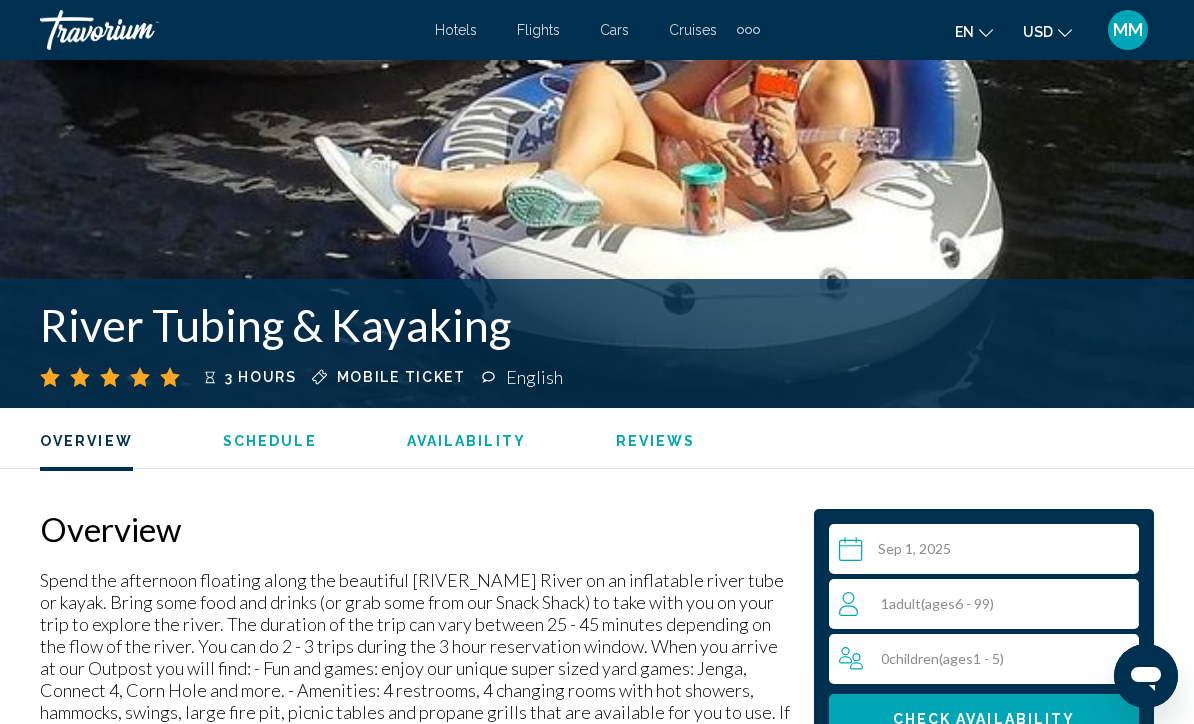 scroll, scrollTop: 0, scrollLeft: 0, axis: both 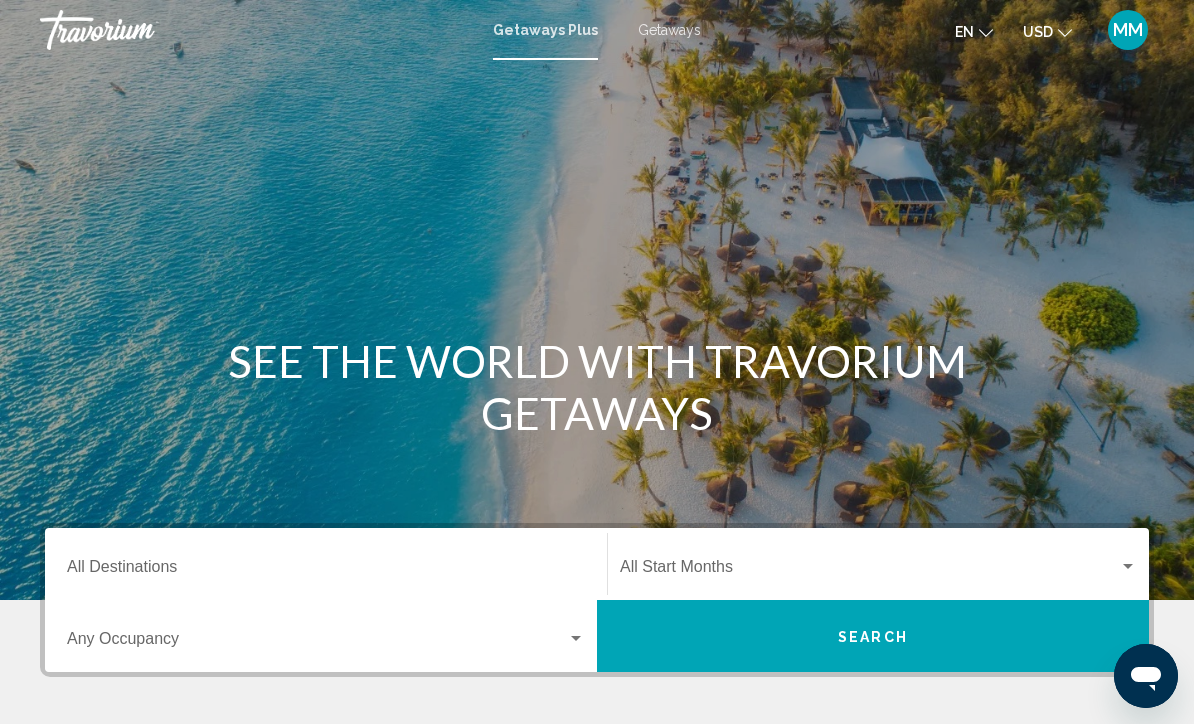 click on "Destination All Destinations" at bounding box center (326, 571) 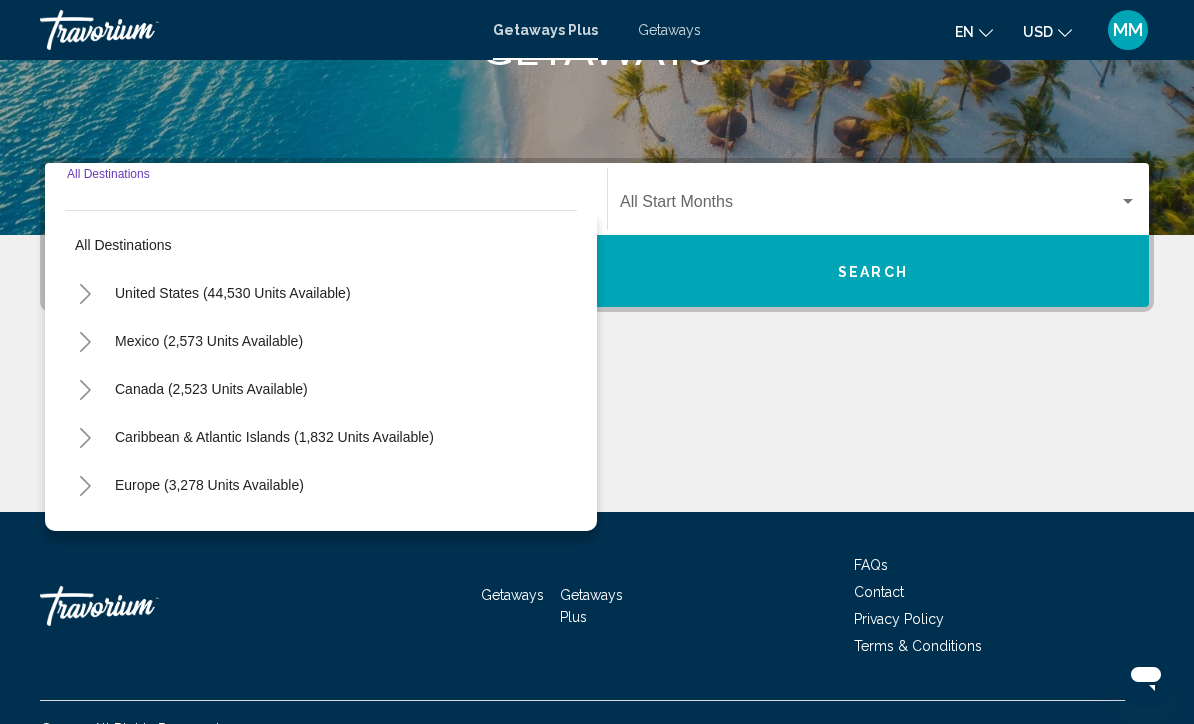 scroll, scrollTop: 398, scrollLeft: 0, axis: vertical 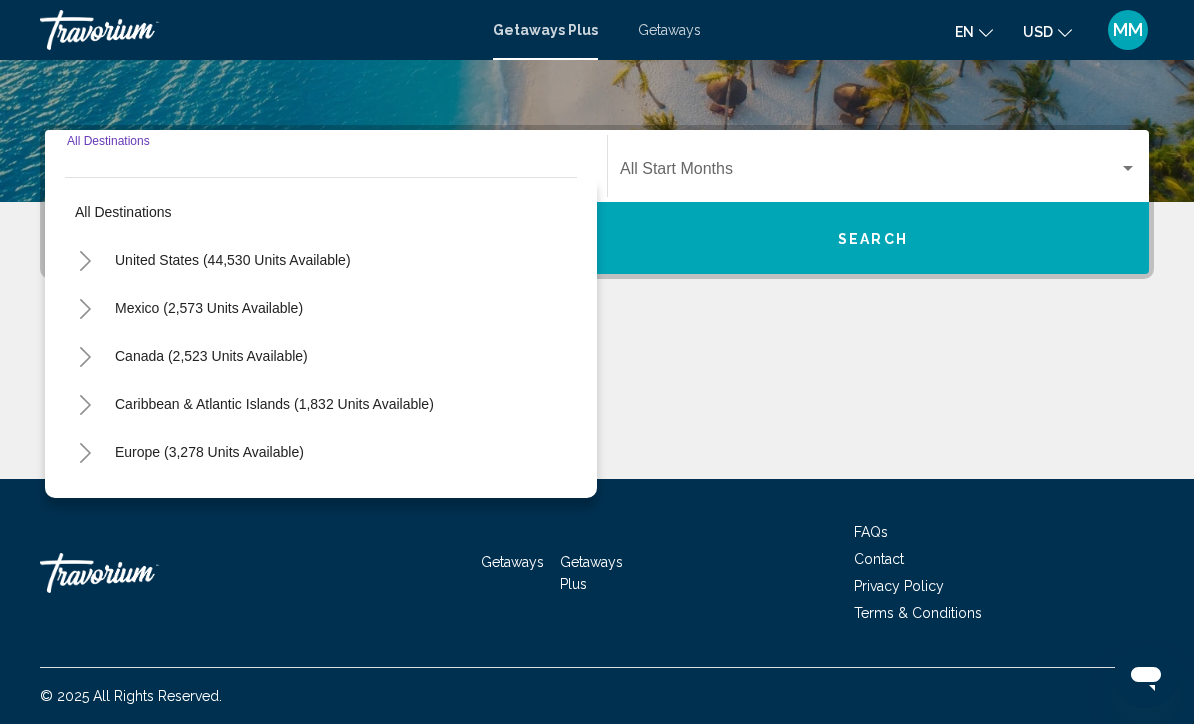 click 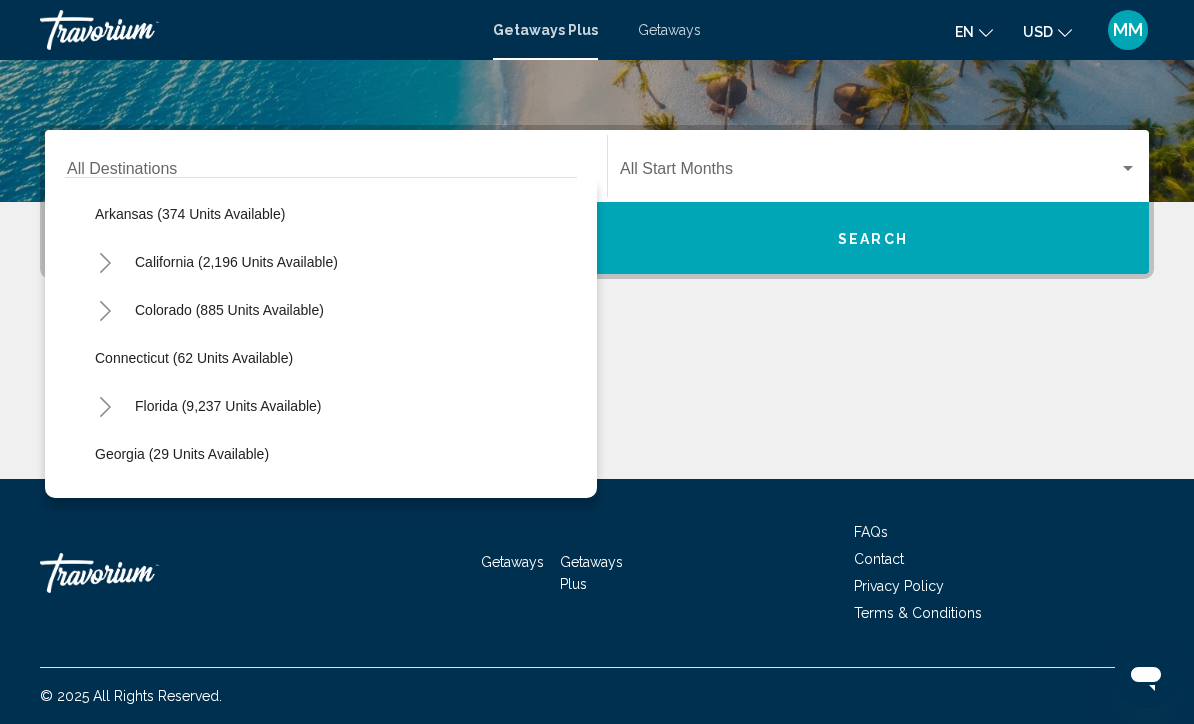 scroll, scrollTop: 146, scrollLeft: 0, axis: vertical 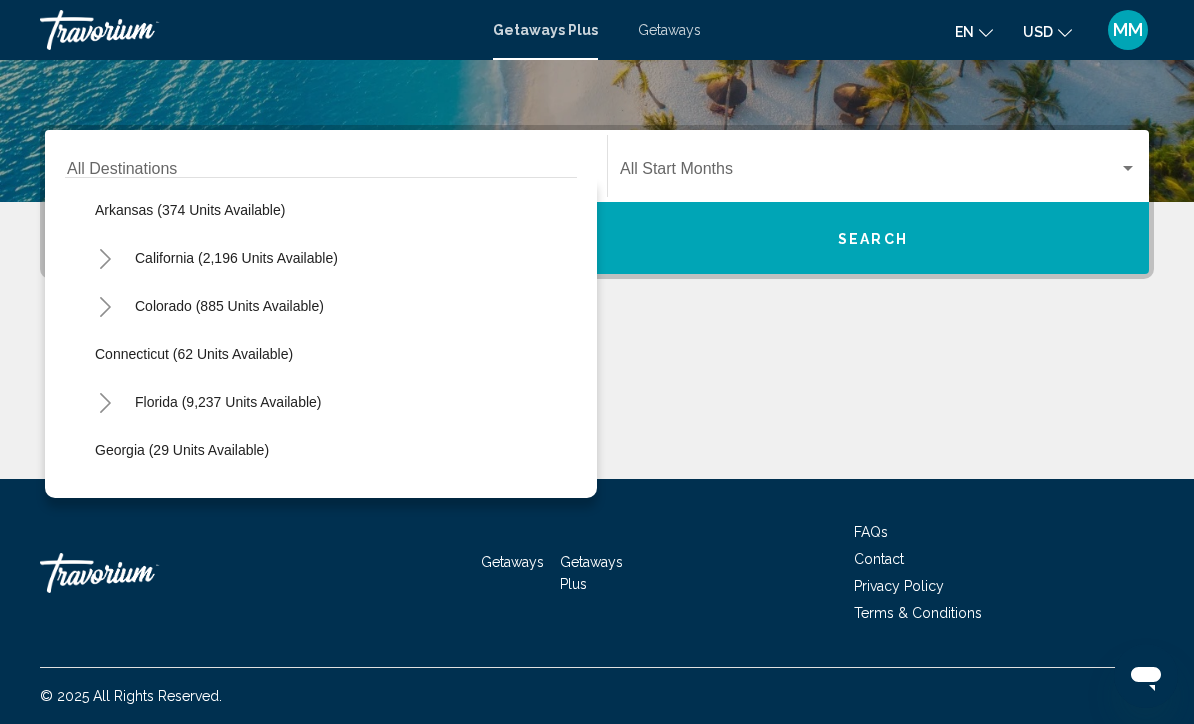 click on "Connecticut (62 units available)" 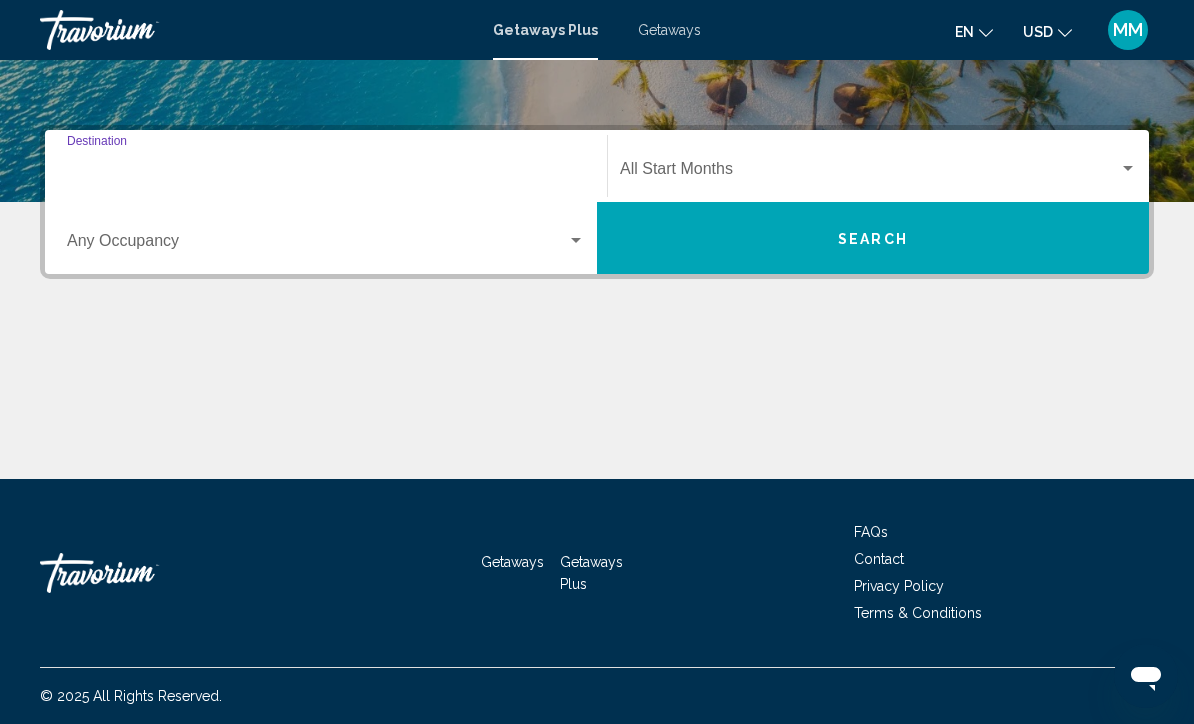 type on "**********" 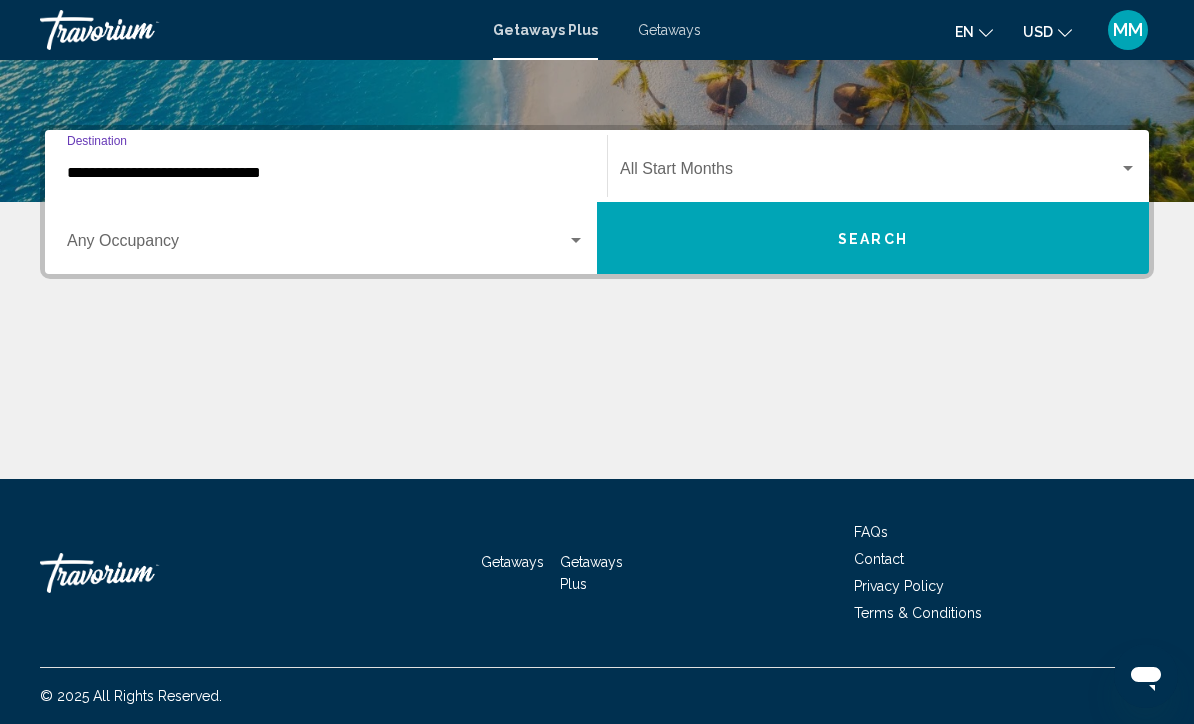 click on "Start Month All Start Months" 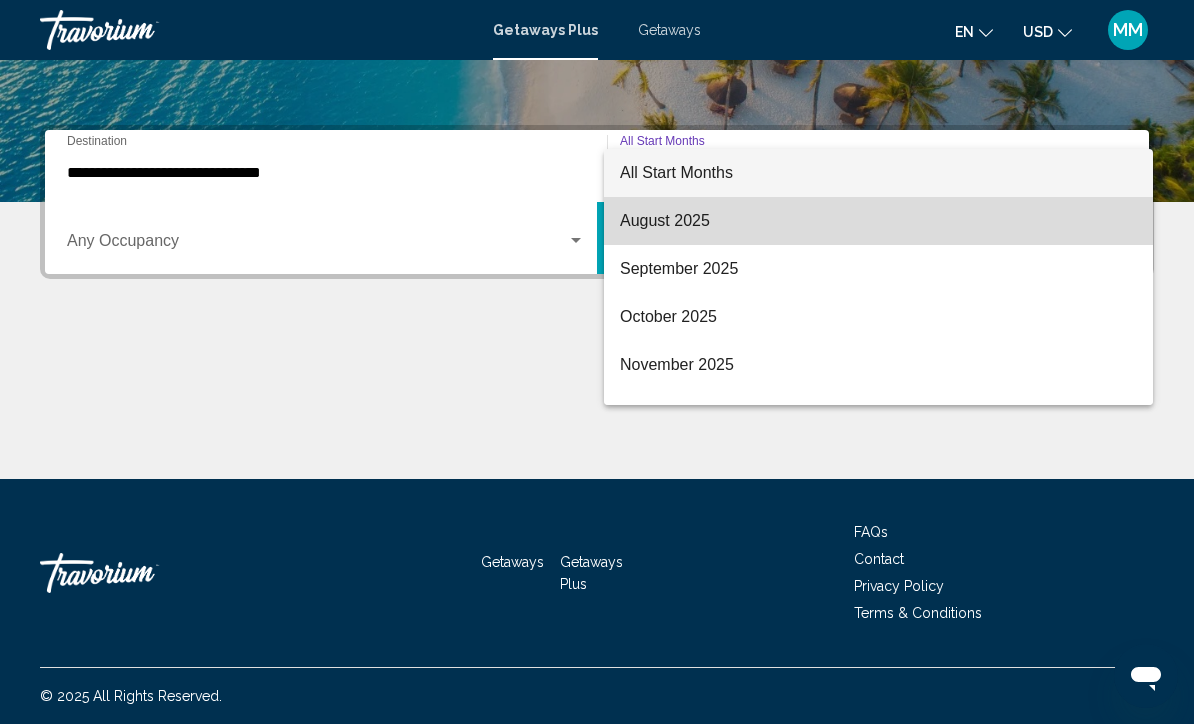 click on "August 2025" at bounding box center [878, 221] 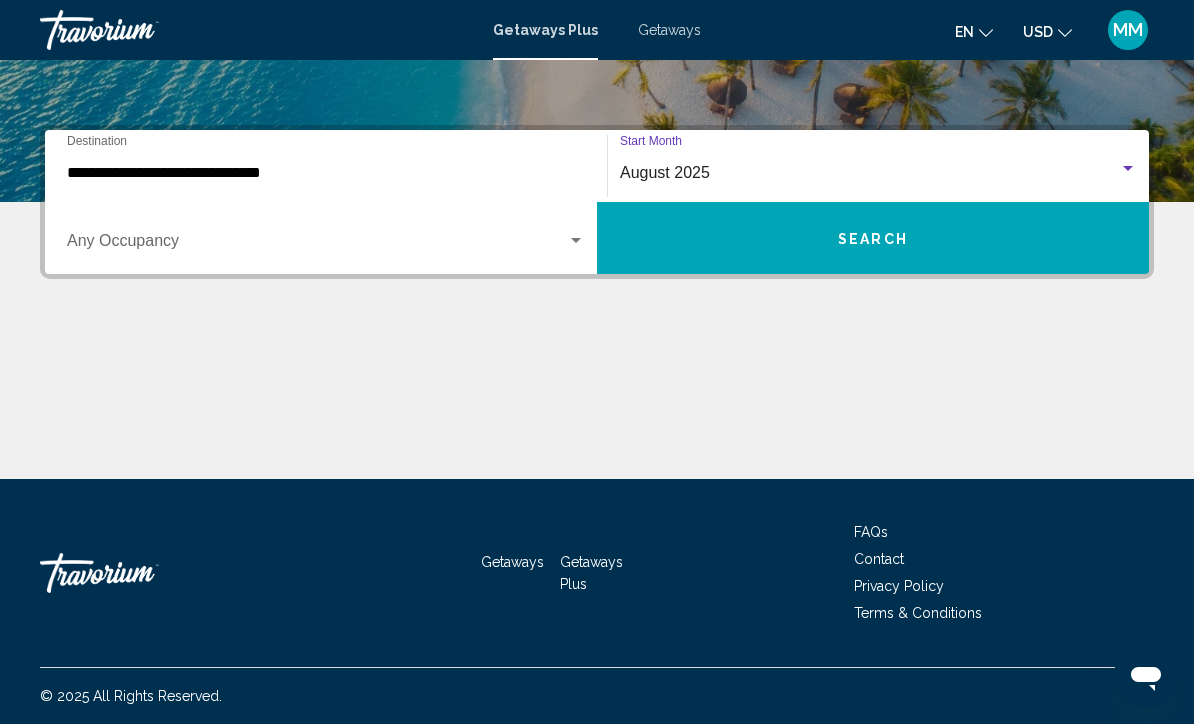 click on "Search" at bounding box center [873, 238] 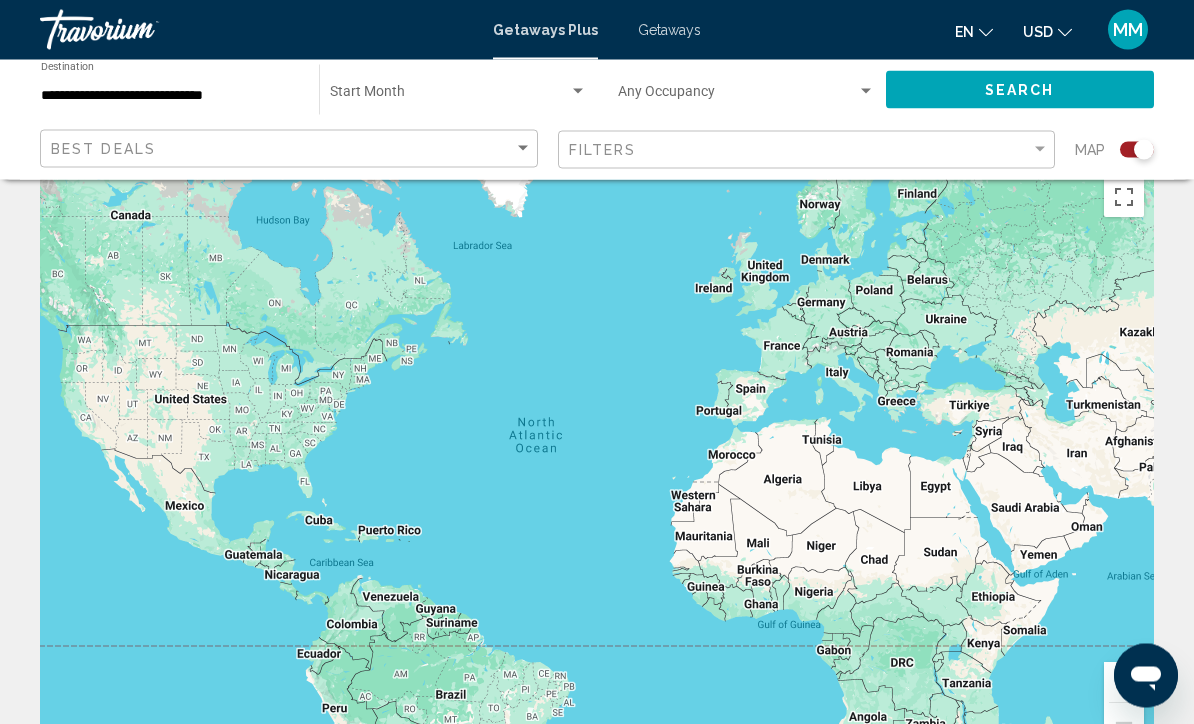 scroll, scrollTop: 0, scrollLeft: 0, axis: both 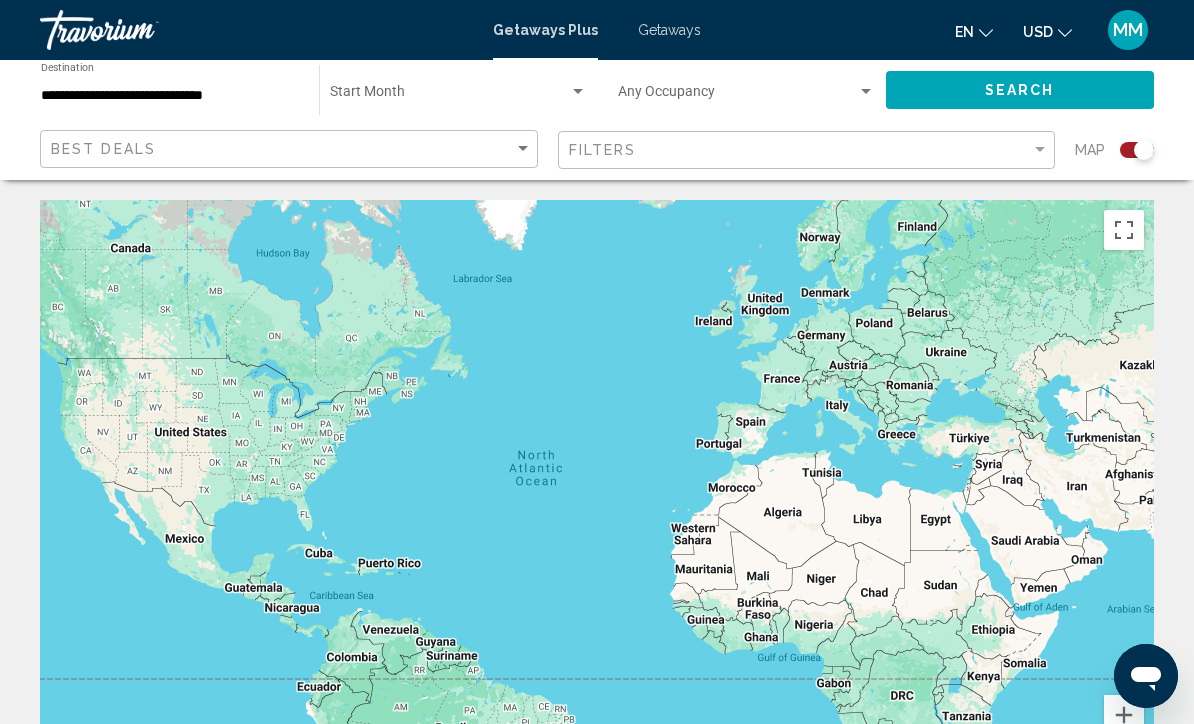 click on "Getaways" at bounding box center [669, 30] 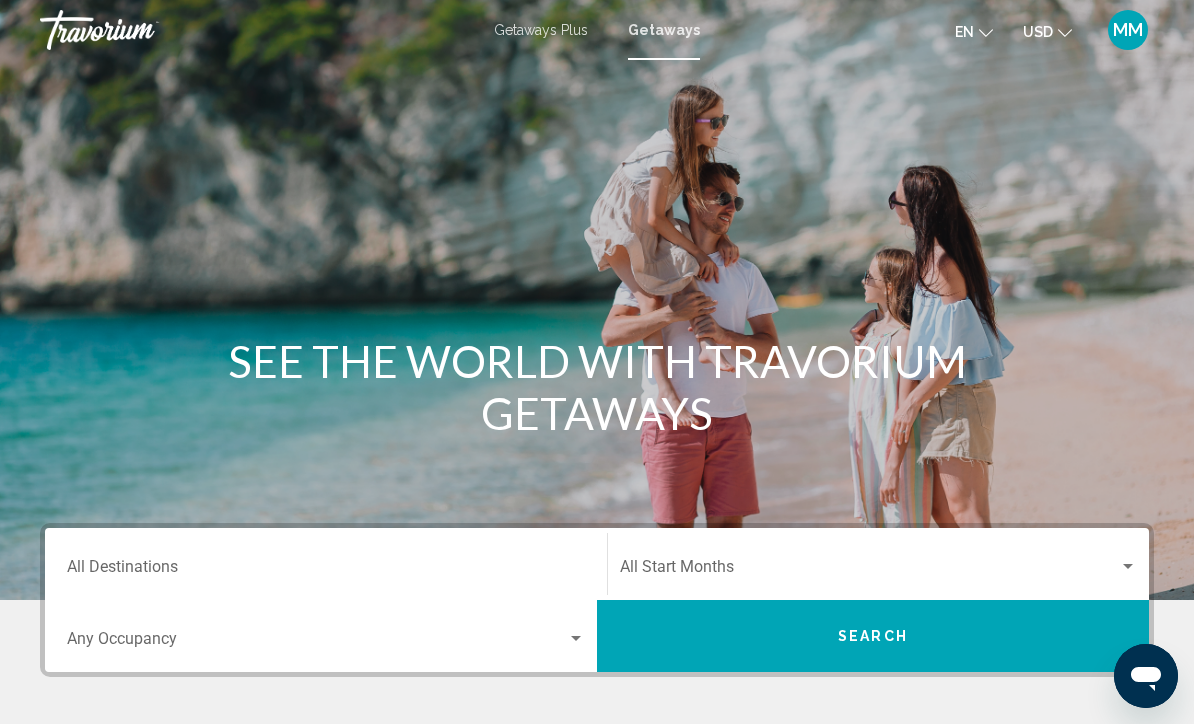 click on "Destination All Destinations" at bounding box center [326, 571] 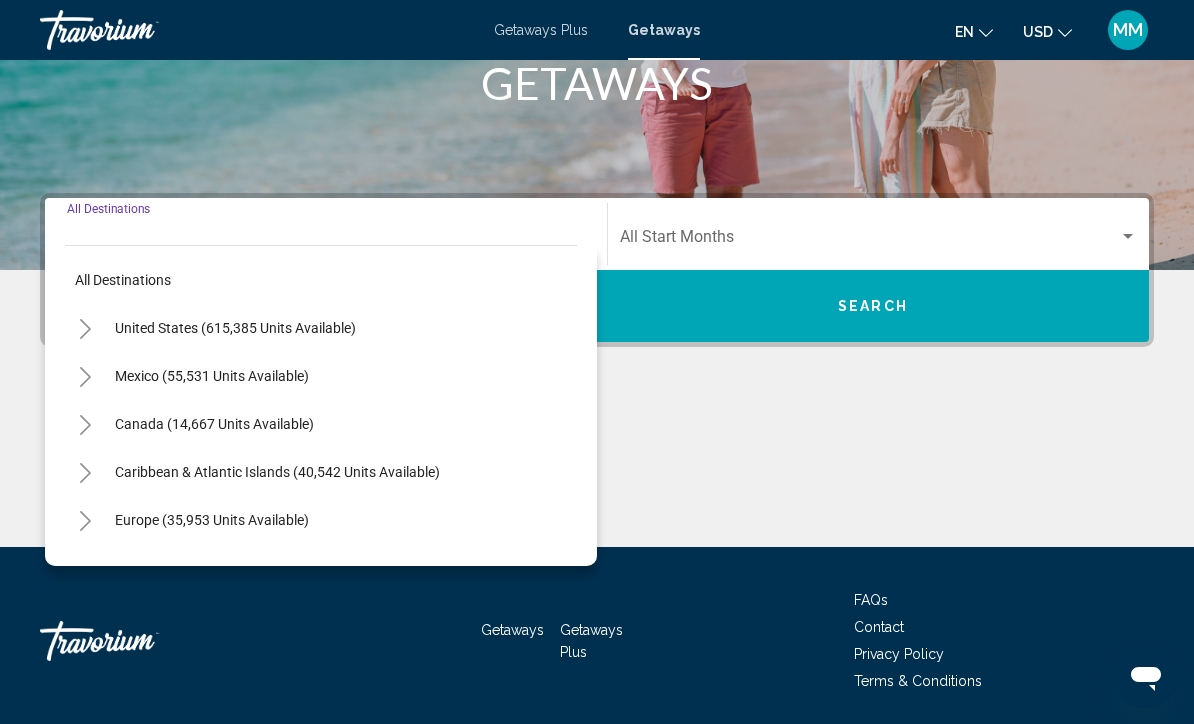 scroll, scrollTop: 398, scrollLeft: 0, axis: vertical 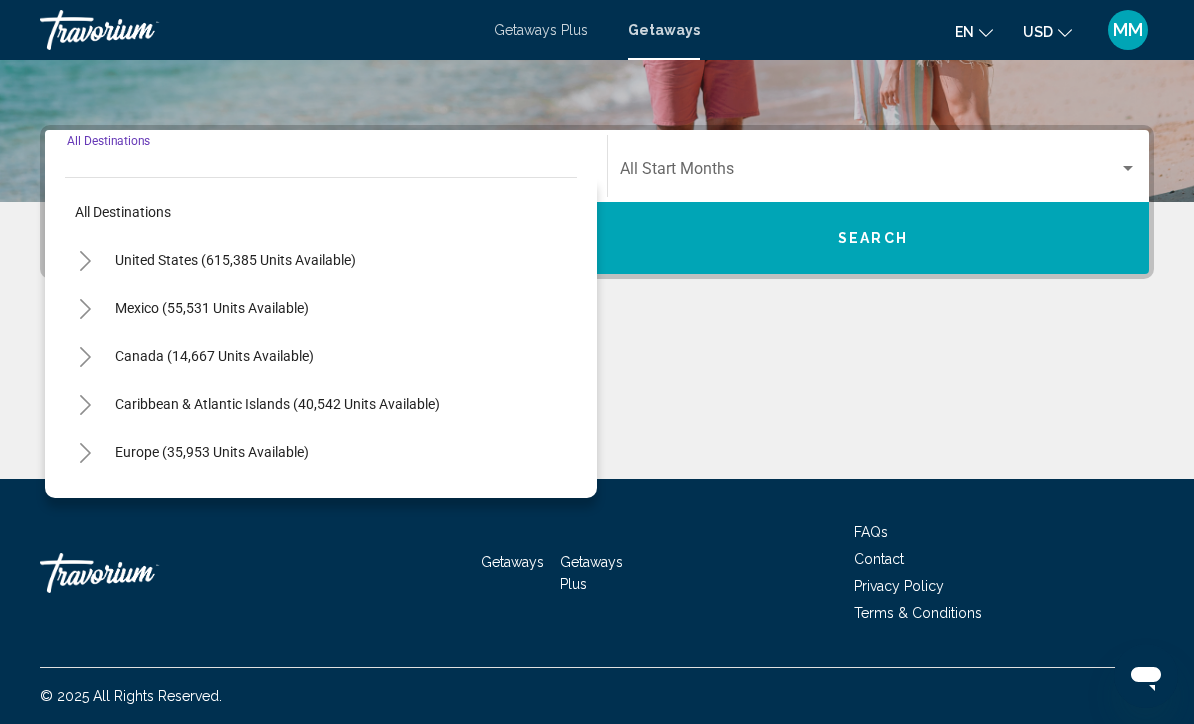 click 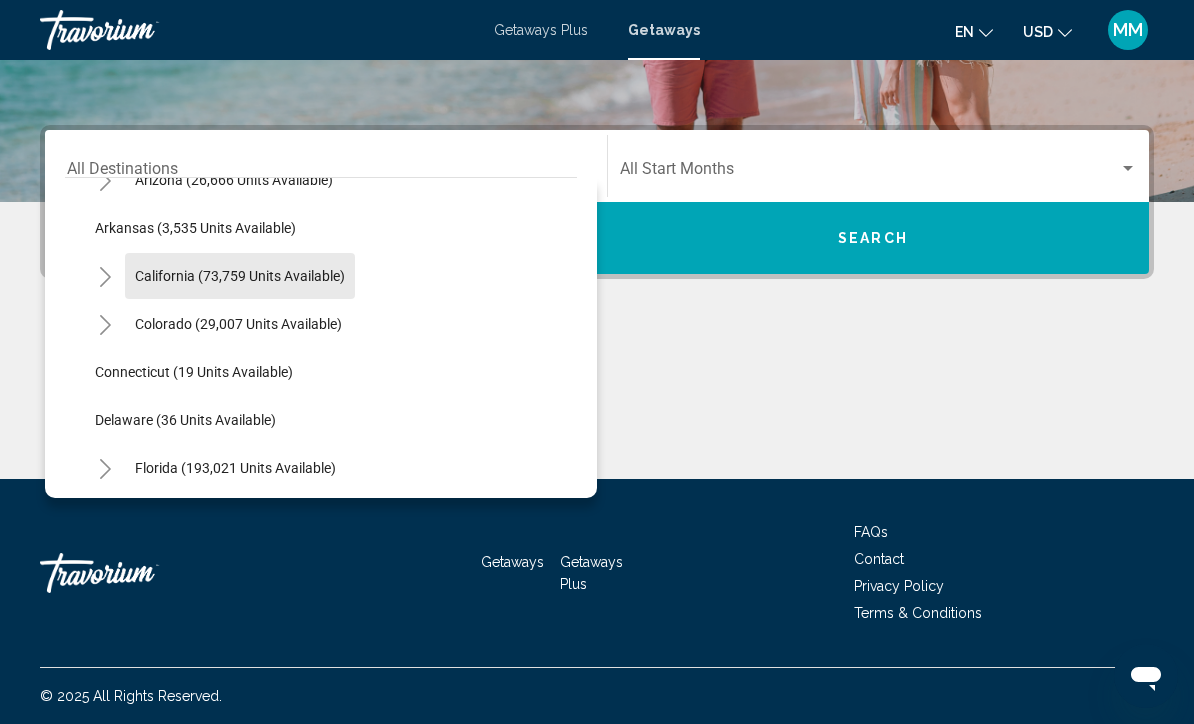 scroll, scrollTop: 134, scrollLeft: 0, axis: vertical 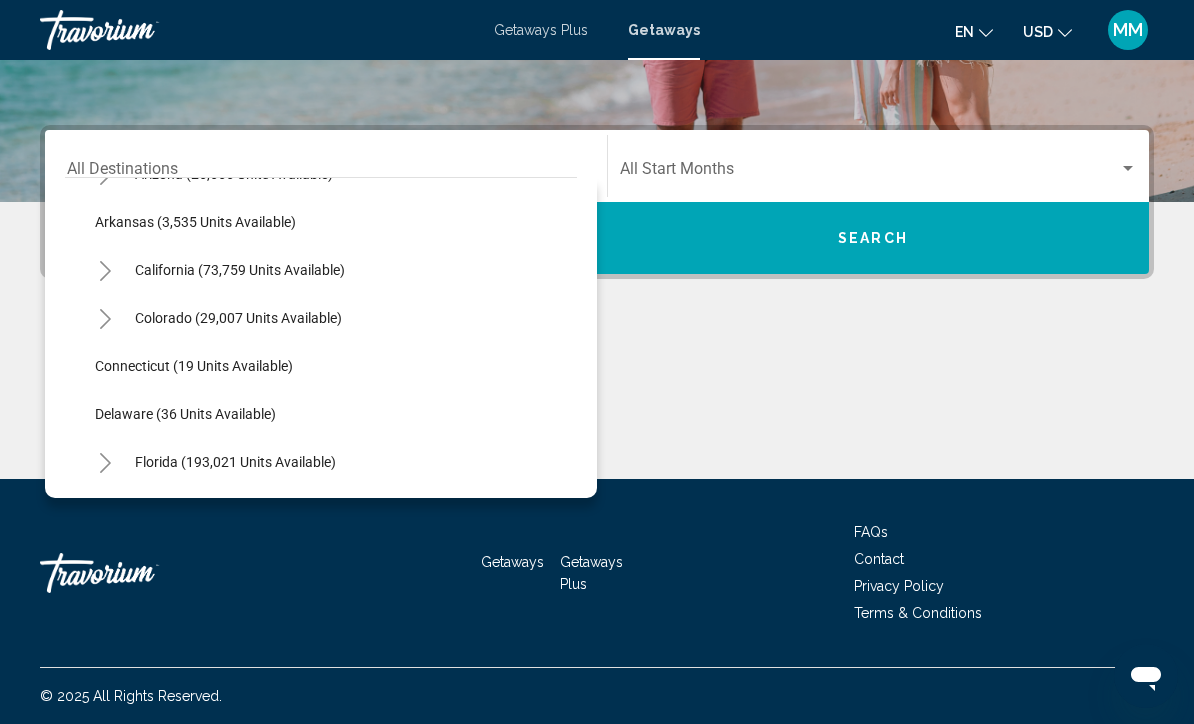 click on "Connecticut (19 units available)" 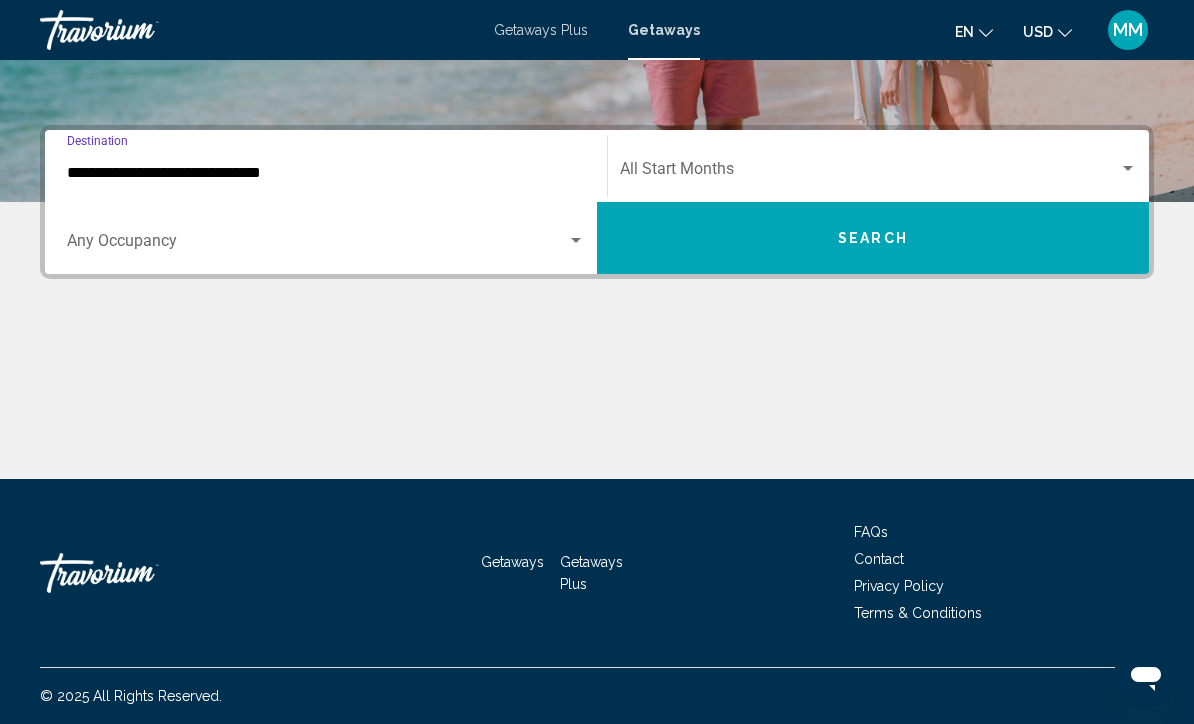 click on "Start Month All Start Months" 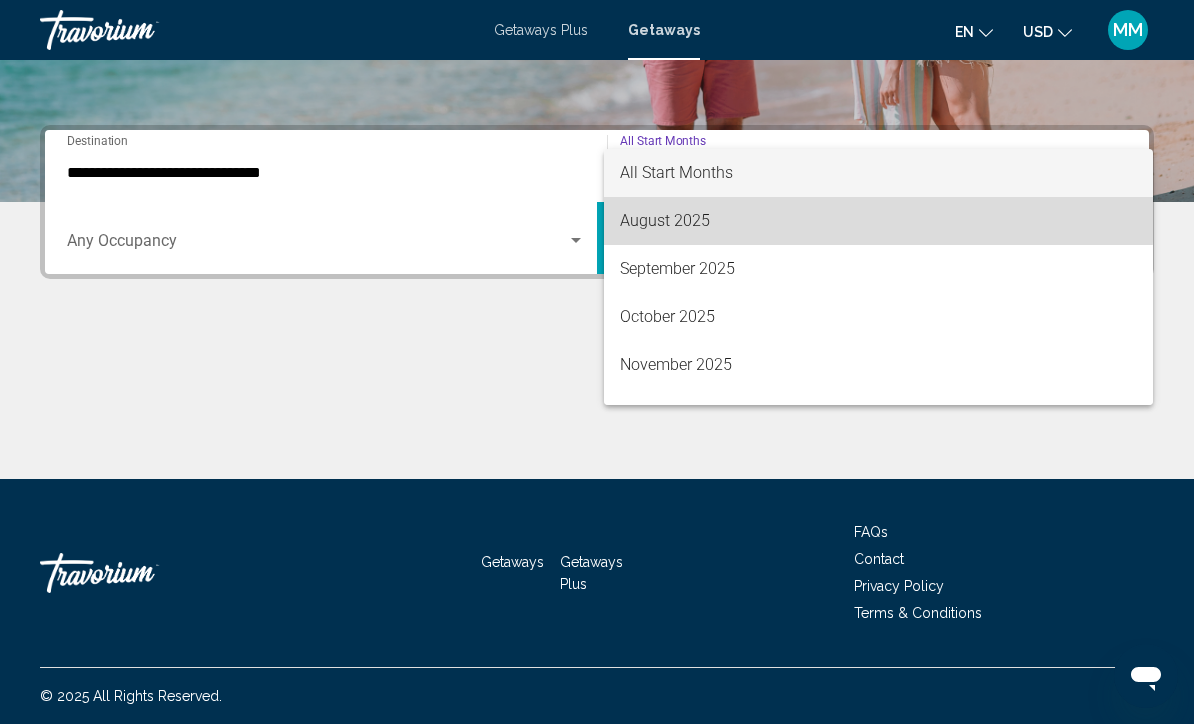 click on "August 2025" at bounding box center (878, 221) 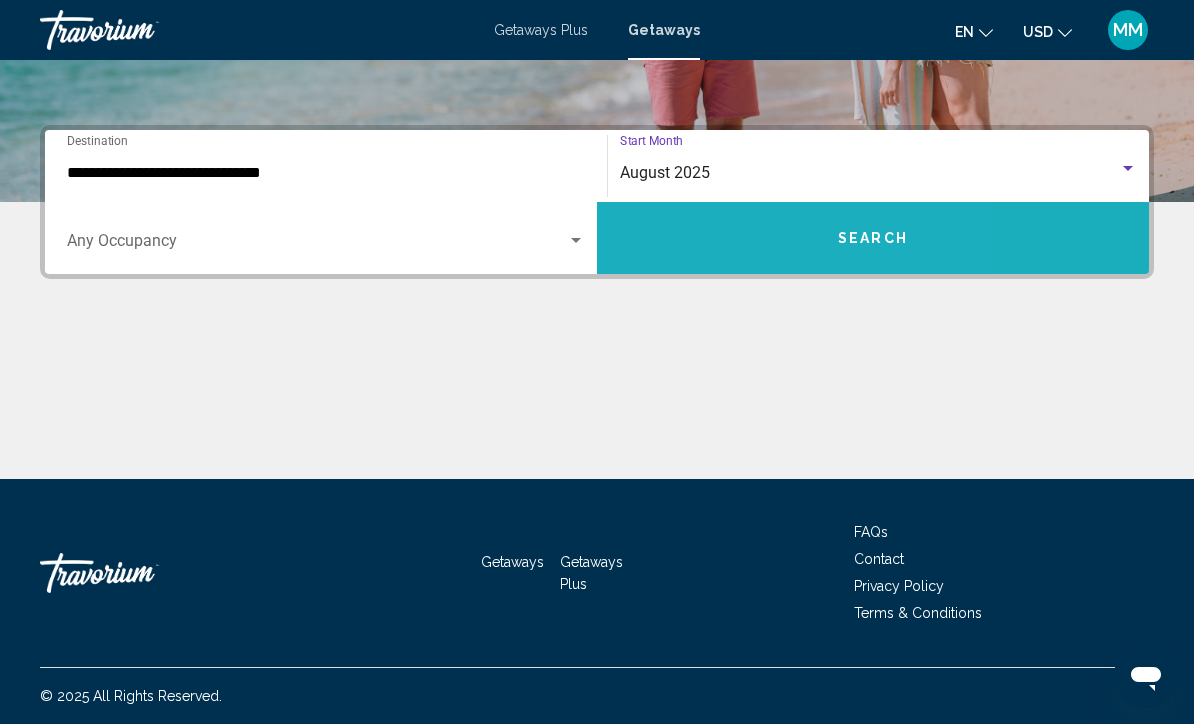 click on "Search" at bounding box center (873, 238) 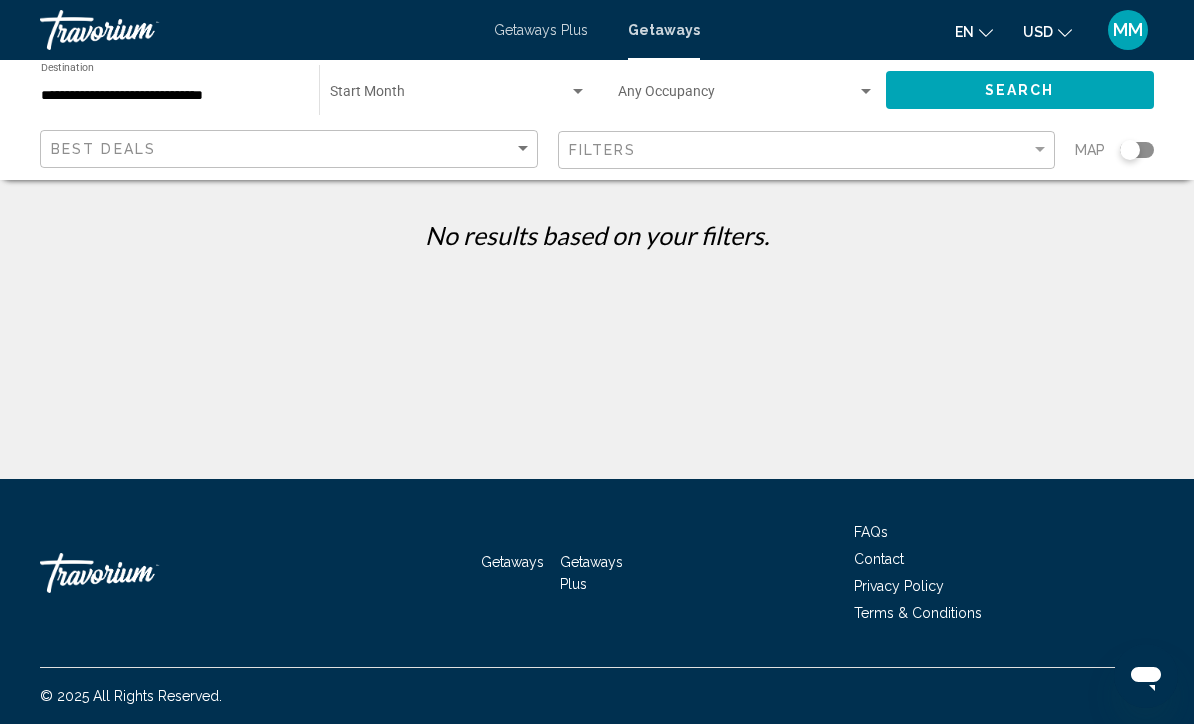 click on "**********" at bounding box center (170, 96) 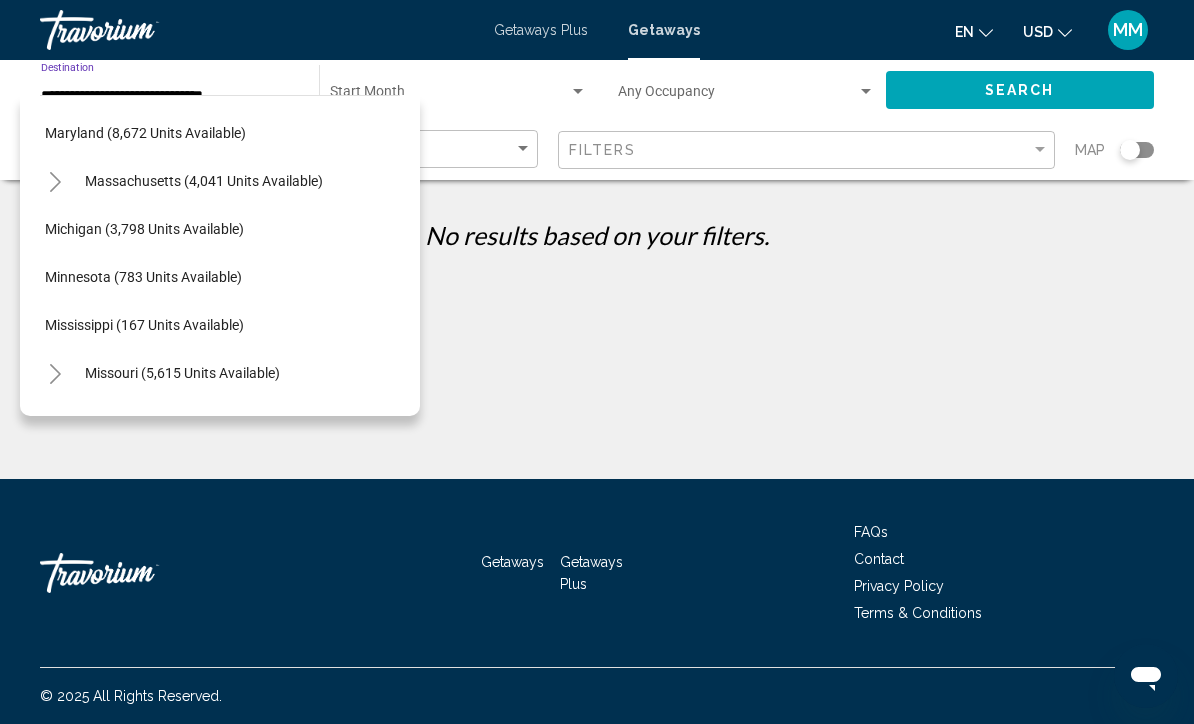 scroll, scrollTop: 862, scrollLeft: 25, axis: both 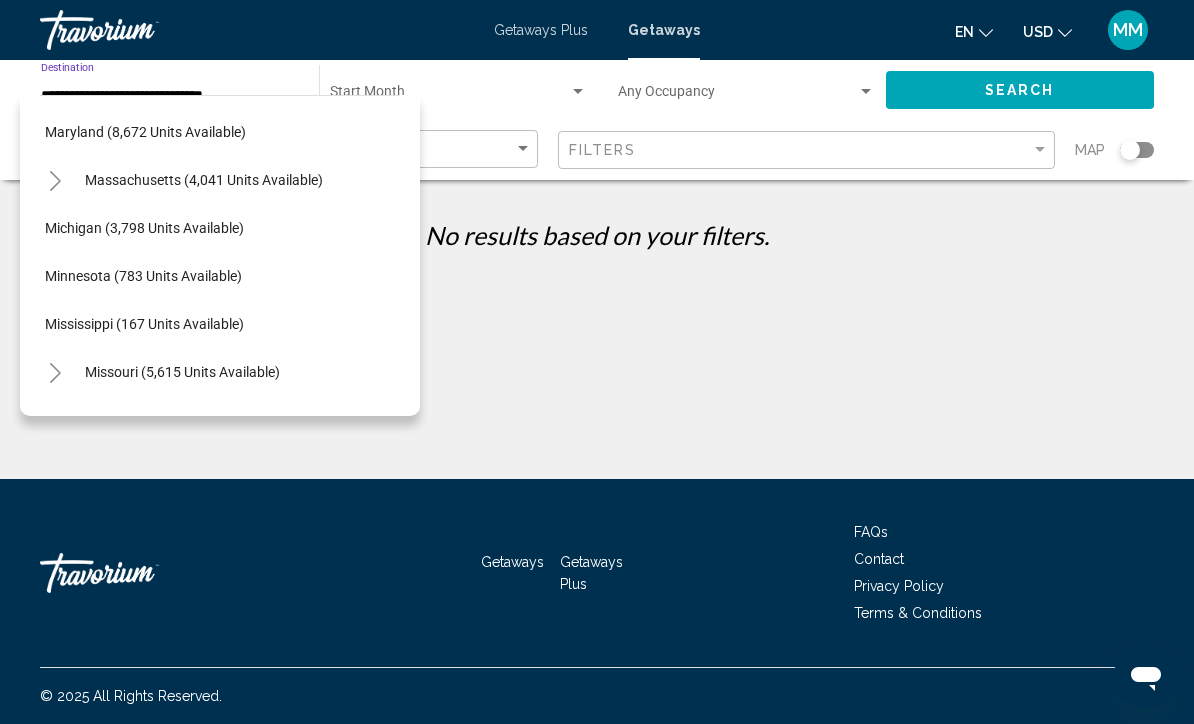 click 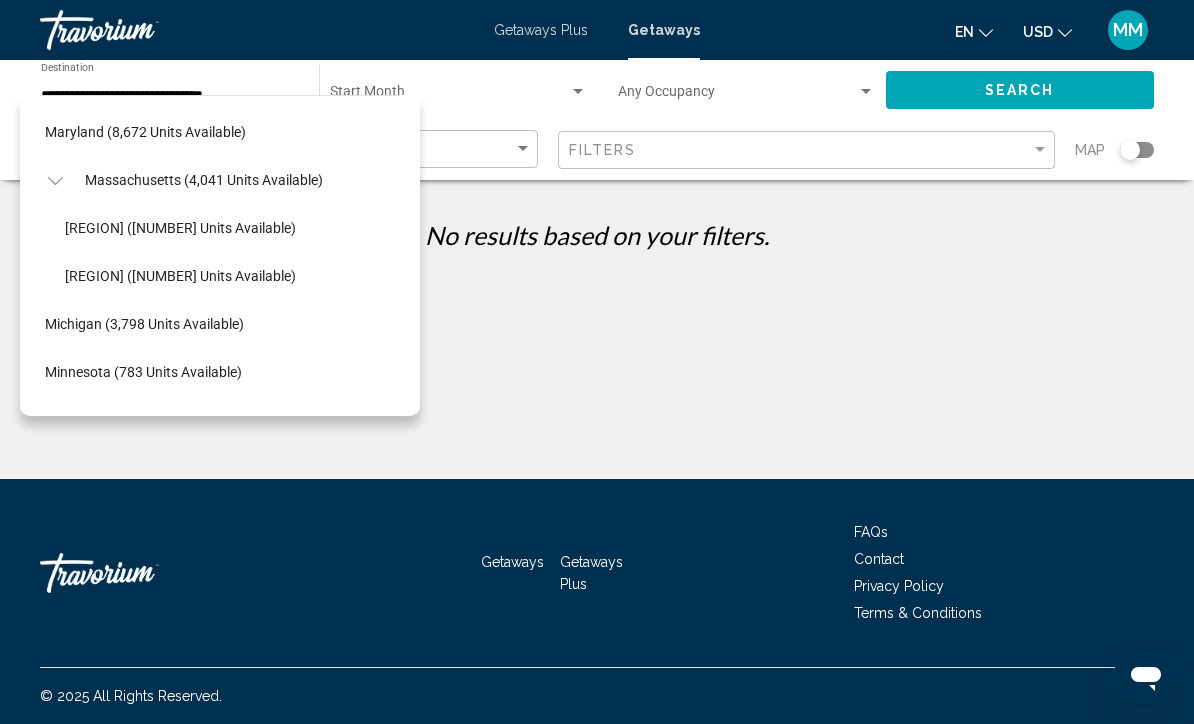 click on "Inland (296 units available)" 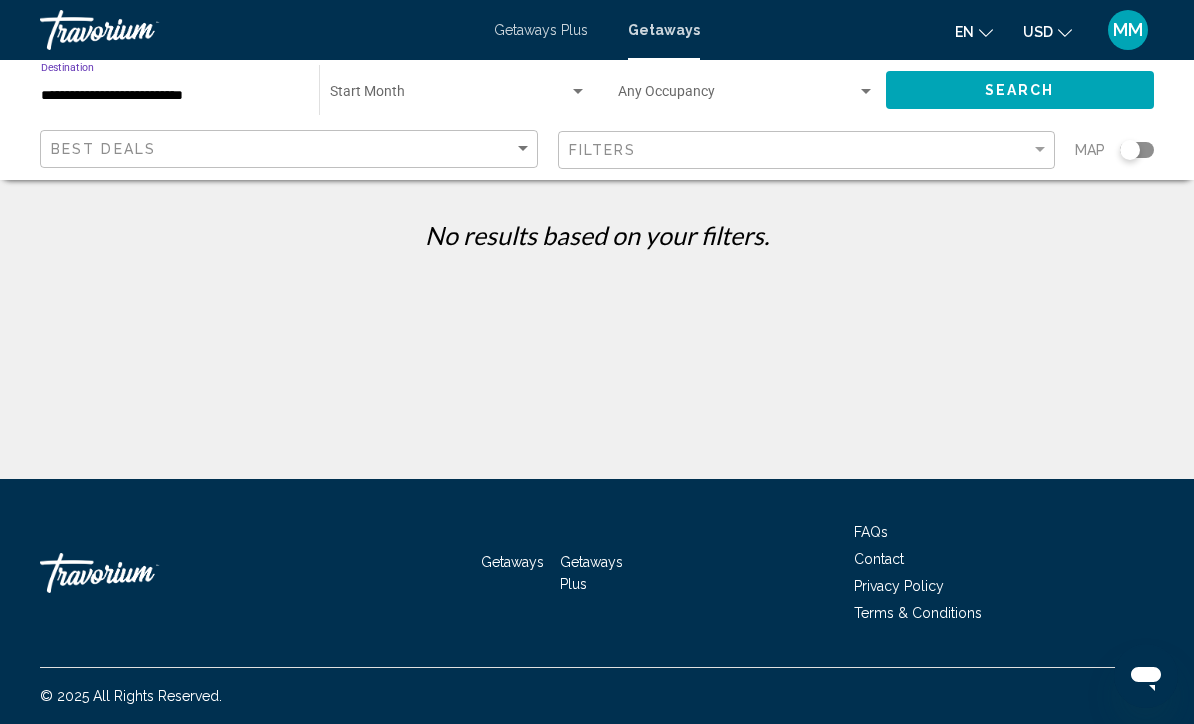 click at bounding box center [449, 96] 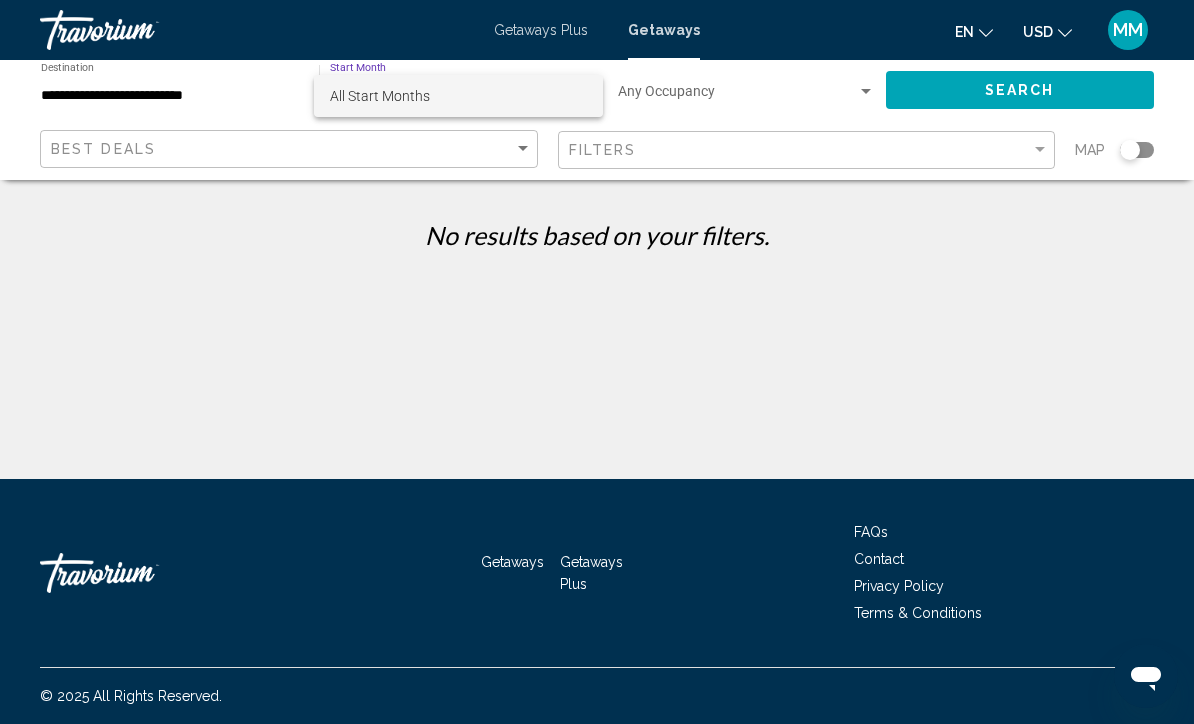 click at bounding box center (597, 362) 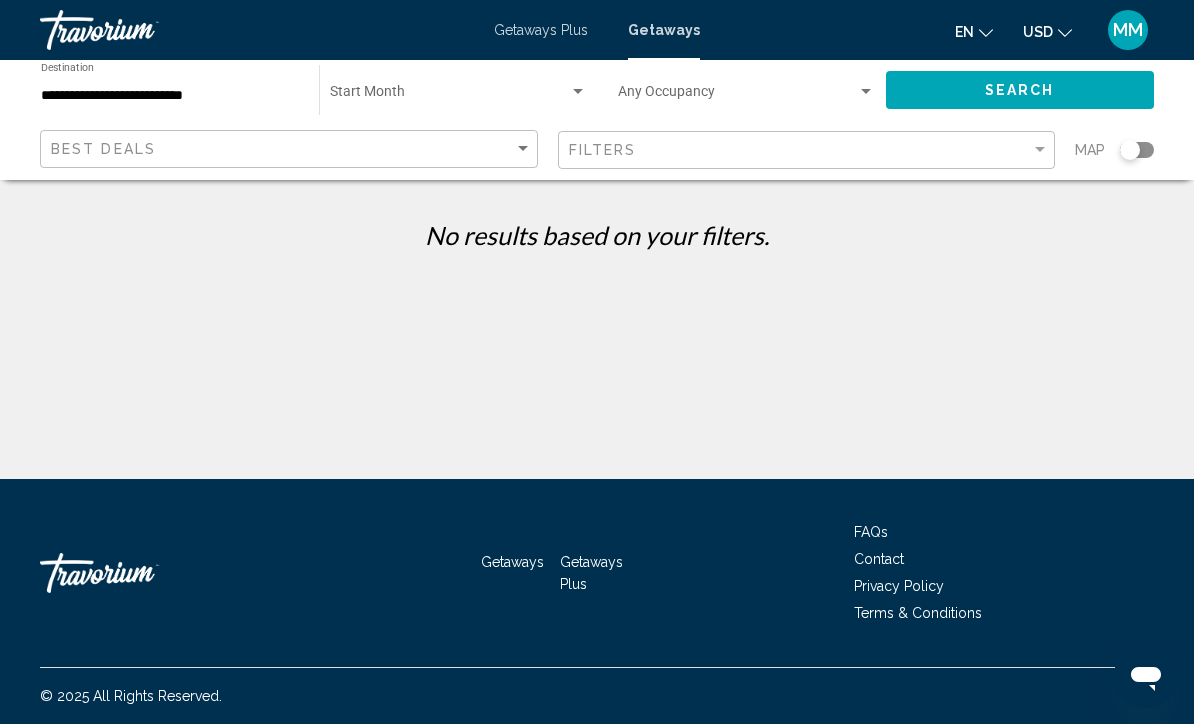 click at bounding box center [449, 96] 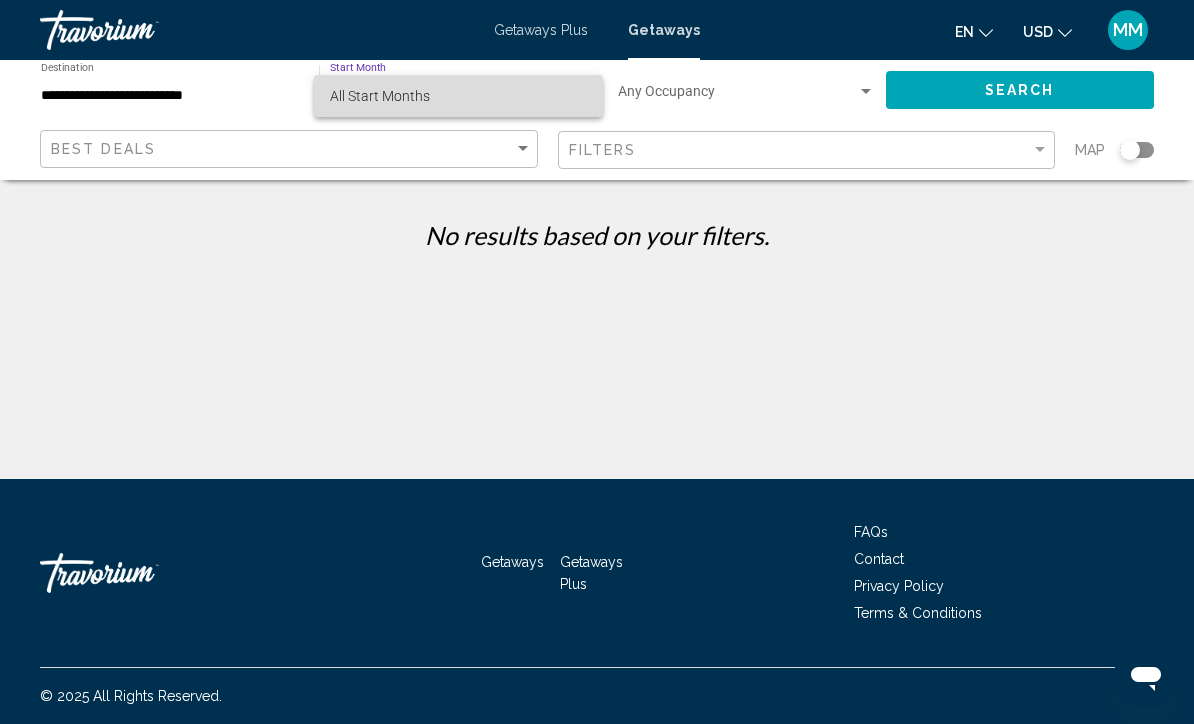 click on "All Start Months" at bounding box center [380, 96] 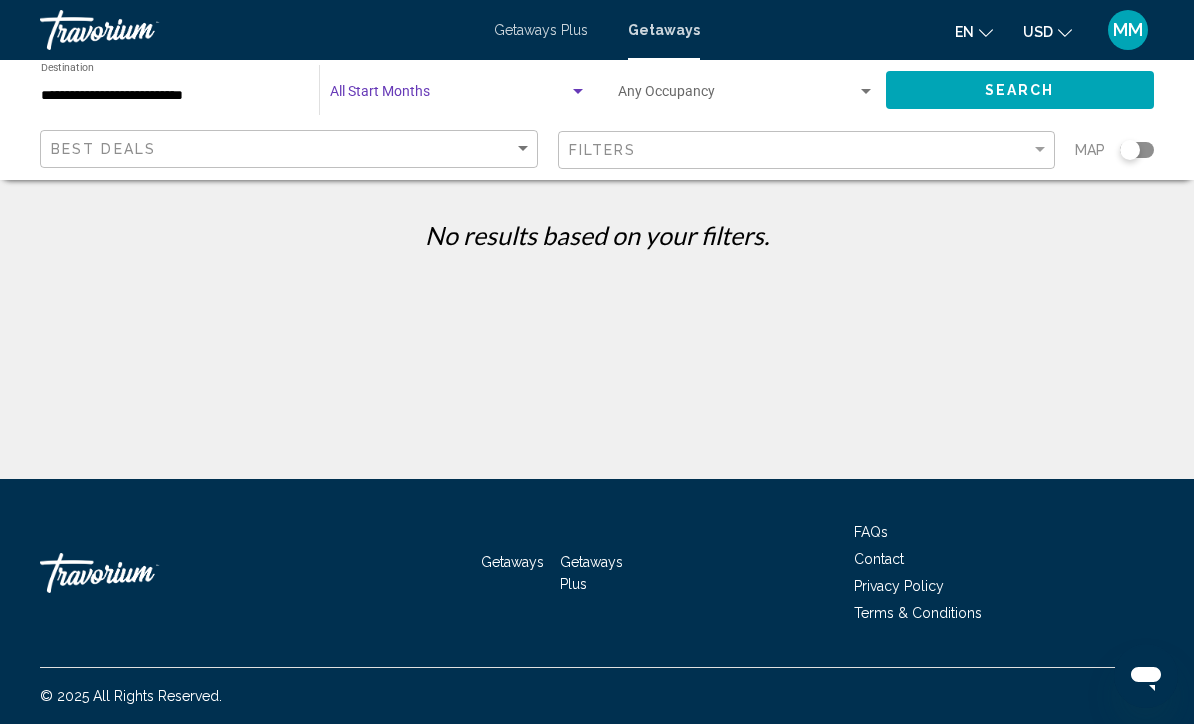 click on "Search" 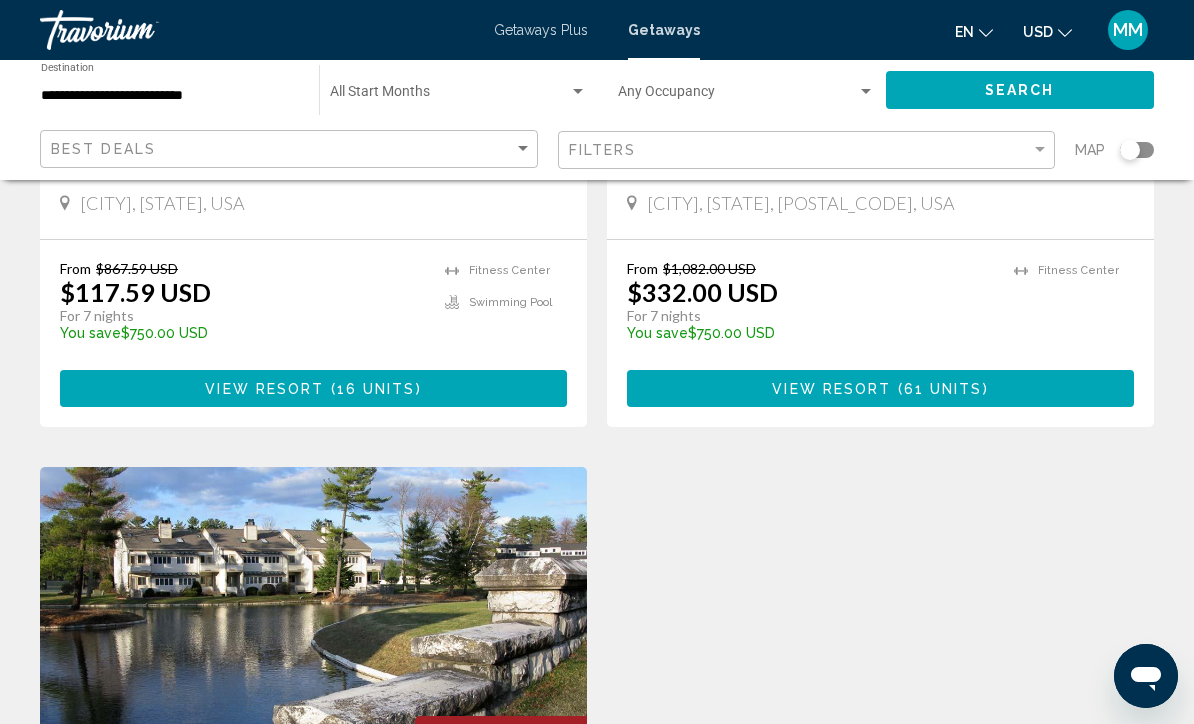 scroll, scrollTop: 1876, scrollLeft: 0, axis: vertical 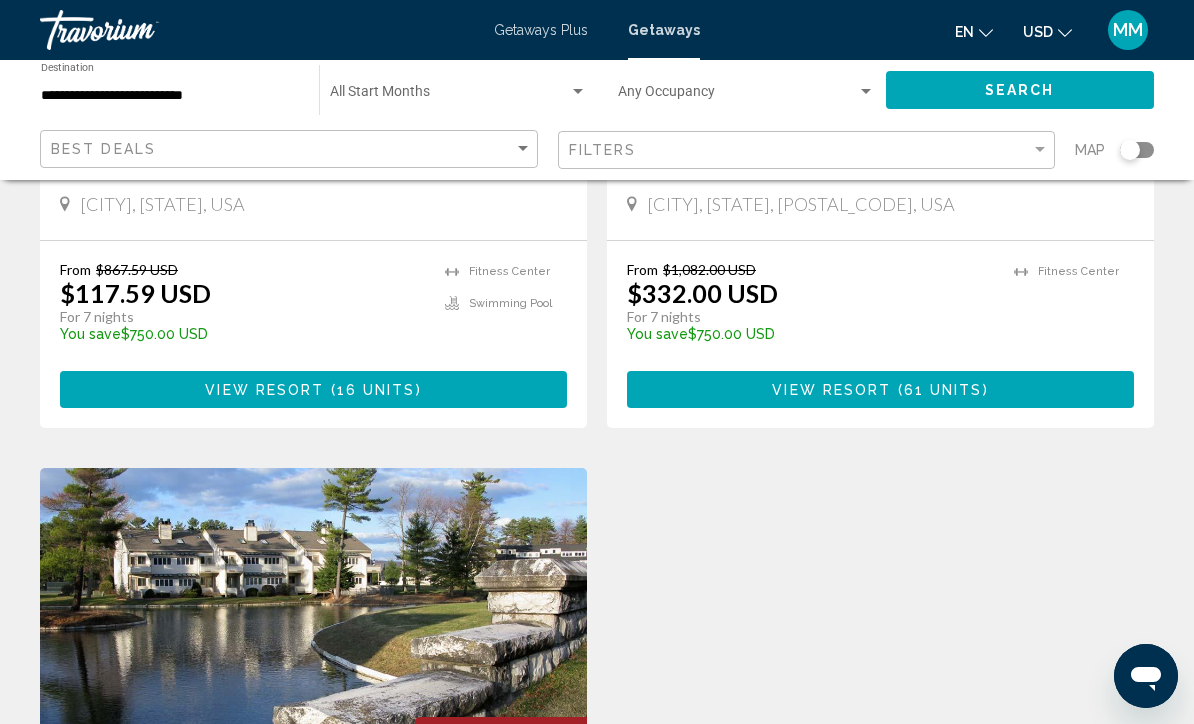 click on "View Resort" at bounding box center (831, 390) 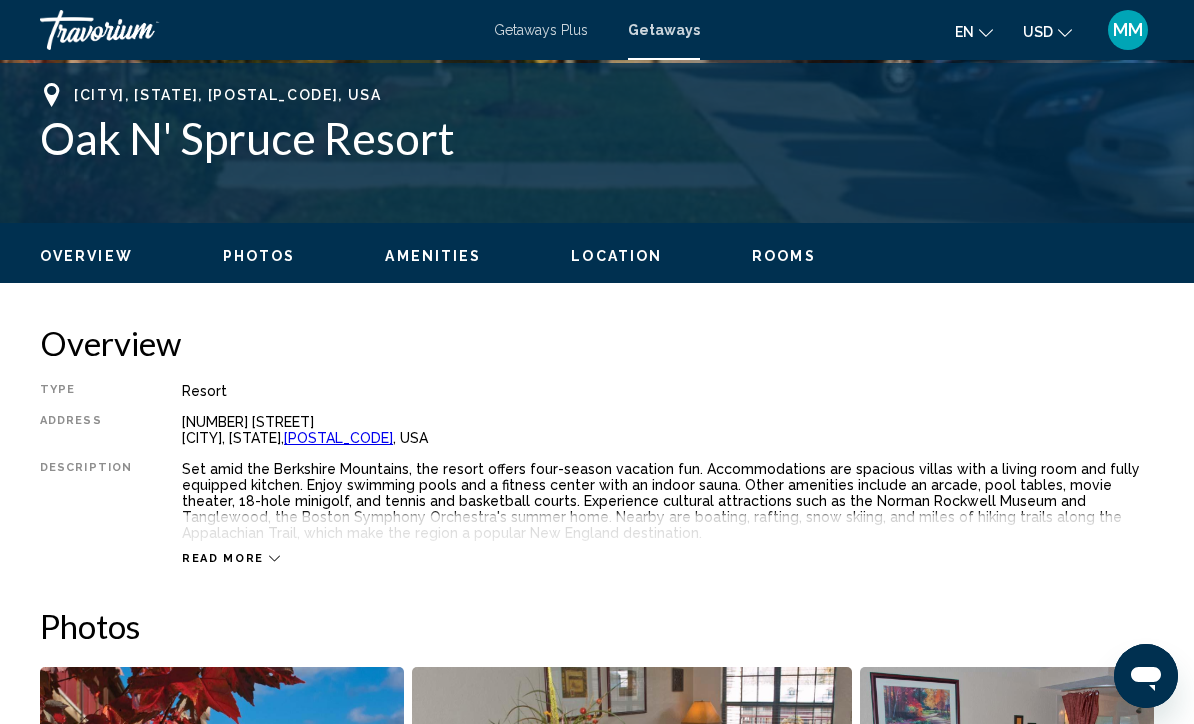 scroll, scrollTop: 786, scrollLeft: 0, axis: vertical 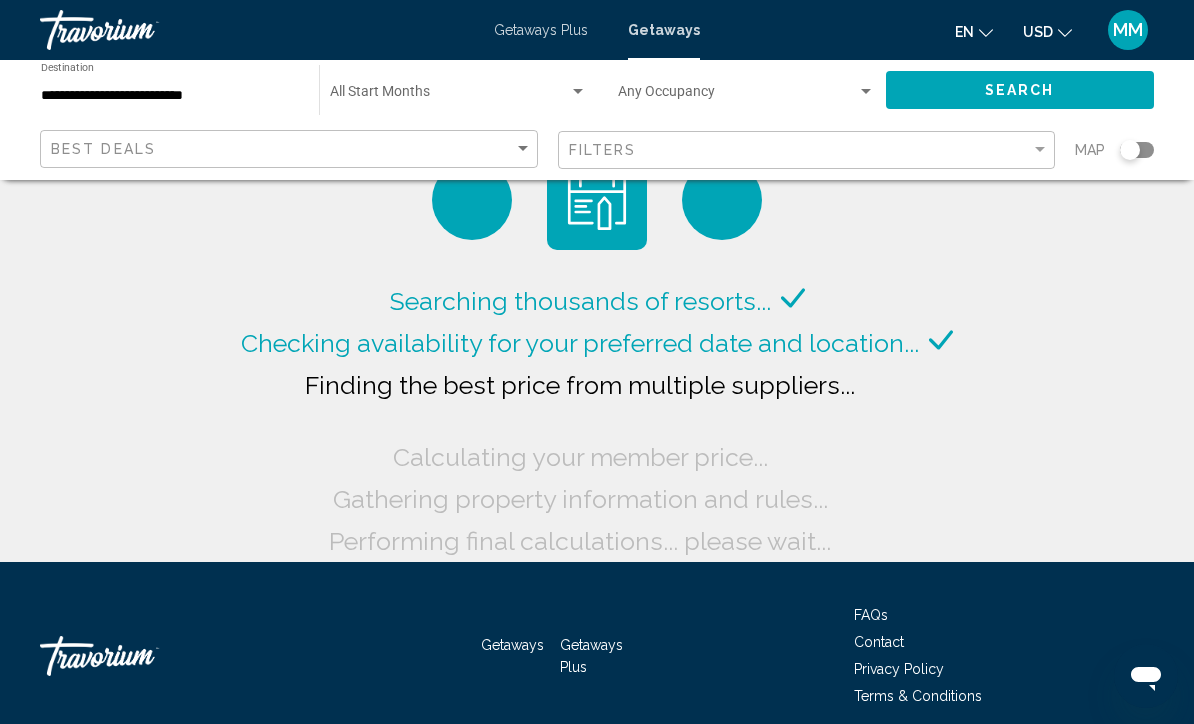 click on "**********" at bounding box center [170, 96] 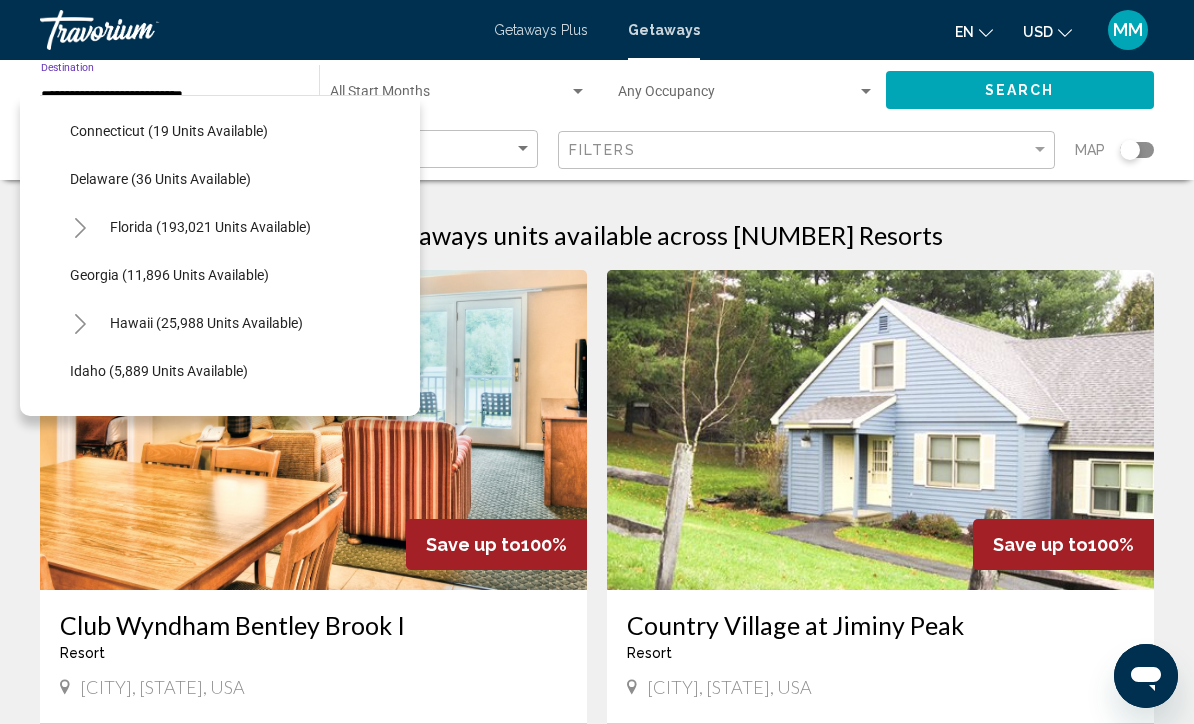 scroll, scrollTop: 288, scrollLeft: 0, axis: vertical 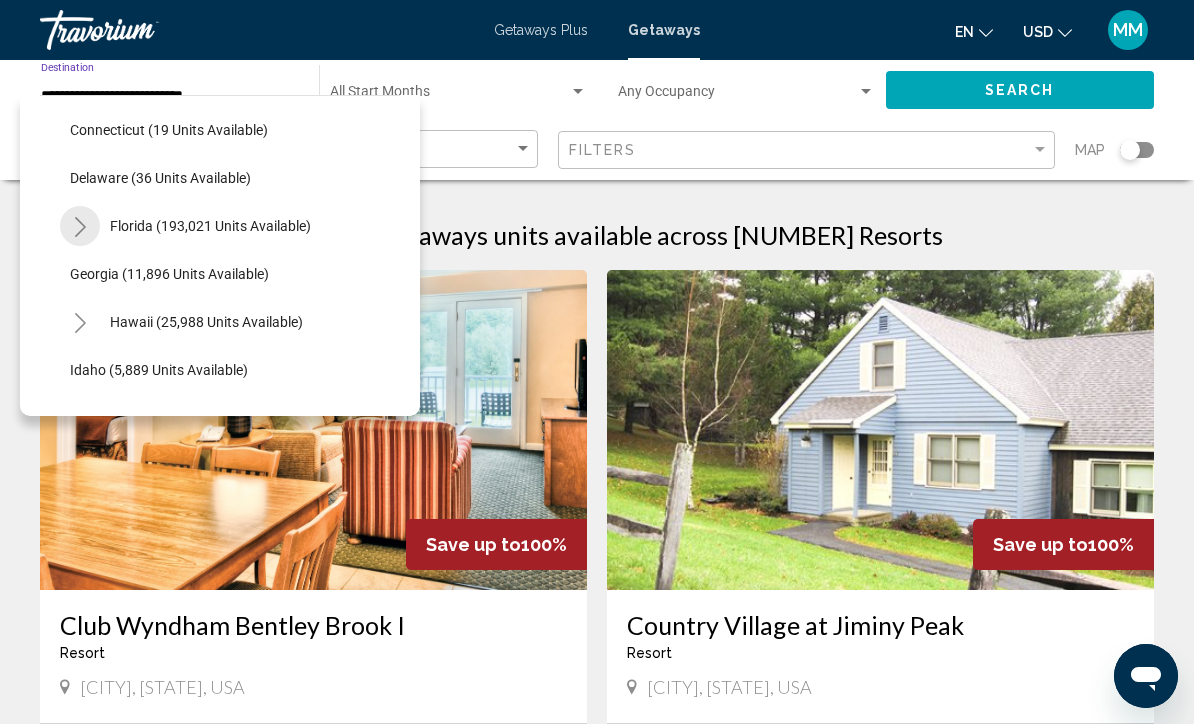 click 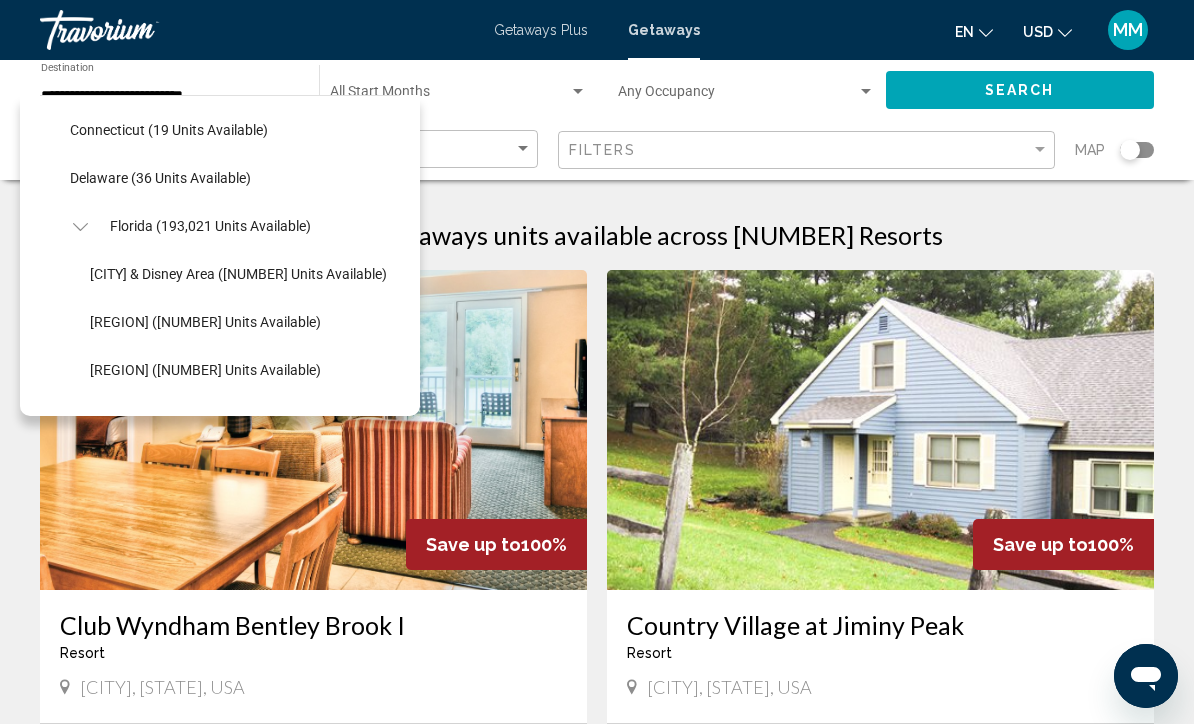 click on "East Coast (60,120 units available)" 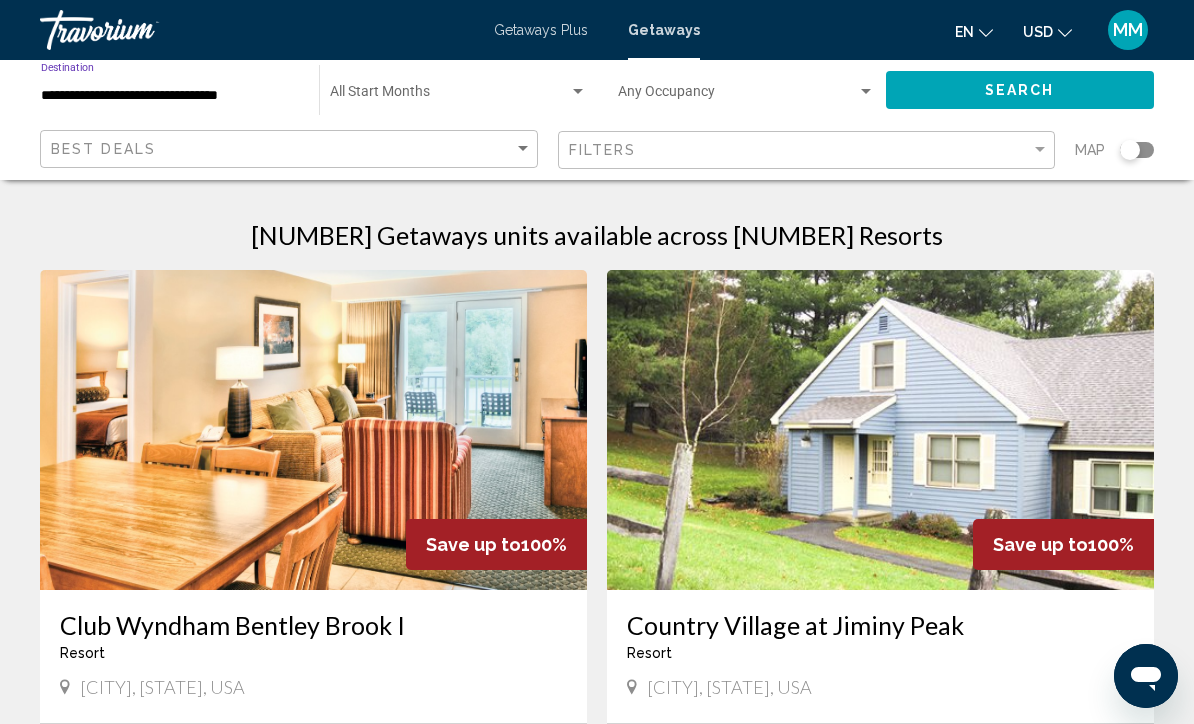 click at bounding box center [449, 96] 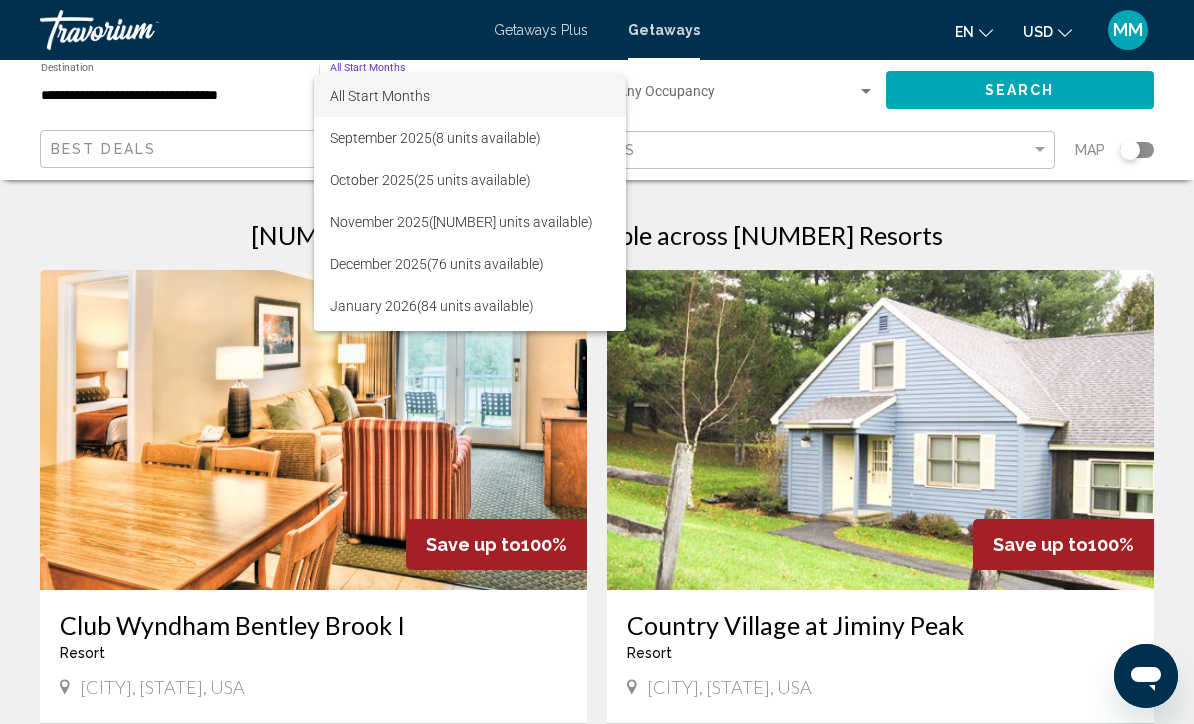 click at bounding box center (597, 362) 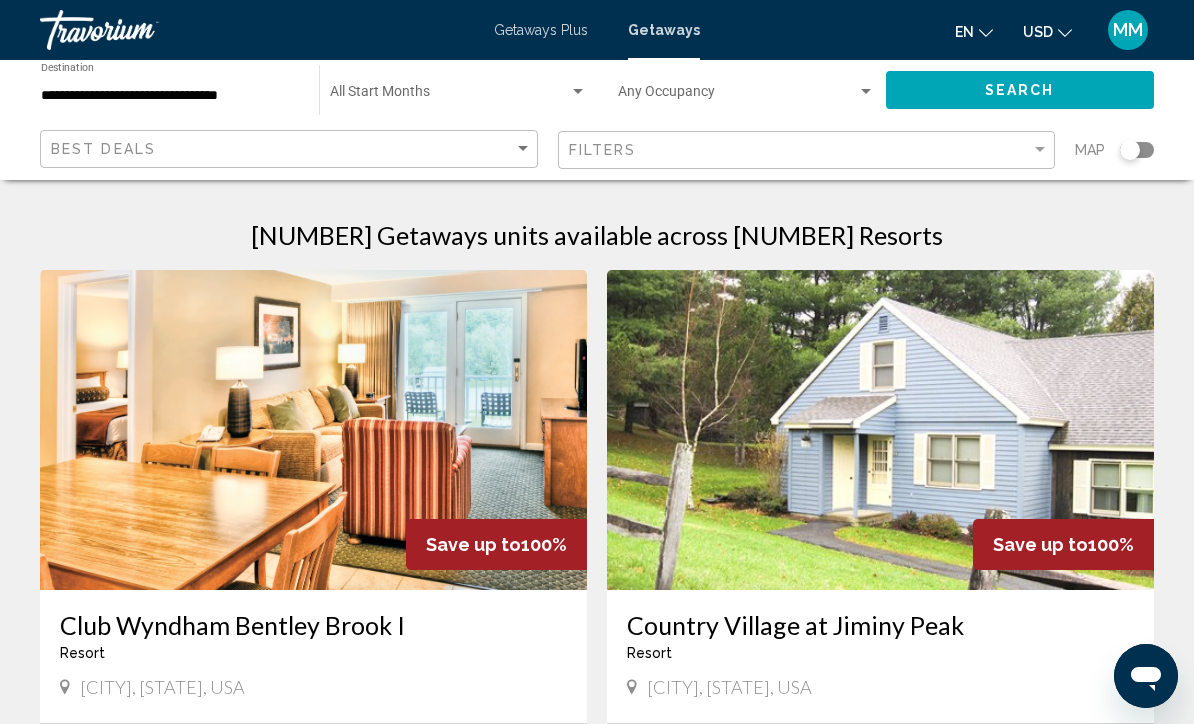 click at bounding box center [449, 96] 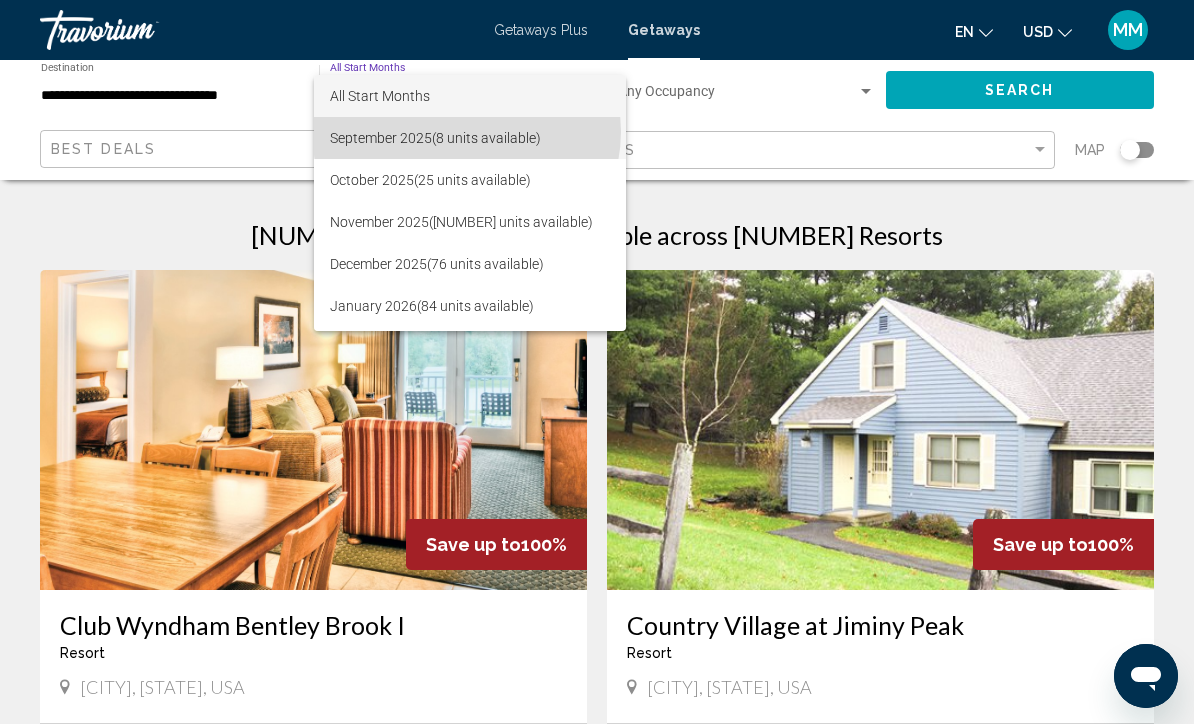 click on "September 2025  (8 units available)" at bounding box center (470, 138) 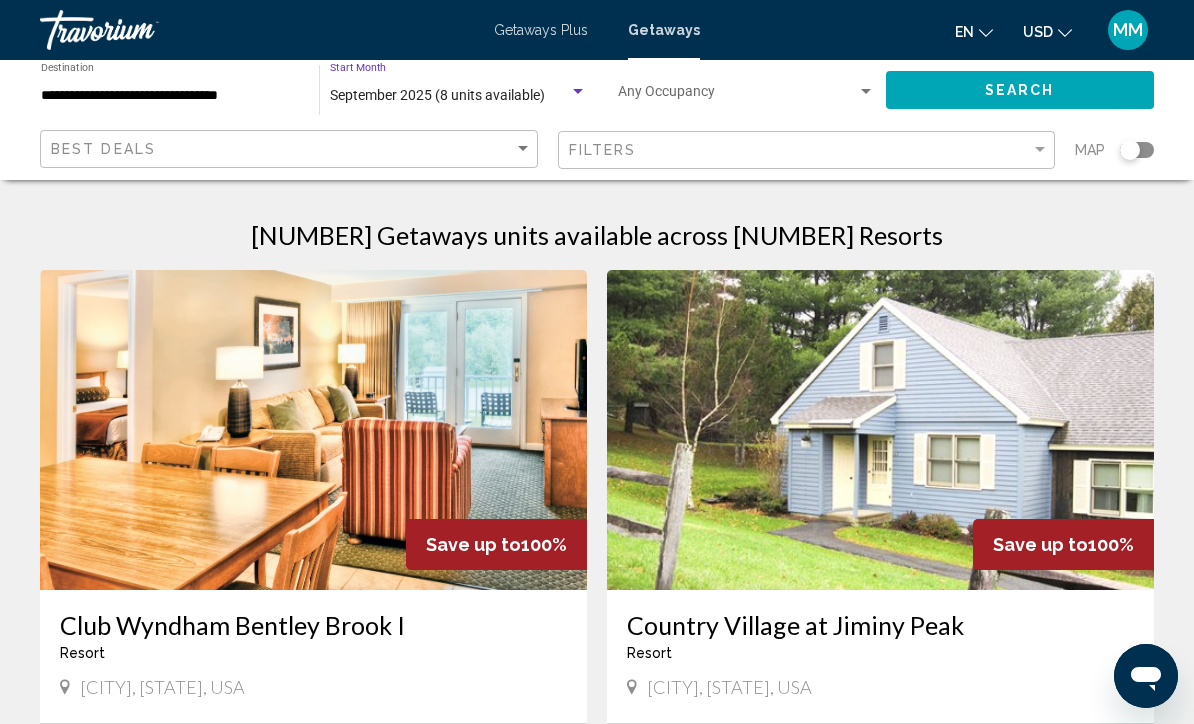 click on "Search" 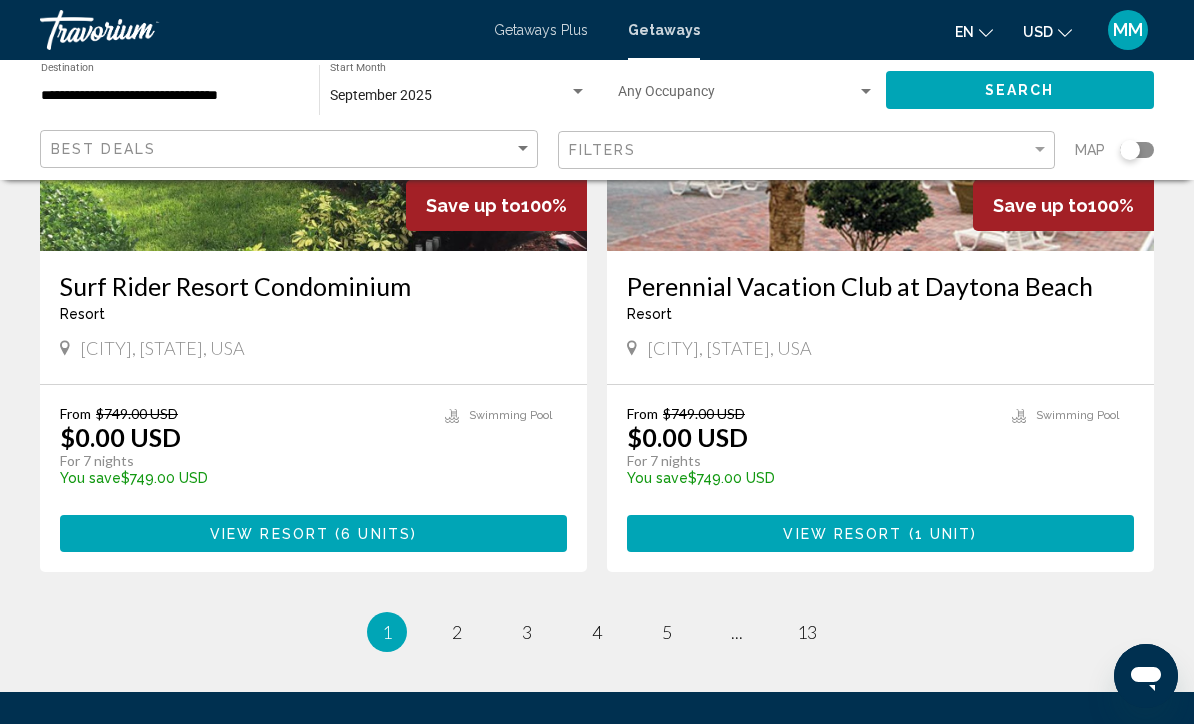 scroll, scrollTop: 3745, scrollLeft: 0, axis: vertical 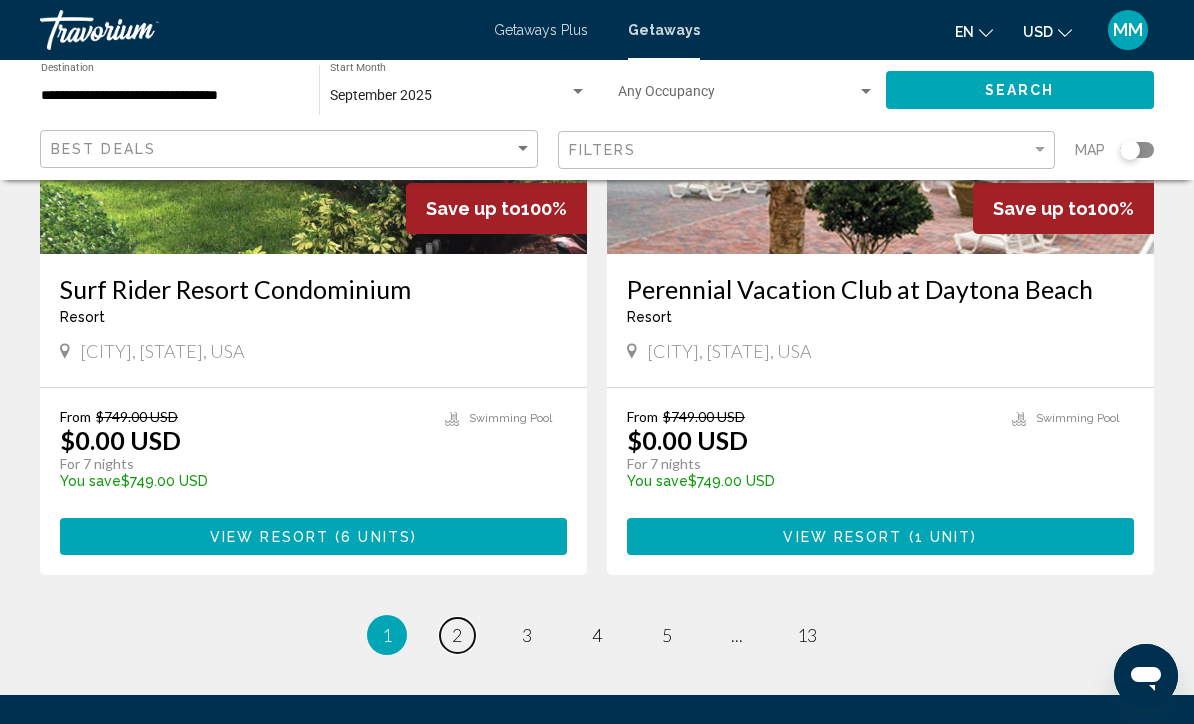 click on "2" at bounding box center (457, 635) 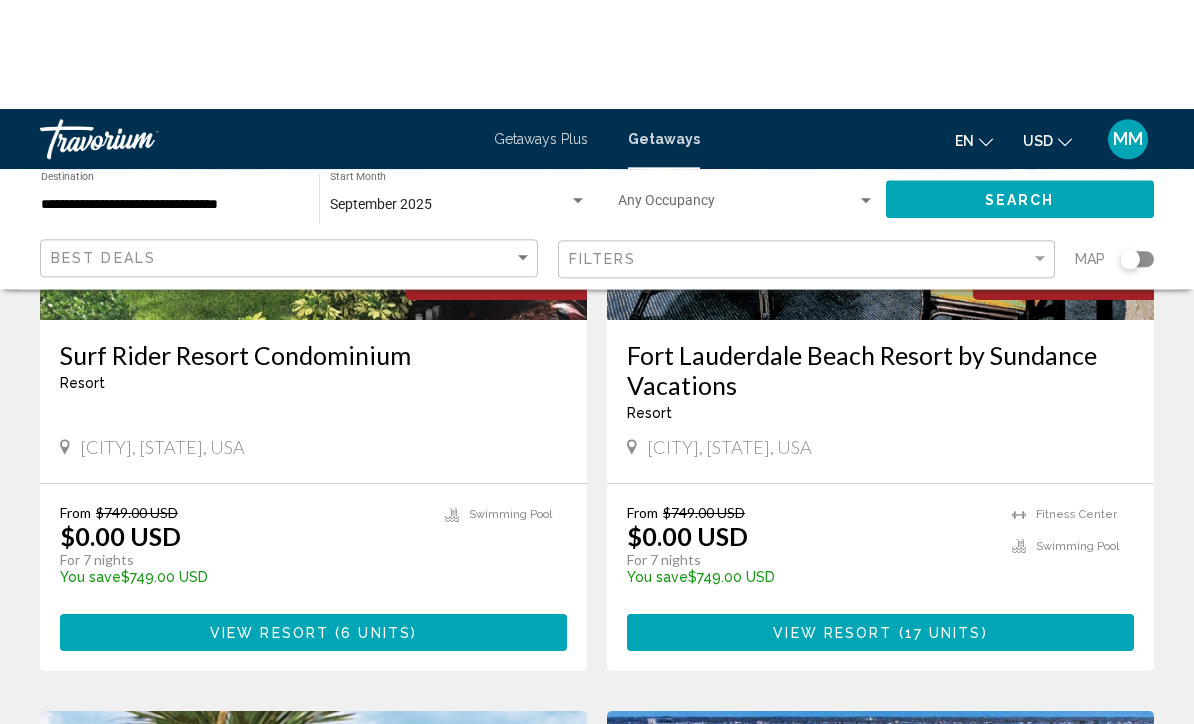 scroll, scrollTop: 0, scrollLeft: 0, axis: both 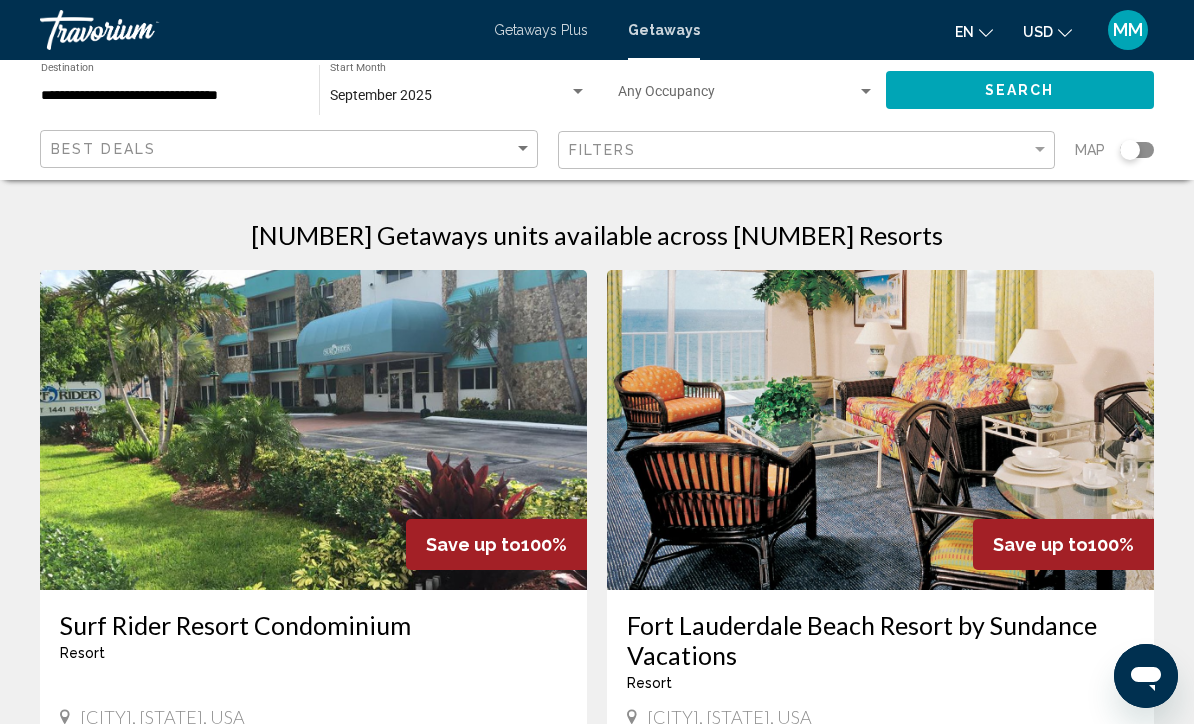 click on "**********" 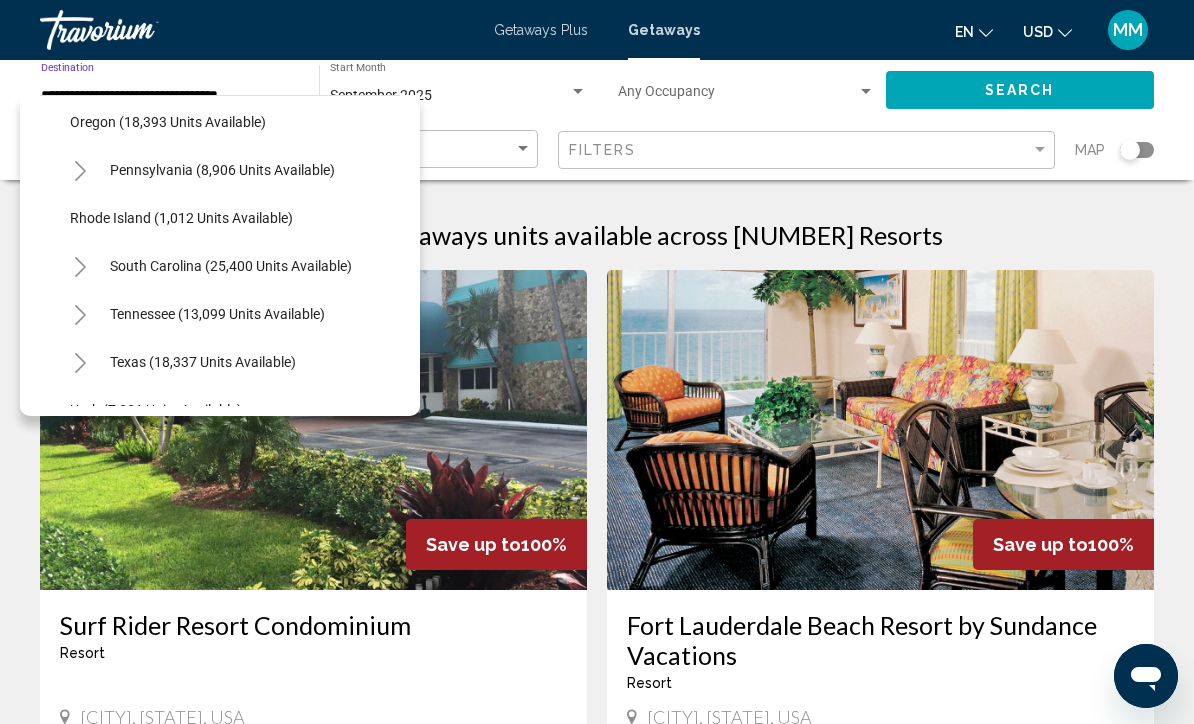 scroll, scrollTop: 1833, scrollLeft: 0, axis: vertical 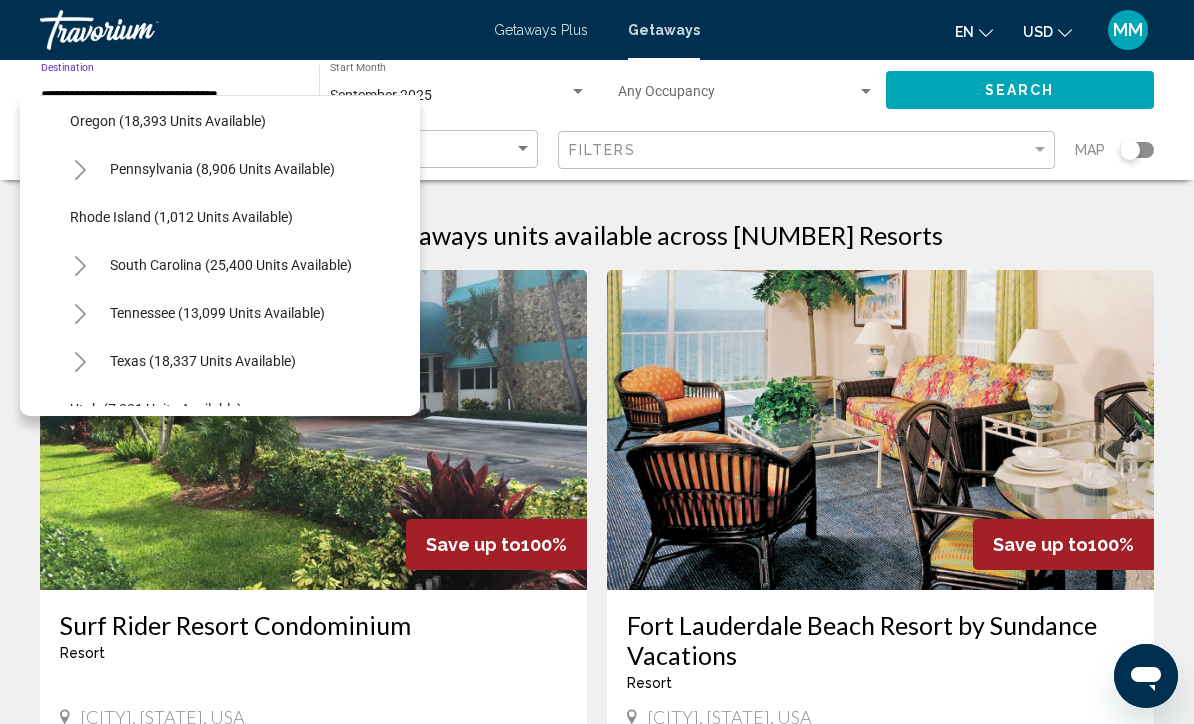 click on "South Carolina (25,400 units available)" 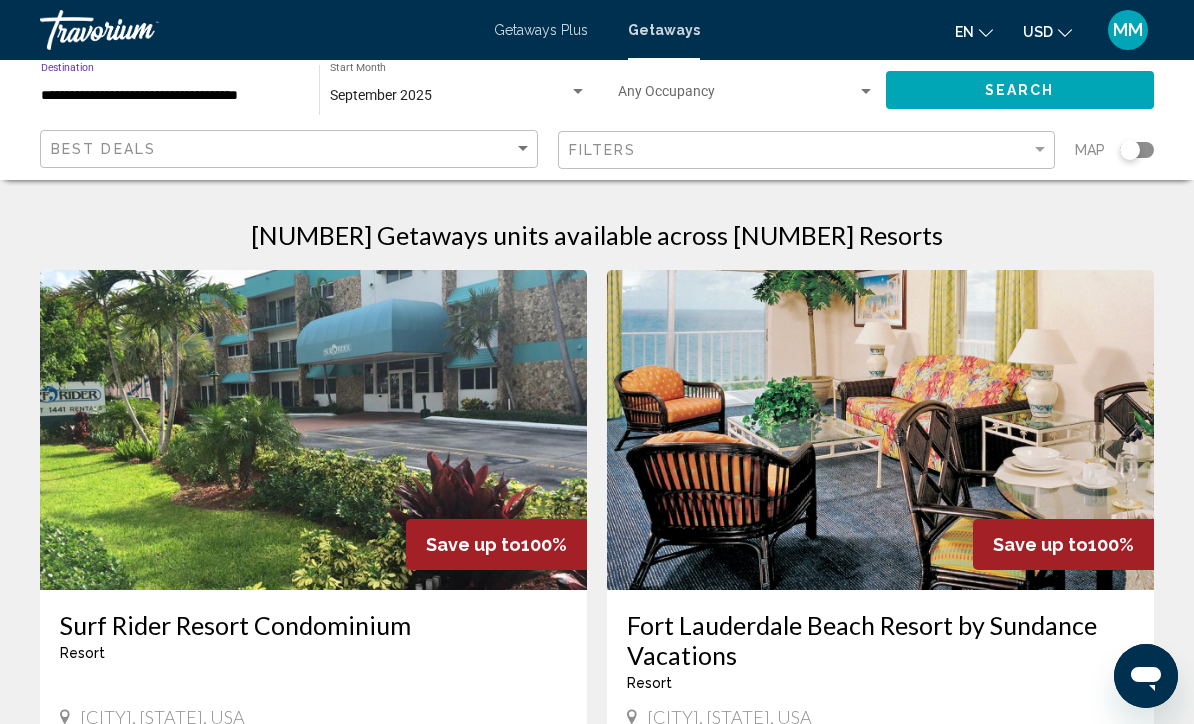 click on "September 2025 Start Month All Start Months" 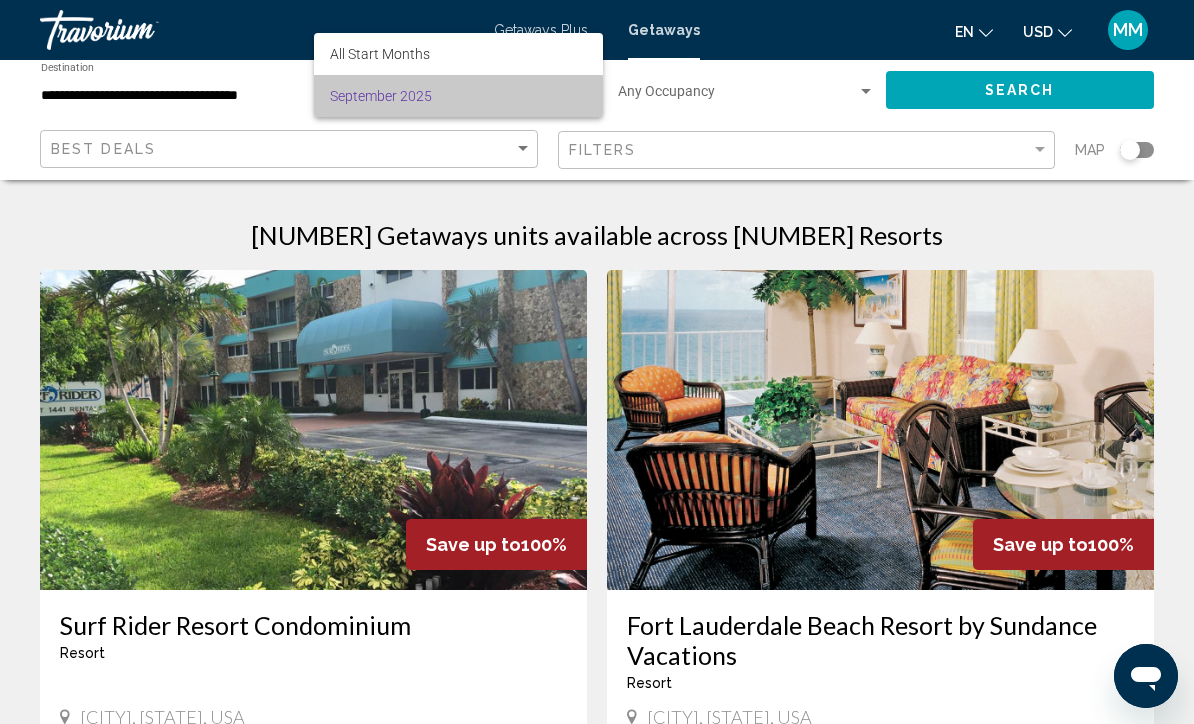 click on "September 2025" at bounding box center [458, 96] 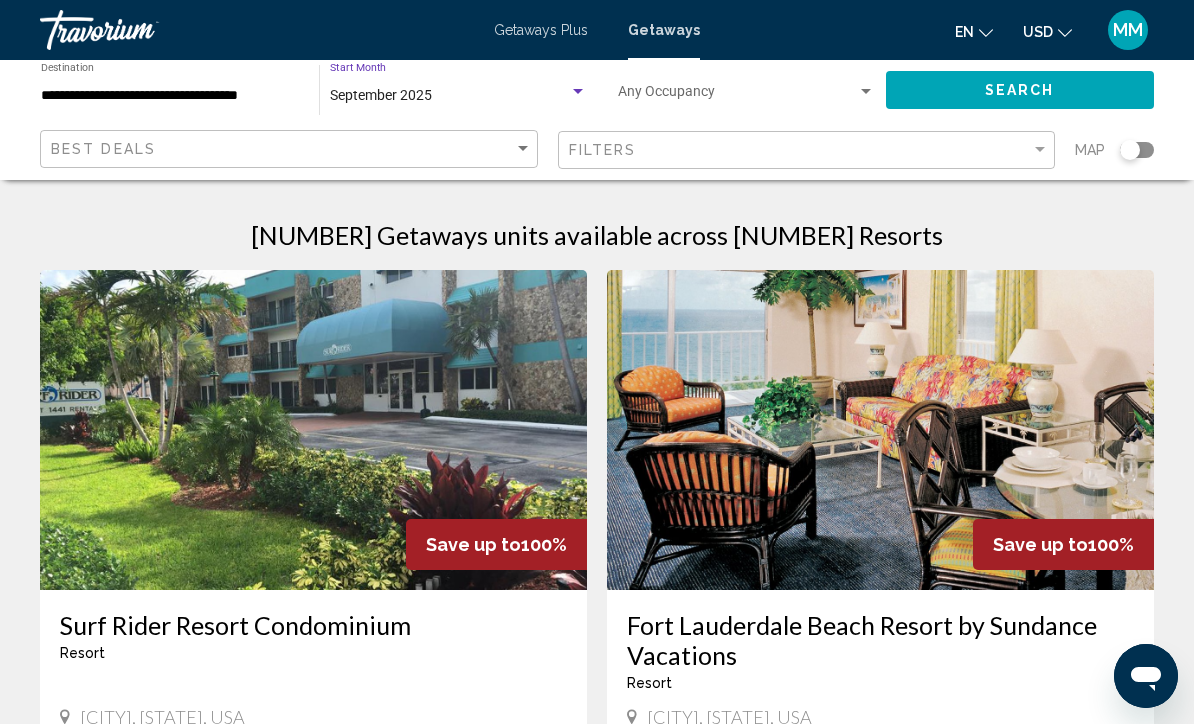 click on "Search" 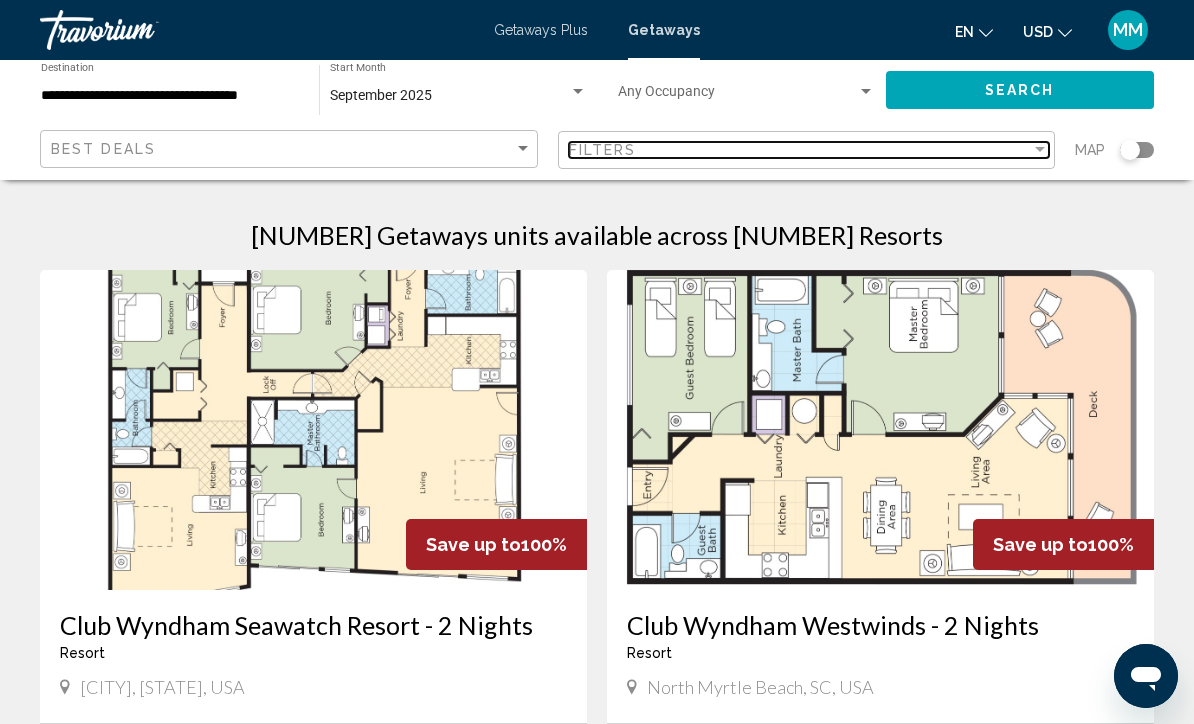 click on "Filters" at bounding box center [800, 150] 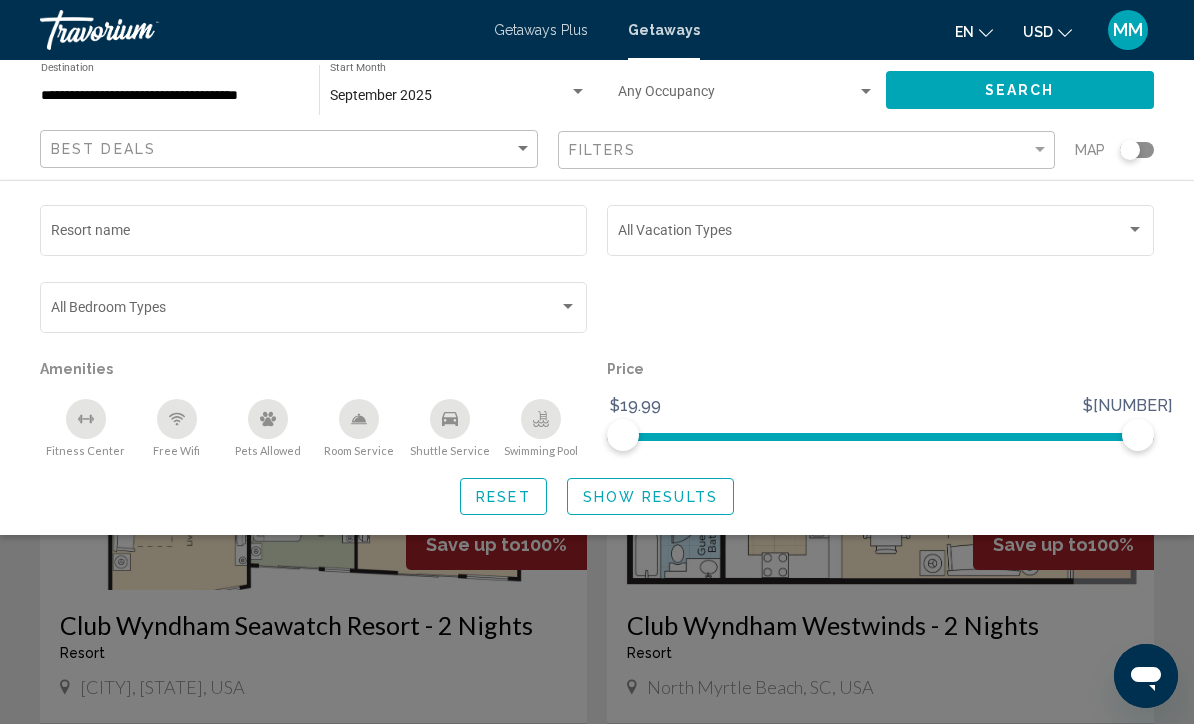 click at bounding box center [872, 234] 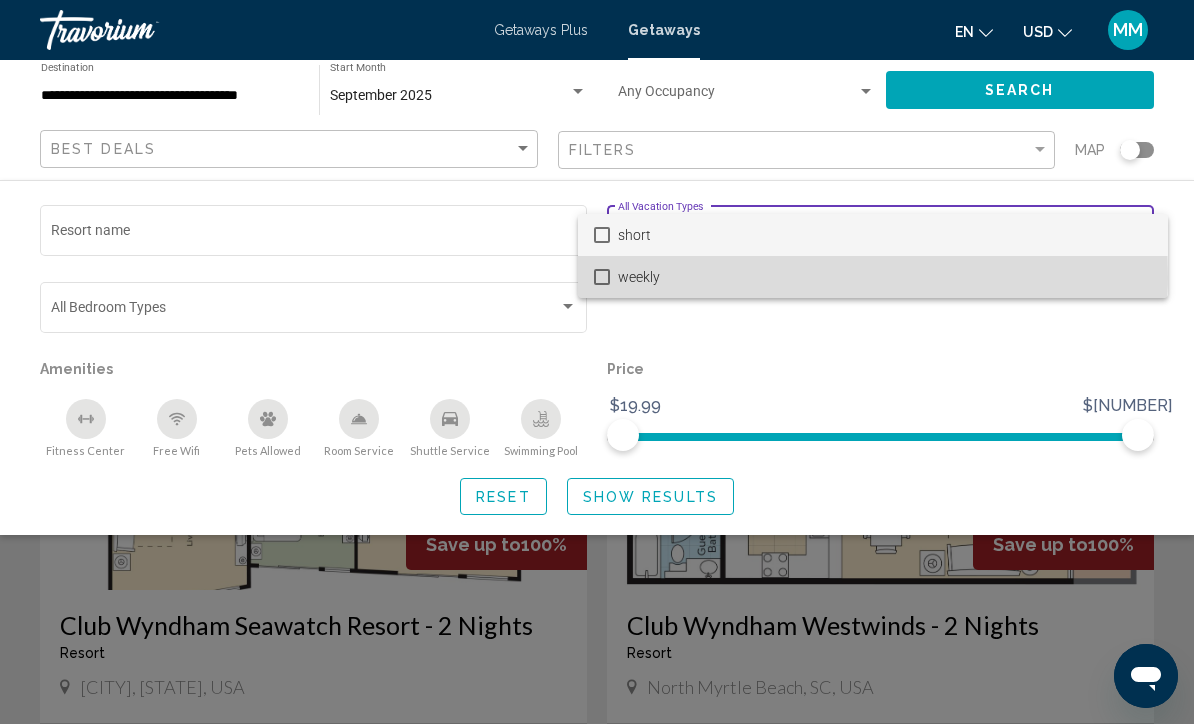 click on "weekly" at bounding box center [885, 277] 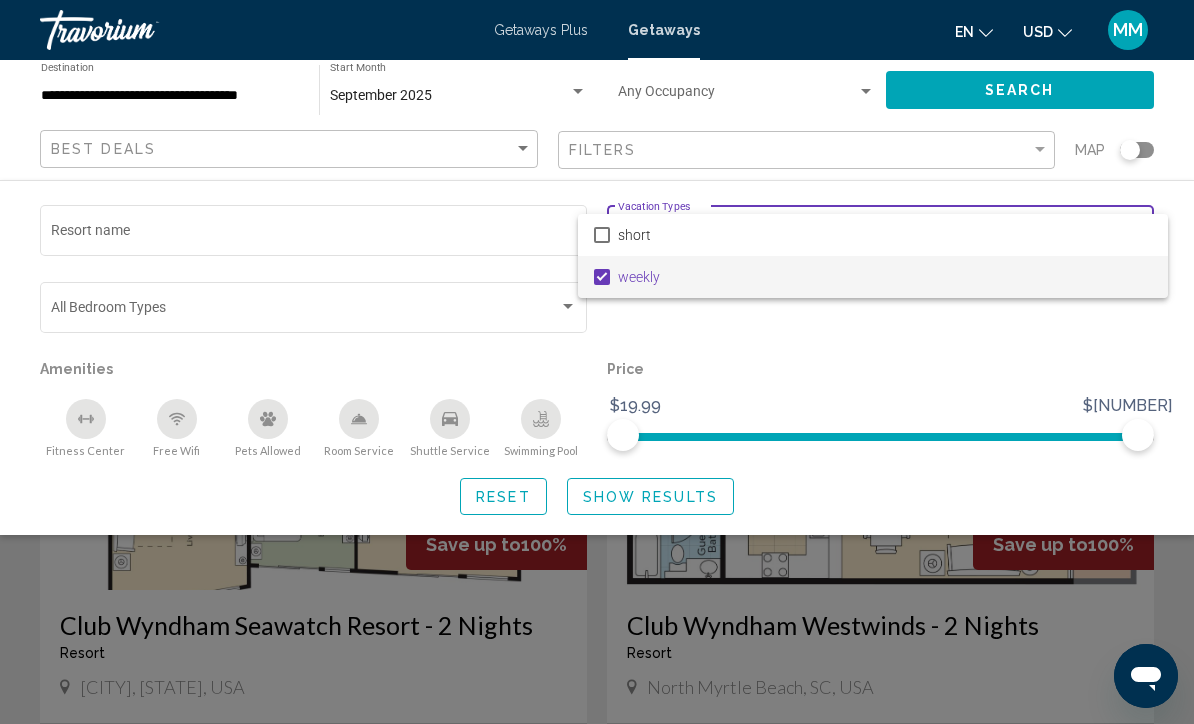click at bounding box center [597, 362] 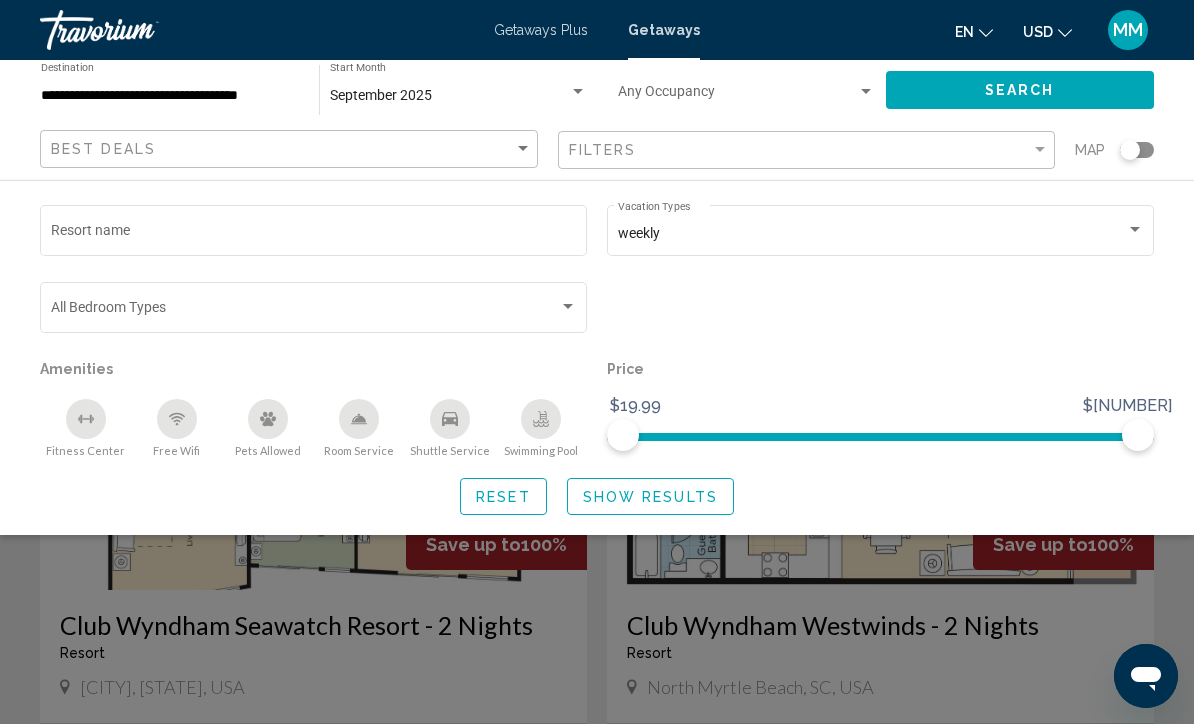 click on "Show Results" 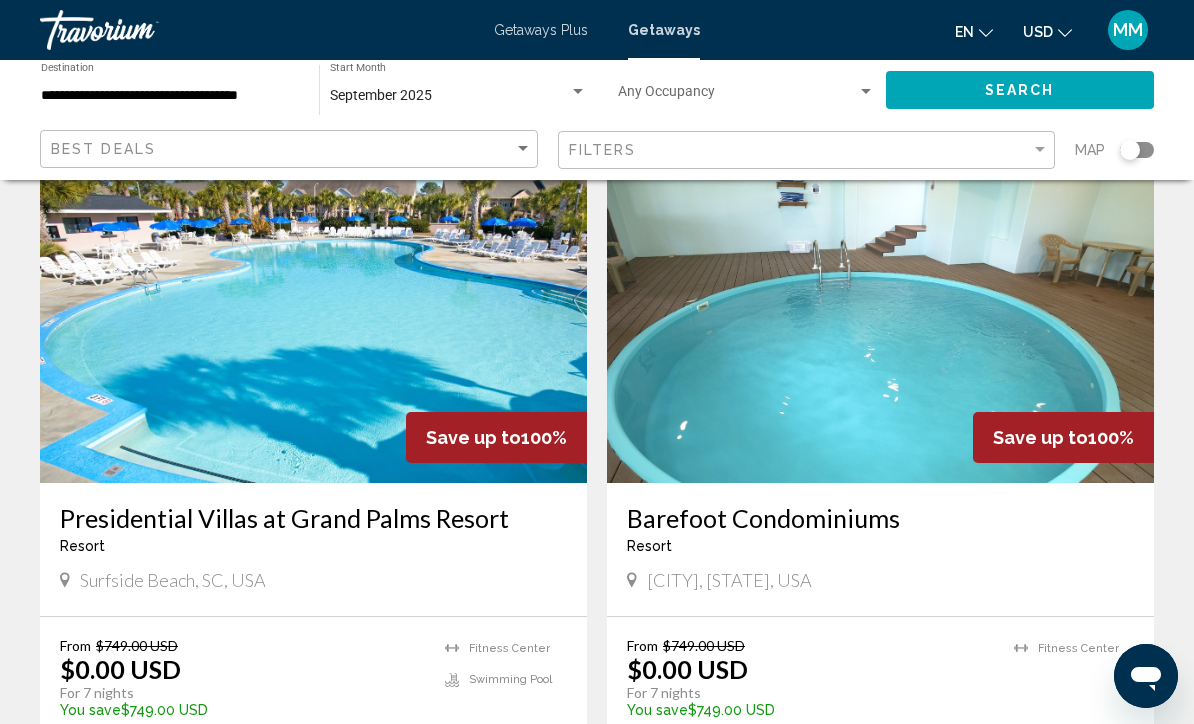 scroll, scrollTop: 815, scrollLeft: 0, axis: vertical 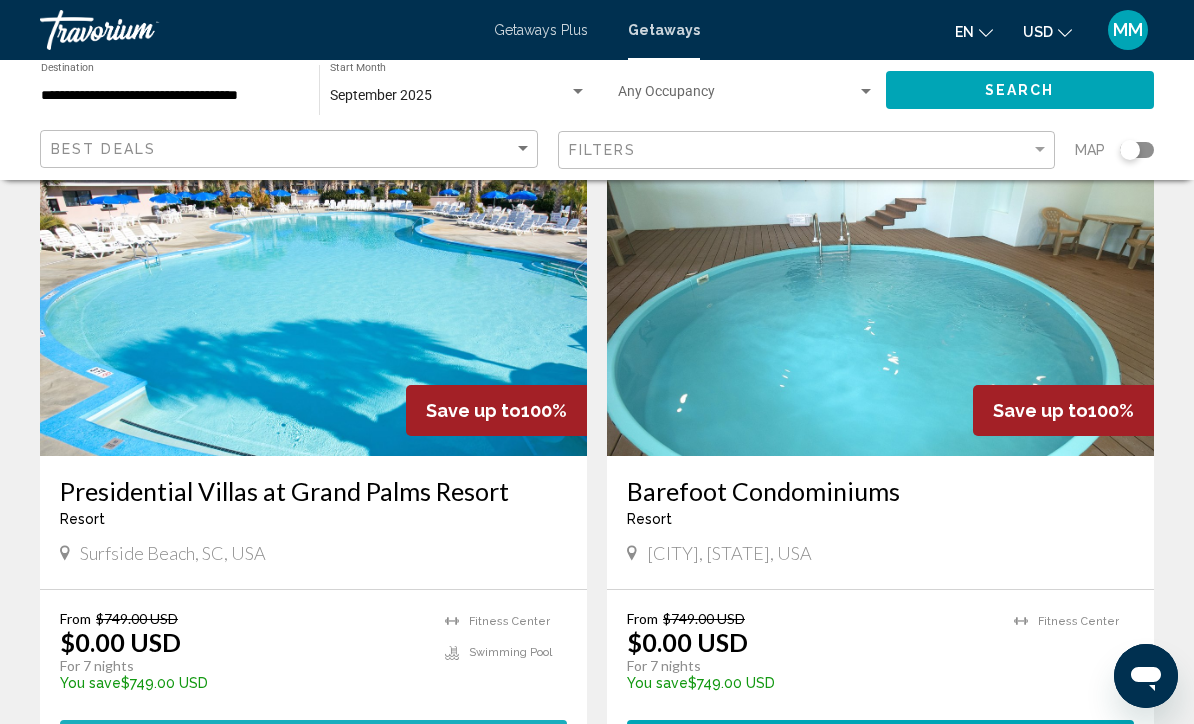click on "View Resort    ( 19 units )" at bounding box center [313, 738] 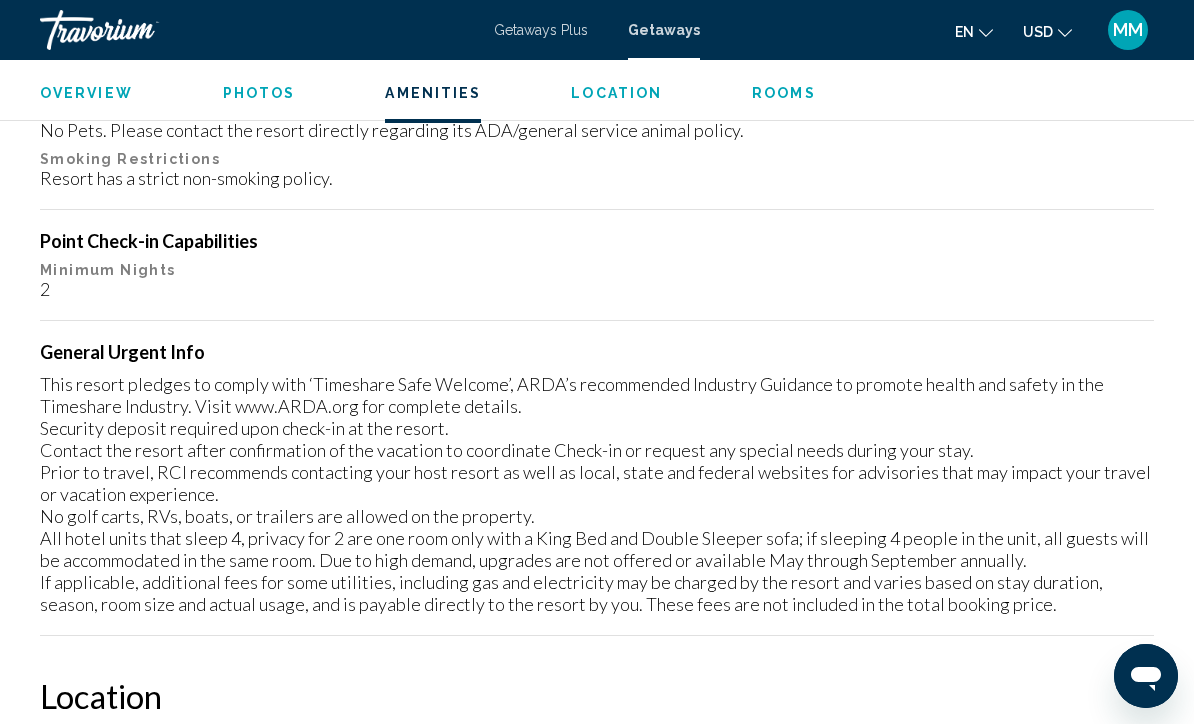 scroll, scrollTop: 2940, scrollLeft: 0, axis: vertical 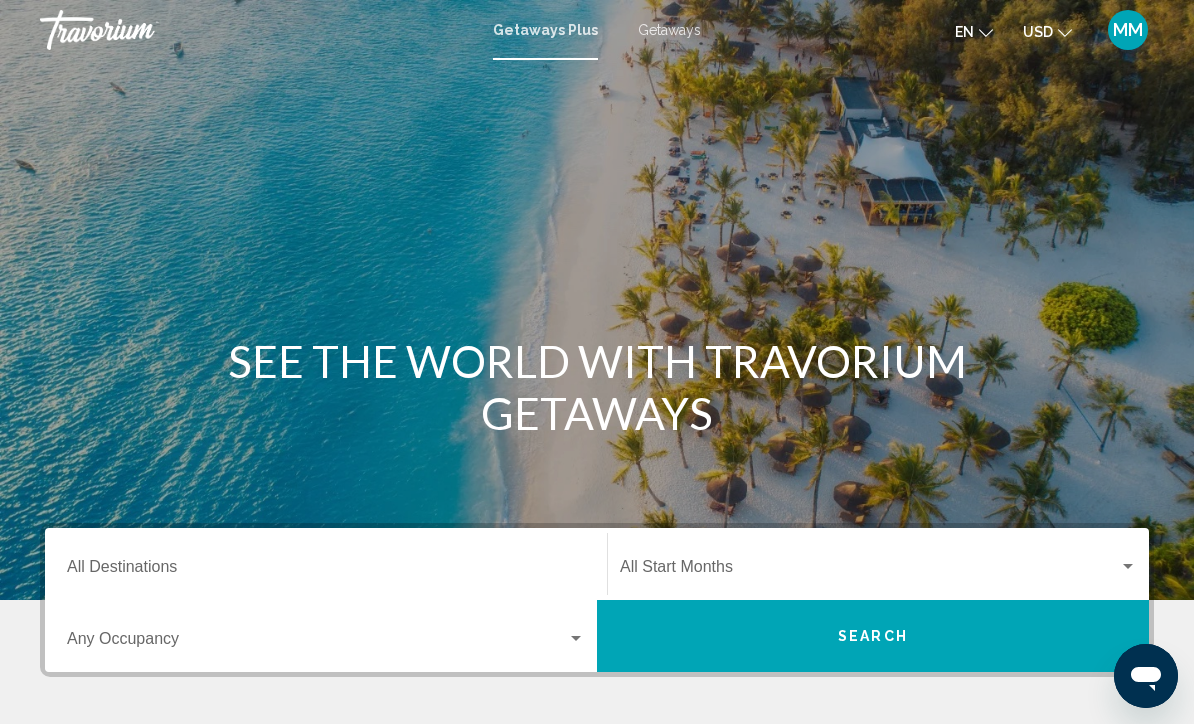 click on "Getaways" at bounding box center [669, 30] 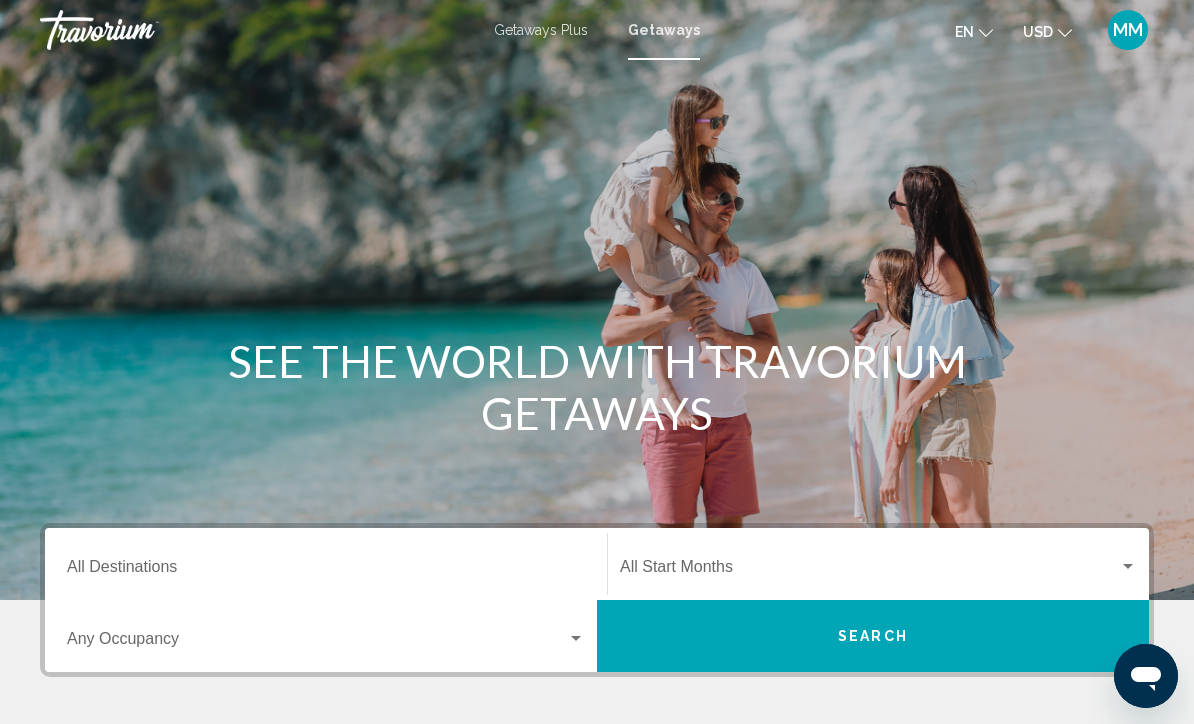 click on "Destination All Destinations" at bounding box center (326, 564) 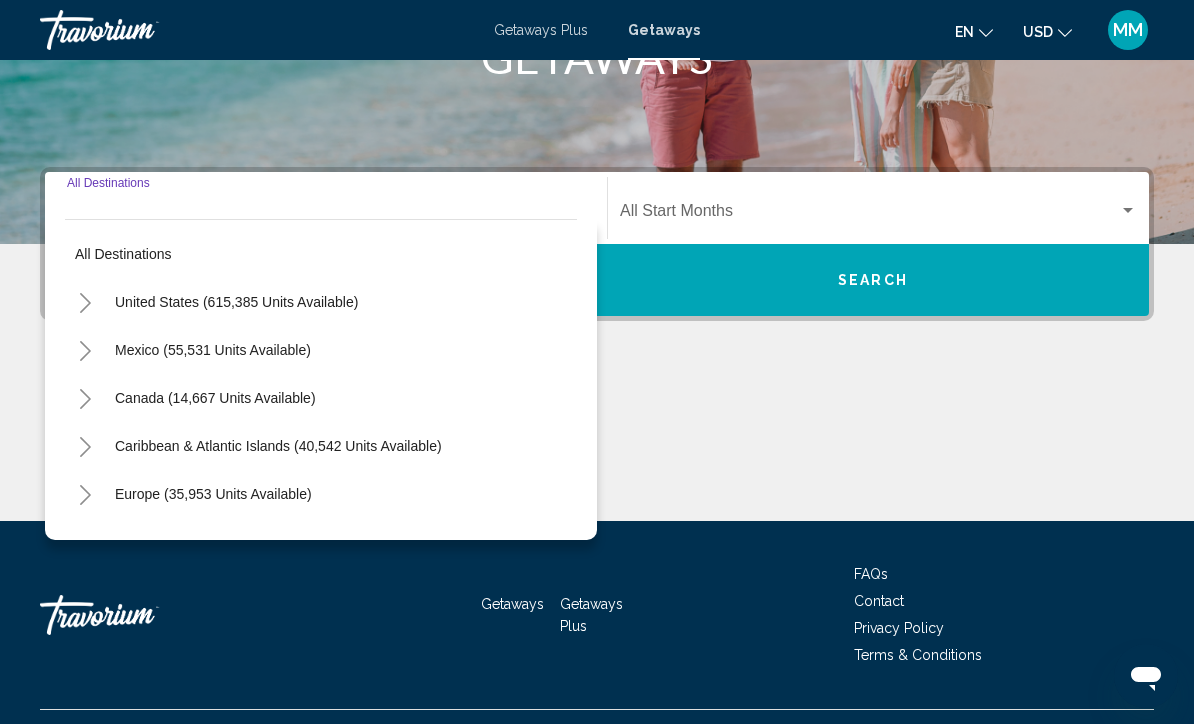 scroll, scrollTop: 398, scrollLeft: 0, axis: vertical 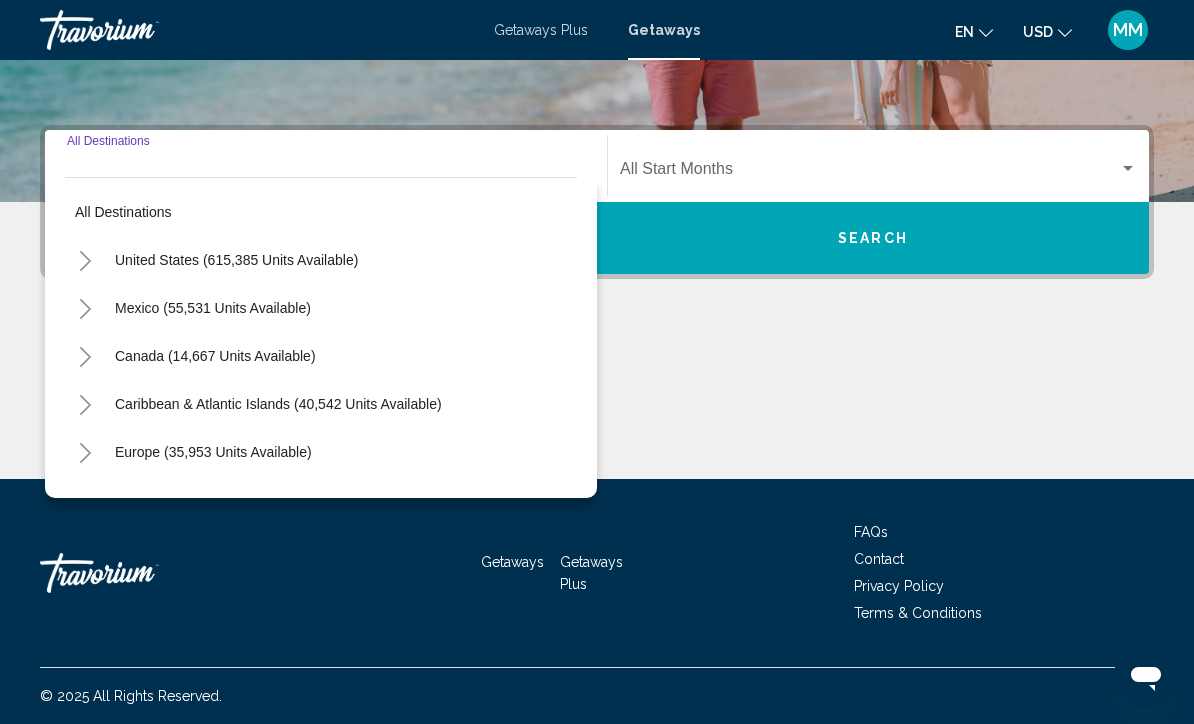 click on "United States (615,385 units available)" at bounding box center [213, 308] 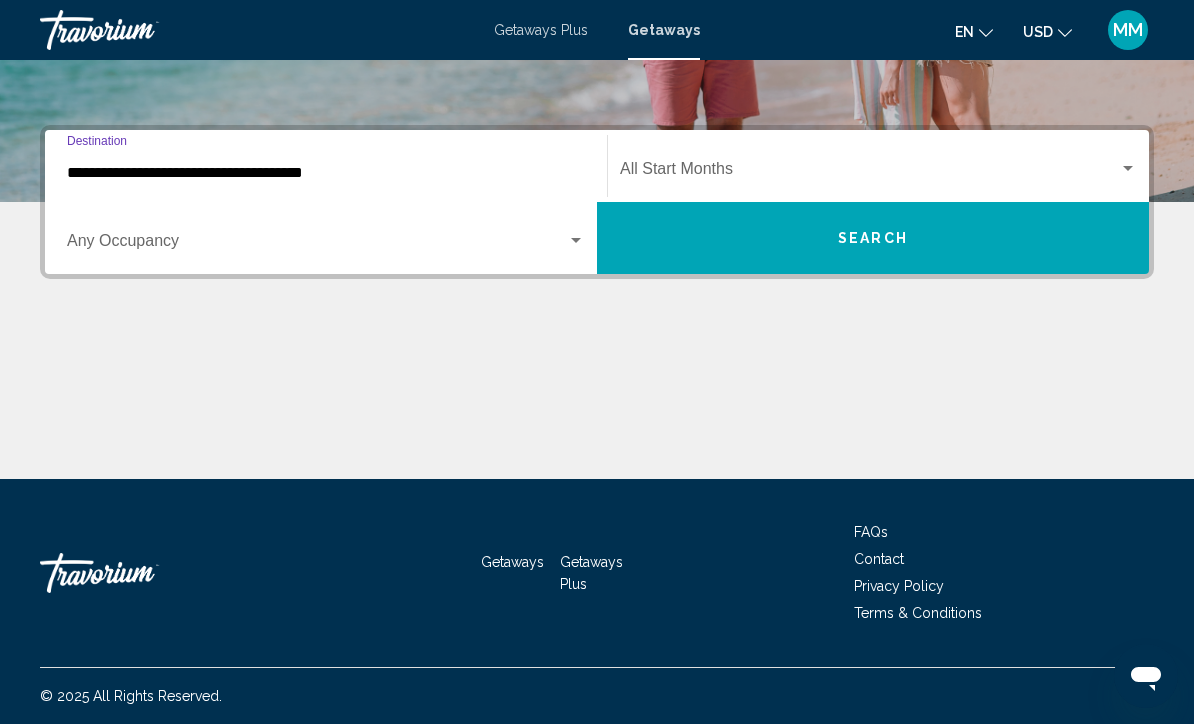 click on "**********" at bounding box center (326, 173) 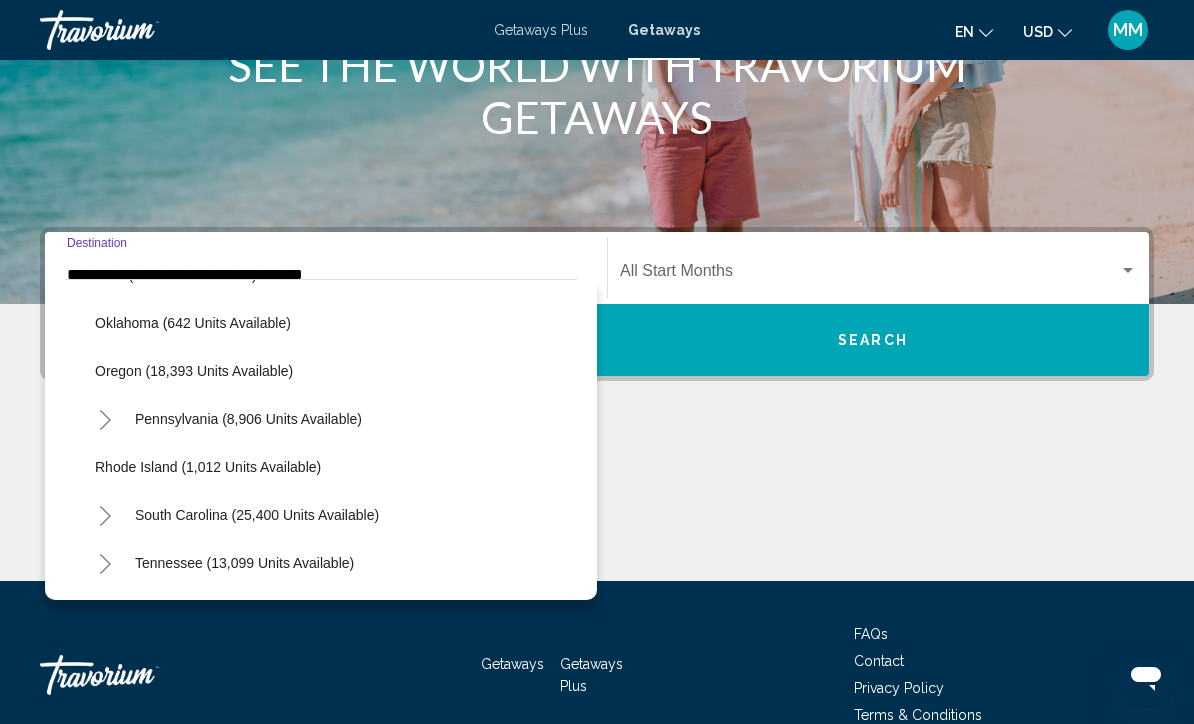 scroll, scrollTop: 1535, scrollLeft: 0, axis: vertical 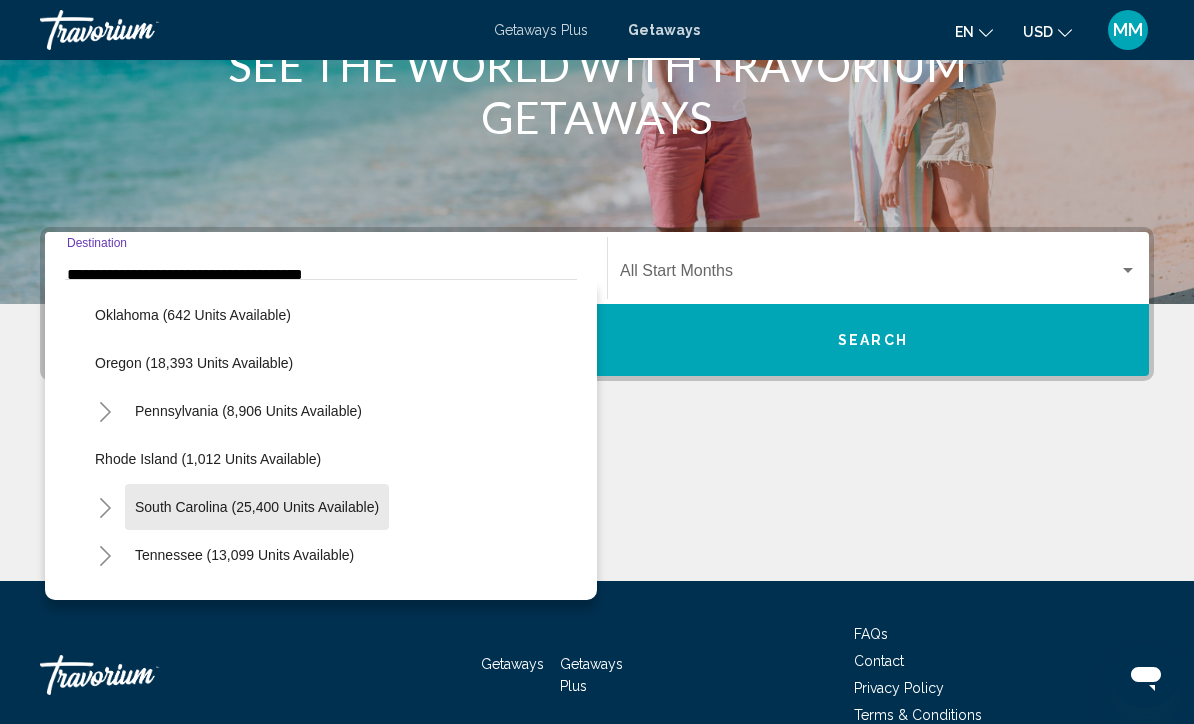 click on "South Carolina (25,400 units available)" 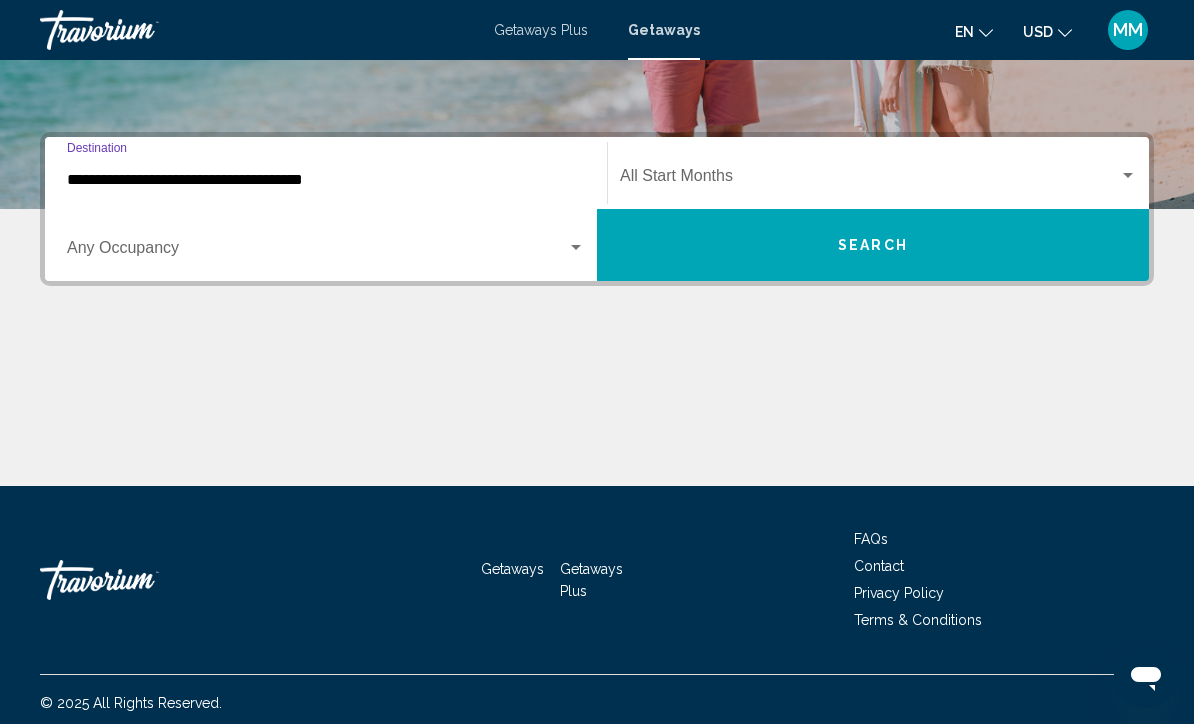 scroll, scrollTop: 398, scrollLeft: 0, axis: vertical 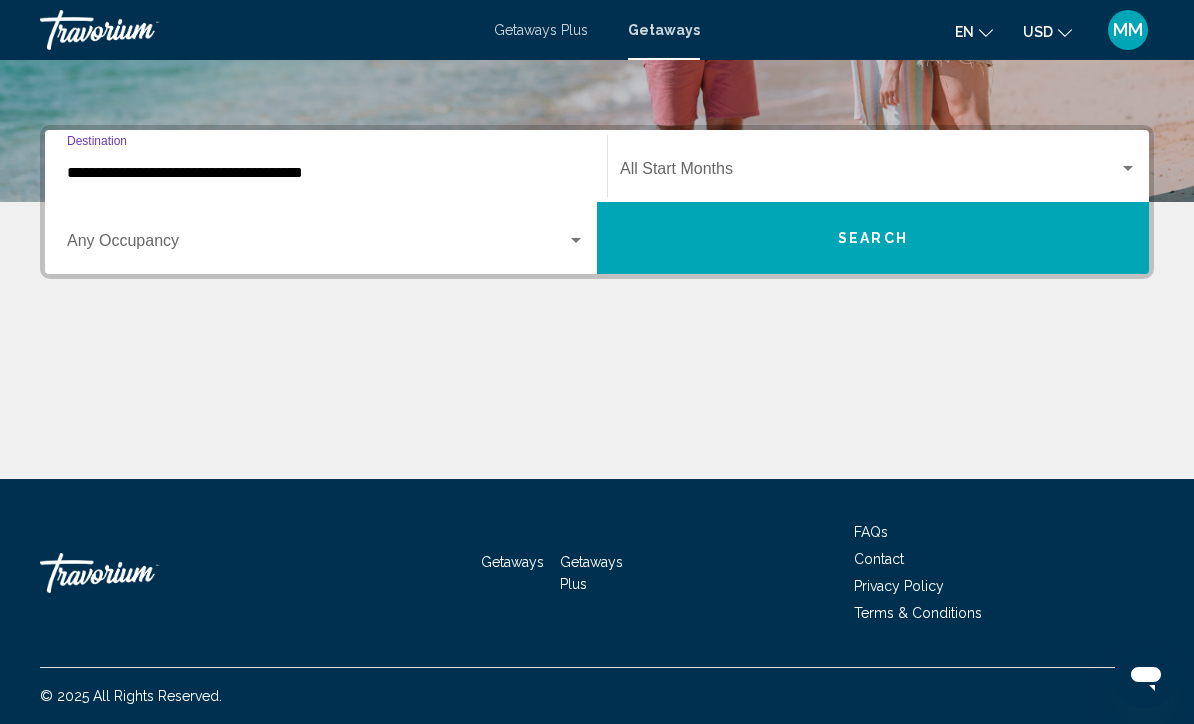 click at bounding box center (869, 173) 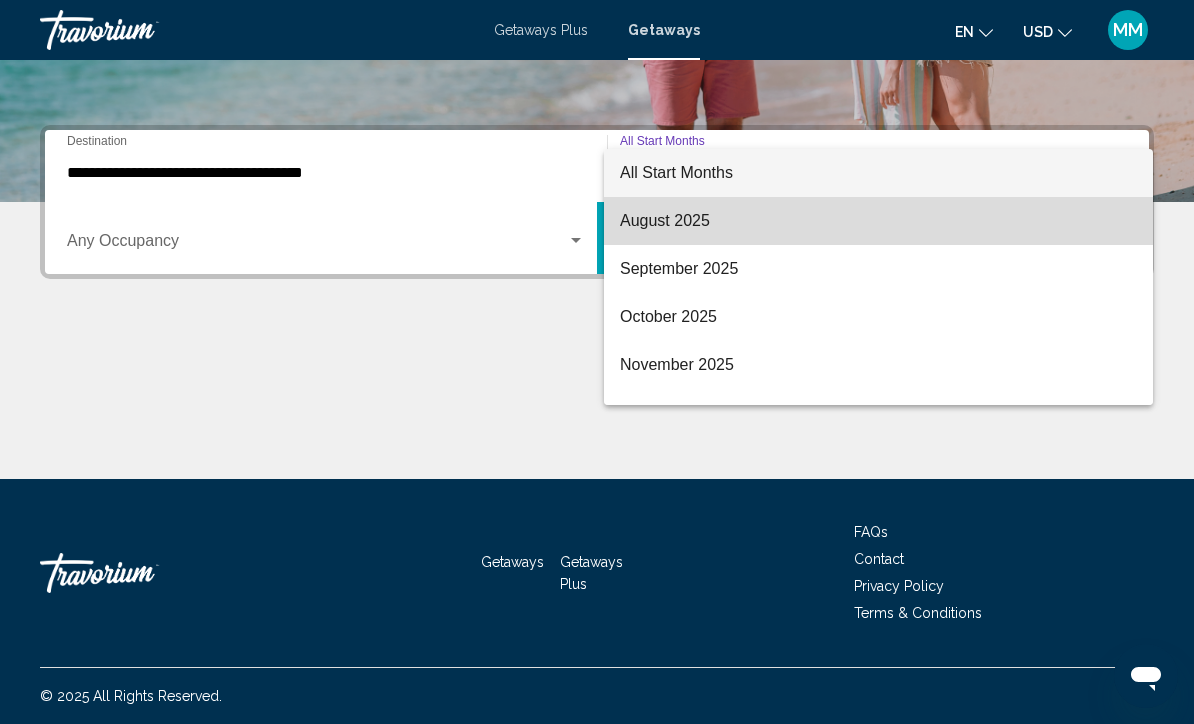 click on "August 2025" at bounding box center (878, 221) 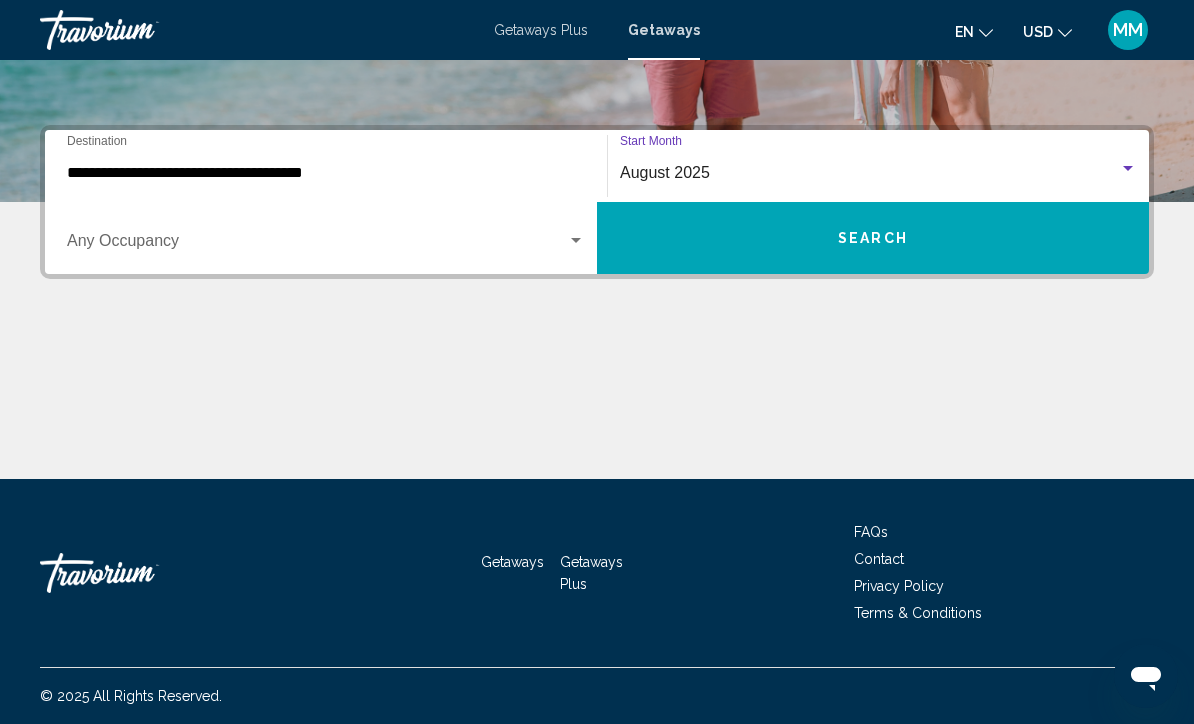 click on "Search" at bounding box center [873, 238] 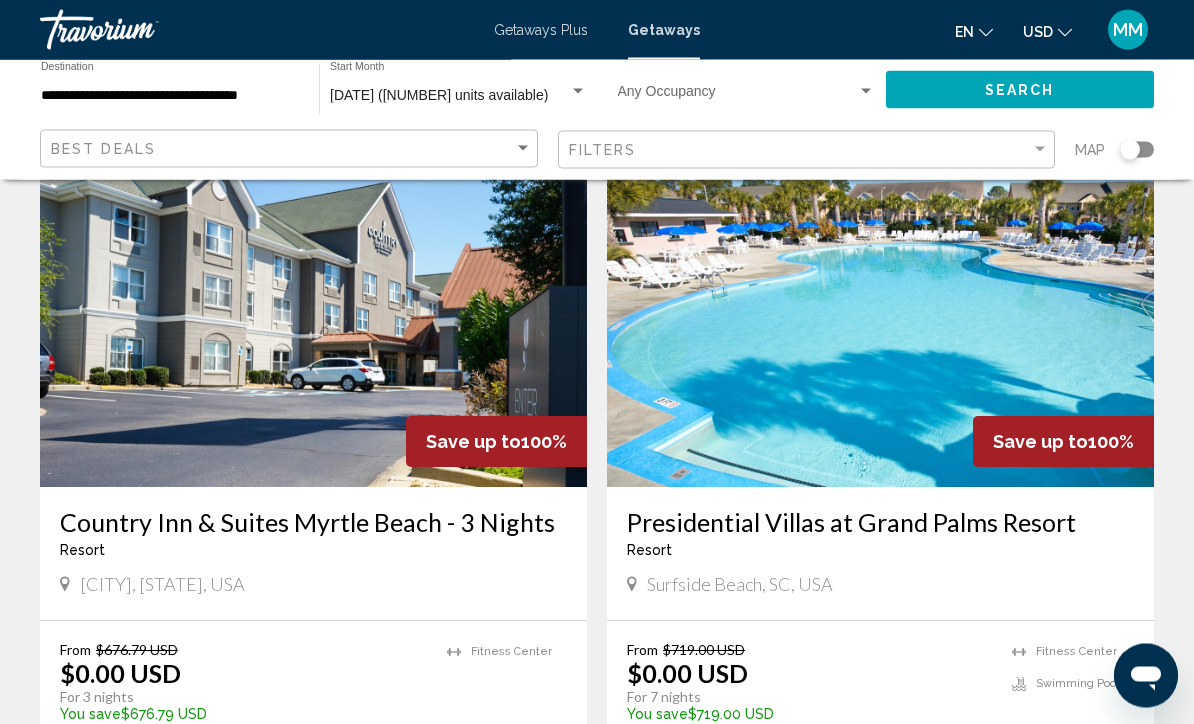 scroll, scrollTop: 2185, scrollLeft: 0, axis: vertical 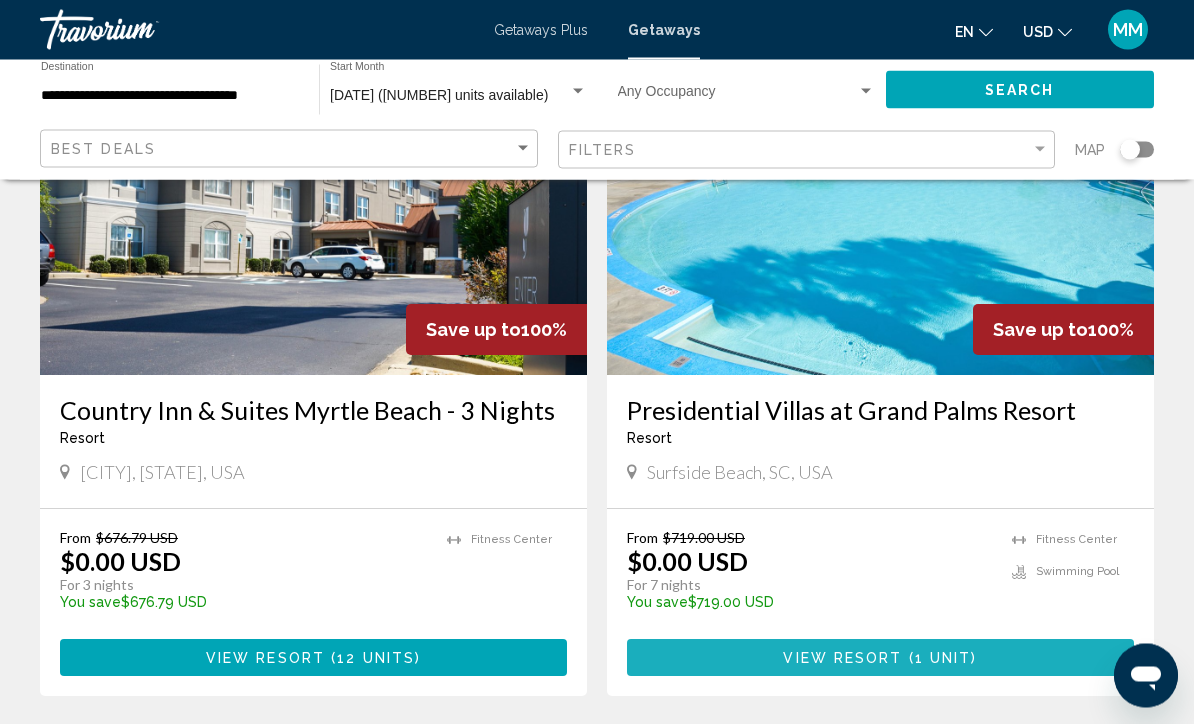 click at bounding box center [906, 659] 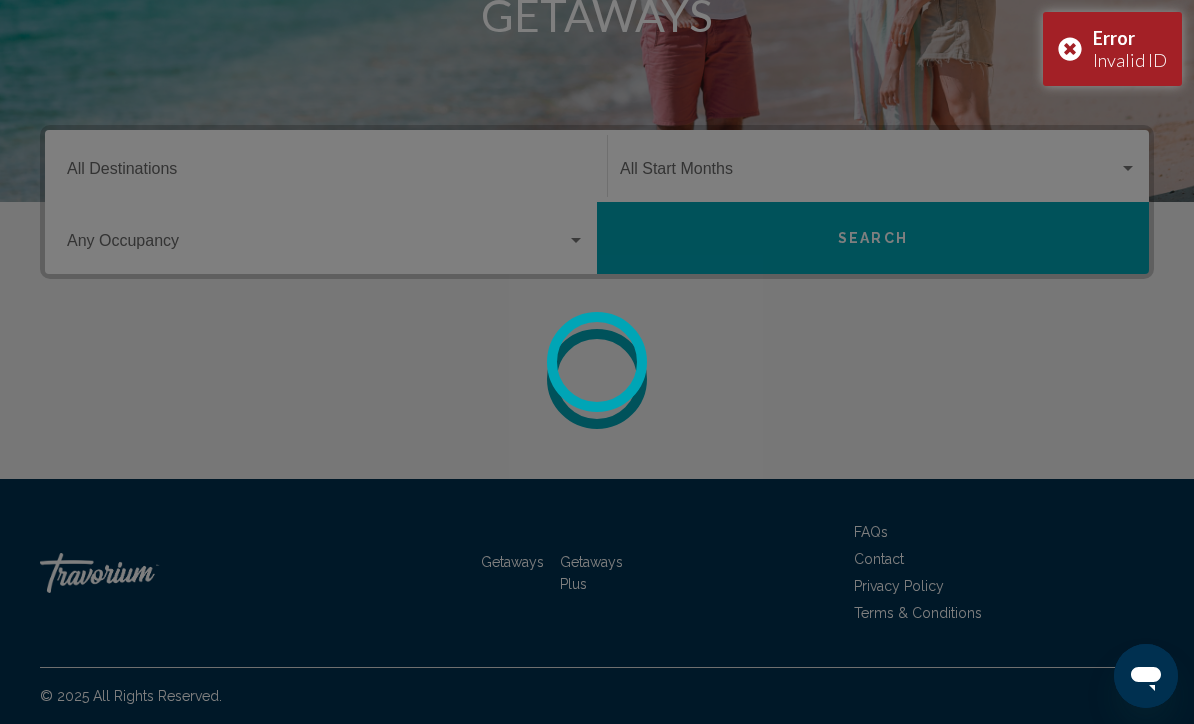 scroll, scrollTop: 0, scrollLeft: 0, axis: both 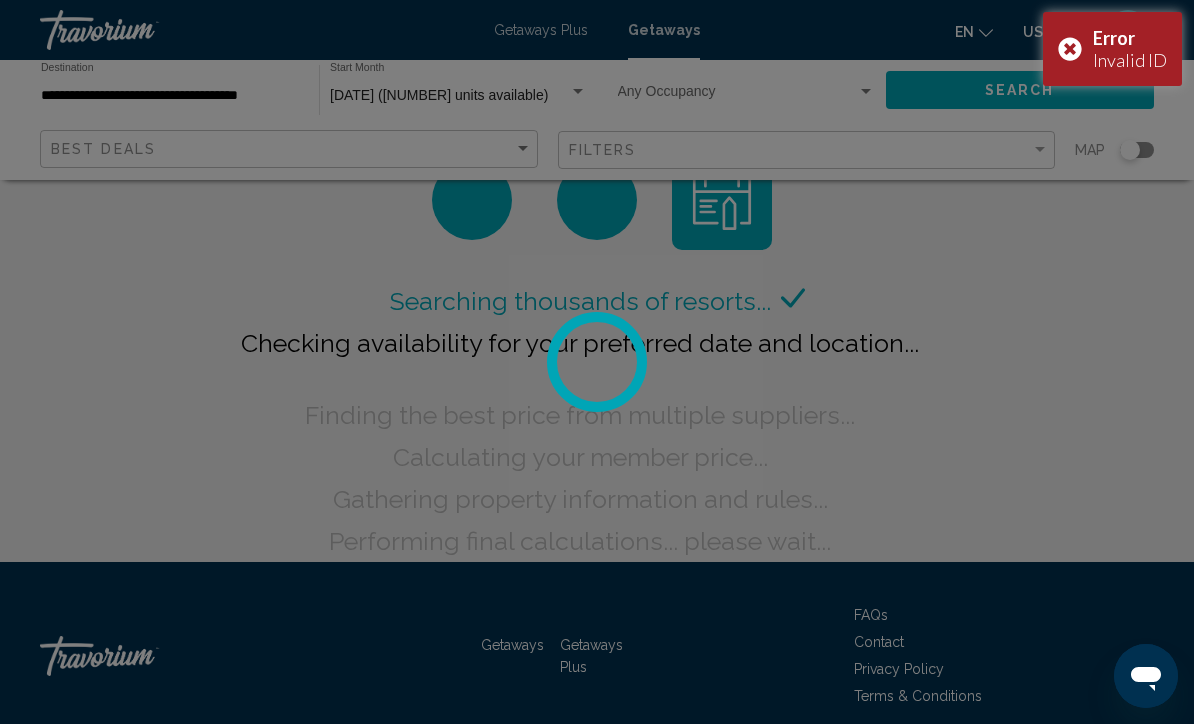 click on "Error   Invalid ID" at bounding box center (1112, 49) 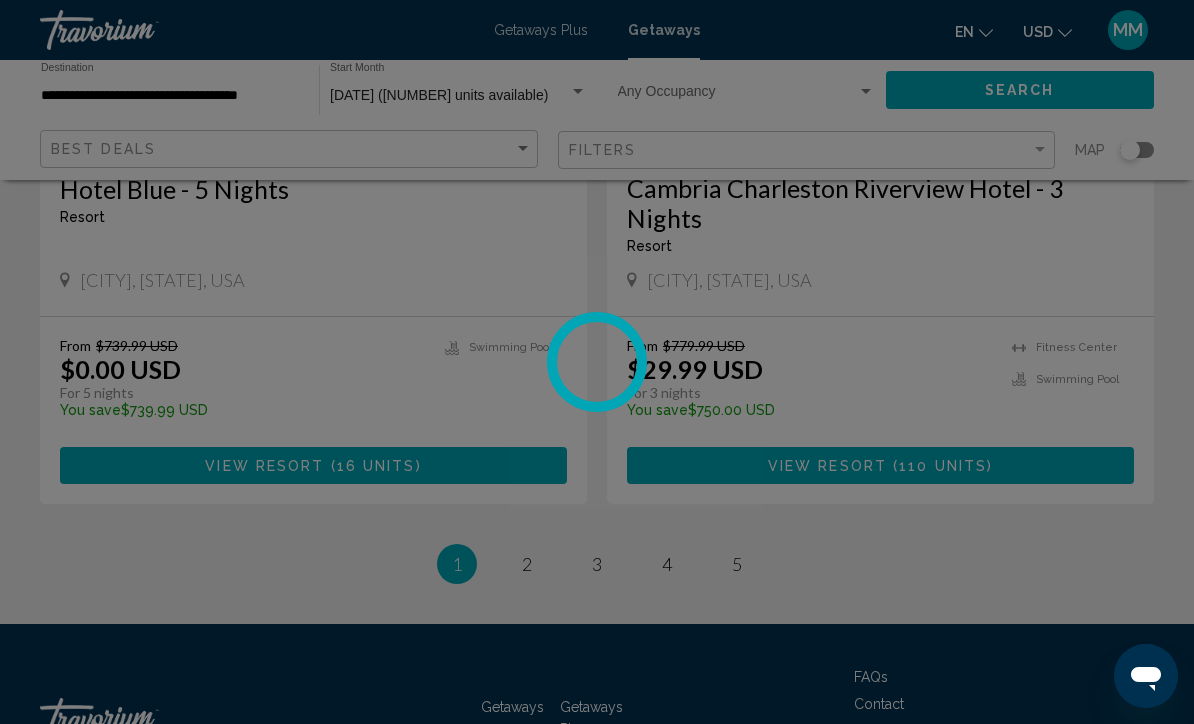 scroll, scrollTop: 3860, scrollLeft: 0, axis: vertical 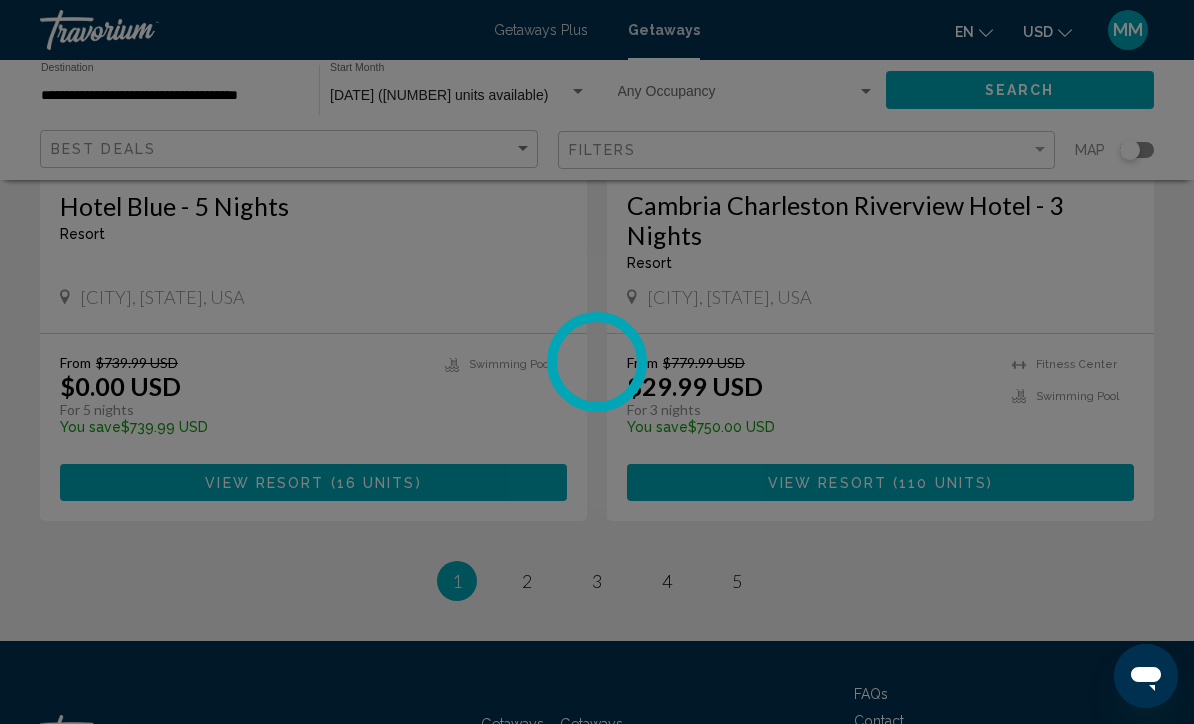 click at bounding box center [597, 362] 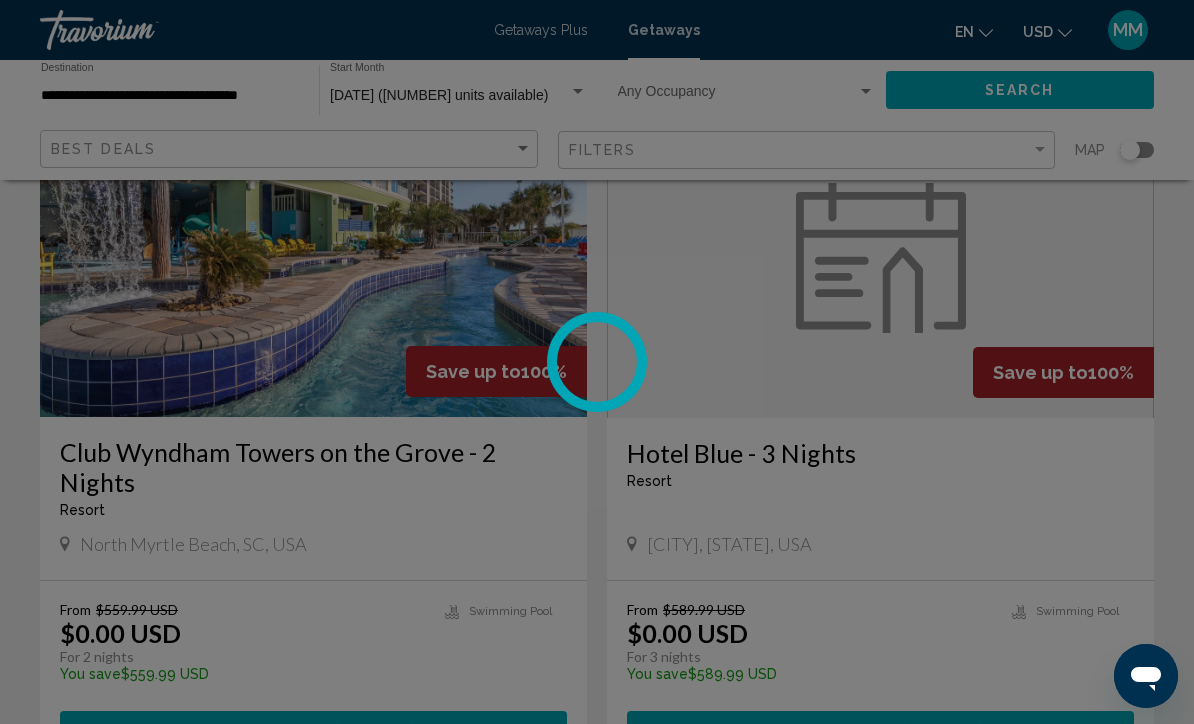 scroll, scrollTop: 0, scrollLeft: 0, axis: both 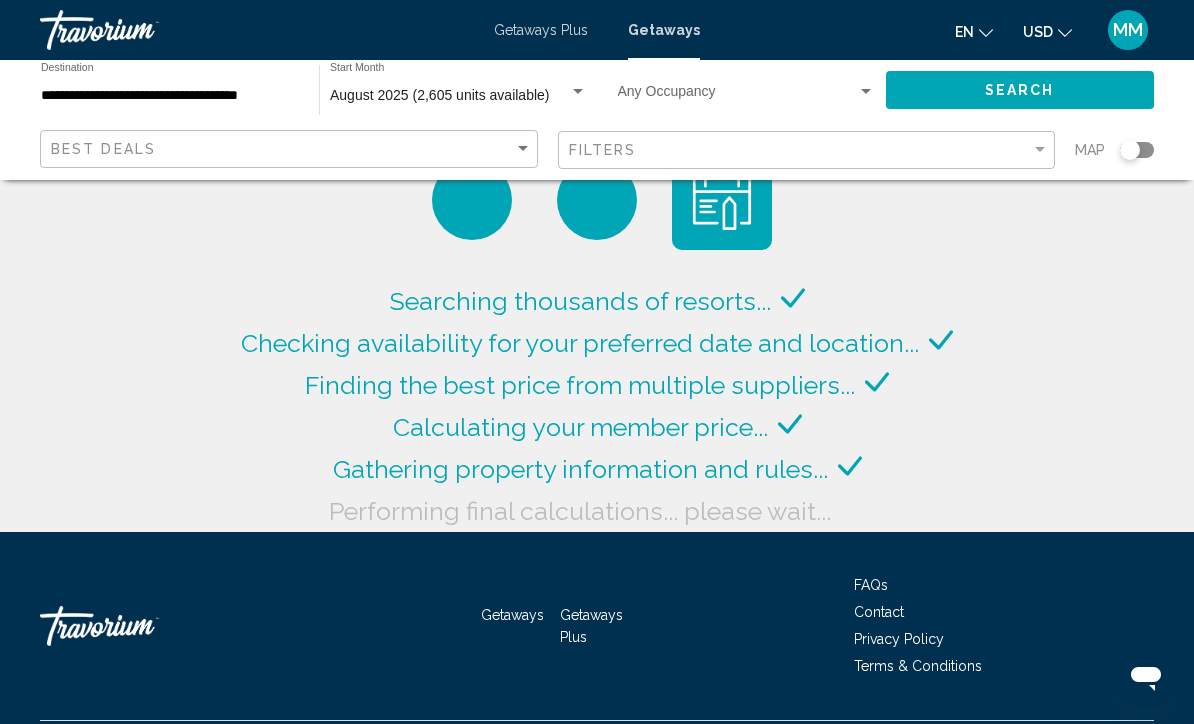 click on "**********" at bounding box center (170, 96) 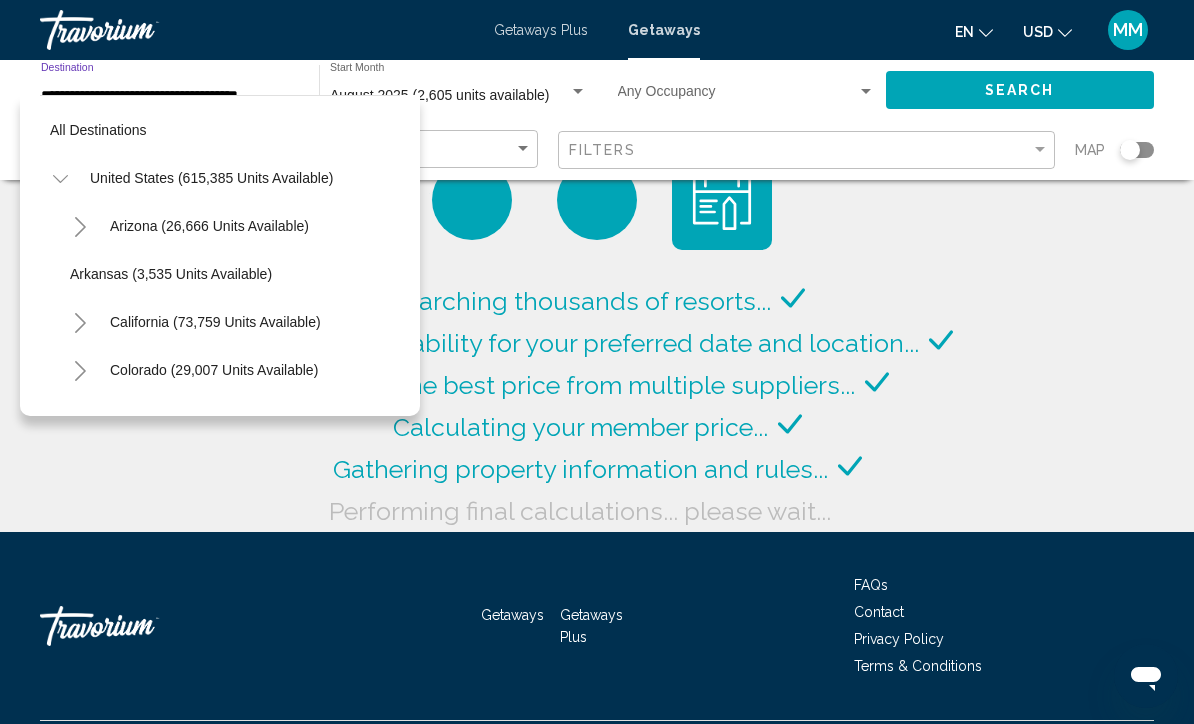 scroll, scrollTop: 1607, scrollLeft: 0, axis: vertical 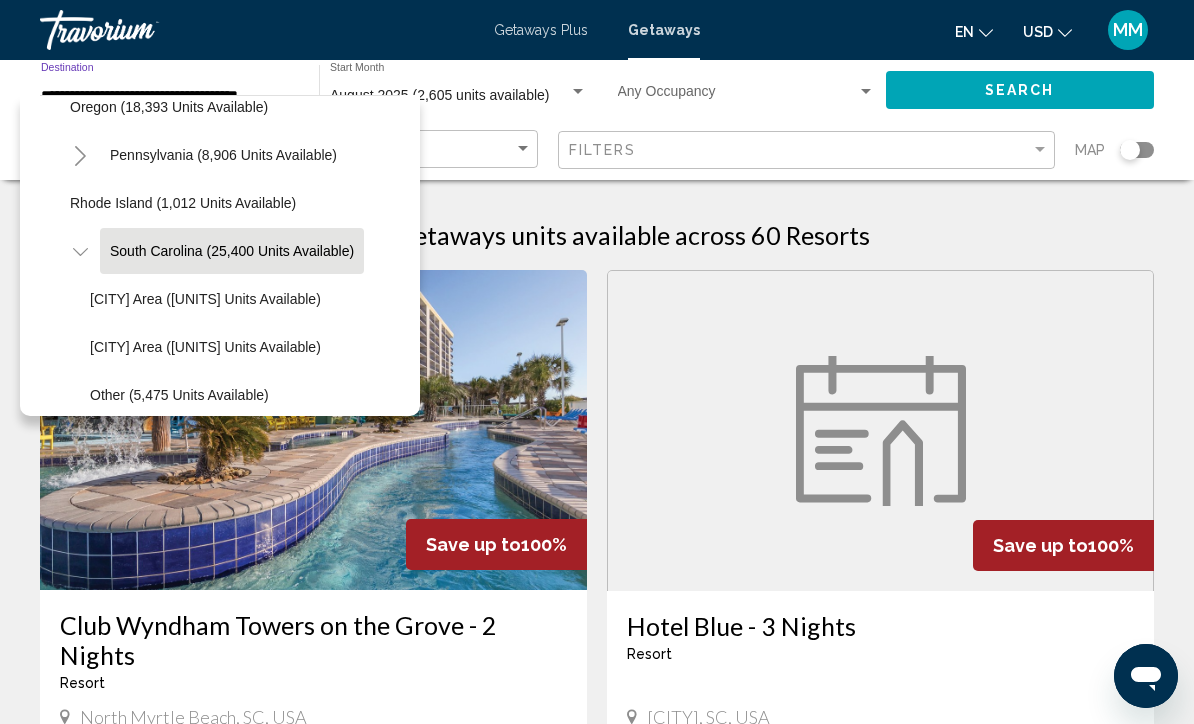 click on "[CITY] Area ([UNITS] units available)" 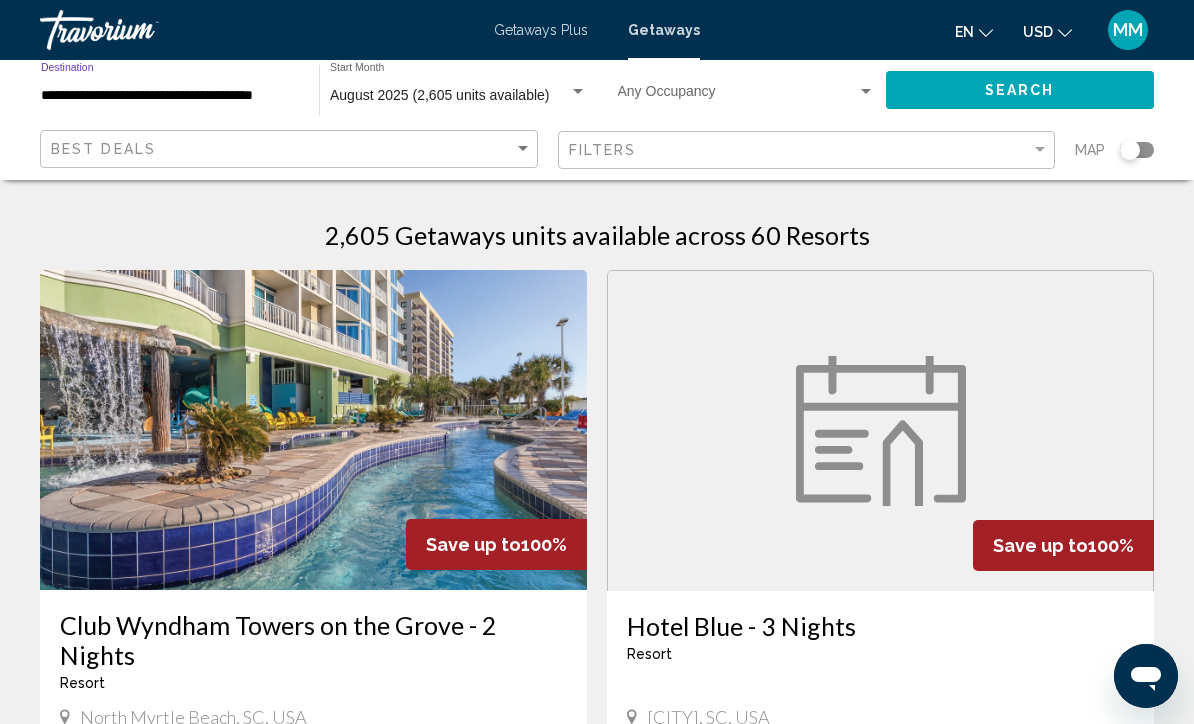click on "Search" 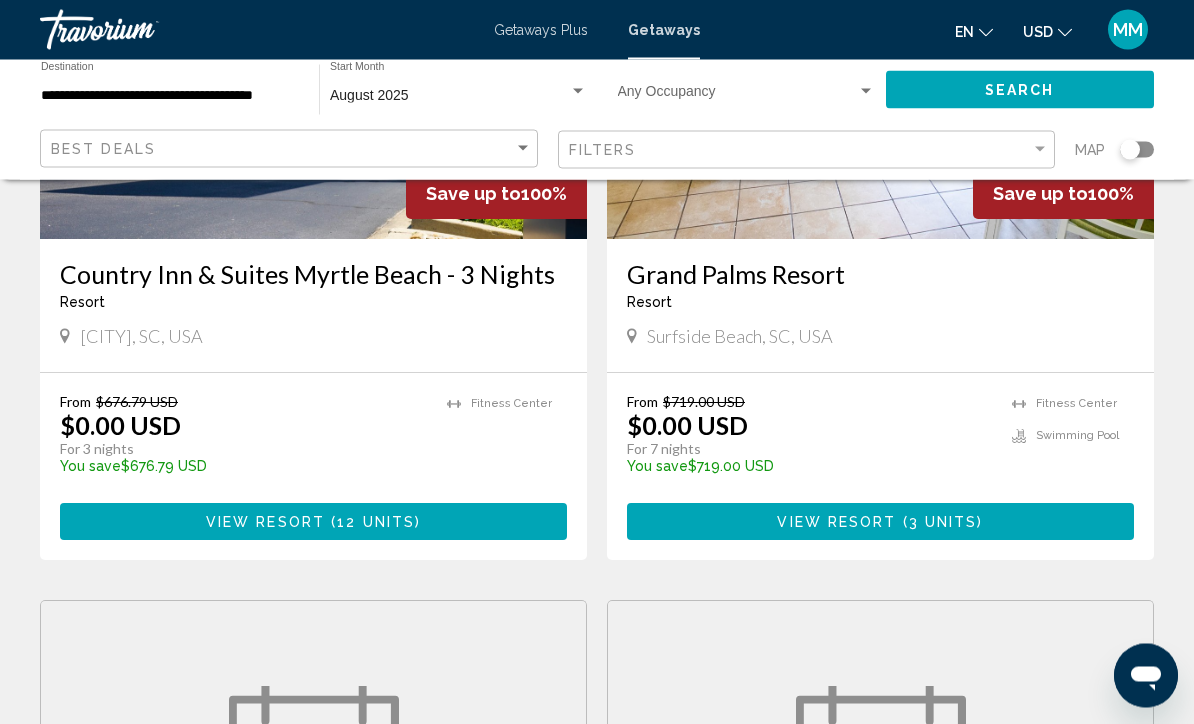 click on "View Resort" at bounding box center (836, 523) 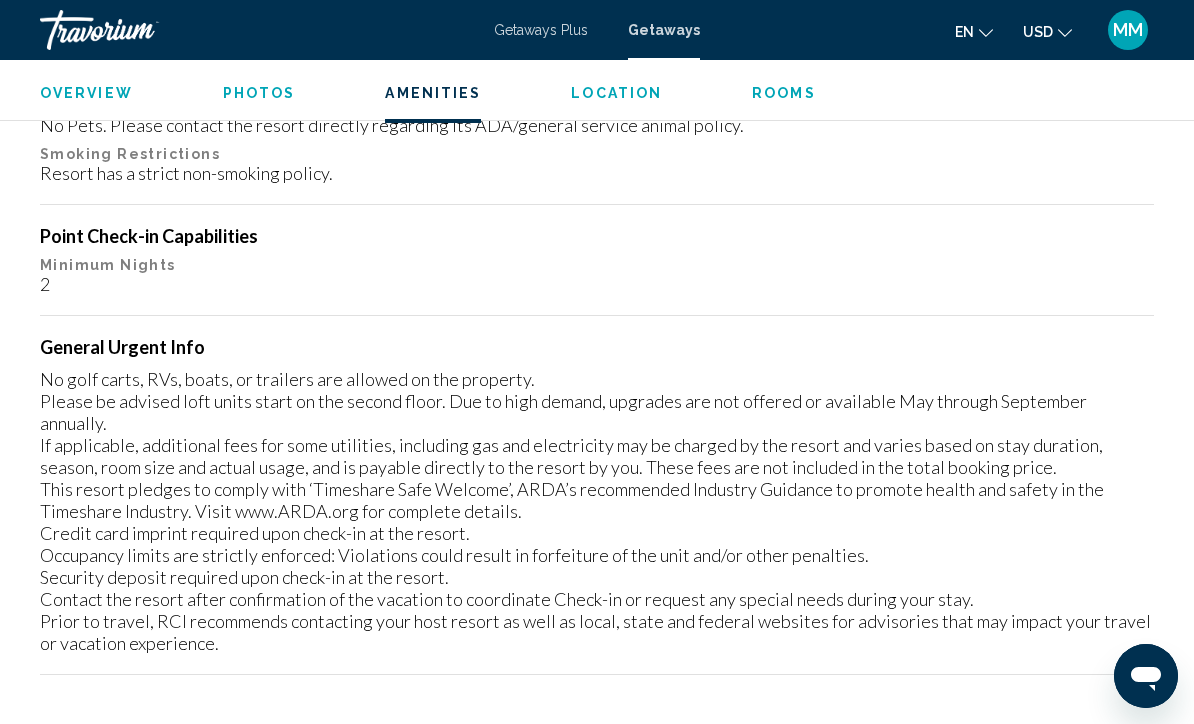 scroll, scrollTop: 2947, scrollLeft: 0, axis: vertical 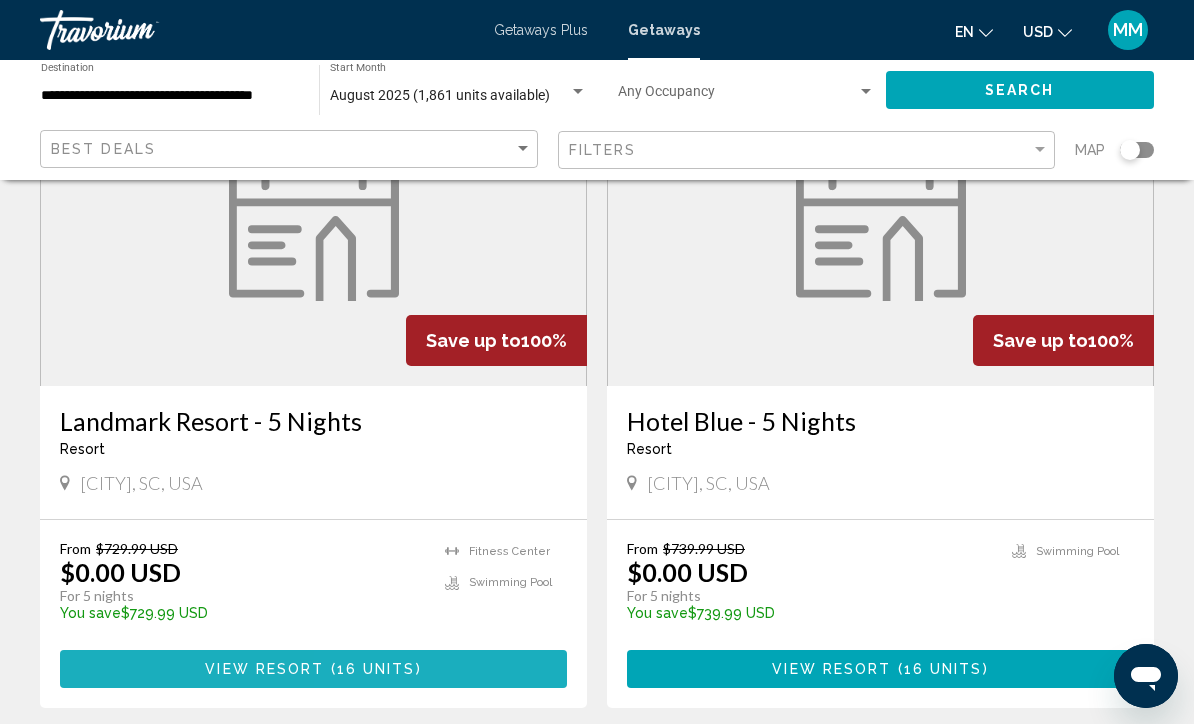 click on "View Resort    ( 16 units )" at bounding box center [313, 668] 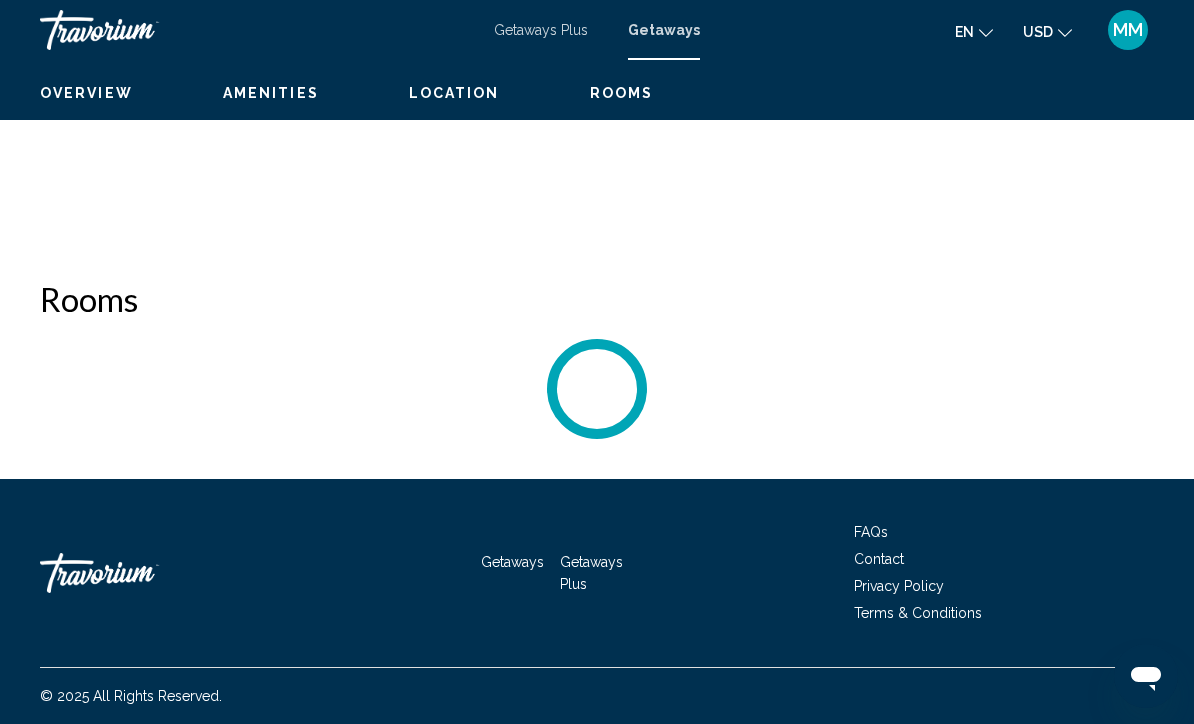 scroll, scrollTop: 0, scrollLeft: 0, axis: both 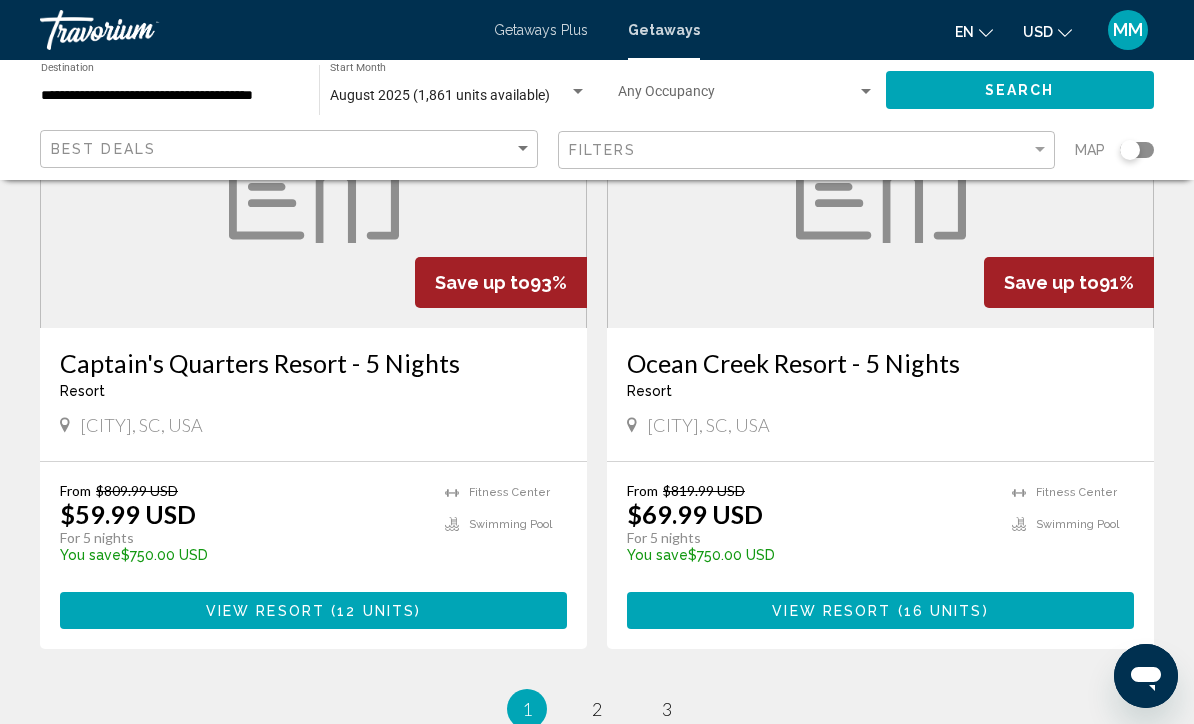 click on "Resort  -  This is an adults only resort" at bounding box center [880, 391] 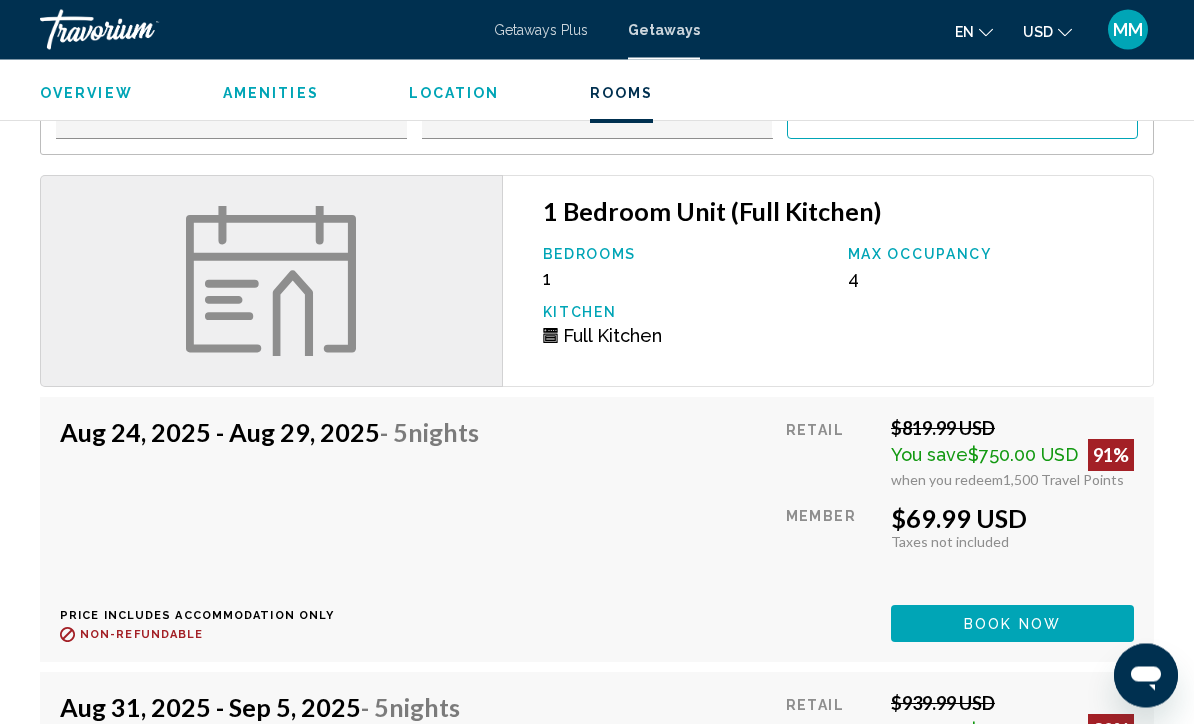 scroll, scrollTop: 2030, scrollLeft: 0, axis: vertical 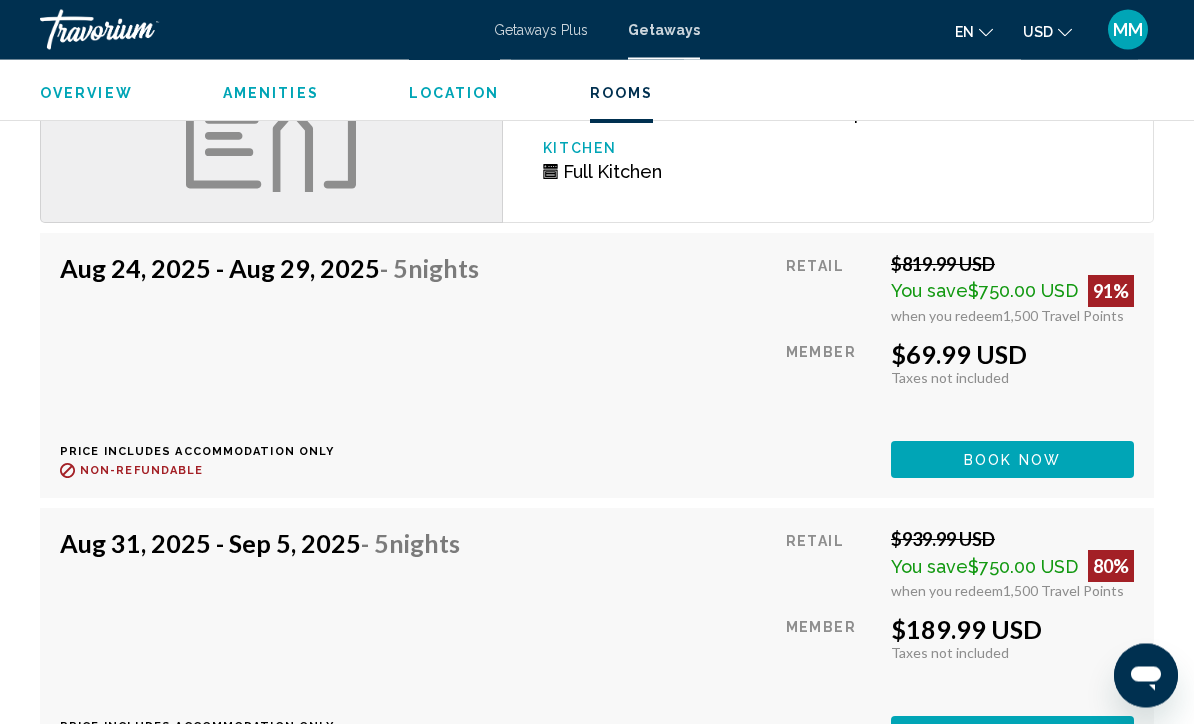 click on "Book now" at bounding box center [1012, 461] 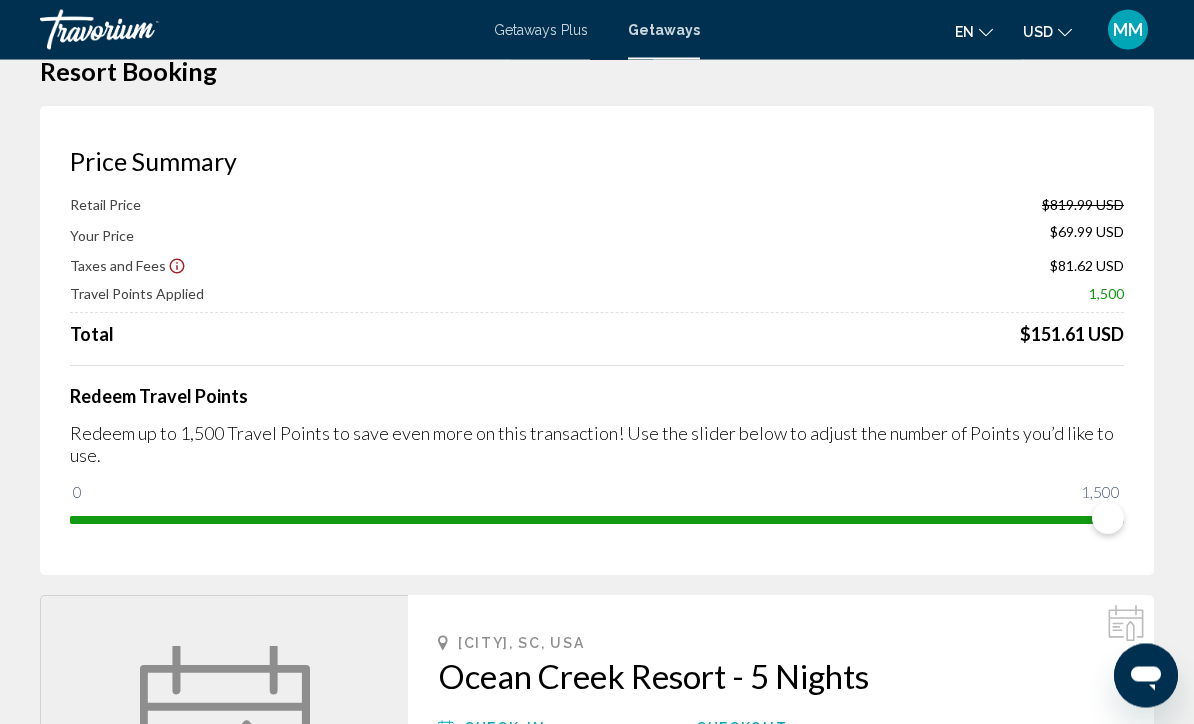 scroll, scrollTop: 0, scrollLeft: 0, axis: both 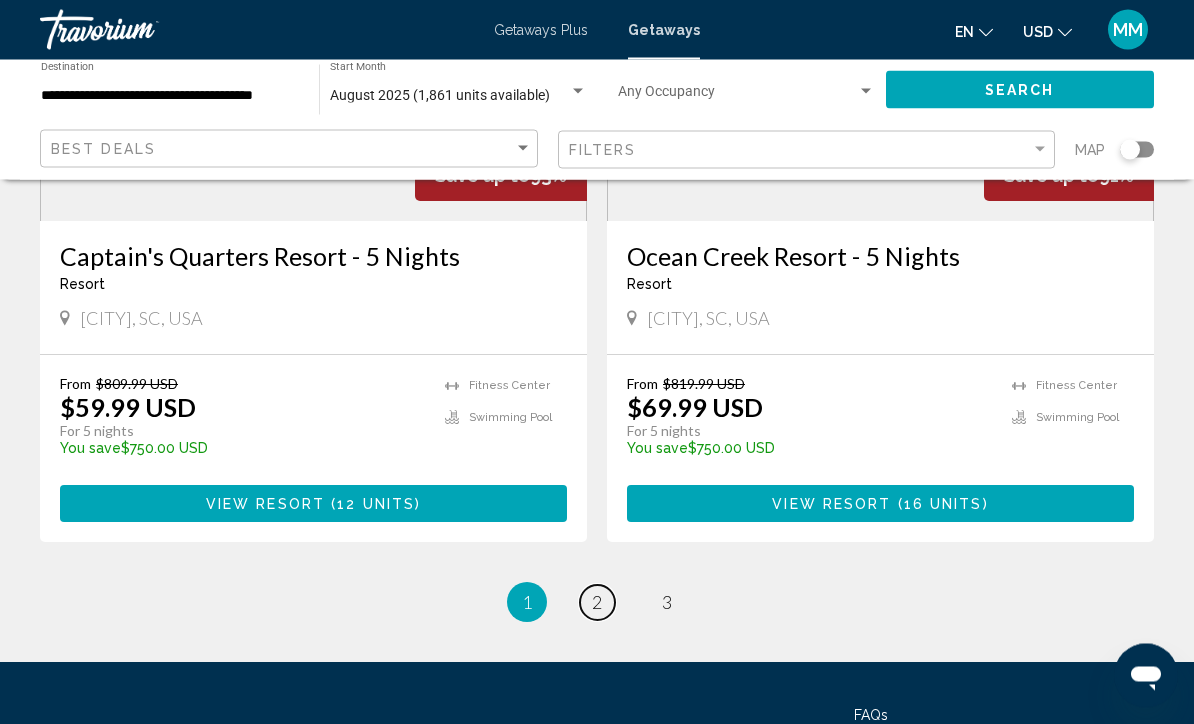 click on "2" at bounding box center [597, 603] 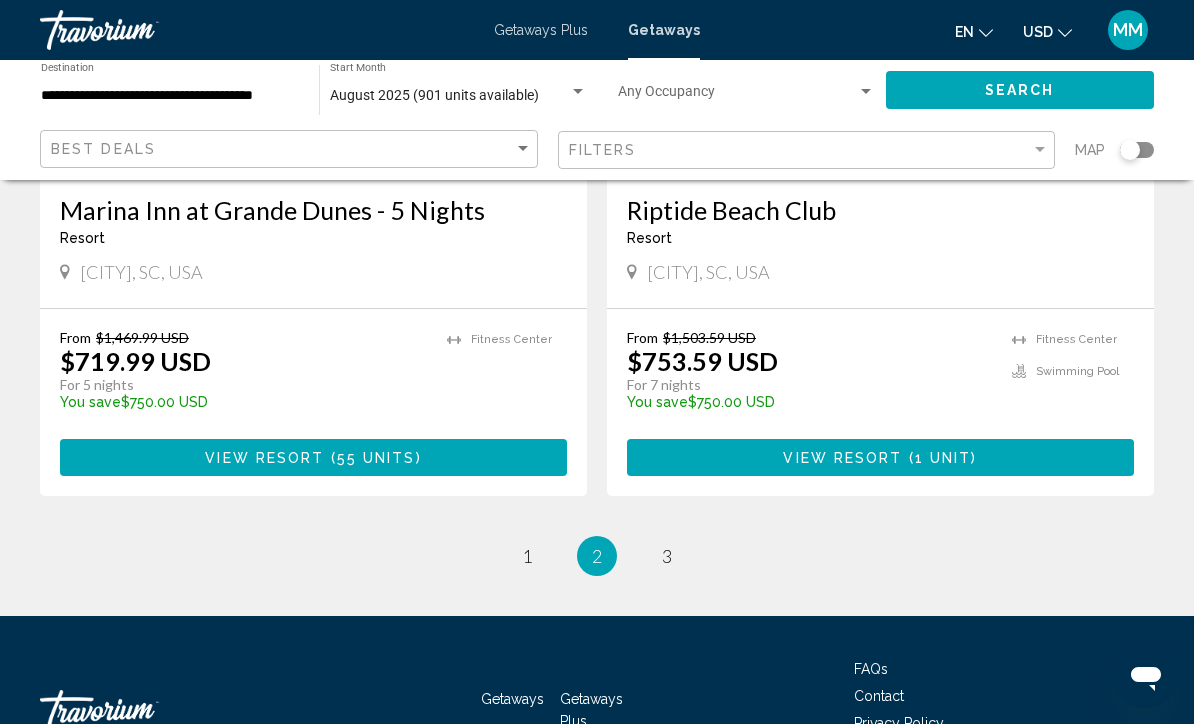 scroll, scrollTop: 3906, scrollLeft: 0, axis: vertical 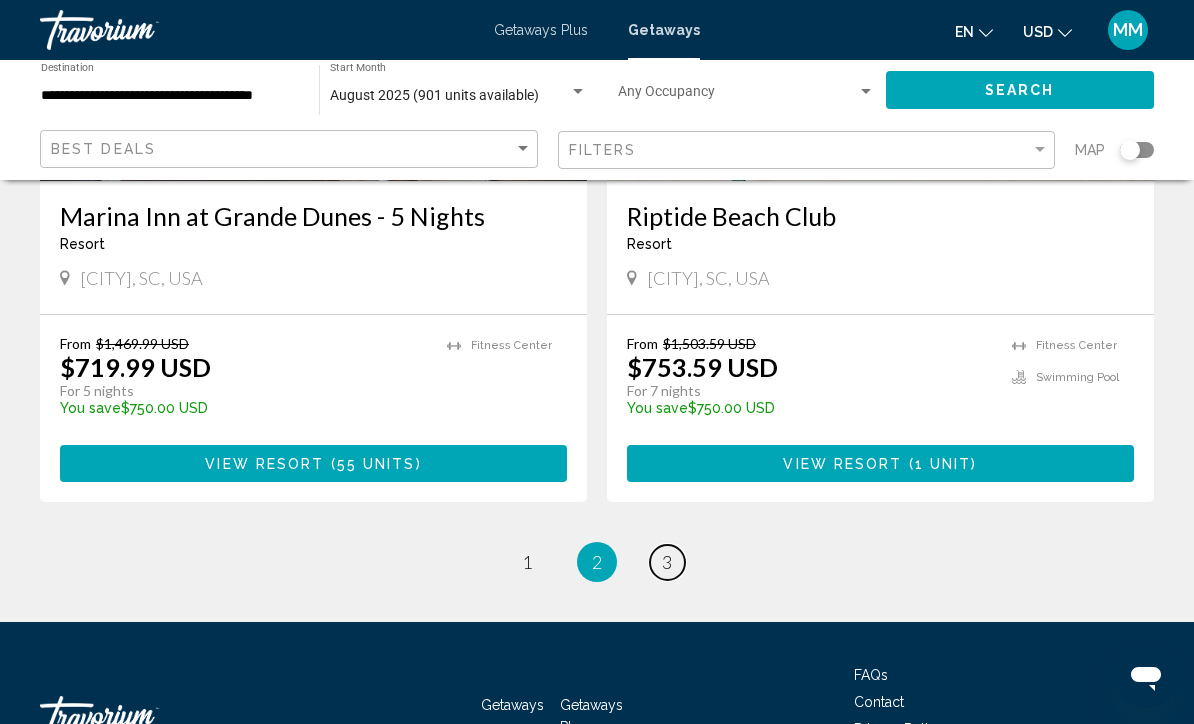click on "page  3" at bounding box center (667, 562) 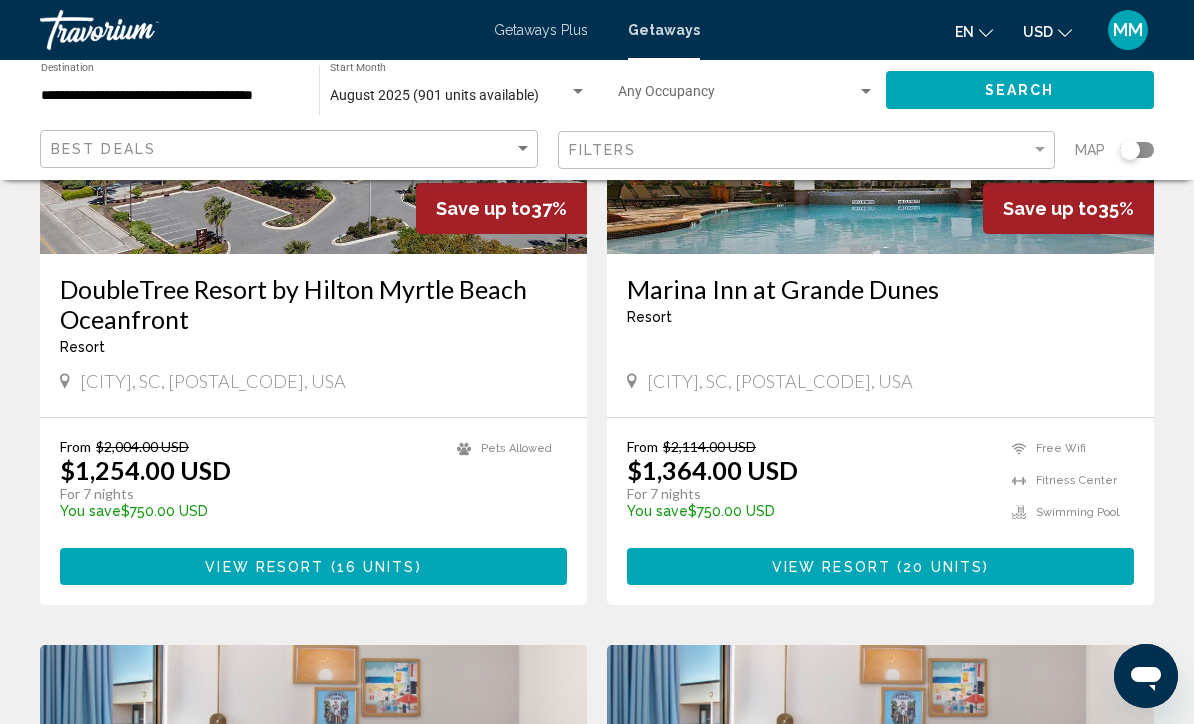 scroll, scrollTop: 2395, scrollLeft: 0, axis: vertical 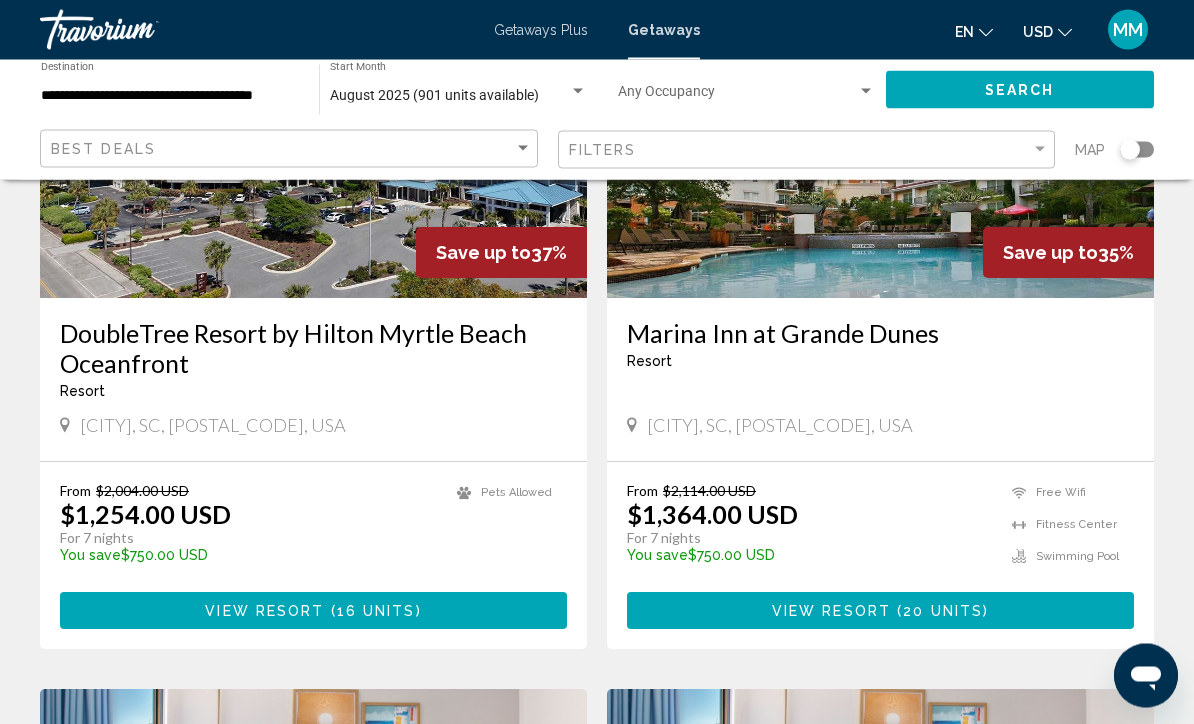 click on "Getaways Plus" at bounding box center (541, 30) 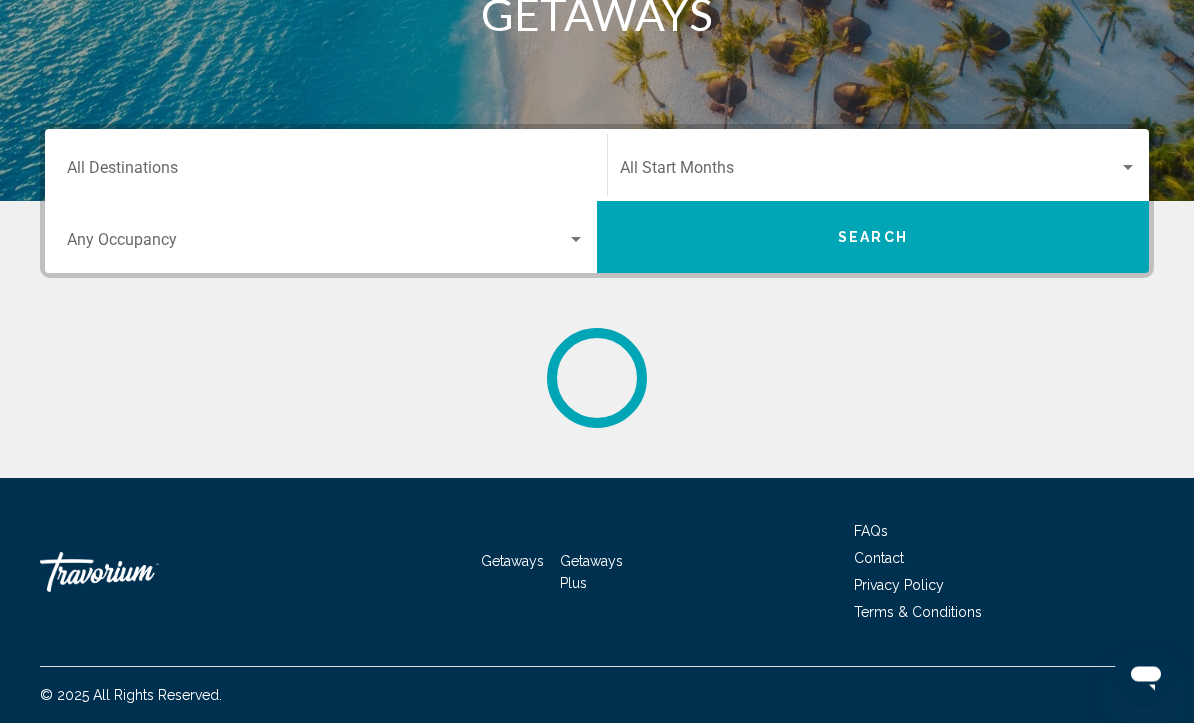 scroll, scrollTop: 0, scrollLeft: 0, axis: both 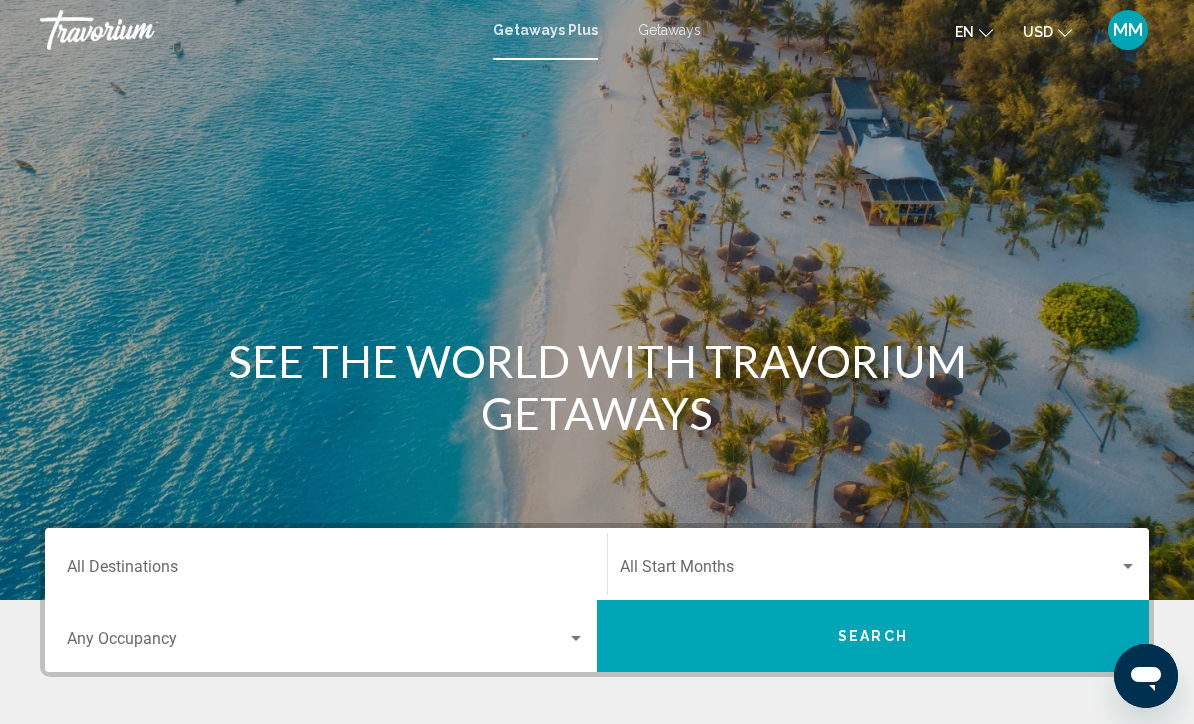 click on "Destination All Destinations" at bounding box center [326, 571] 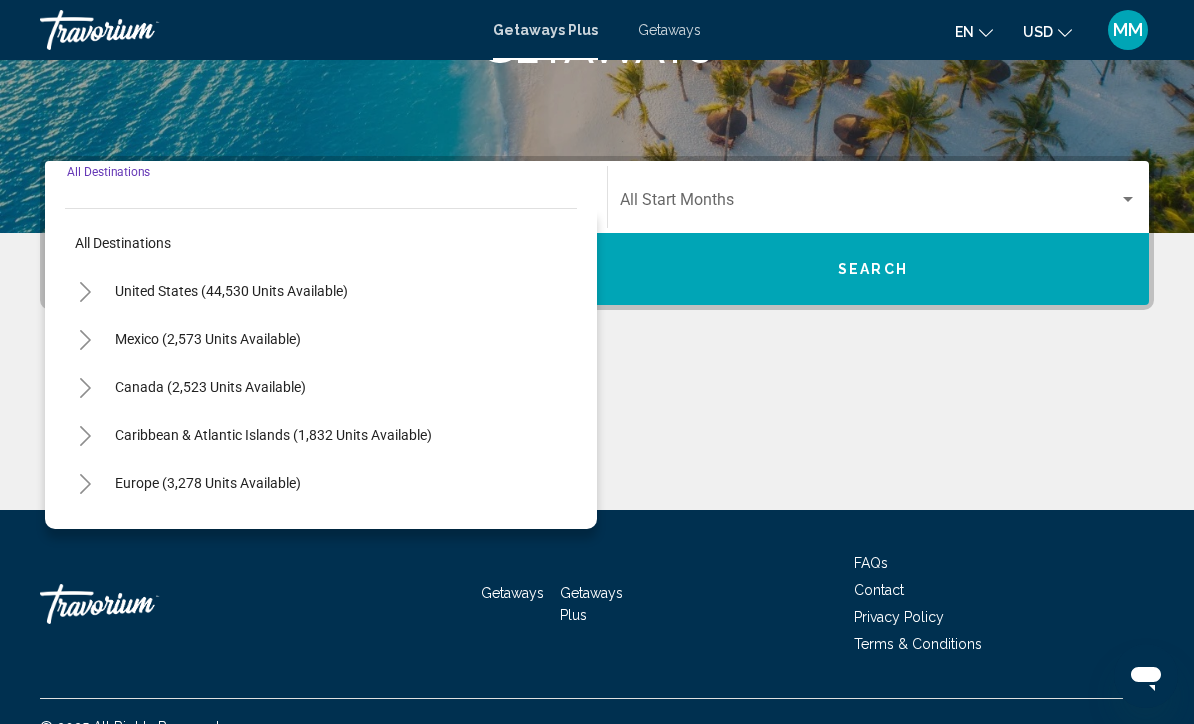 scroll, scrollTop: 398, scrollLeft: 0, axis: vertical 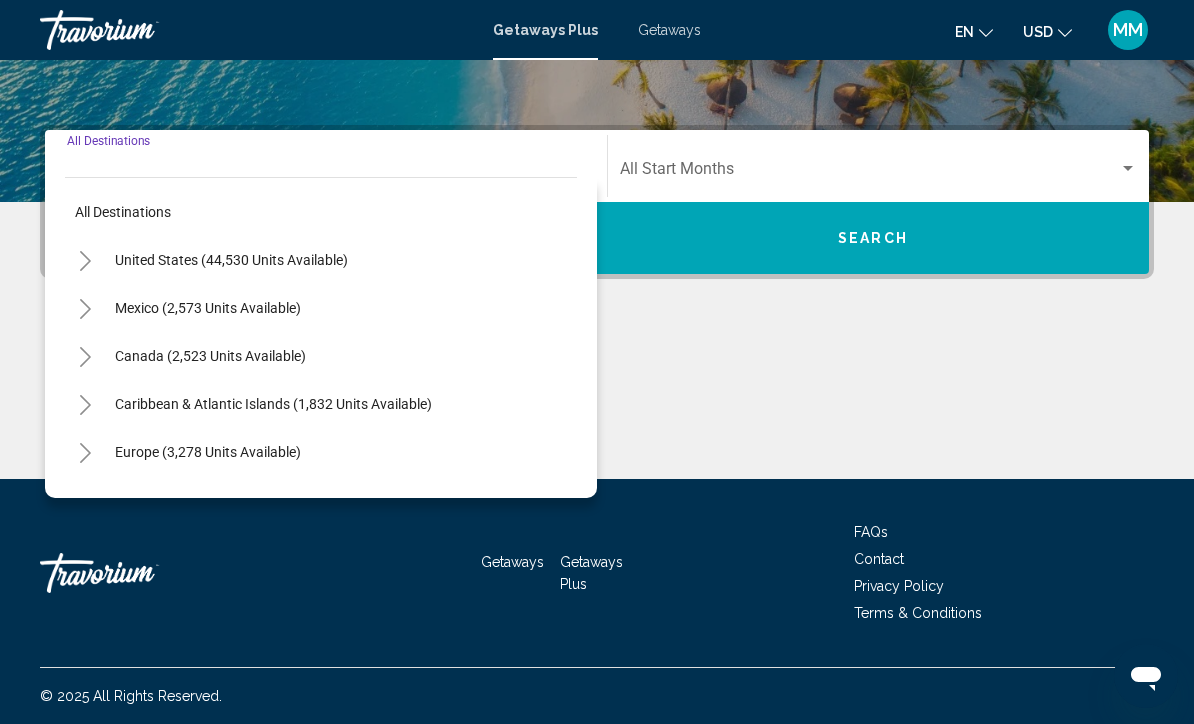 click 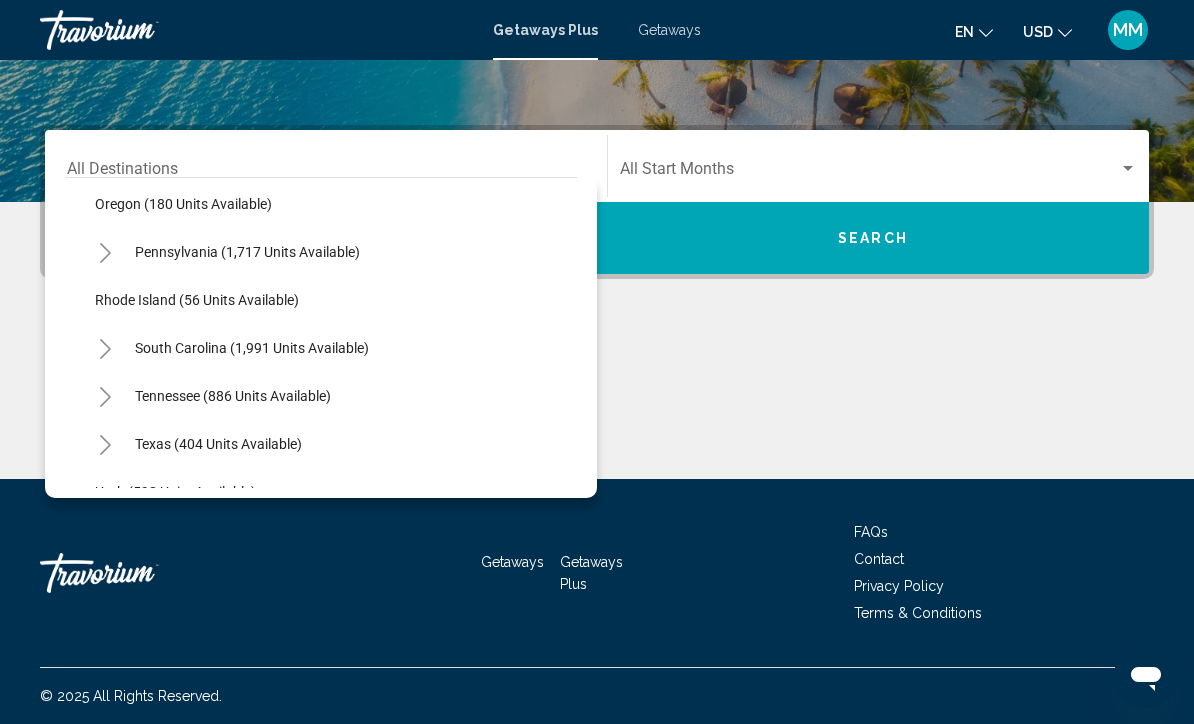 scroll, scrollTop: 1450, scrollLeft: 0, axis: vertical 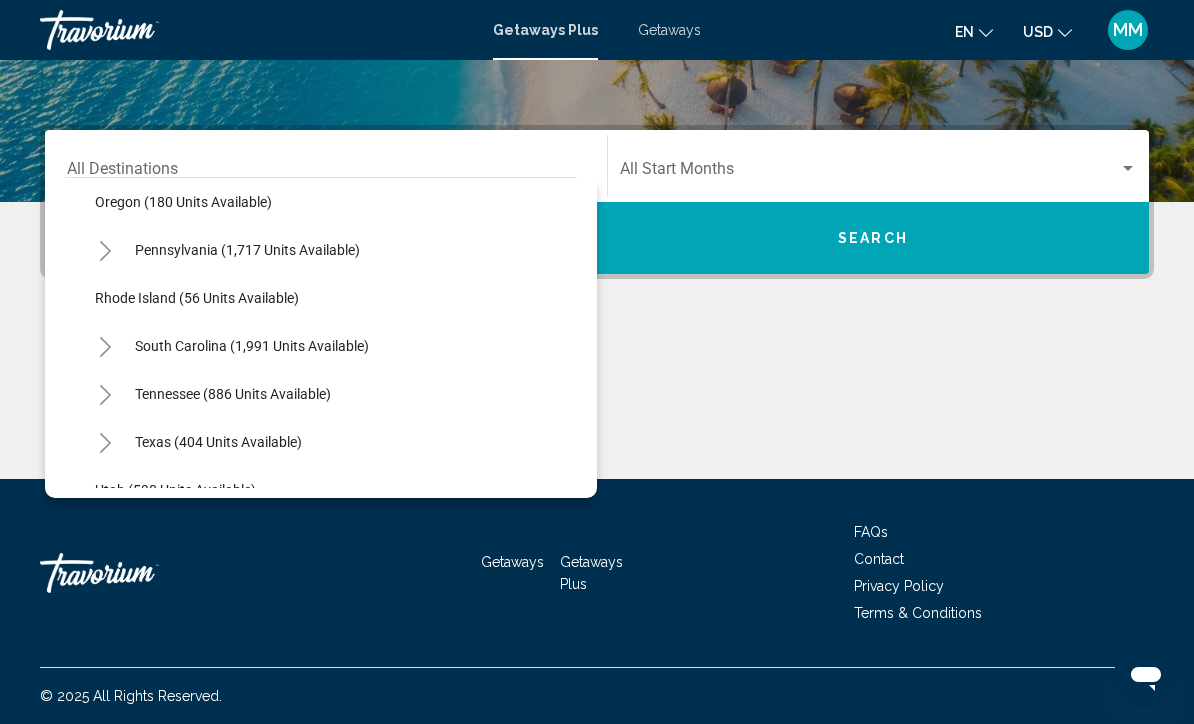 click on "South Carolina (1,991 units available)" 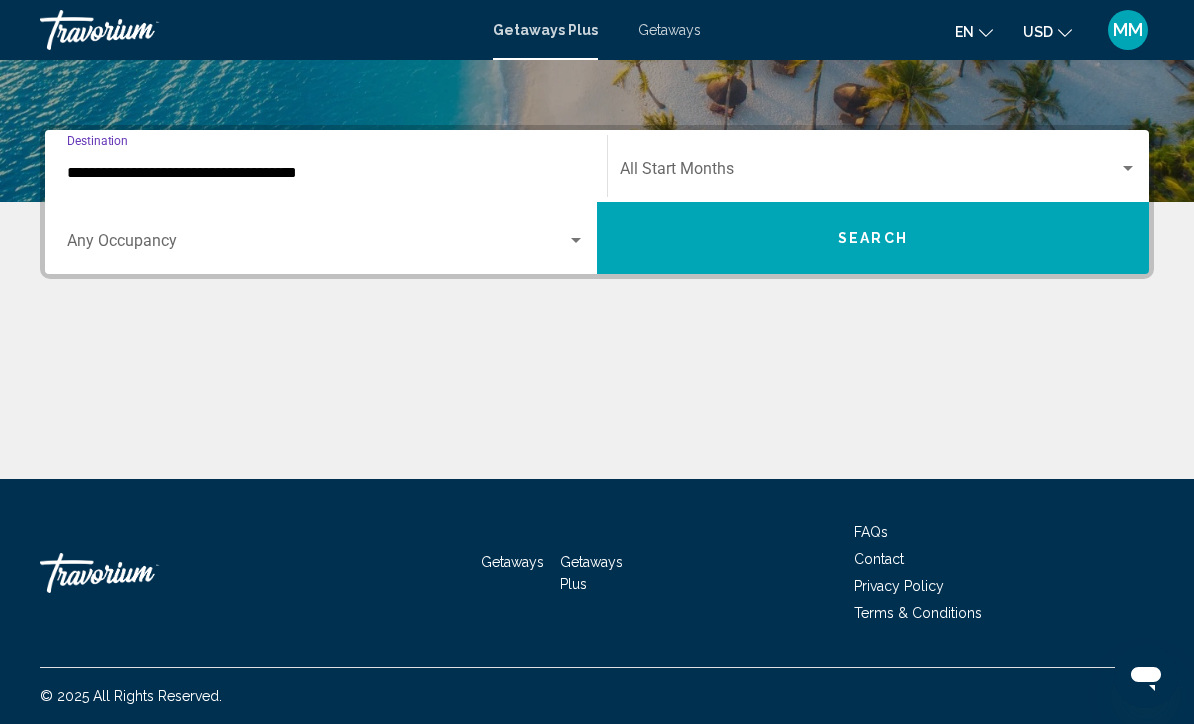 click at bounding box center (869, 173) 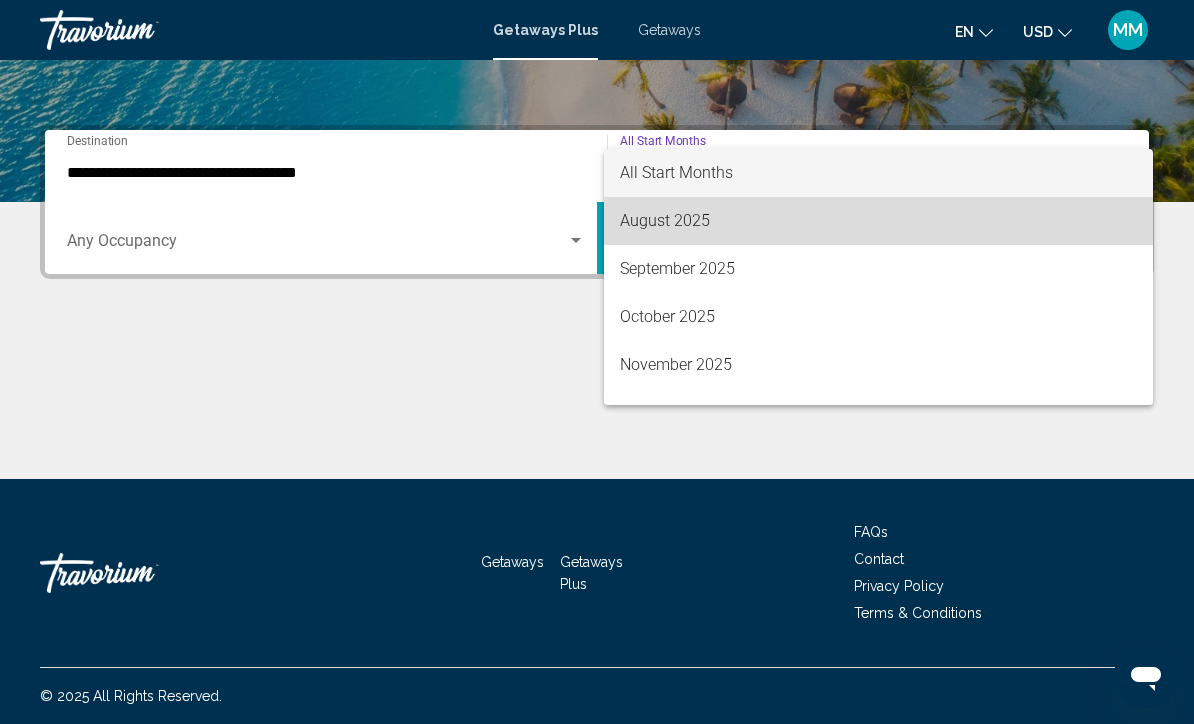 click on "August 2025" at bounding box center [878, 221] 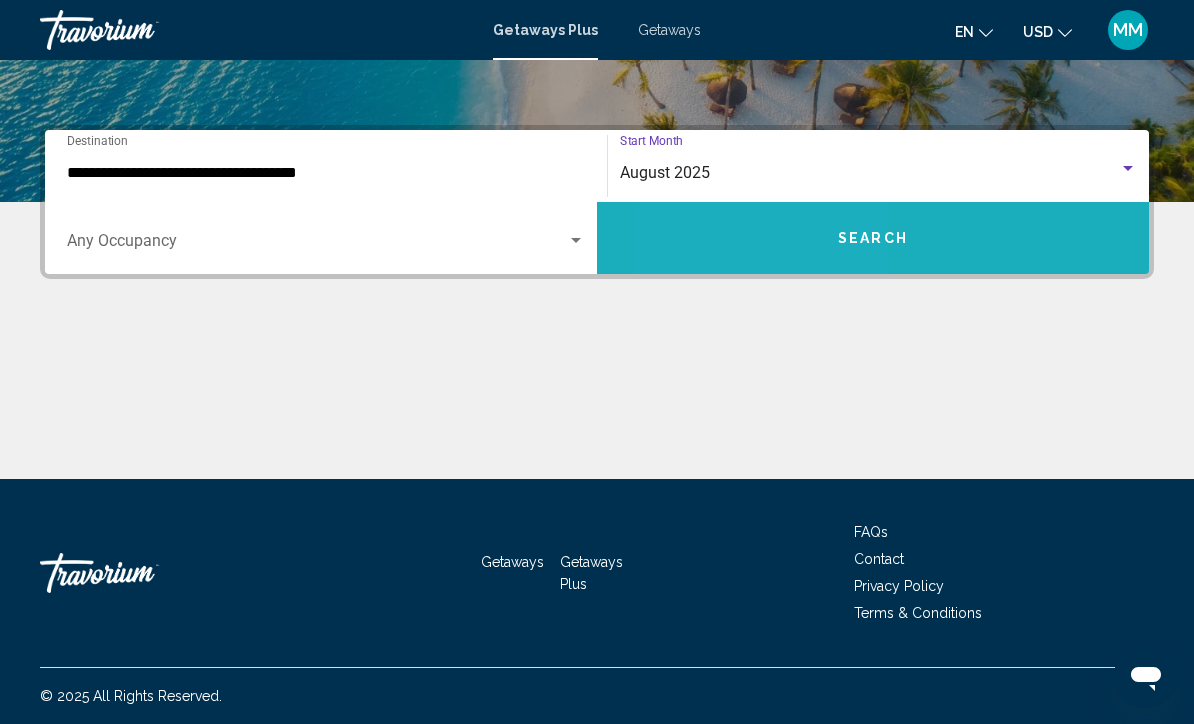click on "Search" at bounding box center [873, 238] 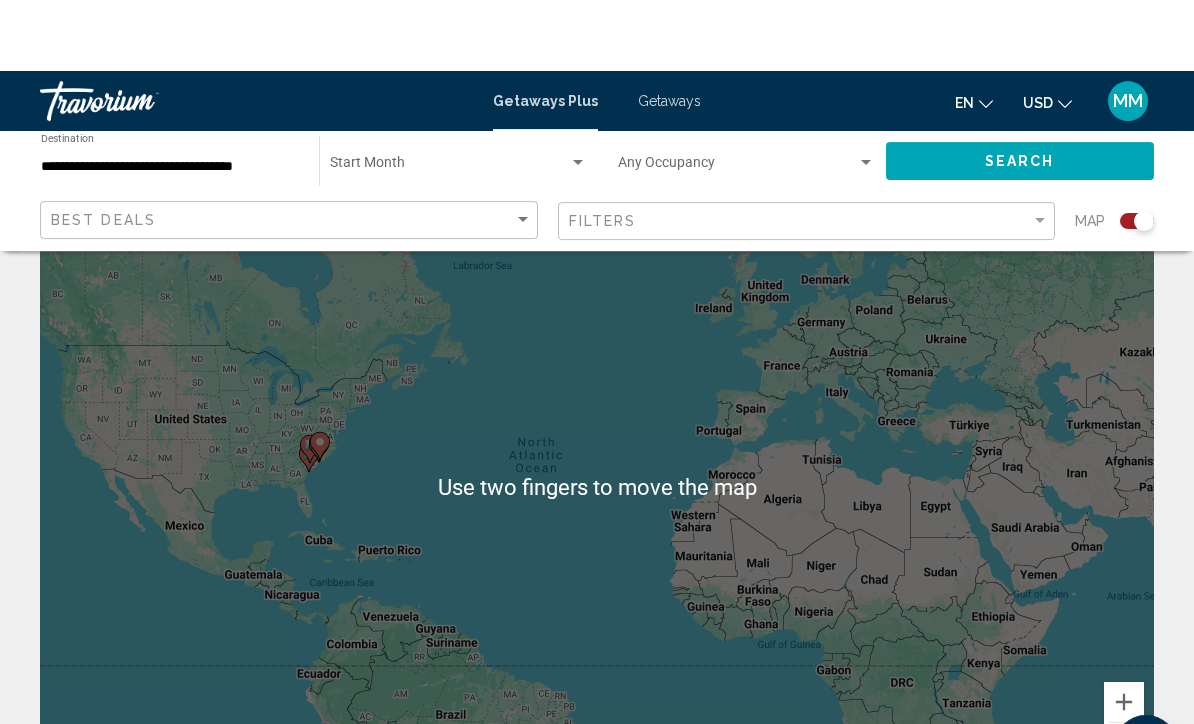 scroll, scrollTop: 0, scrollLeft: 0, axis: both 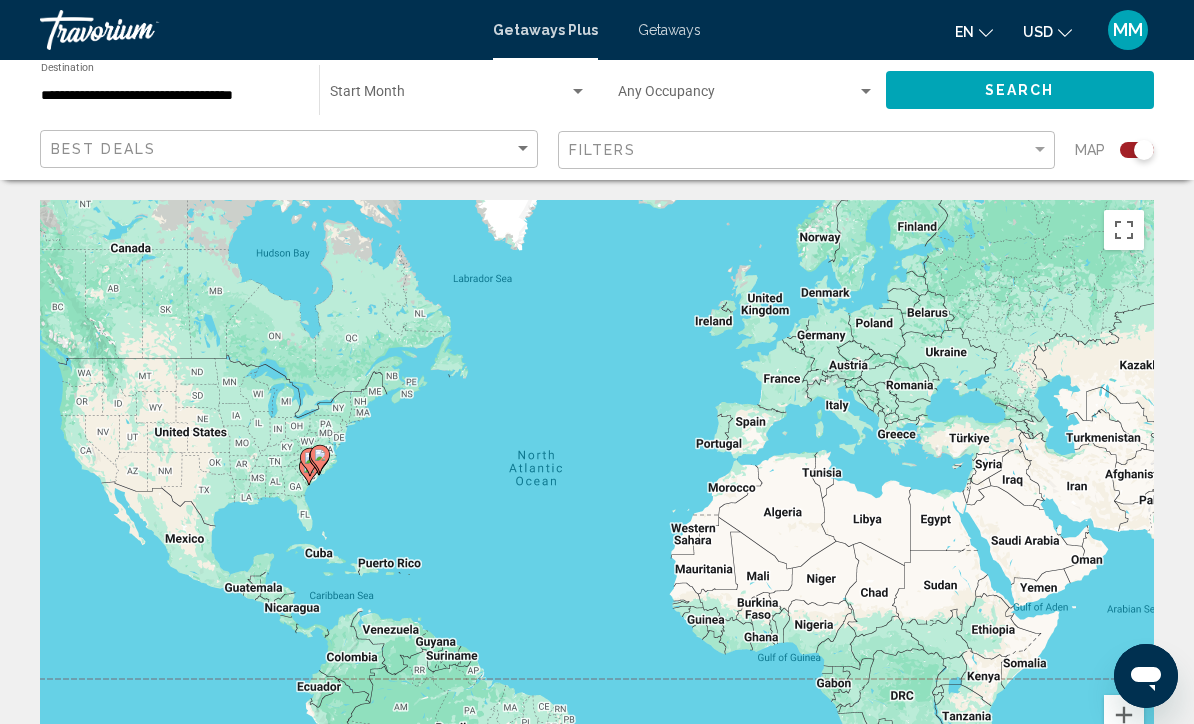 click at bounding box center (449, 96) 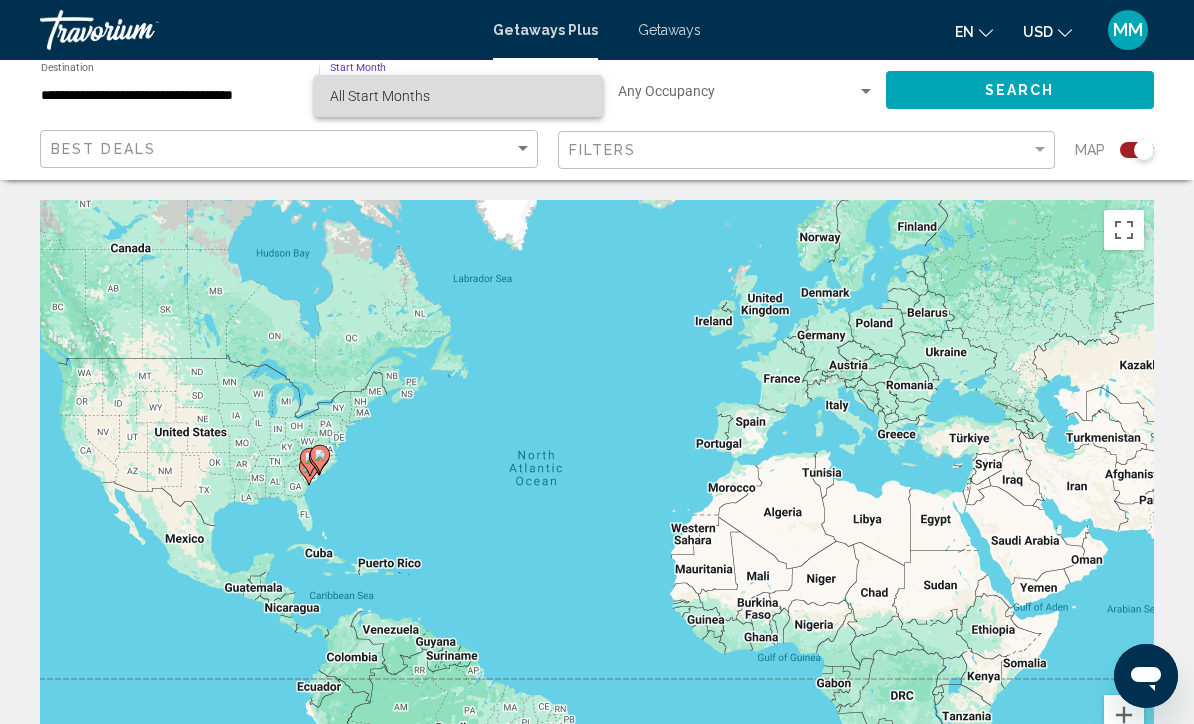 click on "All Start Months" at bounding box center (380, 96) 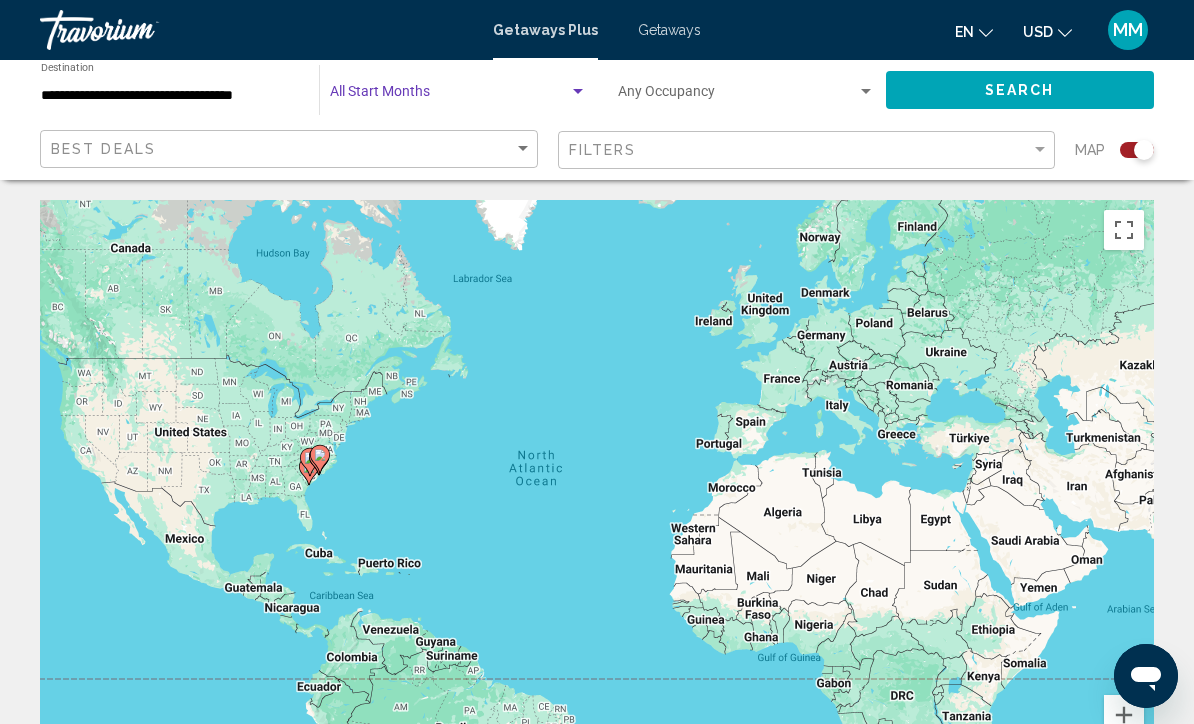 click on "Search" 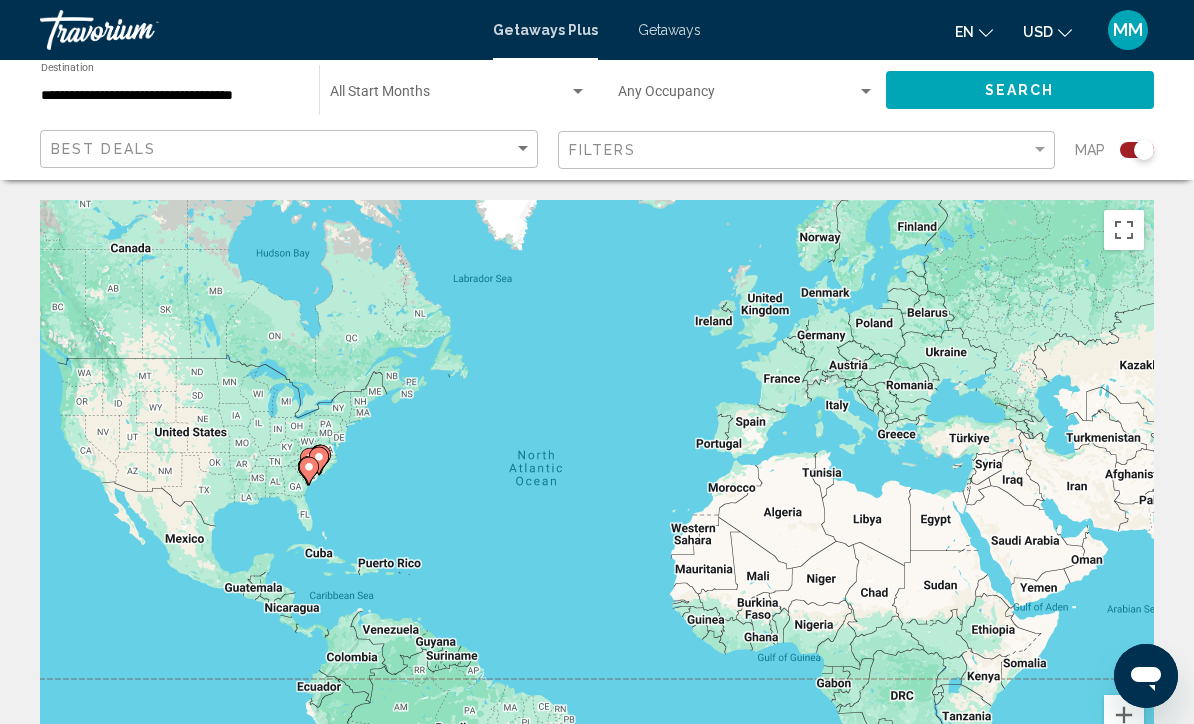 click at bounding box center [449, 96] 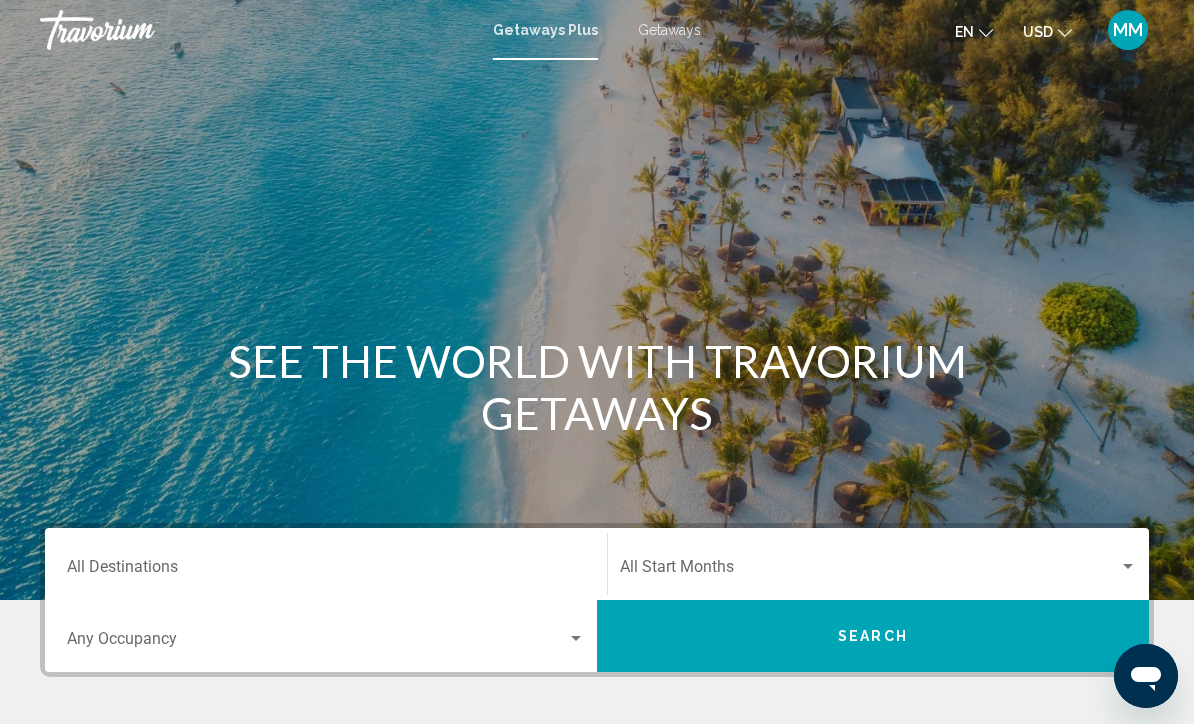 click on "Getaways Plus" at bounding box center (545, 30) 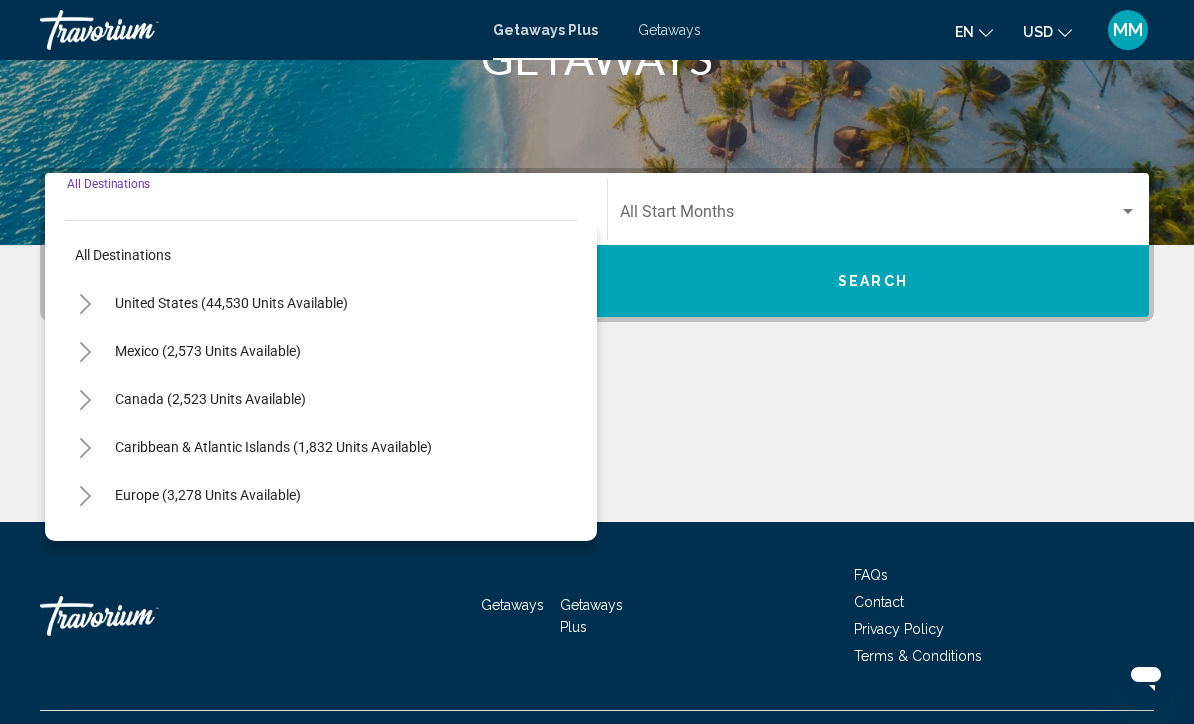 scroll, scrollTop: 398, scrollLeft: 0, axis: vertical 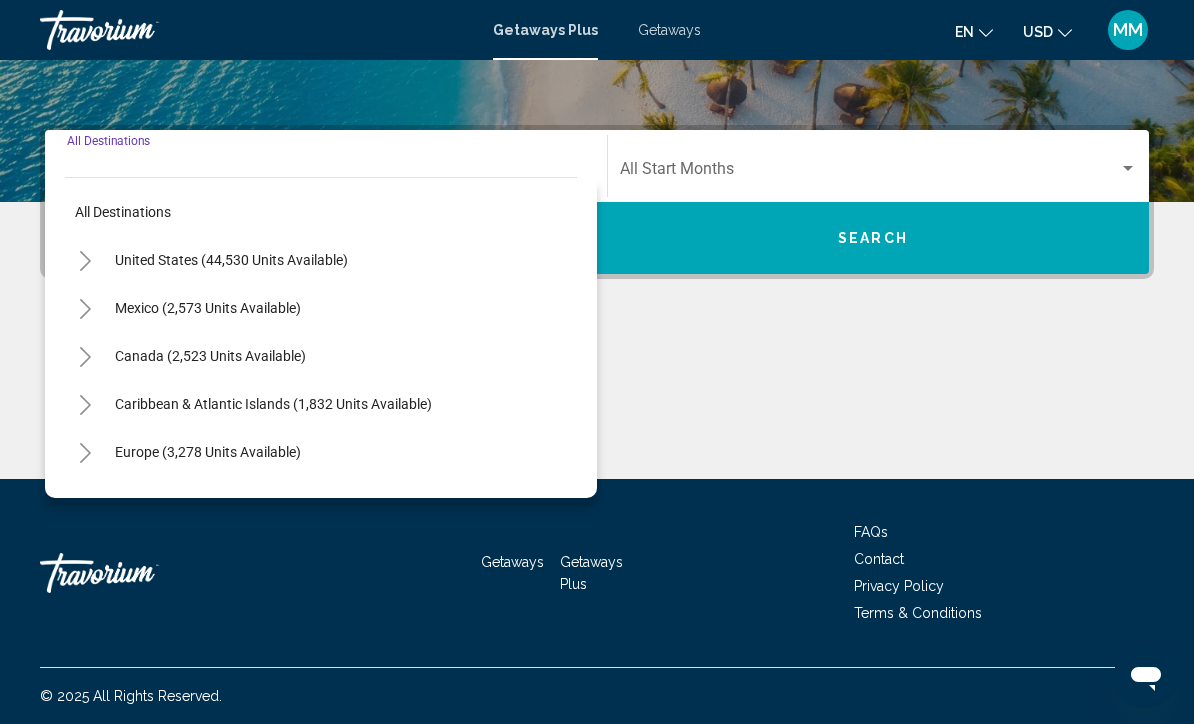 click 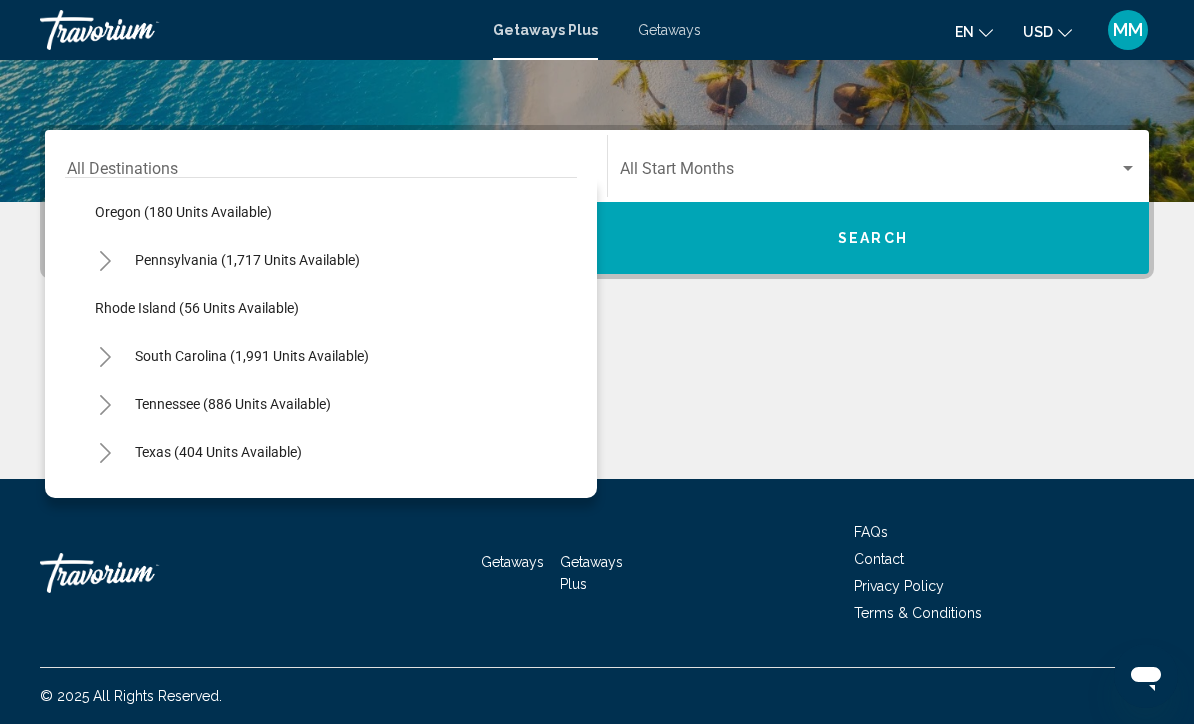 scroll, scrollTop: 1442, scrollLeft: 0, axis: vertical 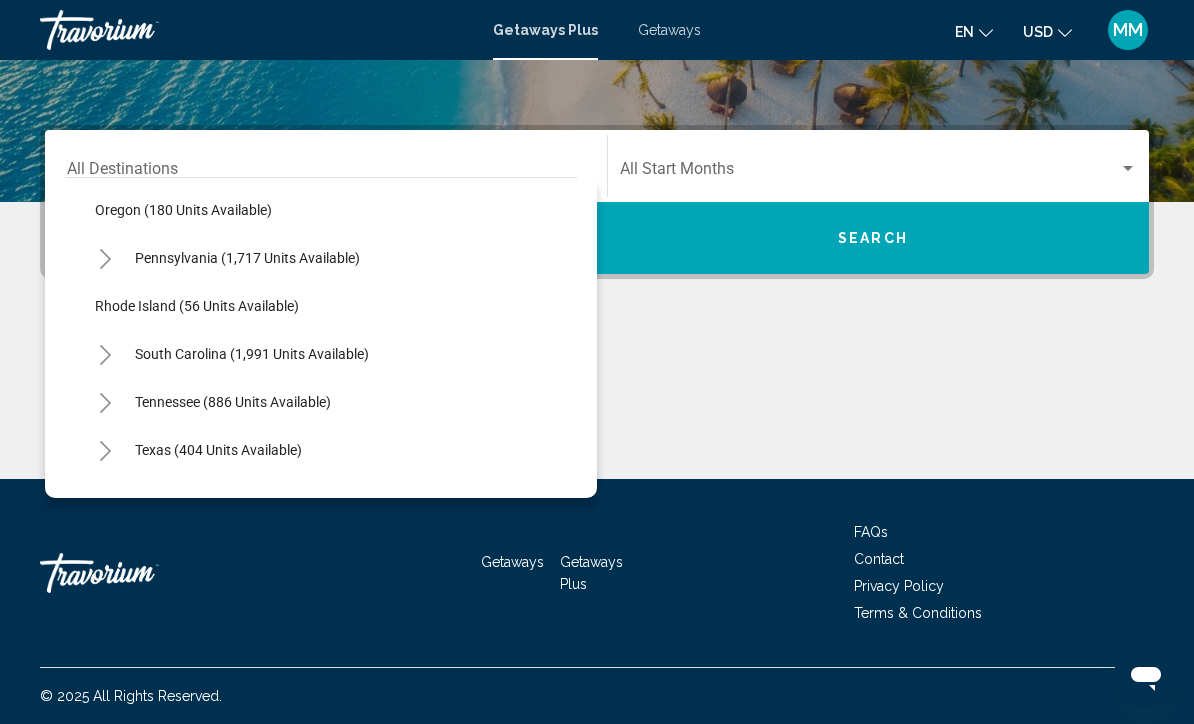 click on "South Carolina (1,991 units available)" 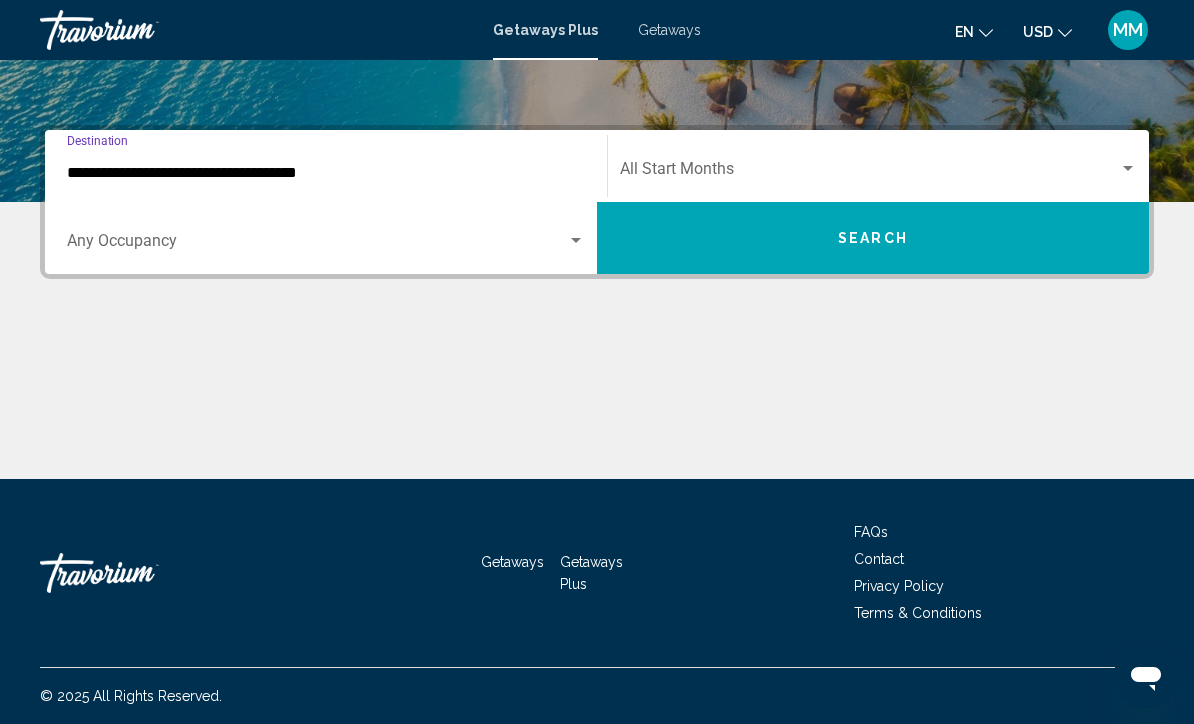 click at bounding box center (869, 173) 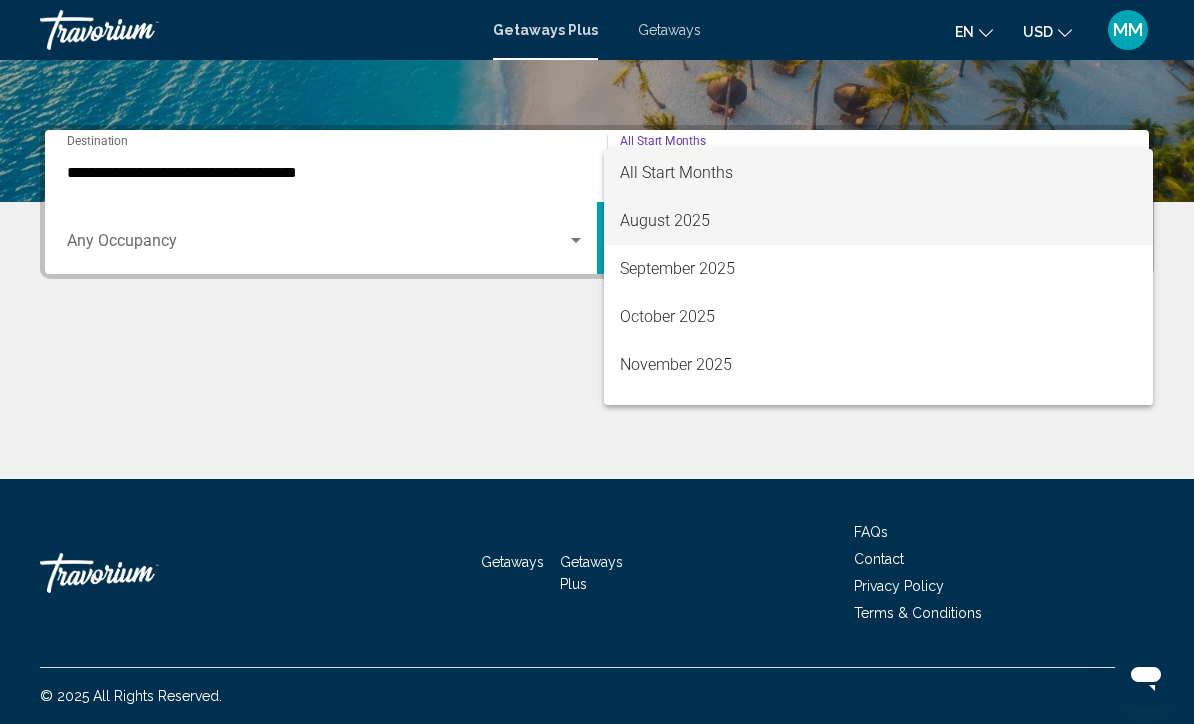 click on "August 2025" at bounding box center [878, 221] 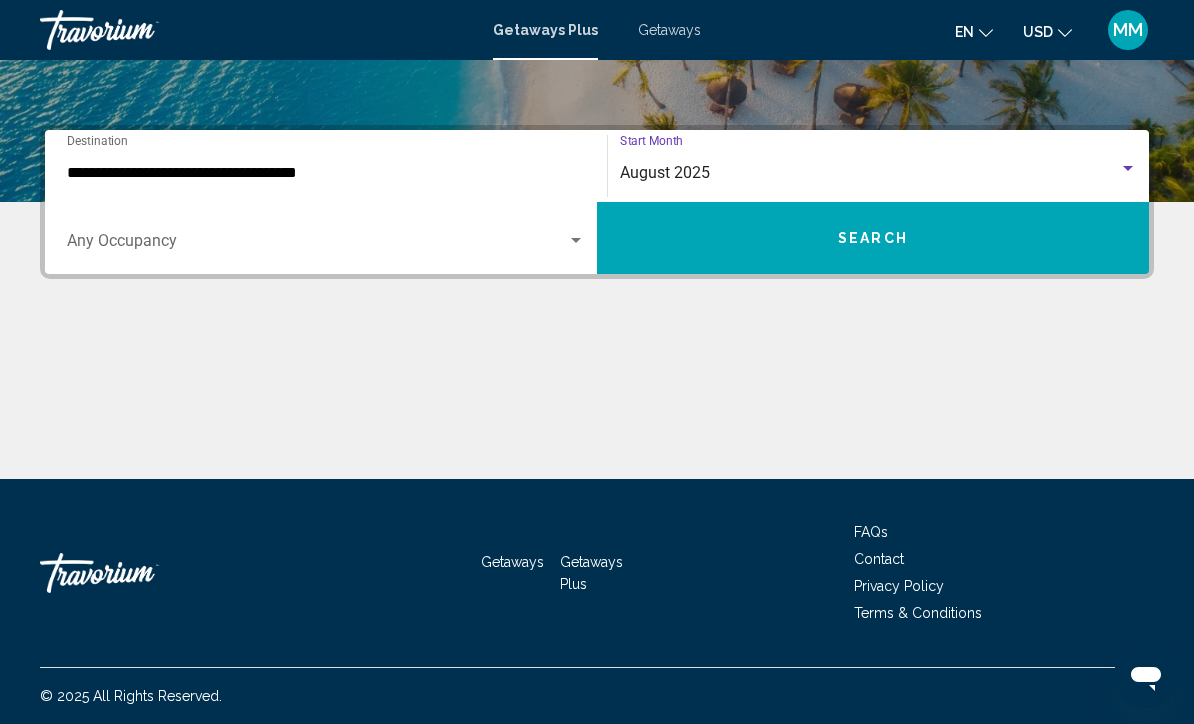 click on "Search" at bounding box center [873, 238] 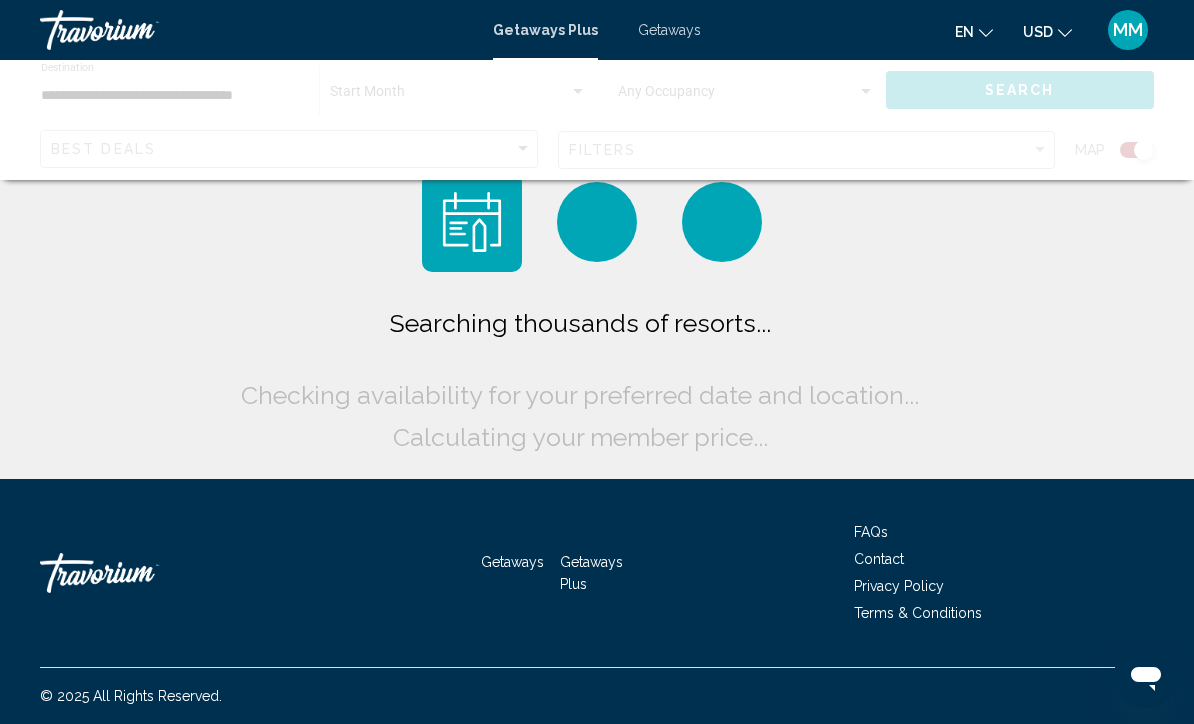 scroll, scrollTop: 0, scrollLeft: 0, axis: both 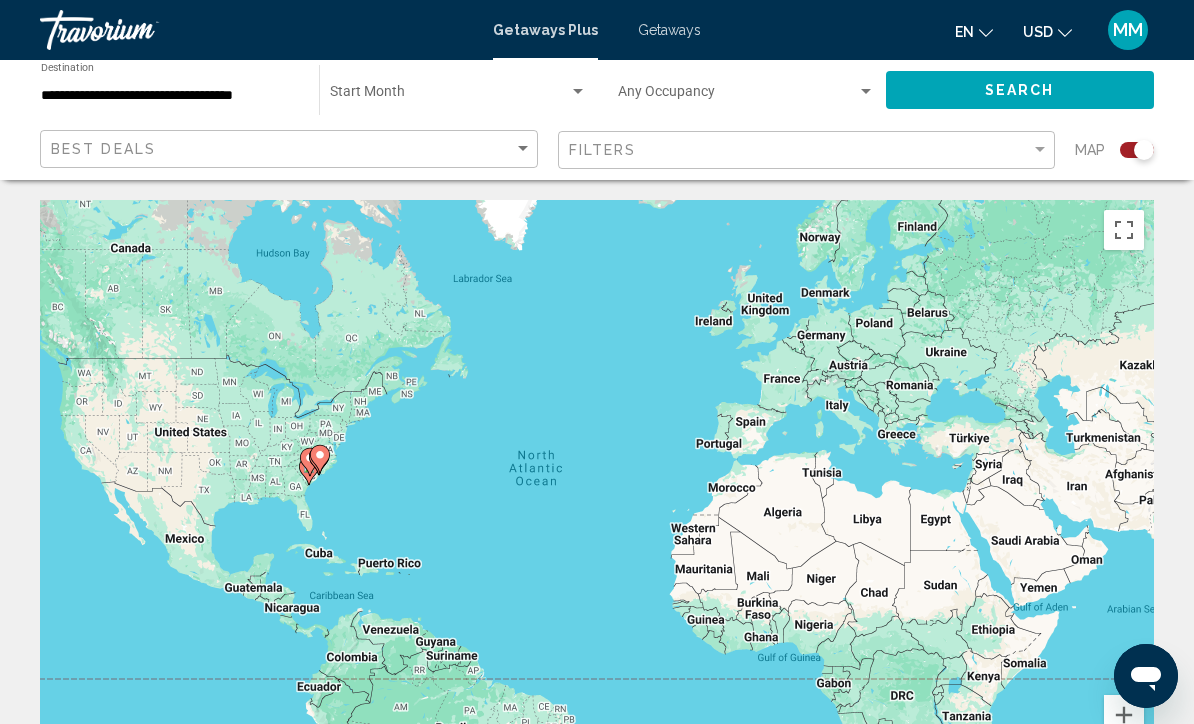 click on "Getaways" at bounding box center (669, 30) 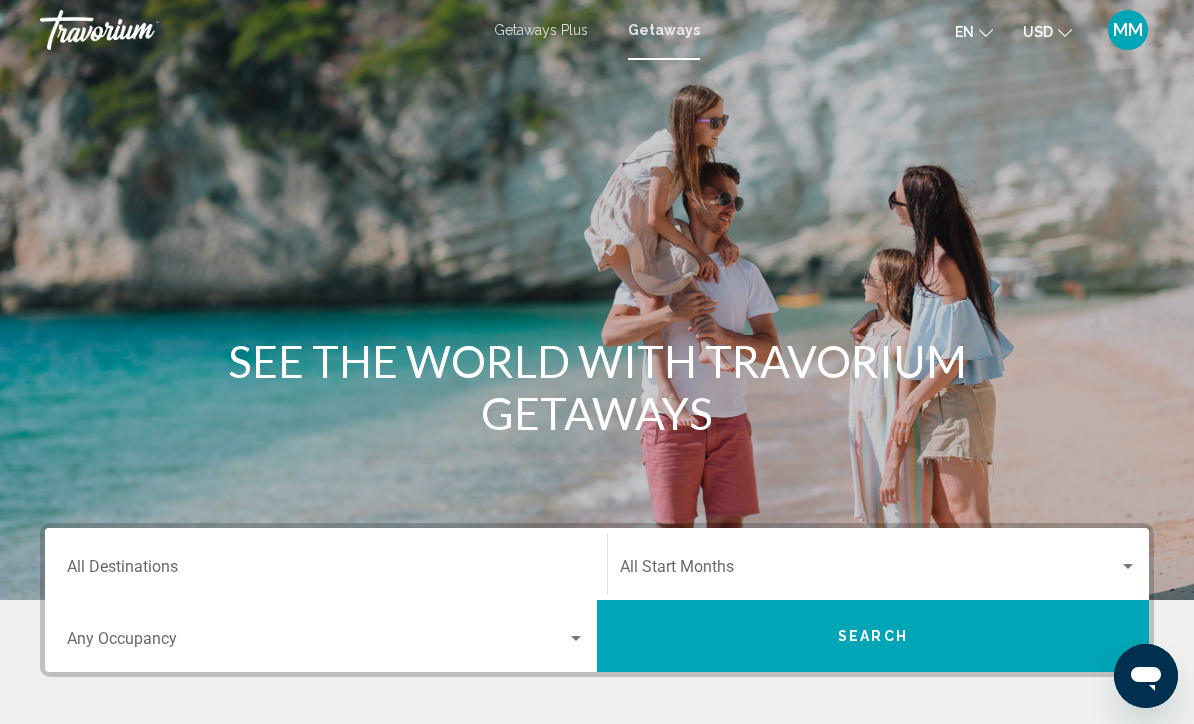 click on "Destination All Destinations" at bounding box center (326, 571) 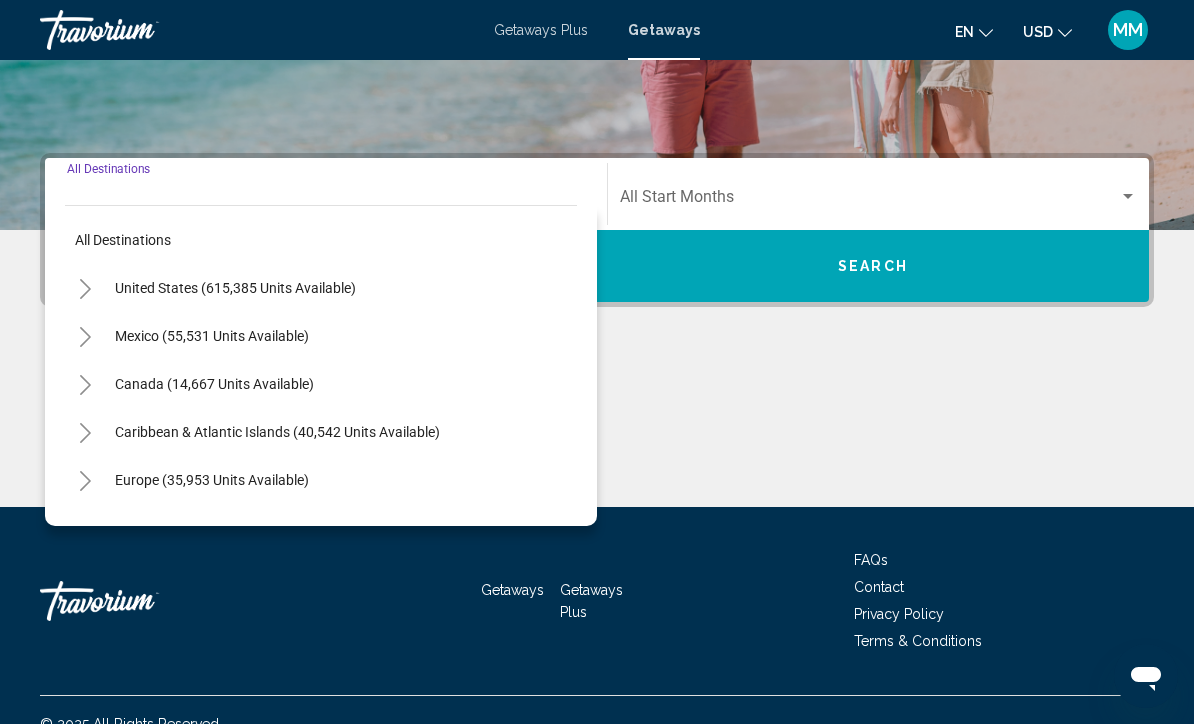 scroll, scrollTop: 398, scrollLeft: 0, axis: vertical 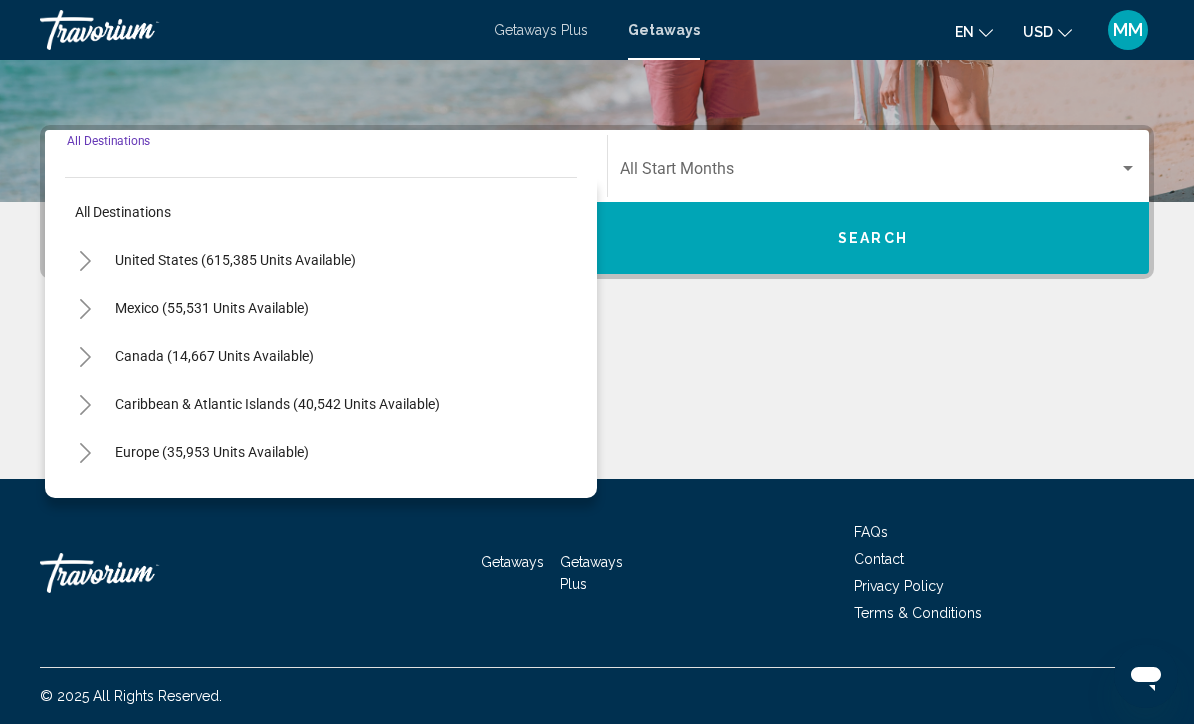 click 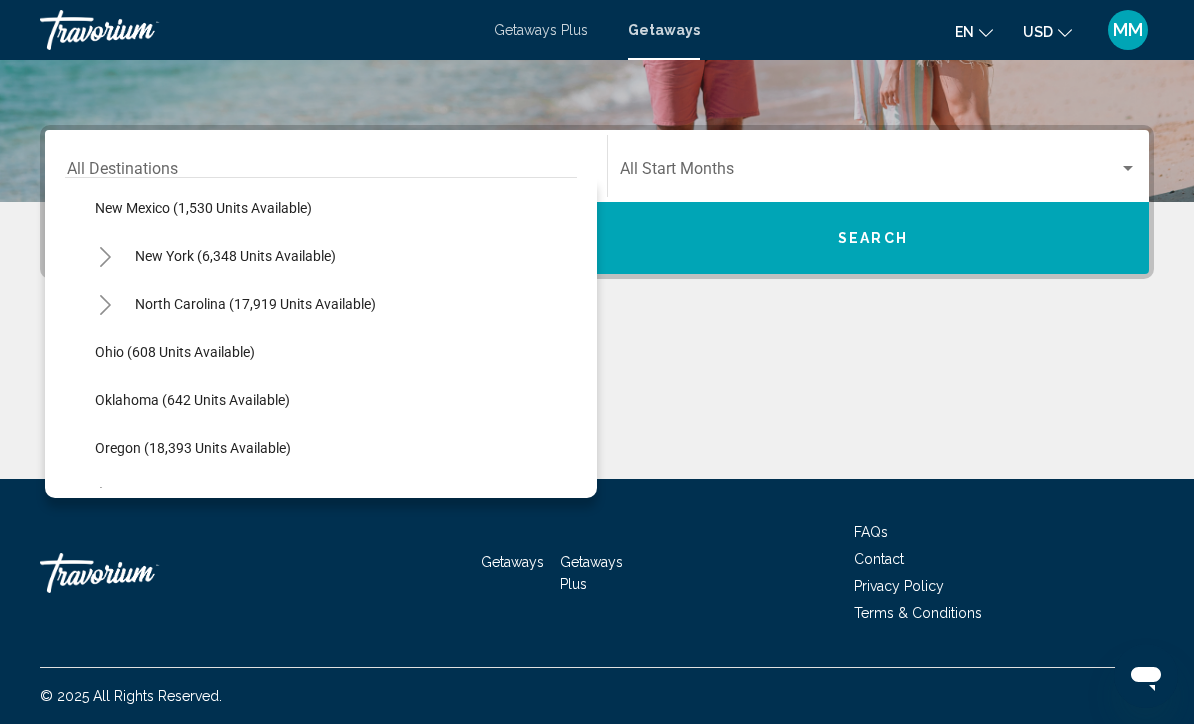scroll, scrollTop: 1349, scrollLeft: 0, axis: vertical 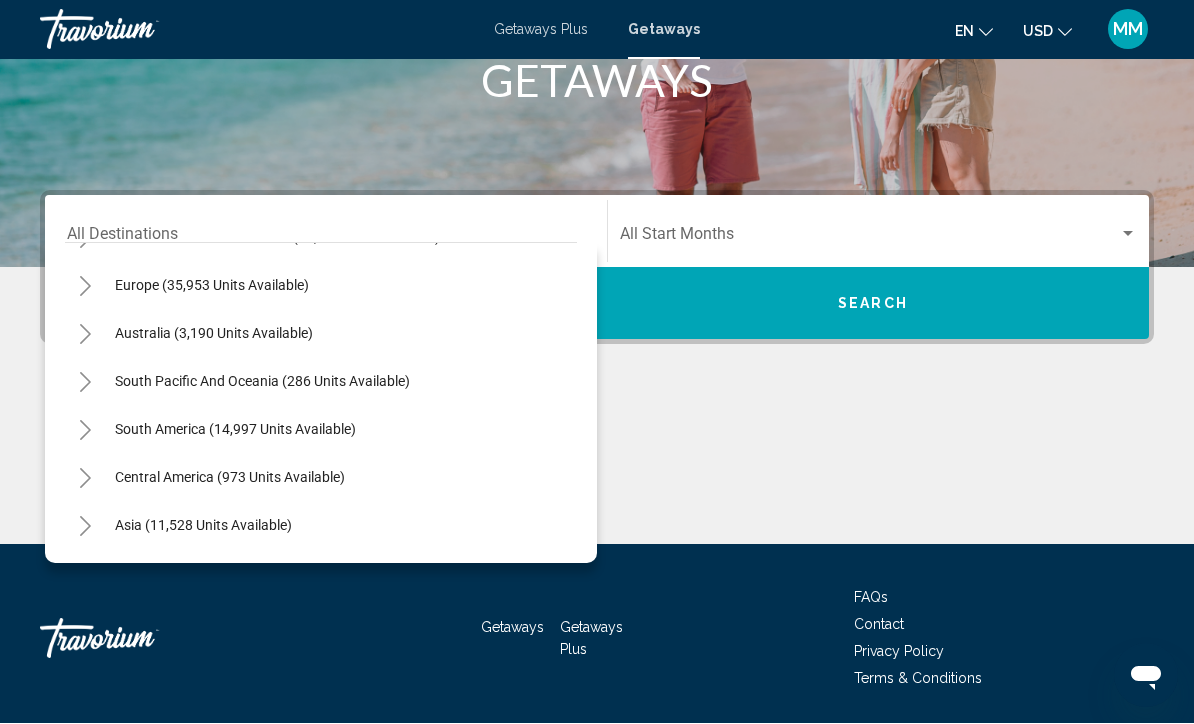 click on "South America (14,997 units available)" at bounding box center (230, 478) 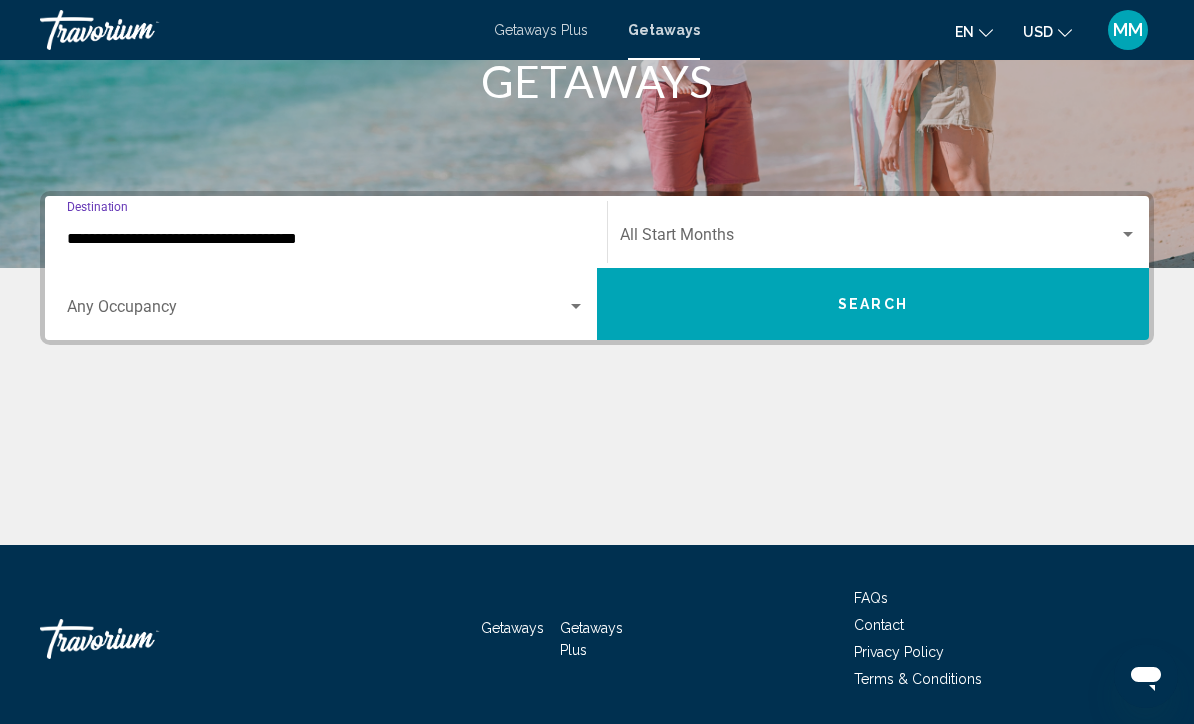 click on "**********" at bounding box center (326, 232) 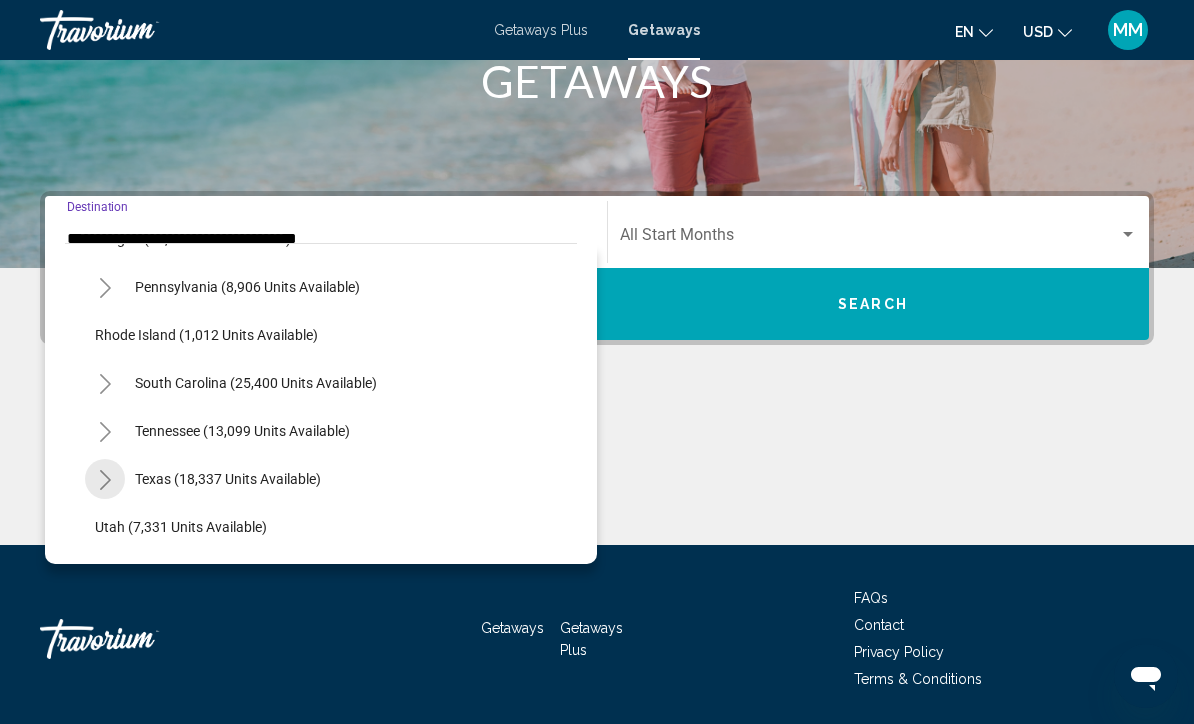 scroll, scrollTop: 1611, scrollLeft: 0, axis: vertical 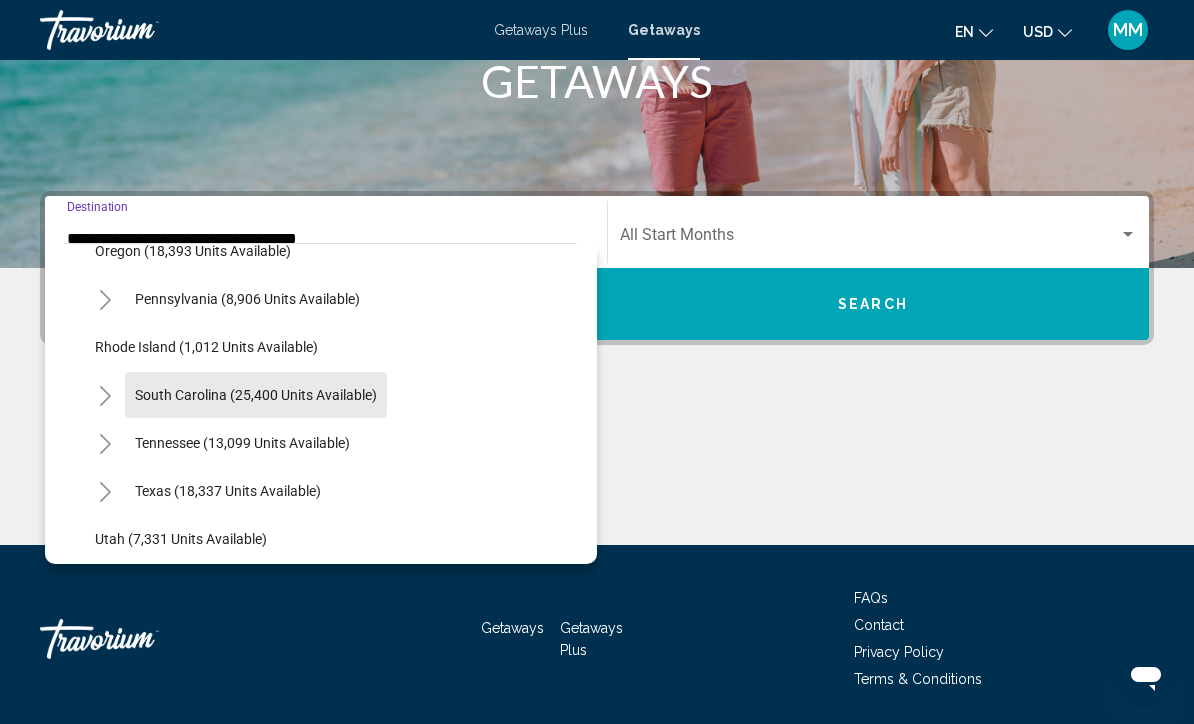 click on "South Carolina (25,400 units available)" 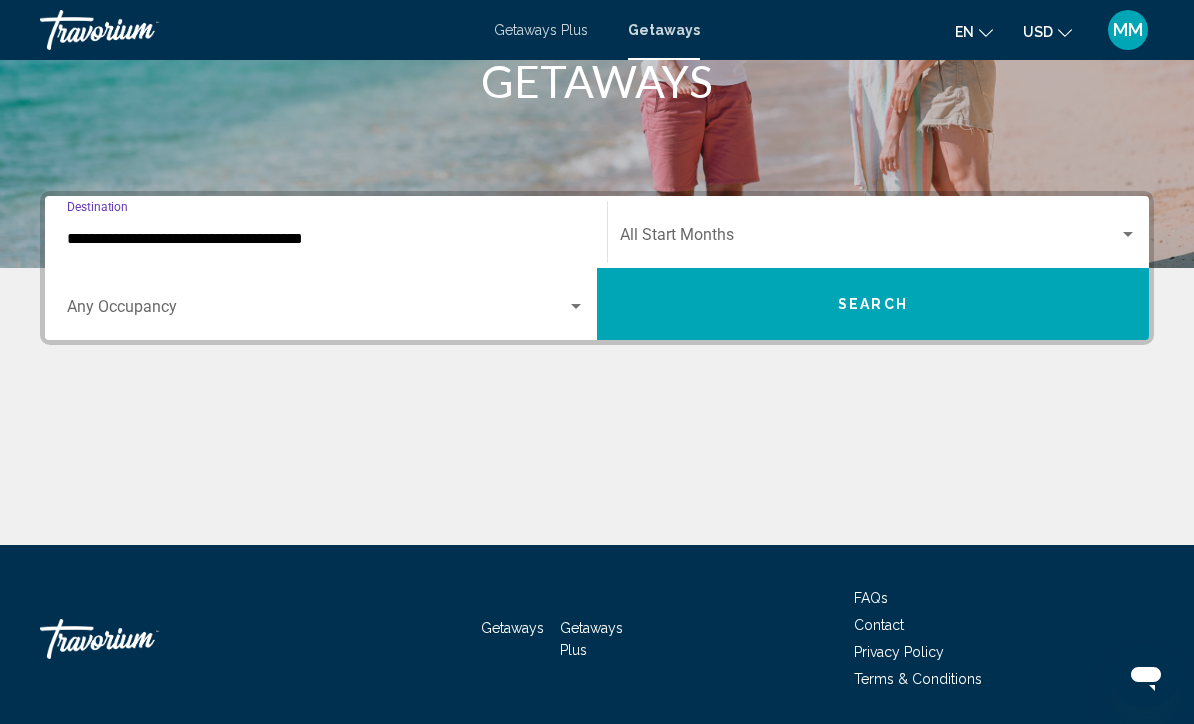 click at bounding box center [869, 239] 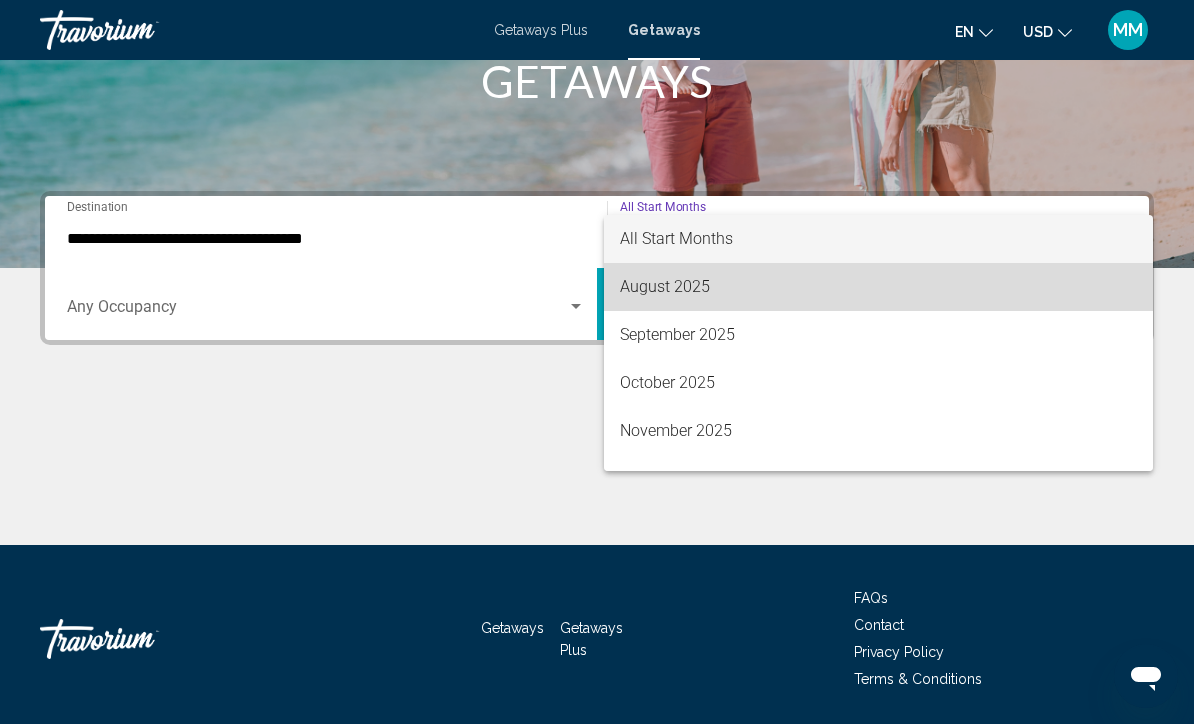 click on "August 2025" at bounding box center (878, 287) 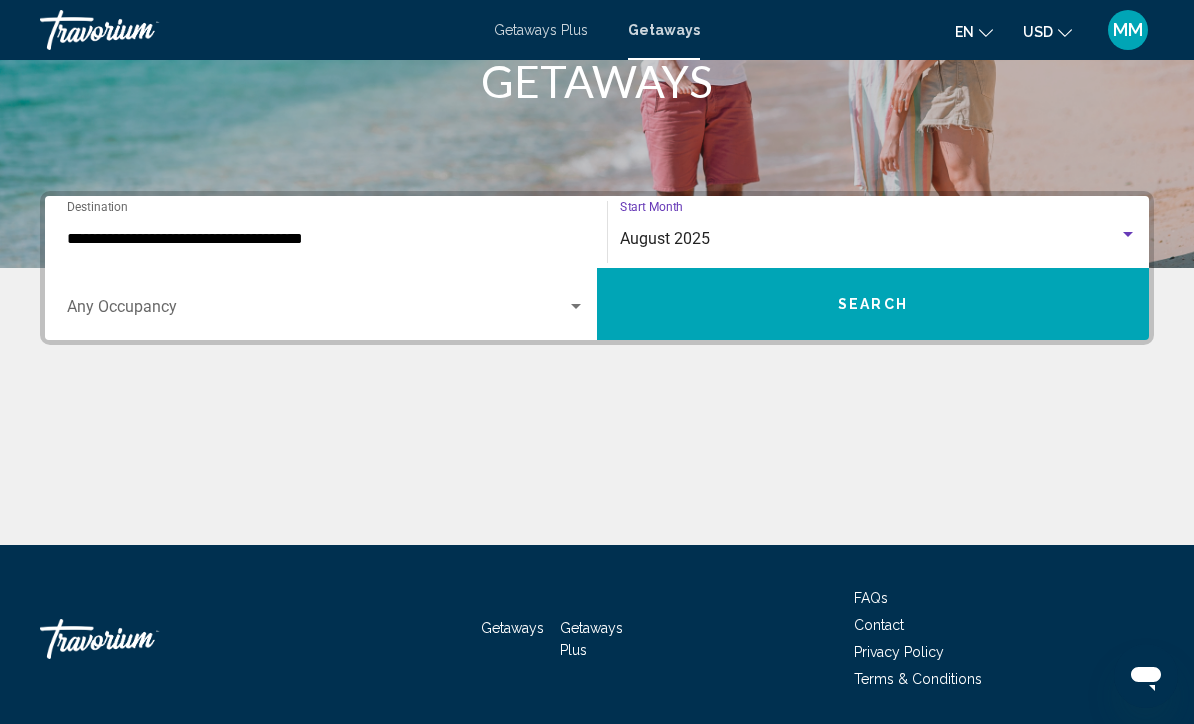 click on "Search" at bounding box center [873, 304] 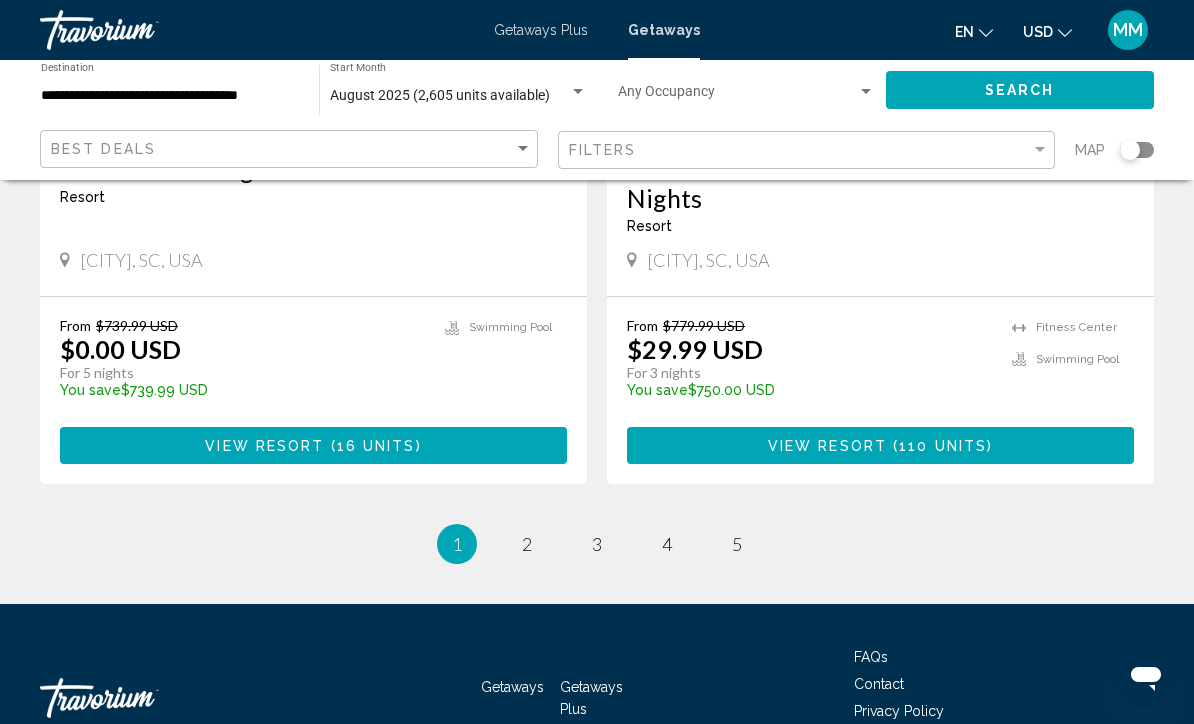 scroll, scrollTop: 3896, scrollLeft: 0, axis: vertical 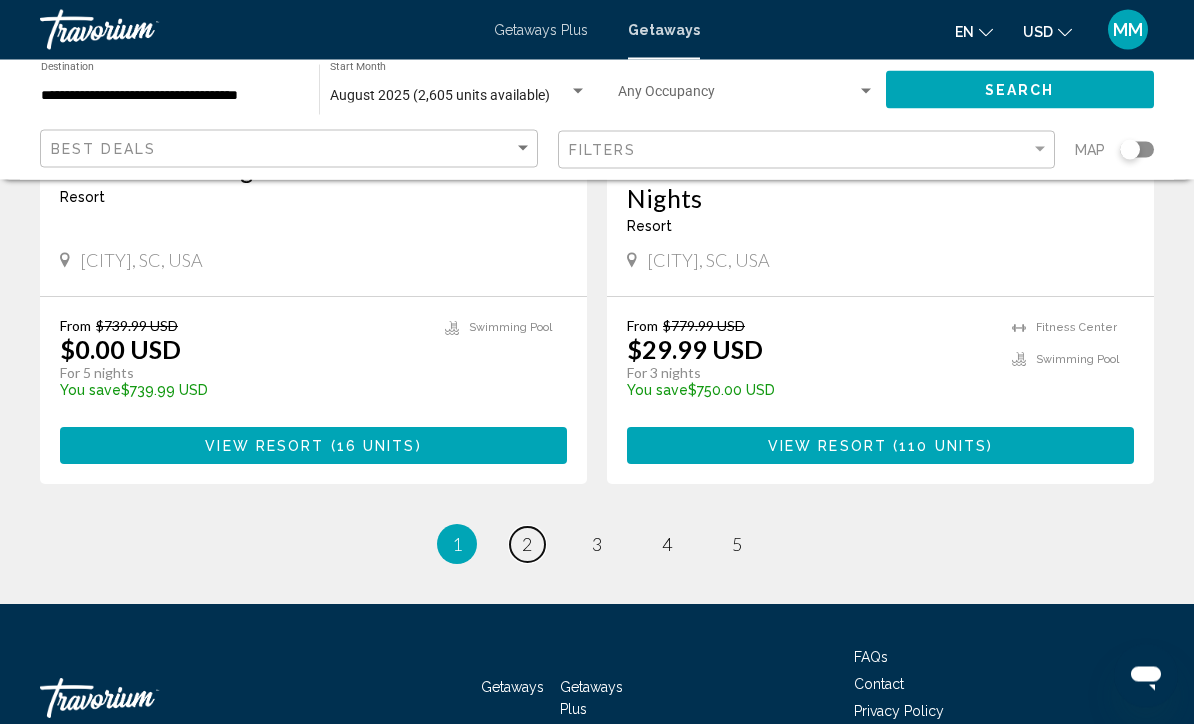 click on "page  2" at bounding box center [527, 545] 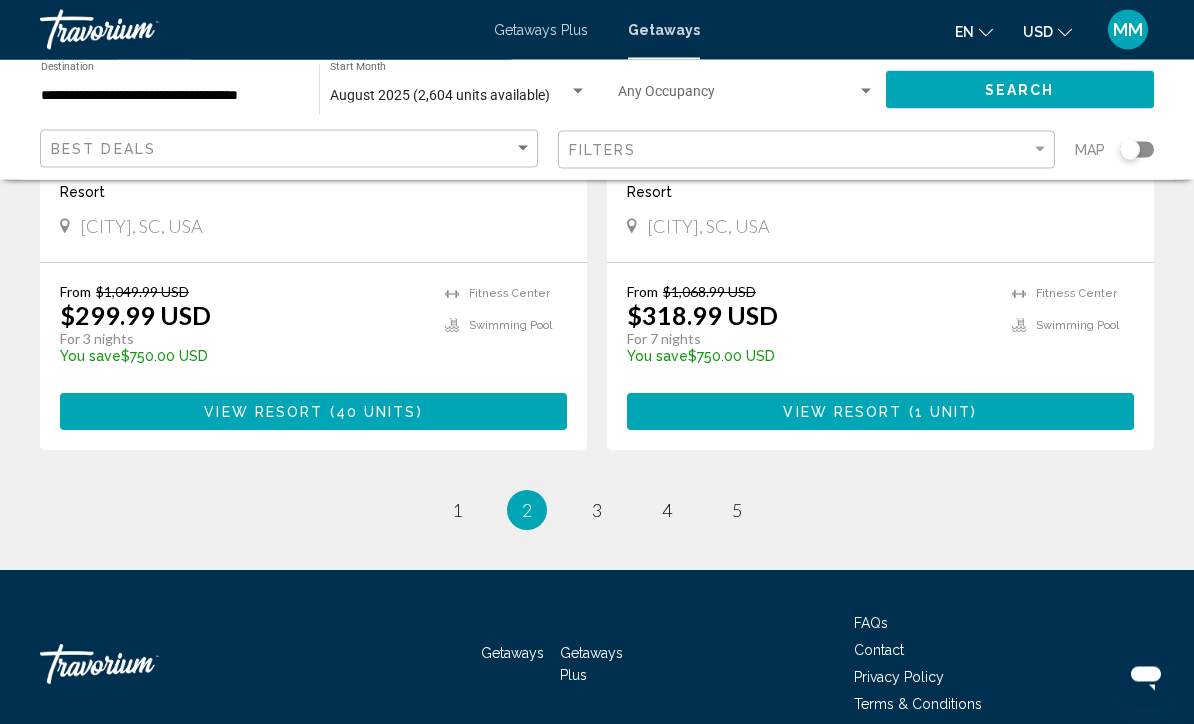 scroll, scrollTop: 3998, scrollLeft: 0, axis: vertical 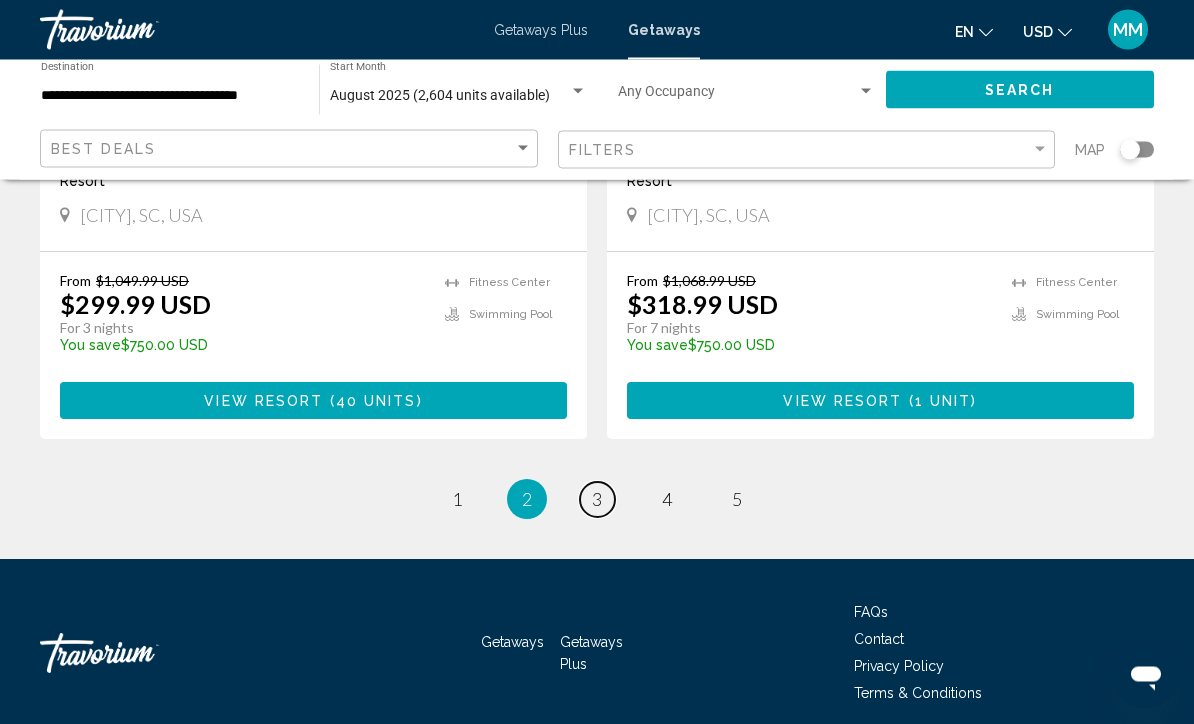 click on "3" at bounding box center [597, 500] 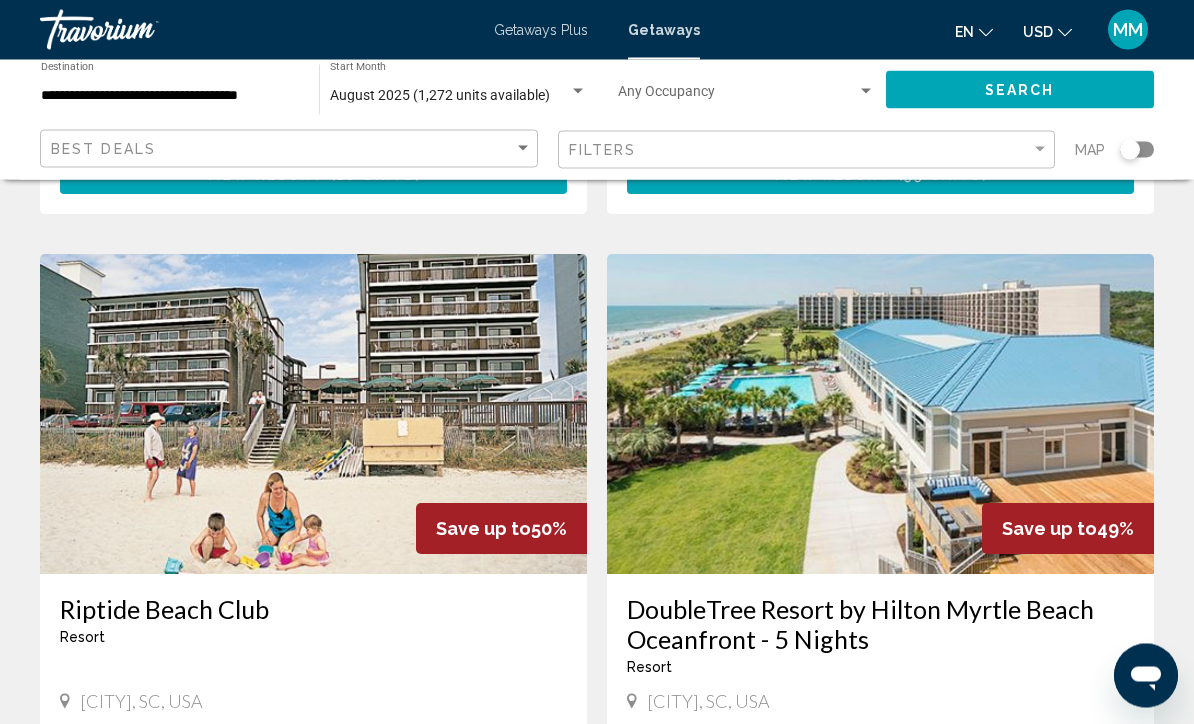 scroll, scrollTop: 3487, scrollLeft: 0, axis: vertical 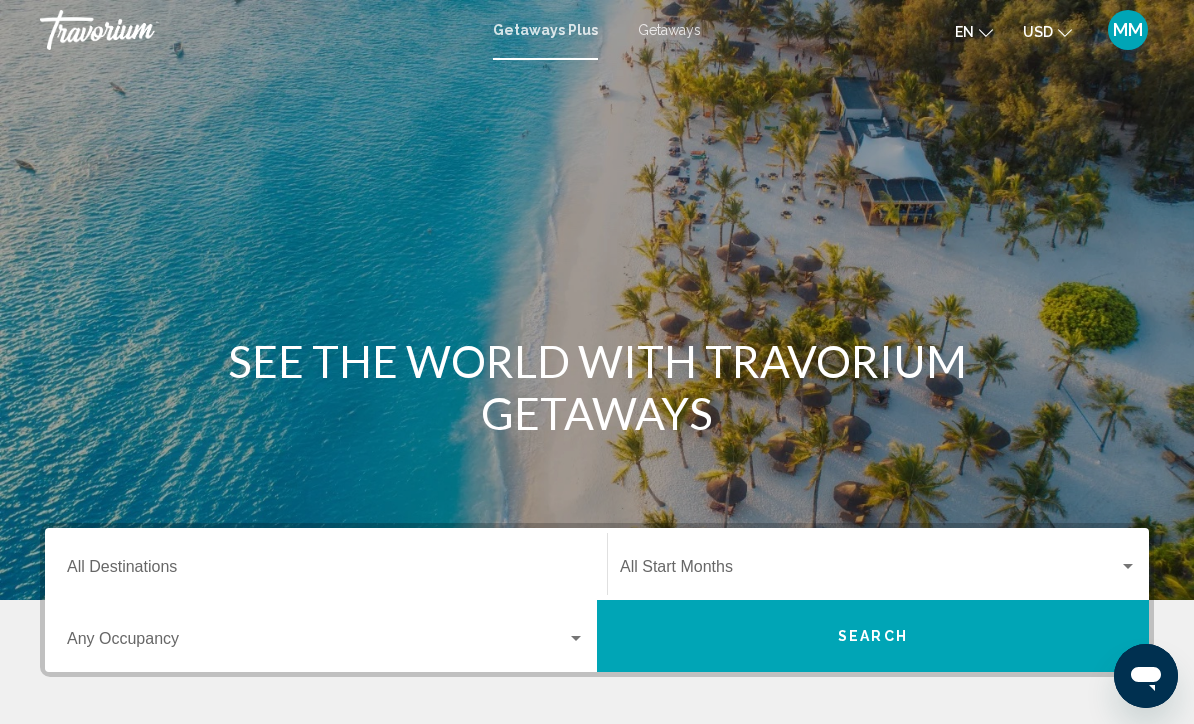 click on "Destination All Destinations" at bounding box center [326, 571] 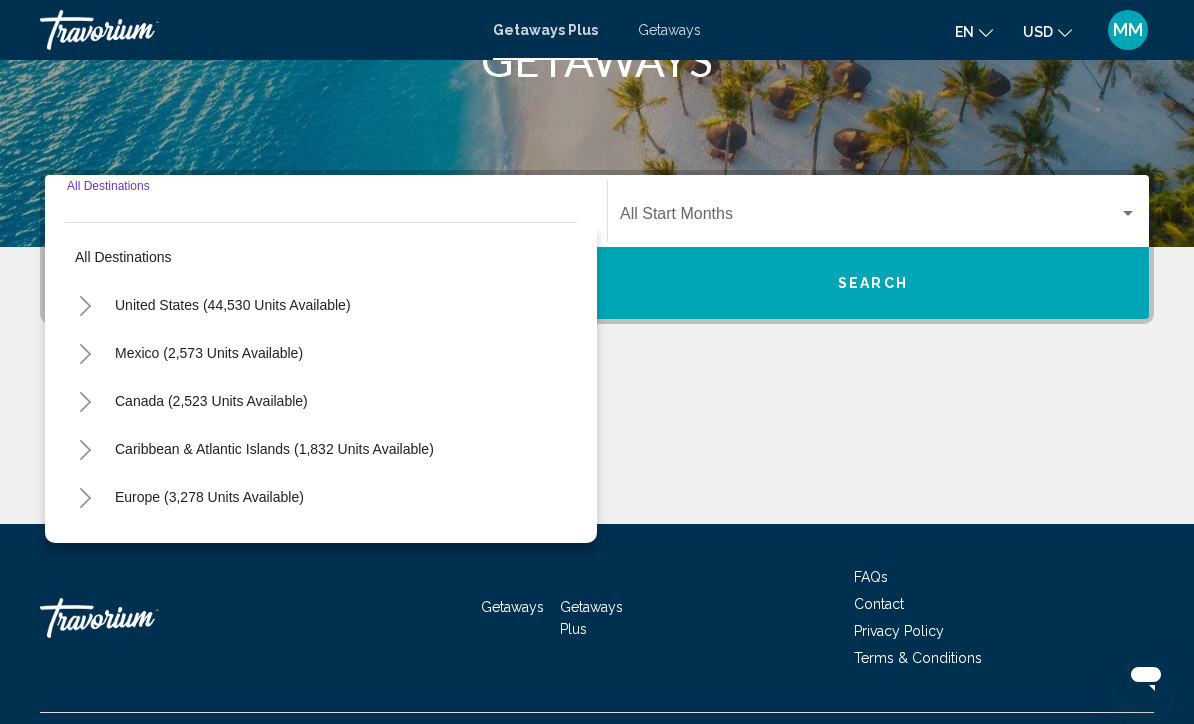 scroll, scrollTop: 398, scrollLeft: 0, axis: vertical 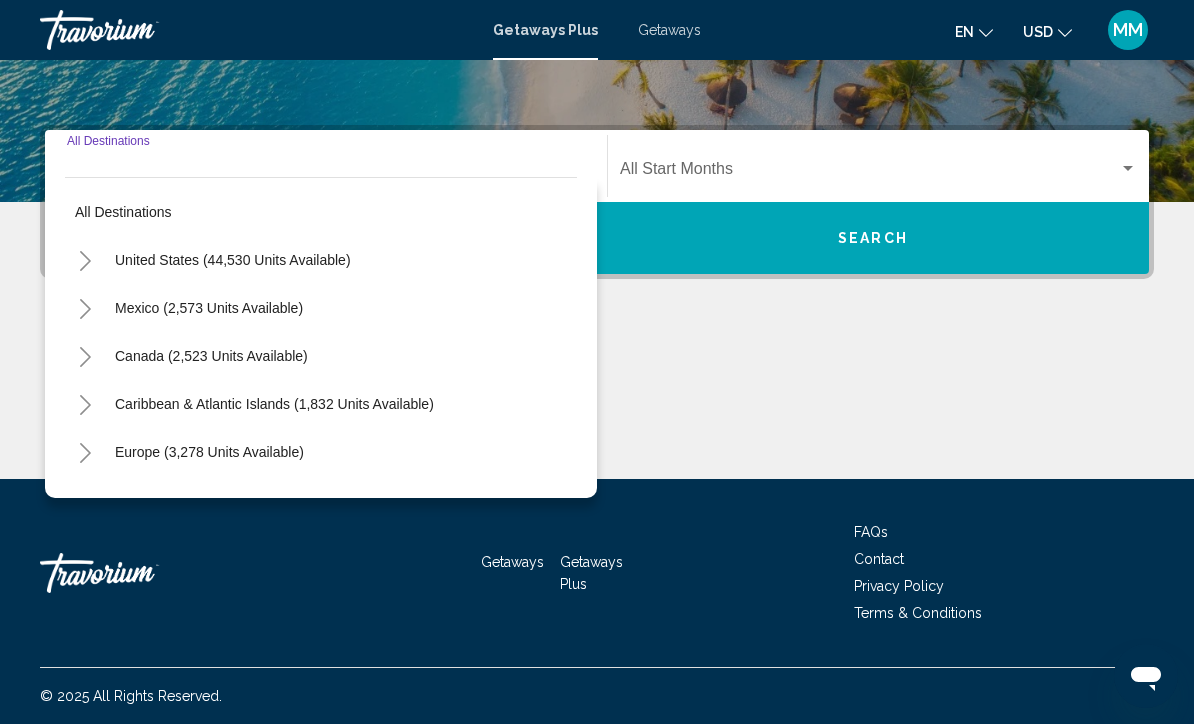 click 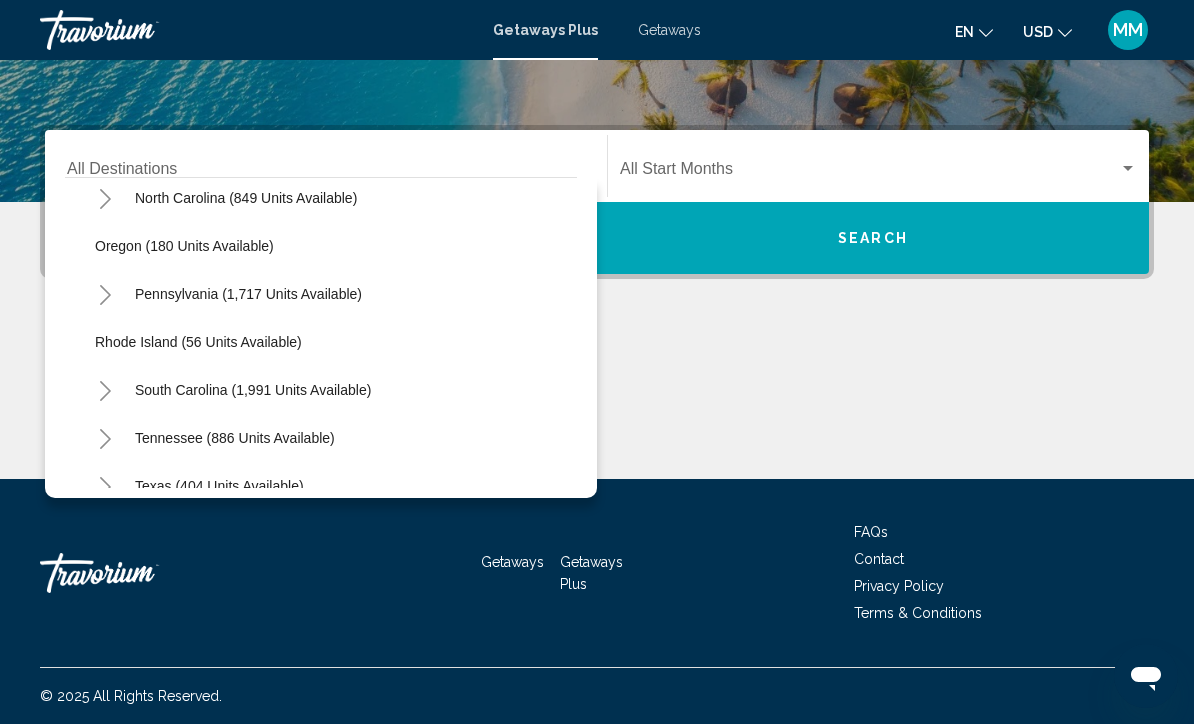 scroll, scrollTop: 1407, scrollLeft: 0, axis: vertical 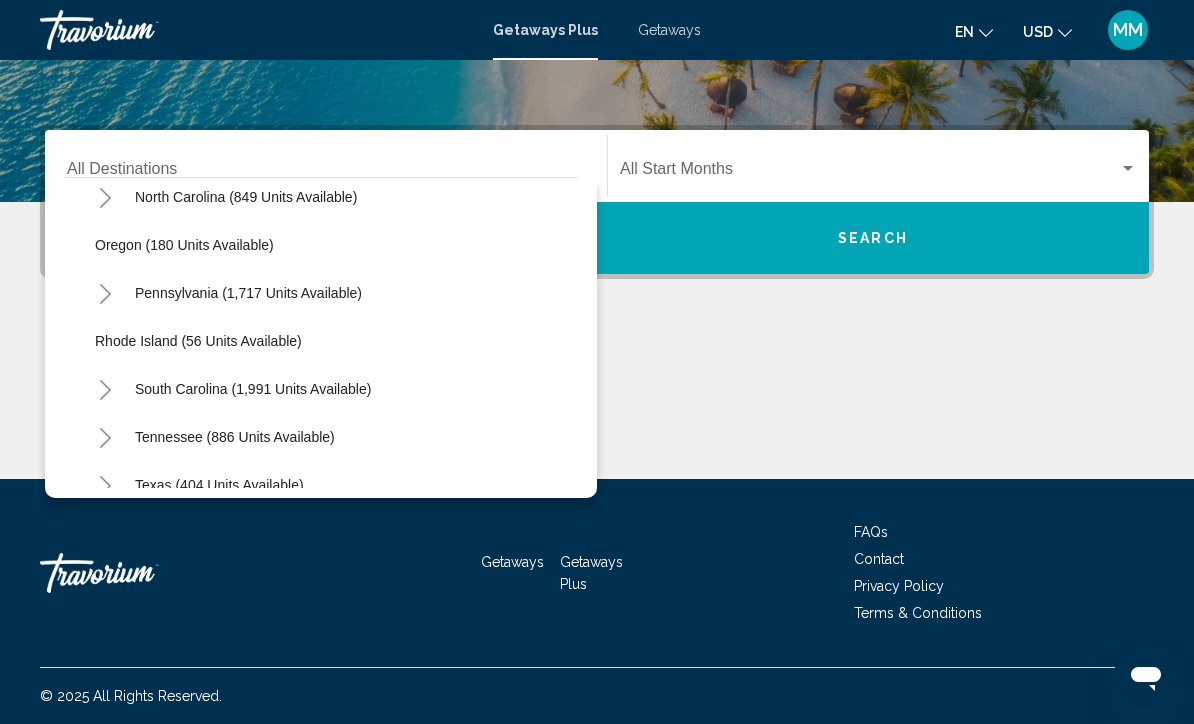 click on "South Carolina (1,991 units available)" 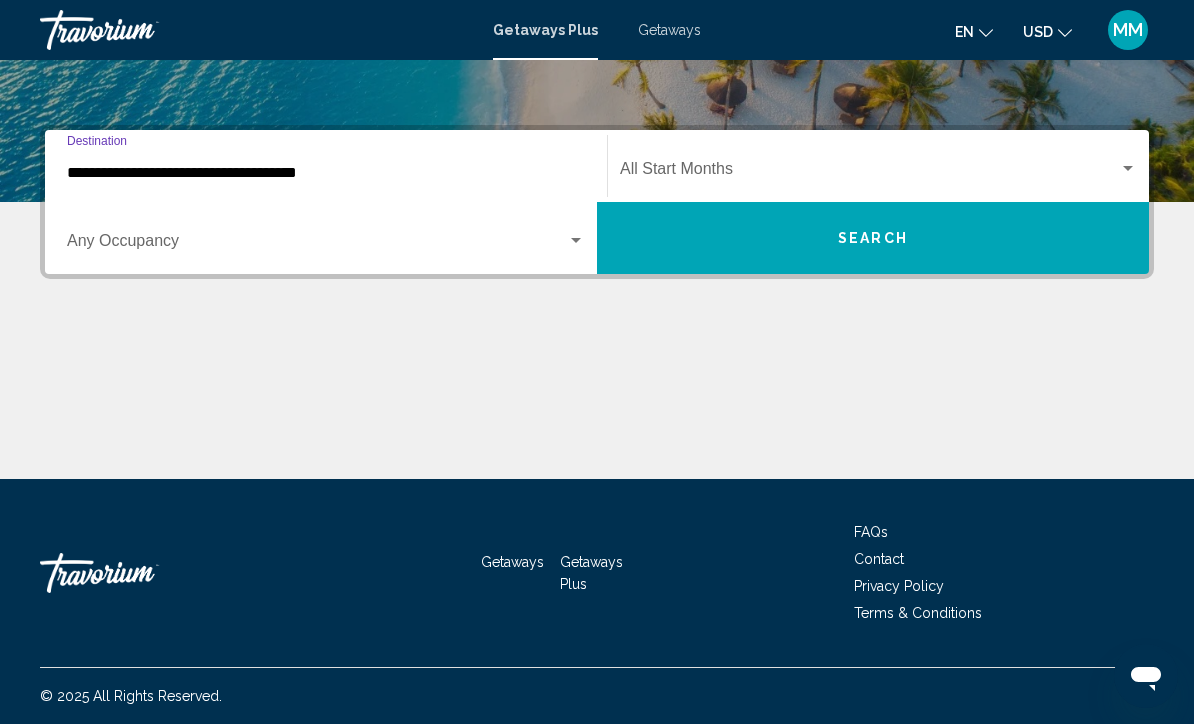 click on "Start Month All Start Months" 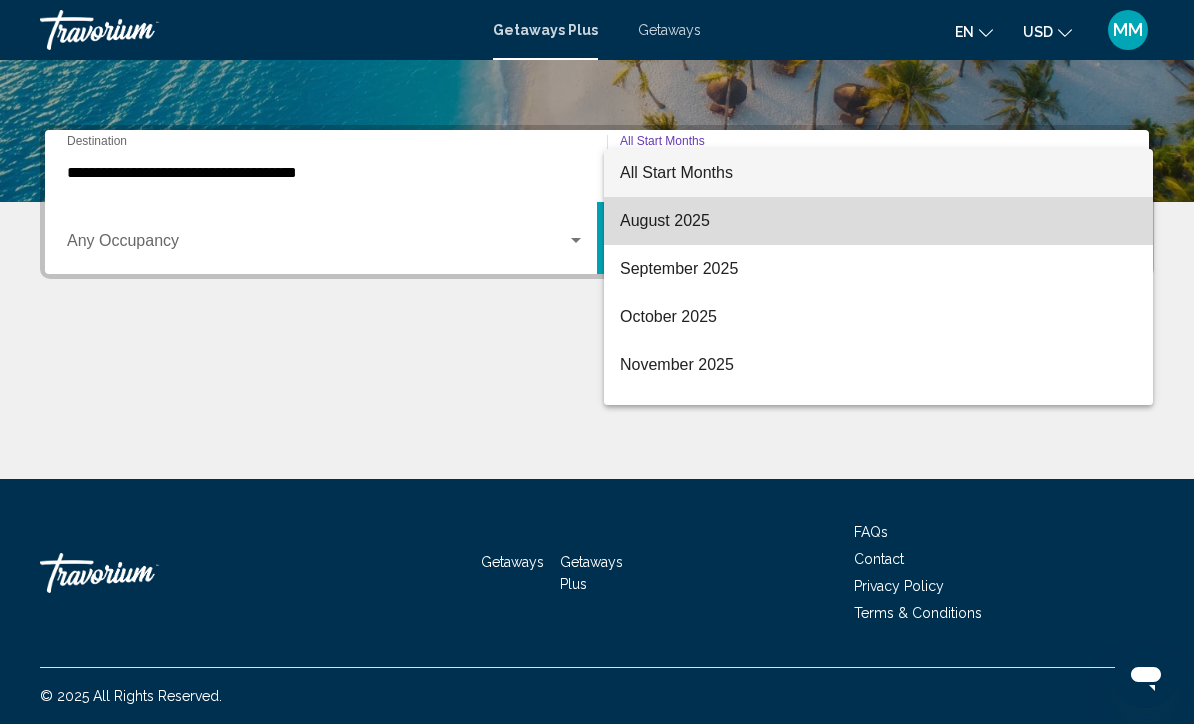 click on "August 2025" at bounding box center (878, 221) 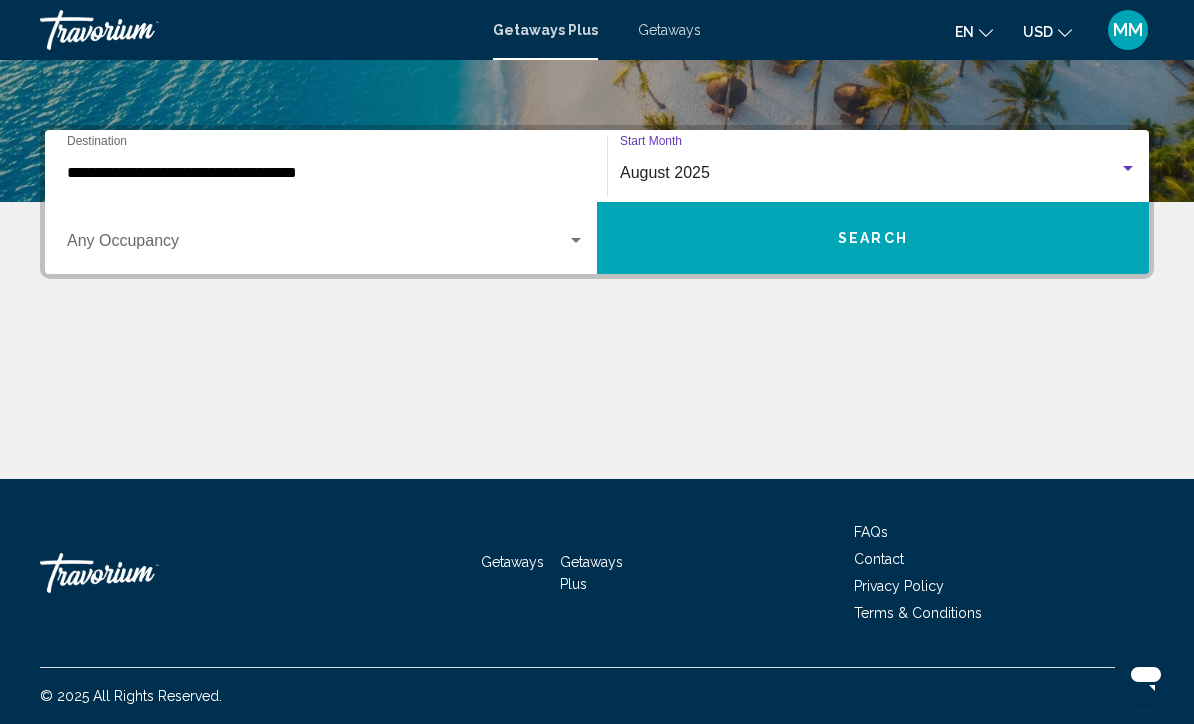 click on "Search" at bounding box center (873, 238) 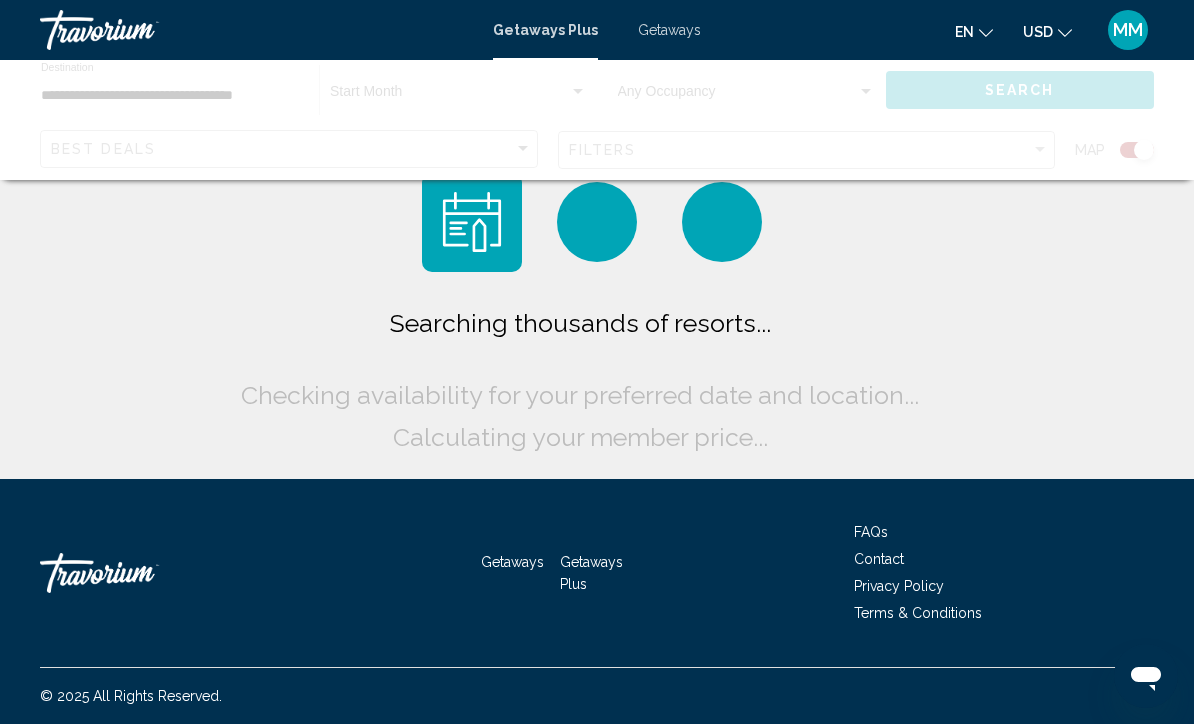scroll, scrollTop: 0, scrollLeft: 0, axis: both 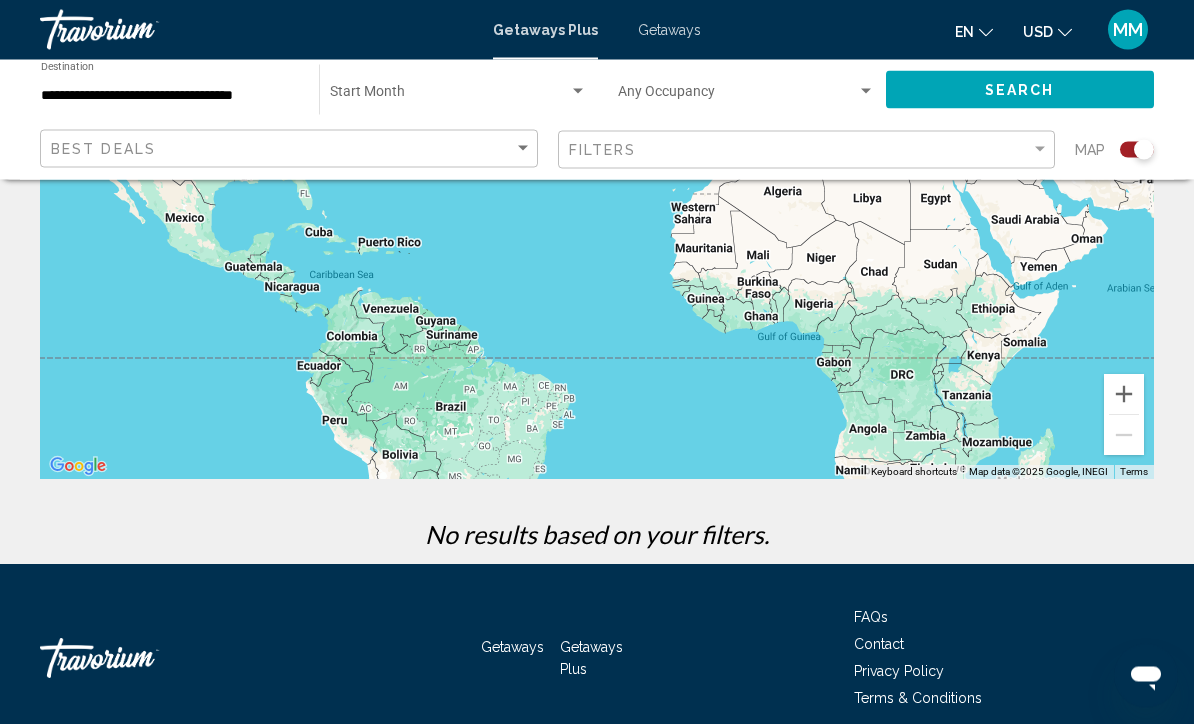 click on "Getaways" at bounding box center [669, 30] 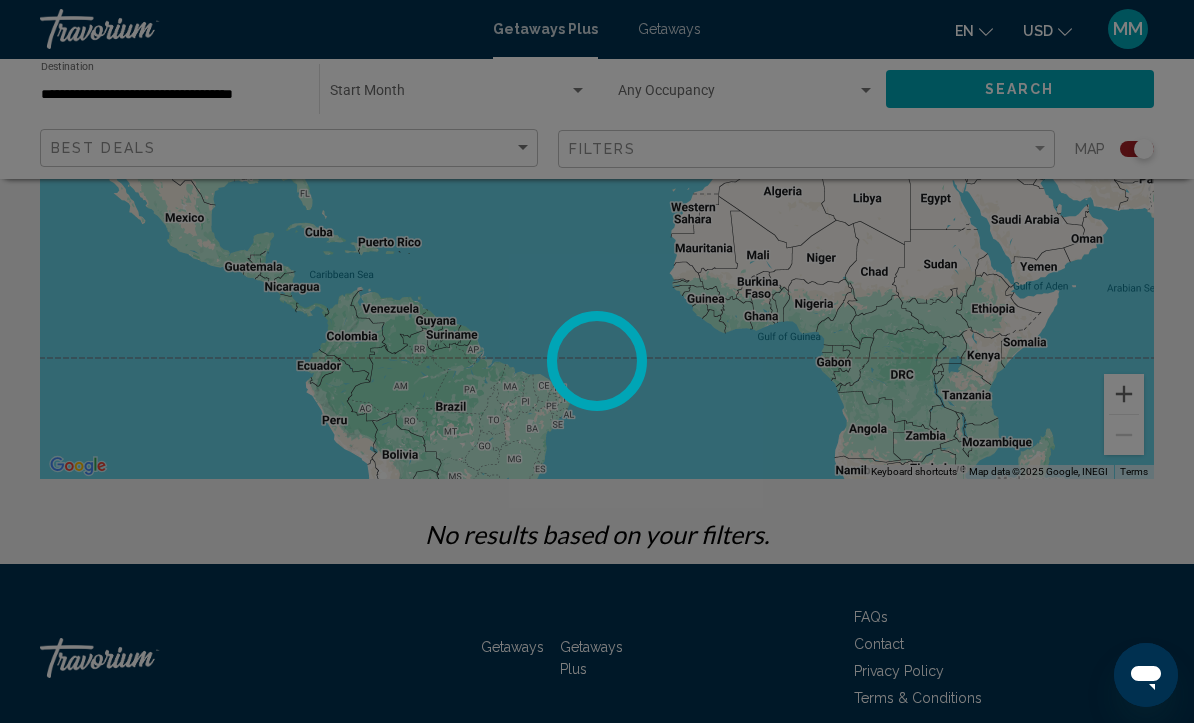 scroll, scrollTop: 0, scrollLeft: 0, axis: both 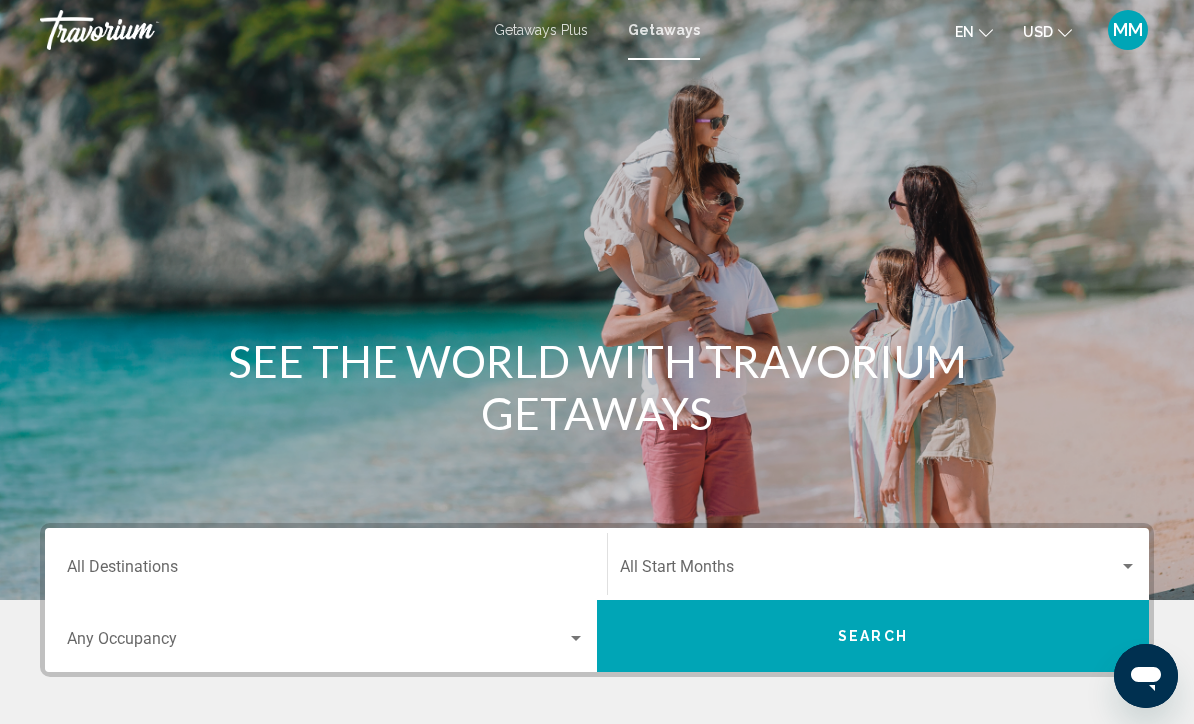 click on "Destination All Destinations" at bounding box center (326, 564) 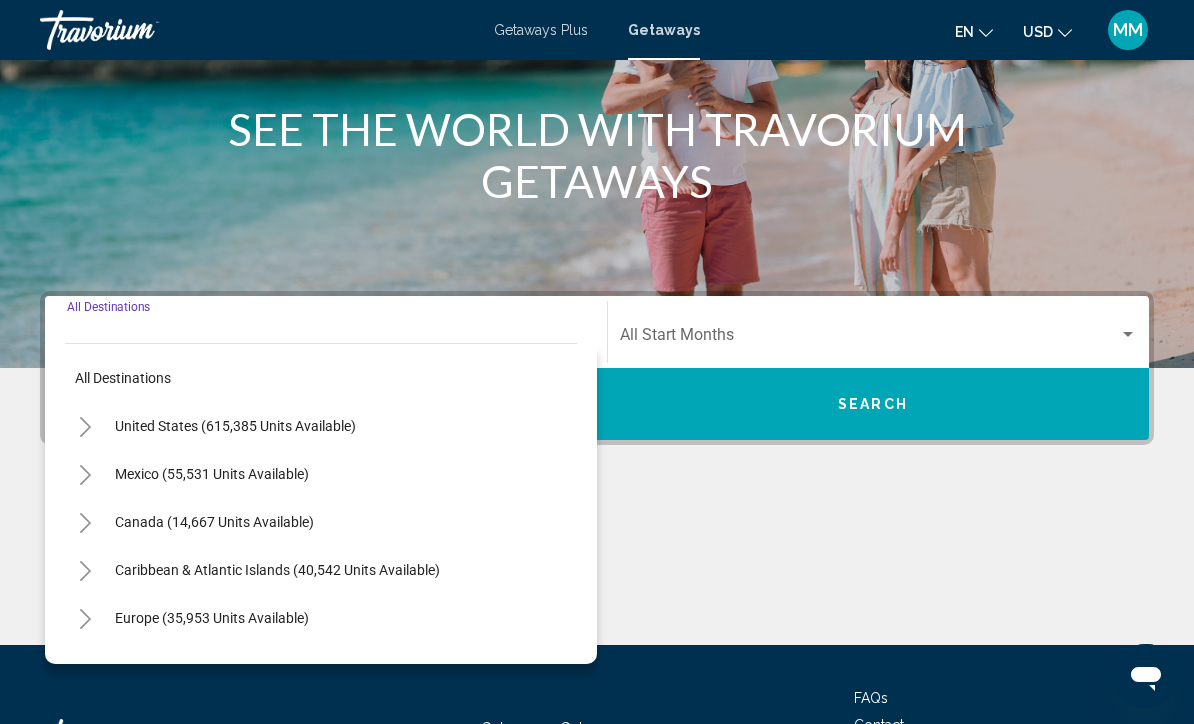 scroll, scrollTop: 332, scrollLeft: 0, axis: vertical 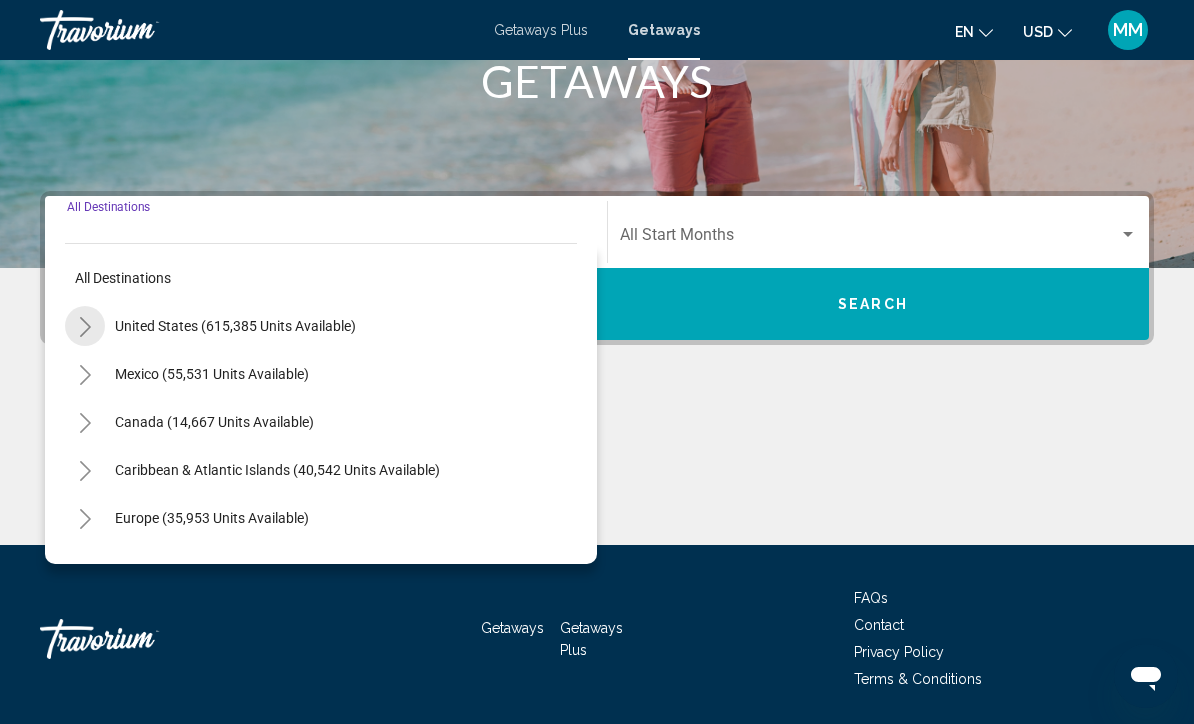 click 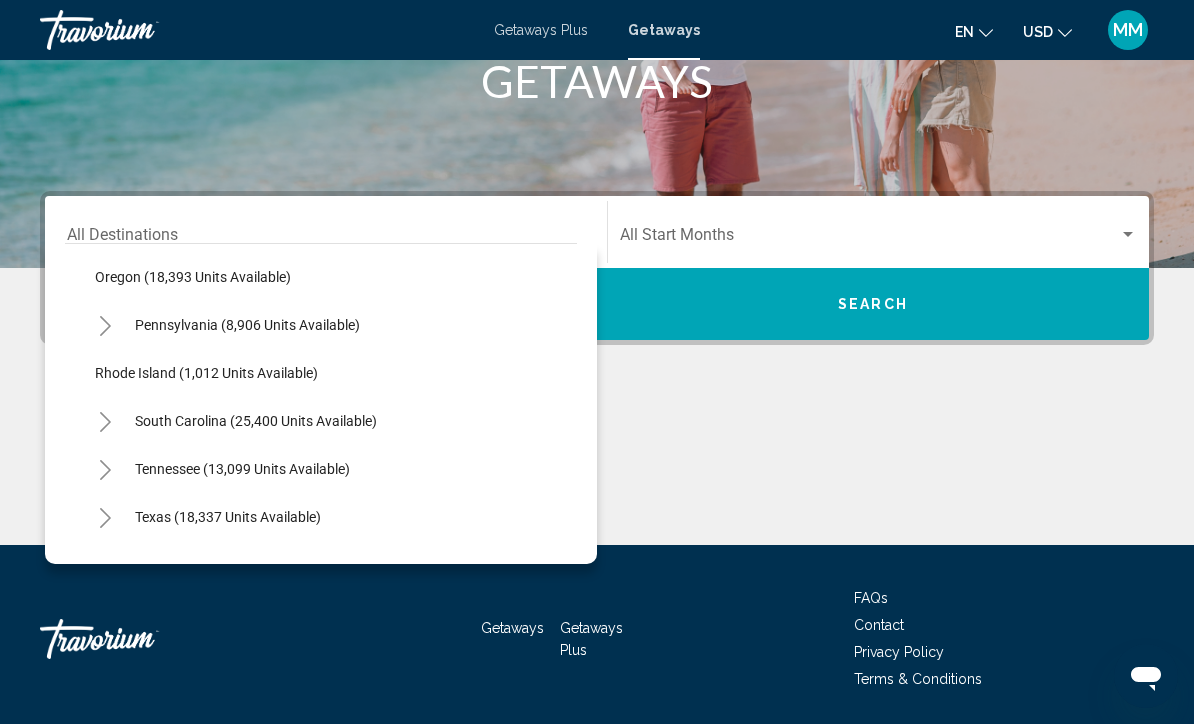 scroll, scrollTop: 1586, scrollLeft: 0, axis: vertical 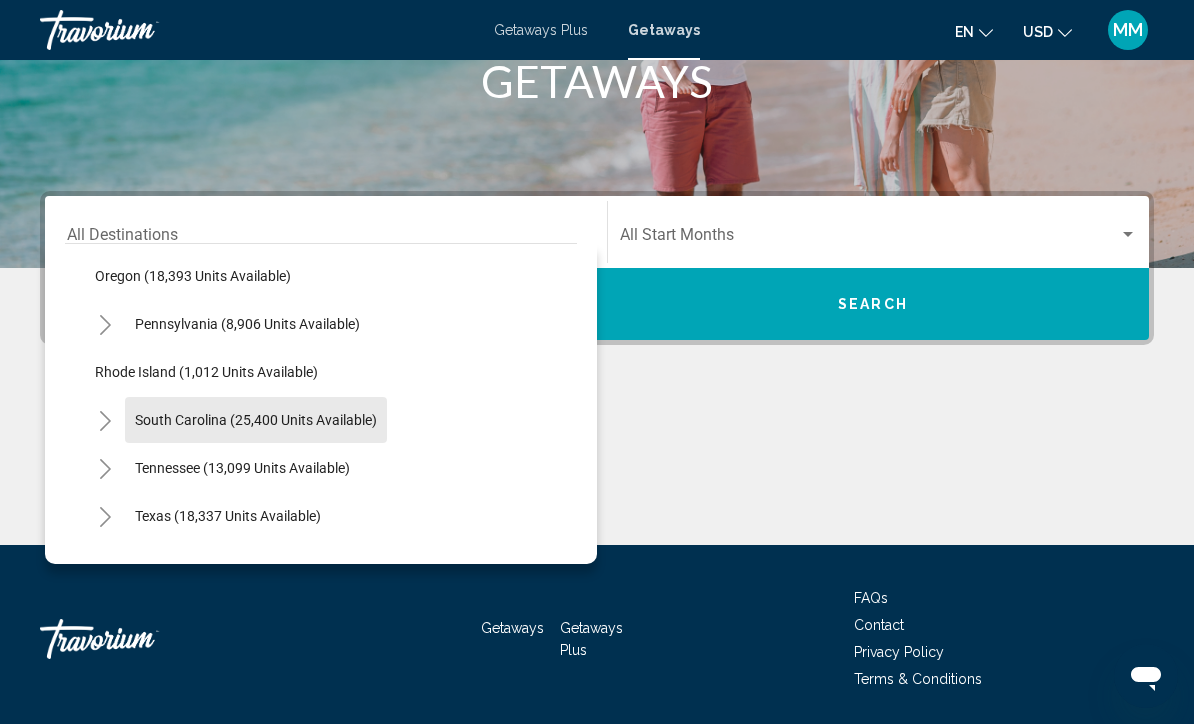 click on "South Carolina (25,400 units available)" 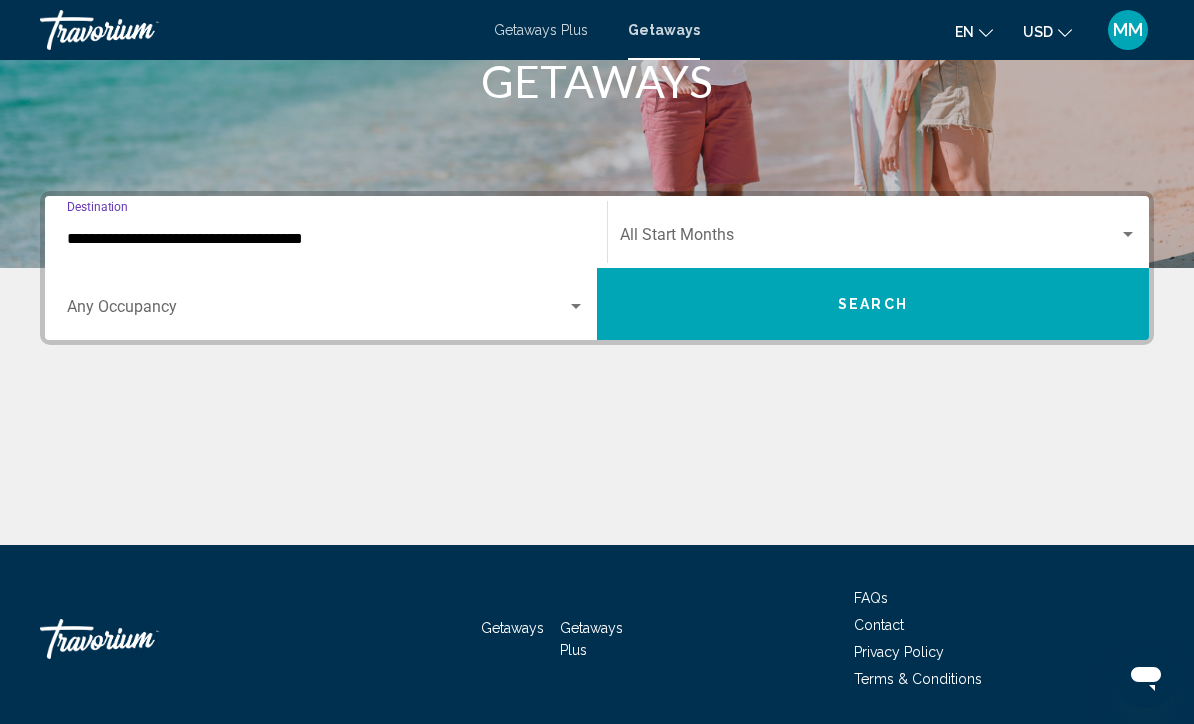 click on "Start Month All Start Months" 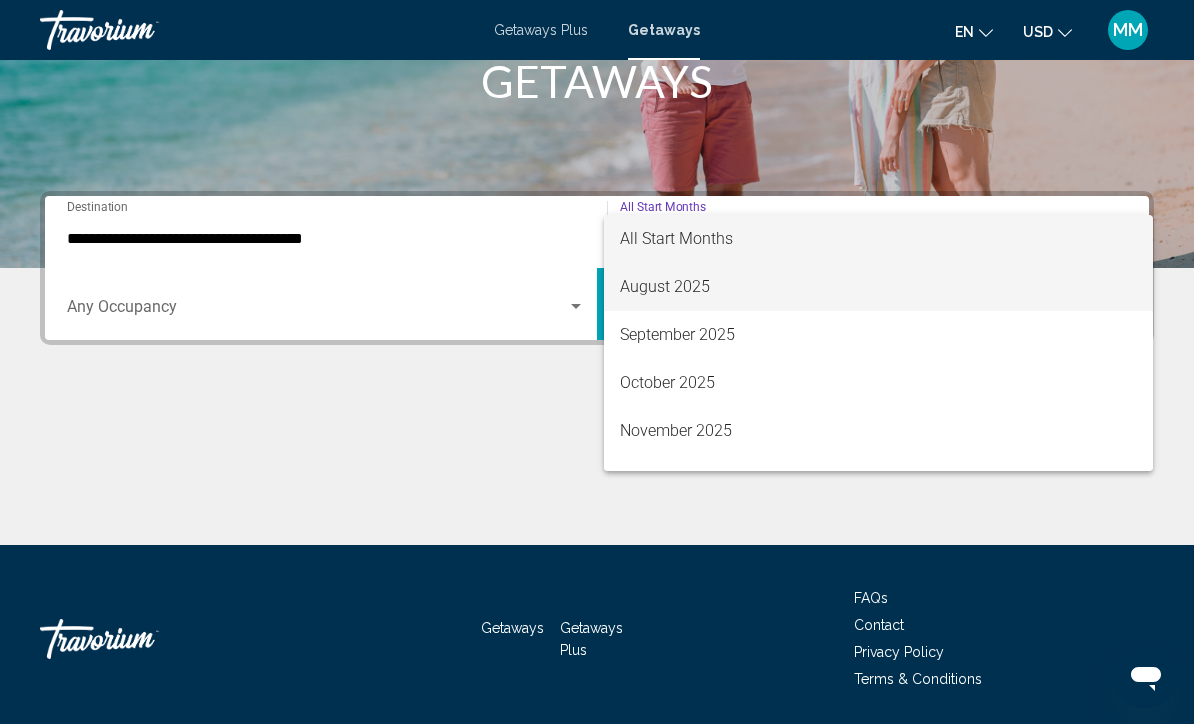 click on "August 2025" at bounding box center (878, 287) 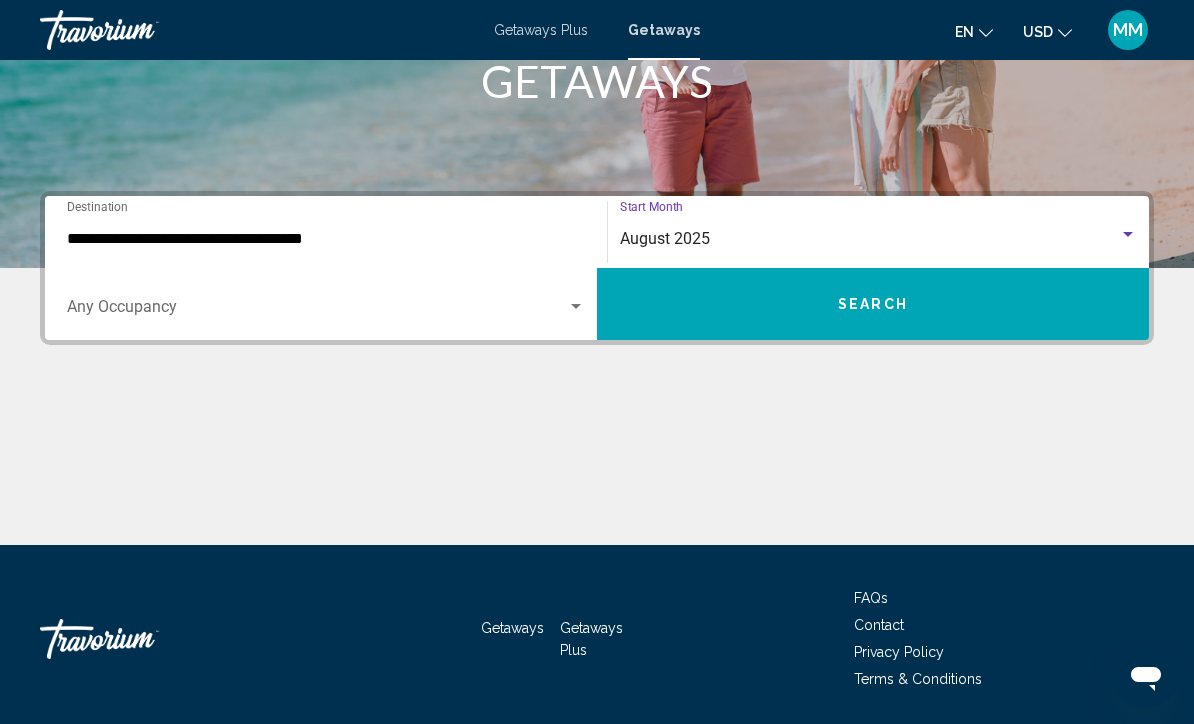 click on "Search" at bounding box center [873, 304] 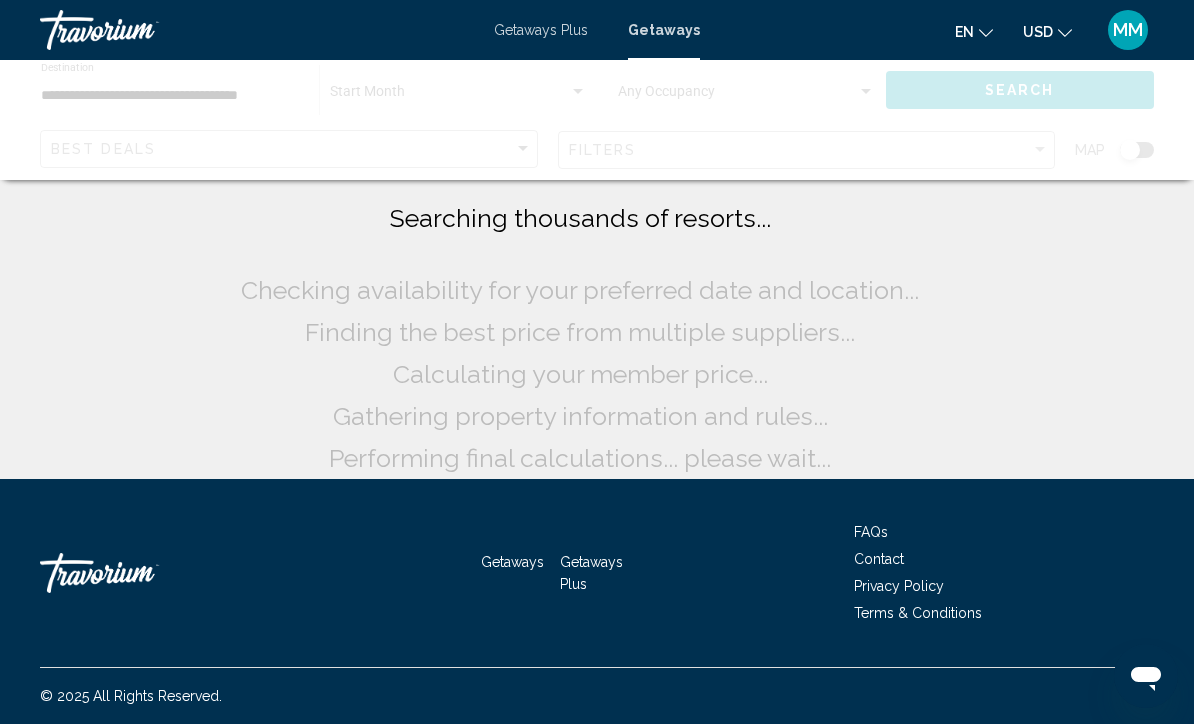 scroll, scrollTop: 0, scrollLeft: 0, axis: both 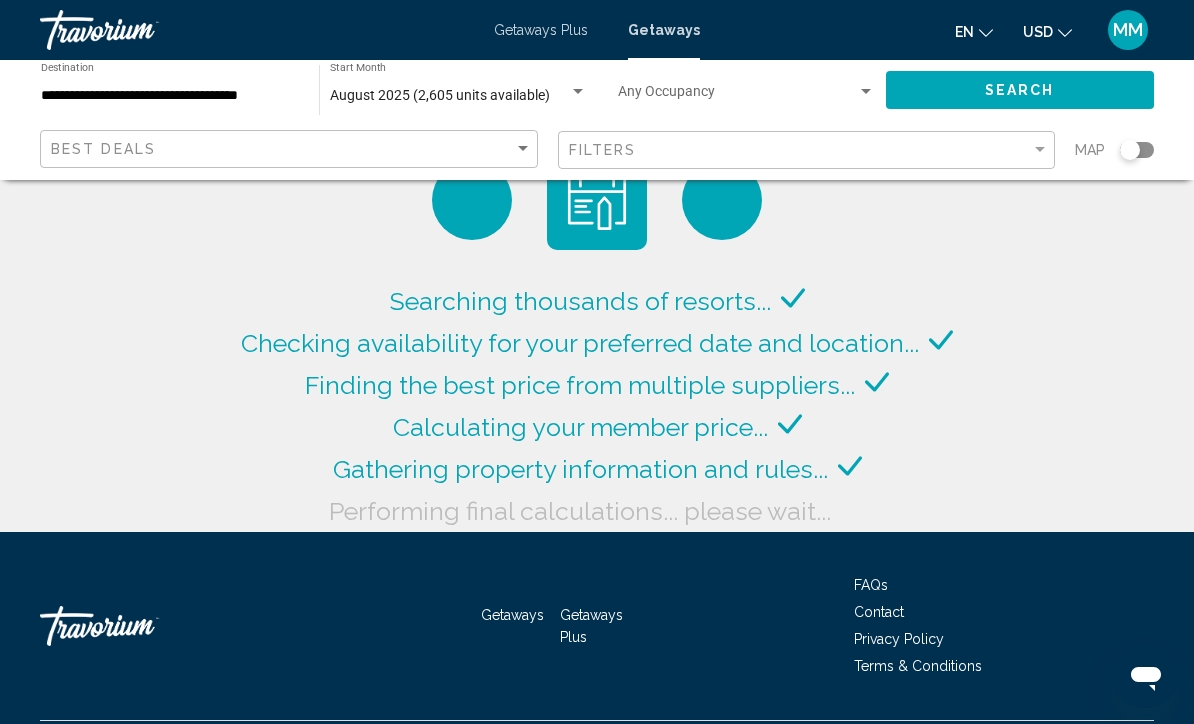 click on "**********" at bounding box center [170, 96] 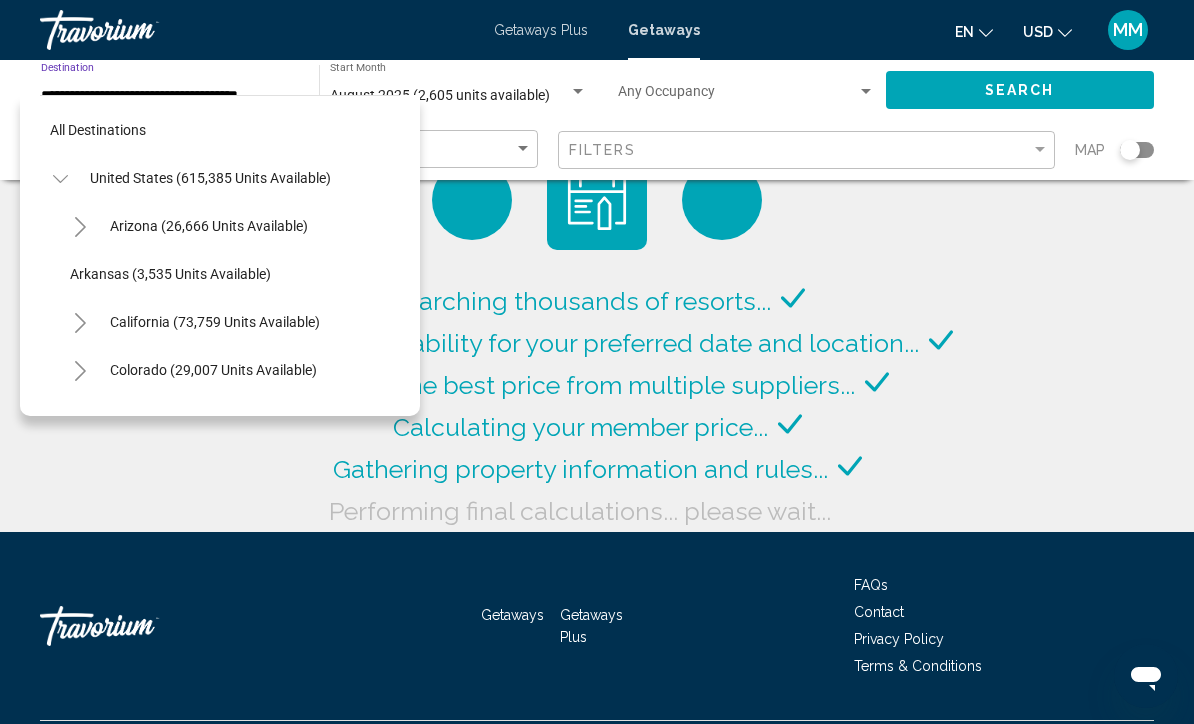 scroll, scrollTop: 1607, scrollLeft: 0, axis: vertical 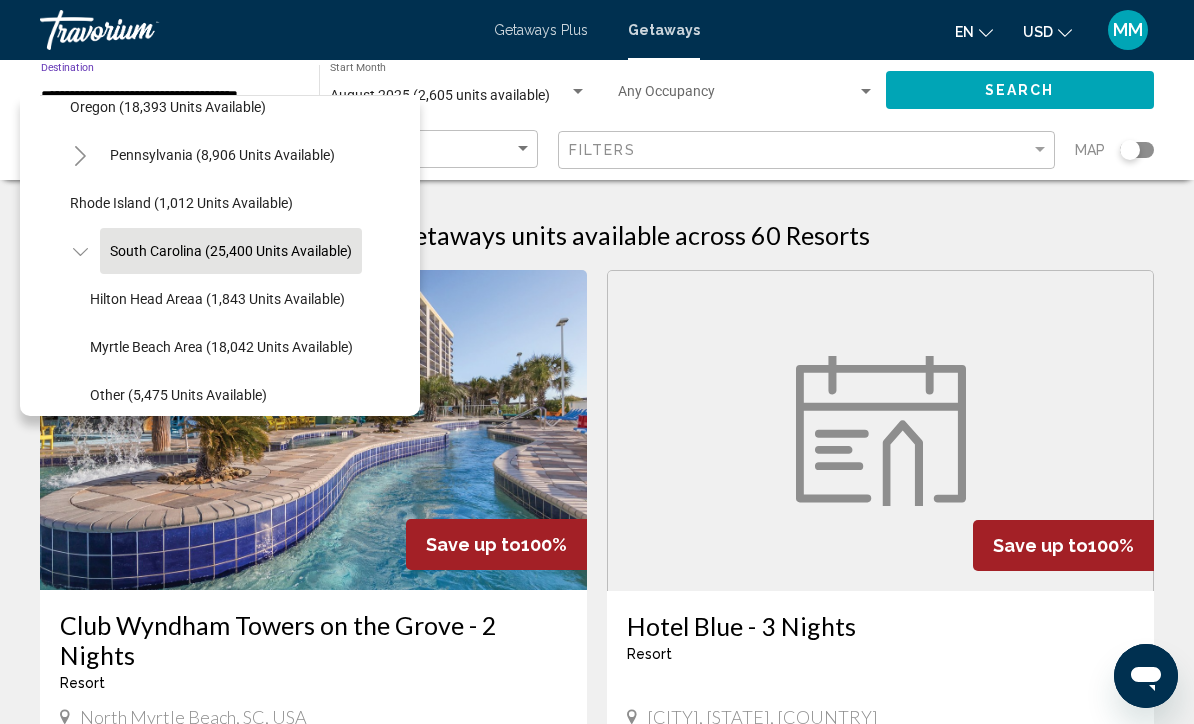 click on "Myrtle Beach Area (18,042 units available)" 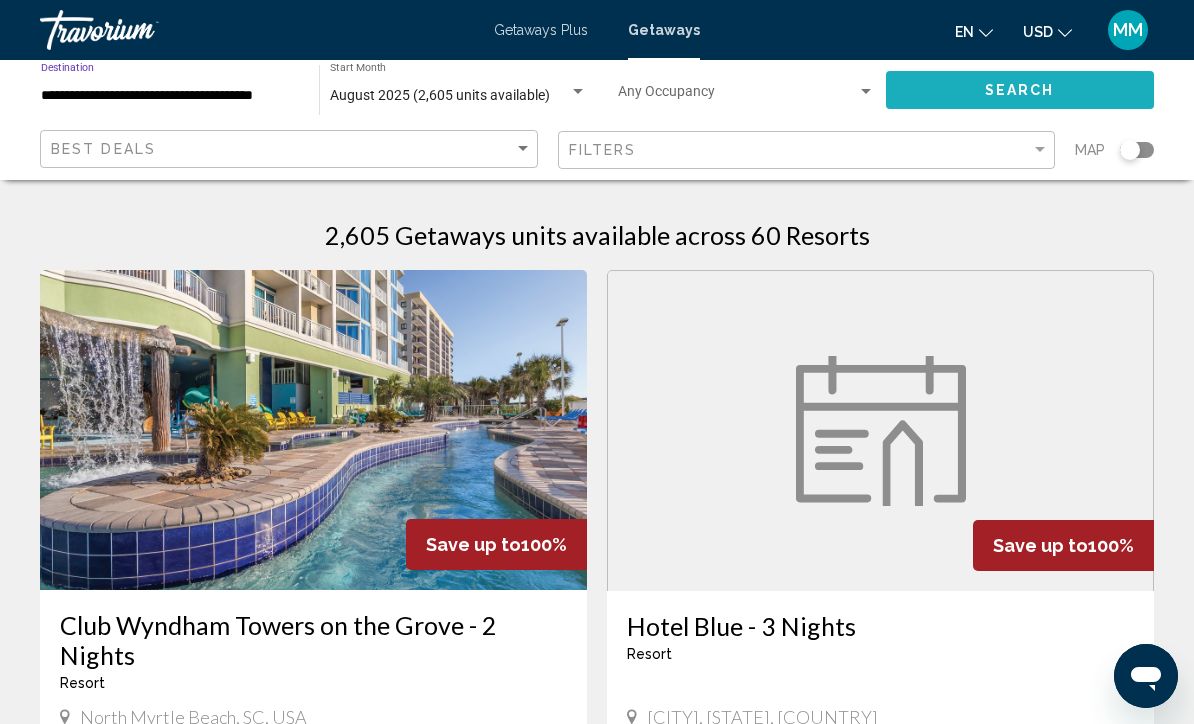 click on "Search" 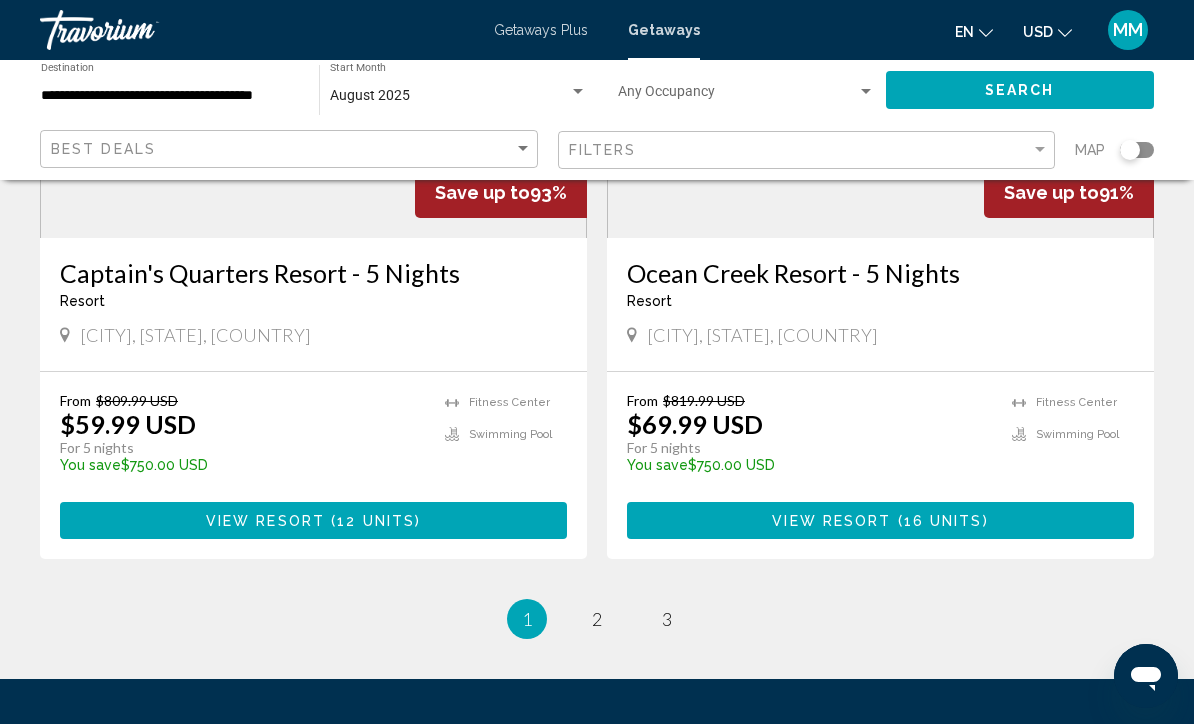 scroll, scrollTop: 3792, scrollLeft: 0, axis: vertical 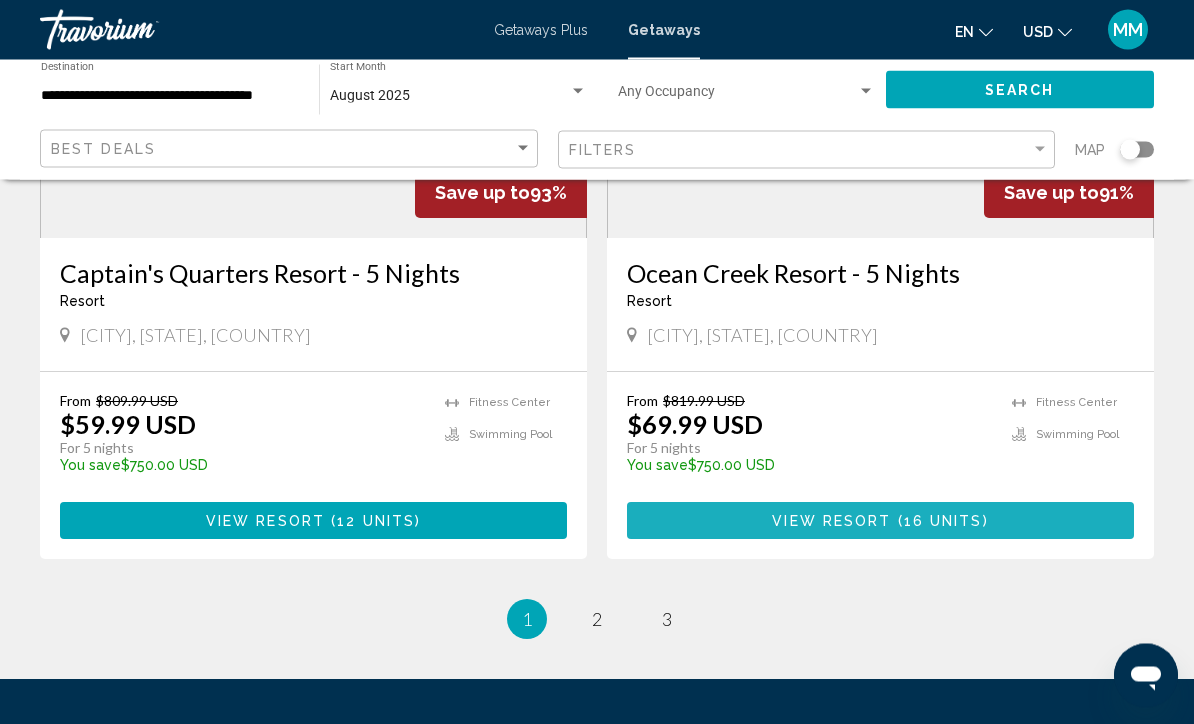 click on "View Resort    ( 16 units )" at bounding box center (880, 521) 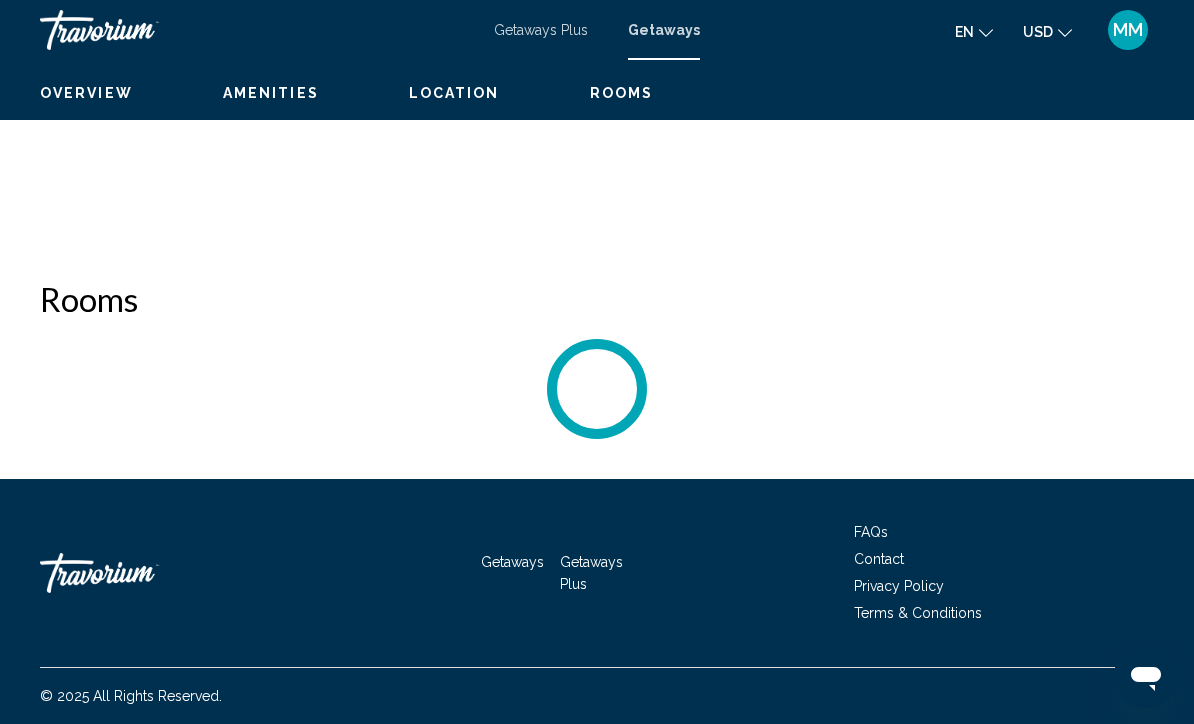 scroll, scrollTop: 0, scrollLeft: 0, axis: both 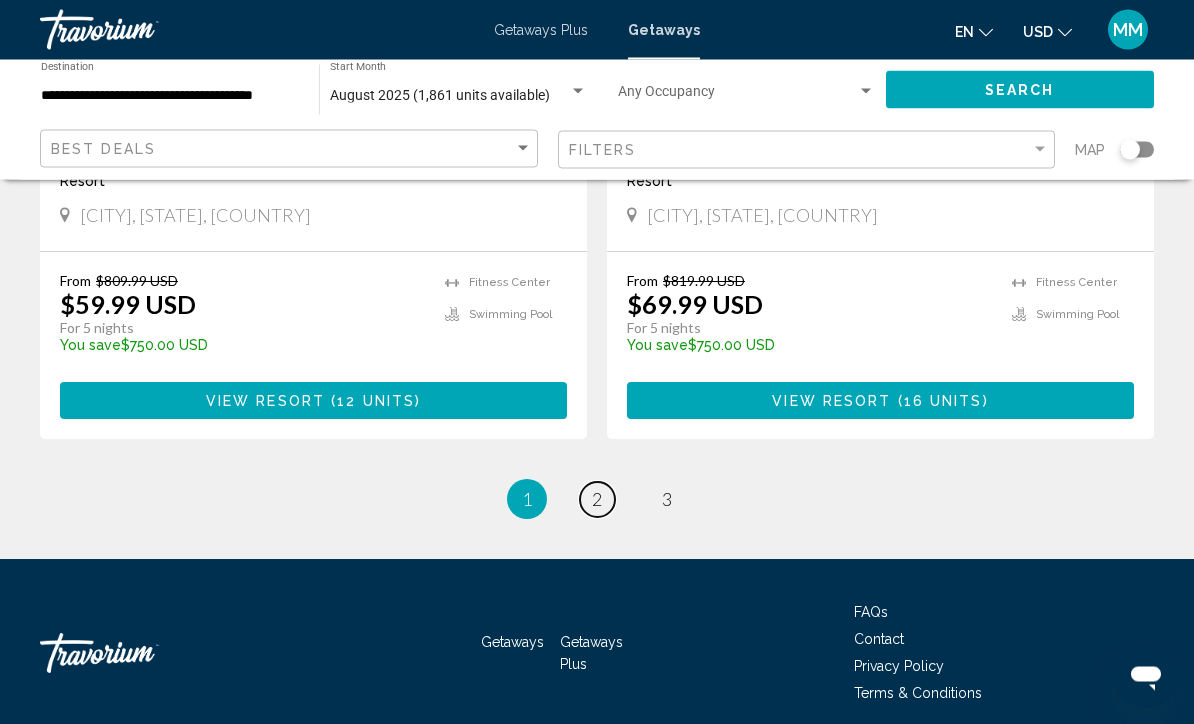 click on "page  2" at bounding box center (597, 500) 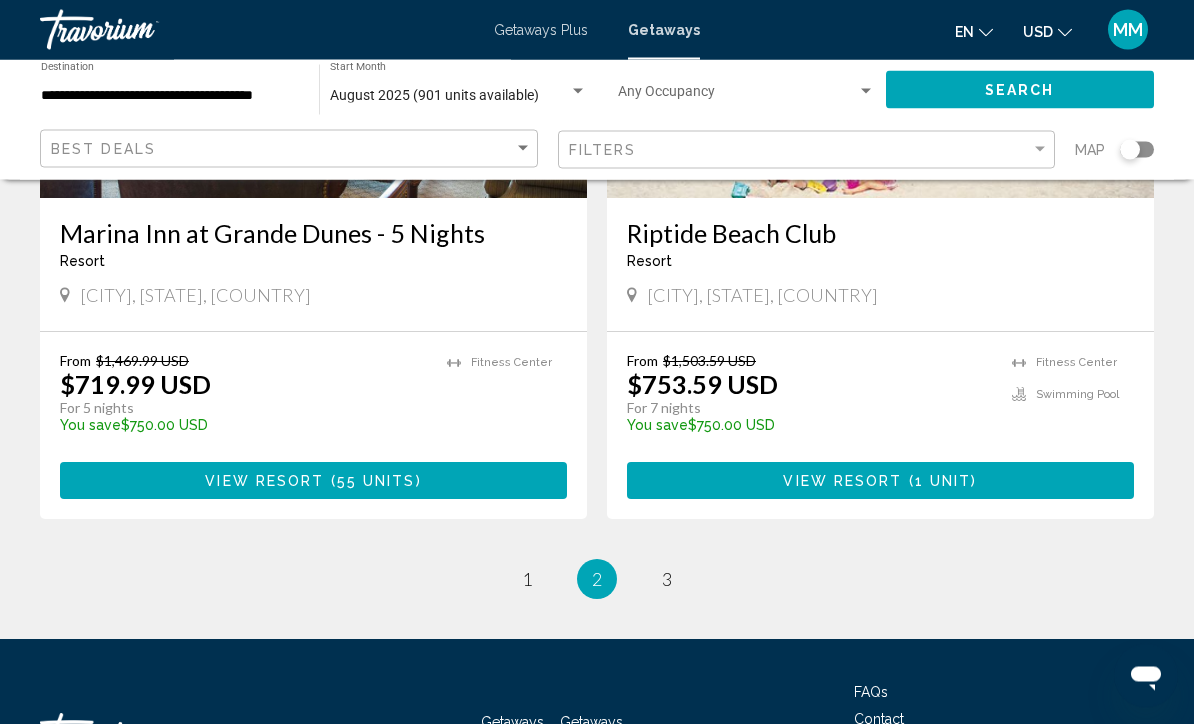 scroll, scrollTop: 3968, scrollLeft: 0, axis: vertical 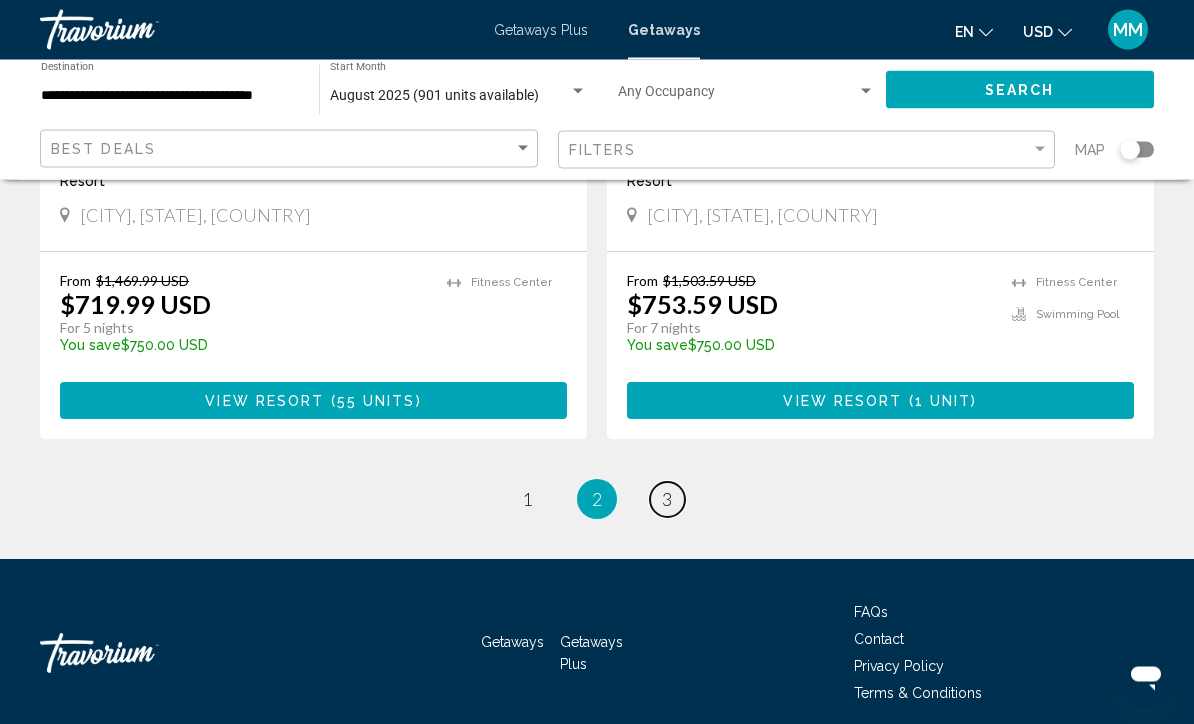 click on "3" at bounding box center [667, 500] 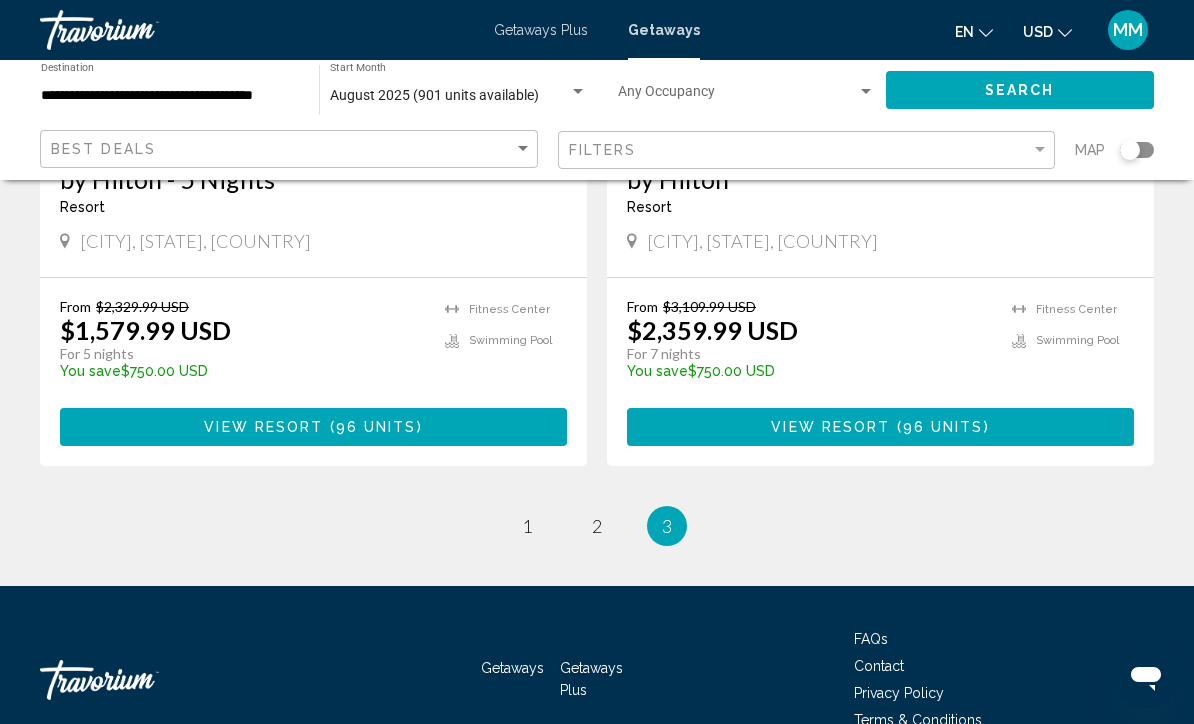 scroll, scrollTop: 3290, scrollLeft: 0, axis: vertical 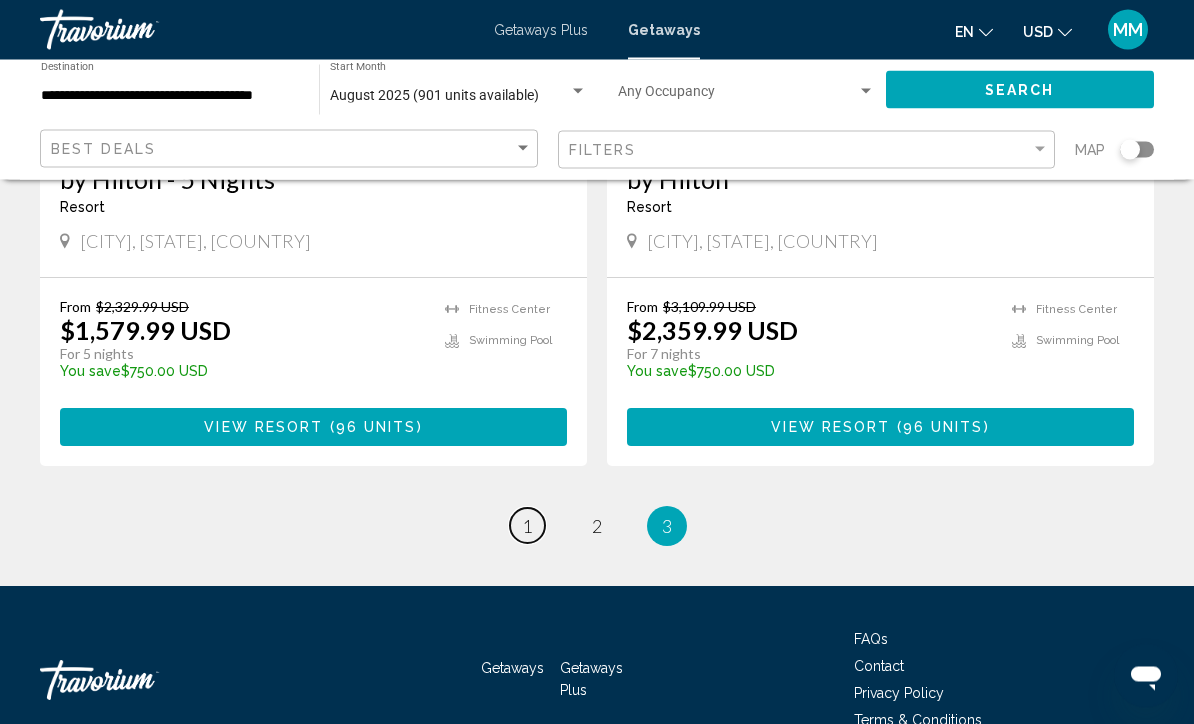 click on "page  1" at bounding box center (527, 526) 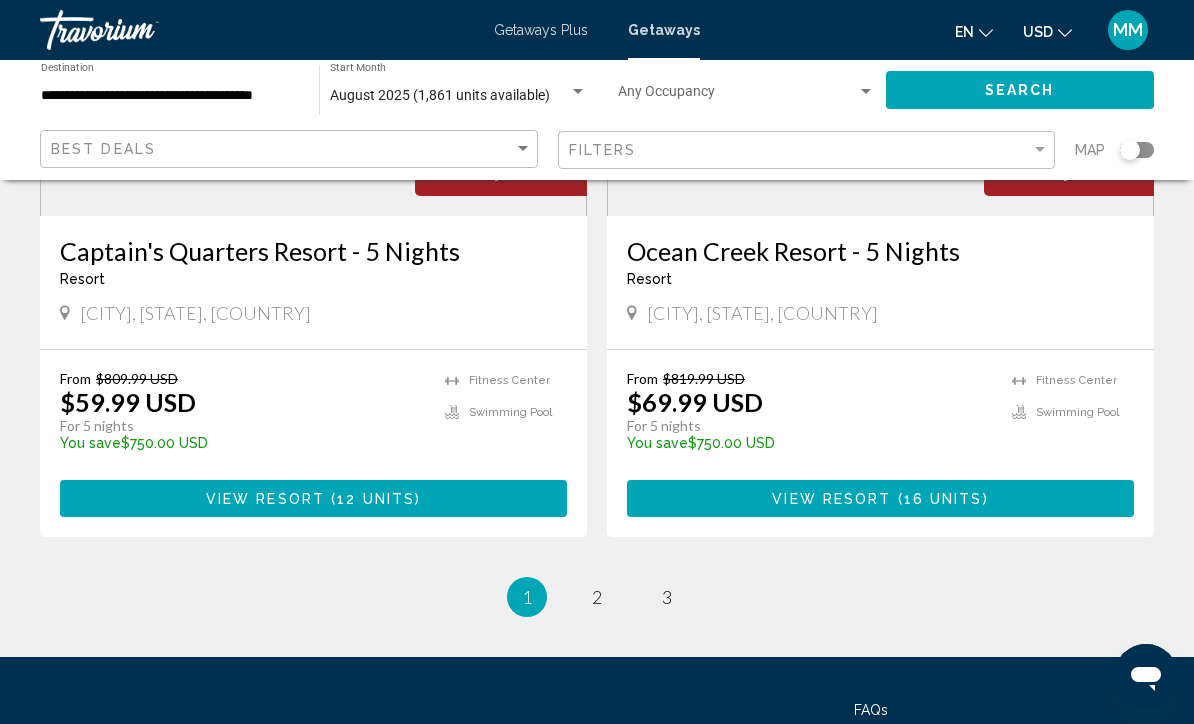 scroll, scrollTop: 3815, scrollLeft: 0, axis: vertical 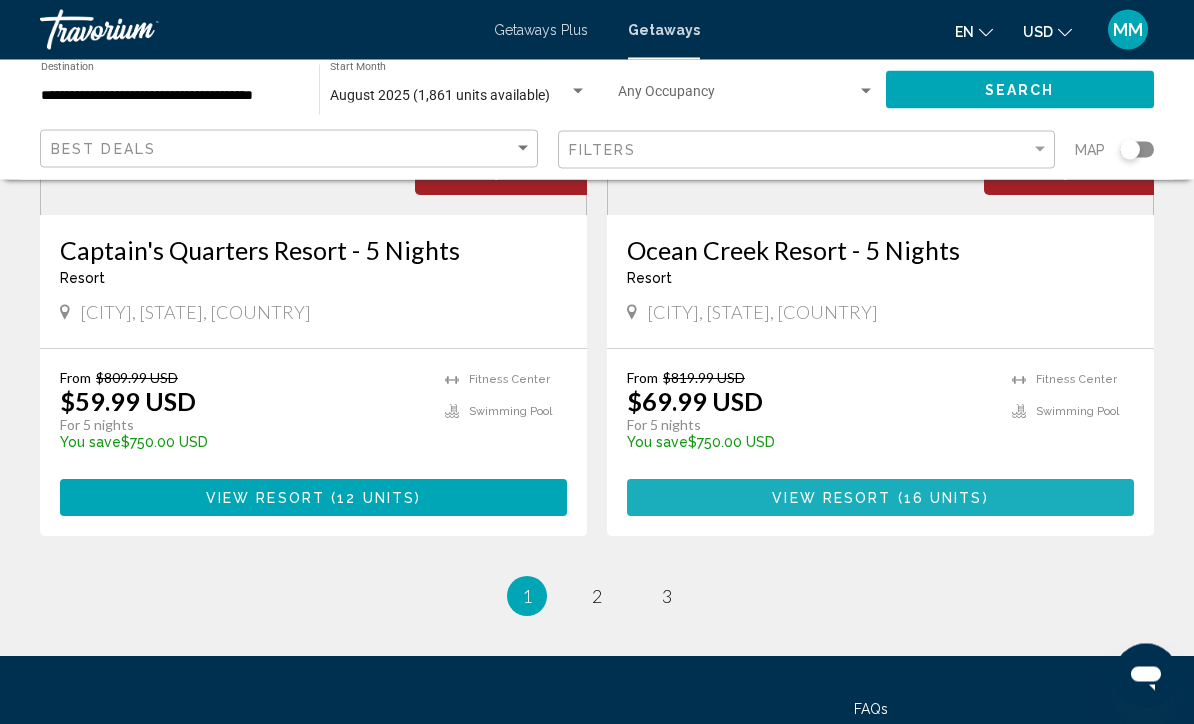 click on "View Resort" at bounding box center (831, 499) 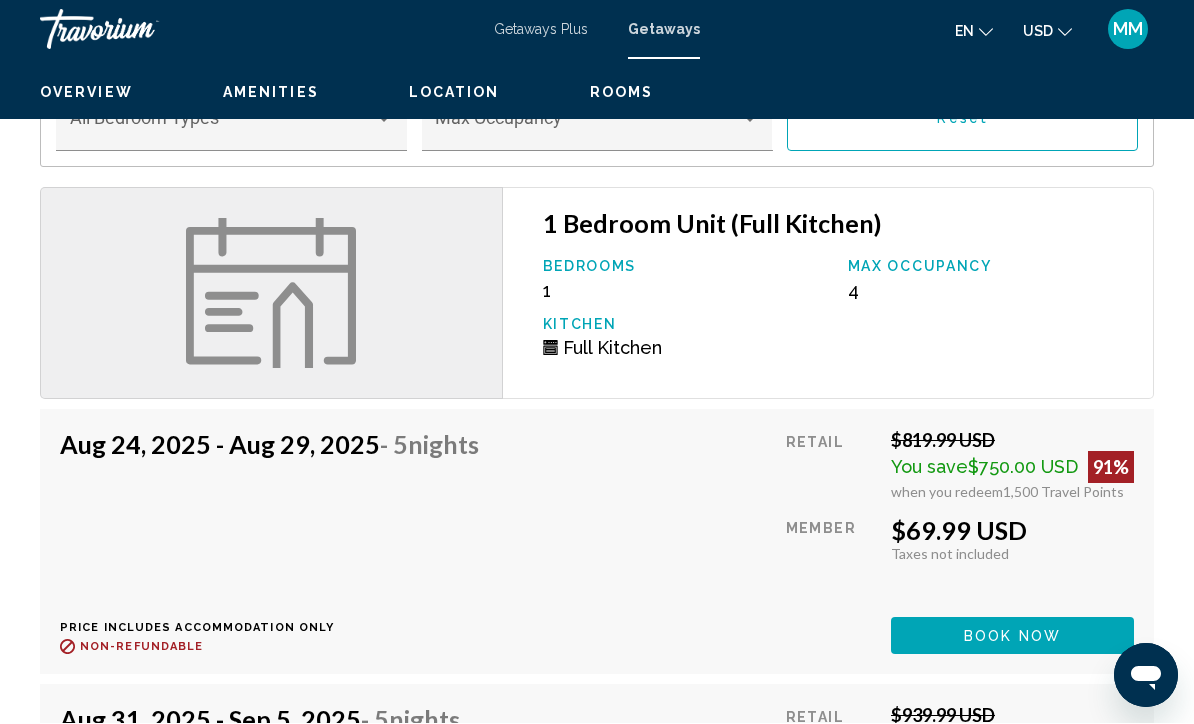 scroll, scrollTop: 2004, scrollLeft: 0, axis: vertical 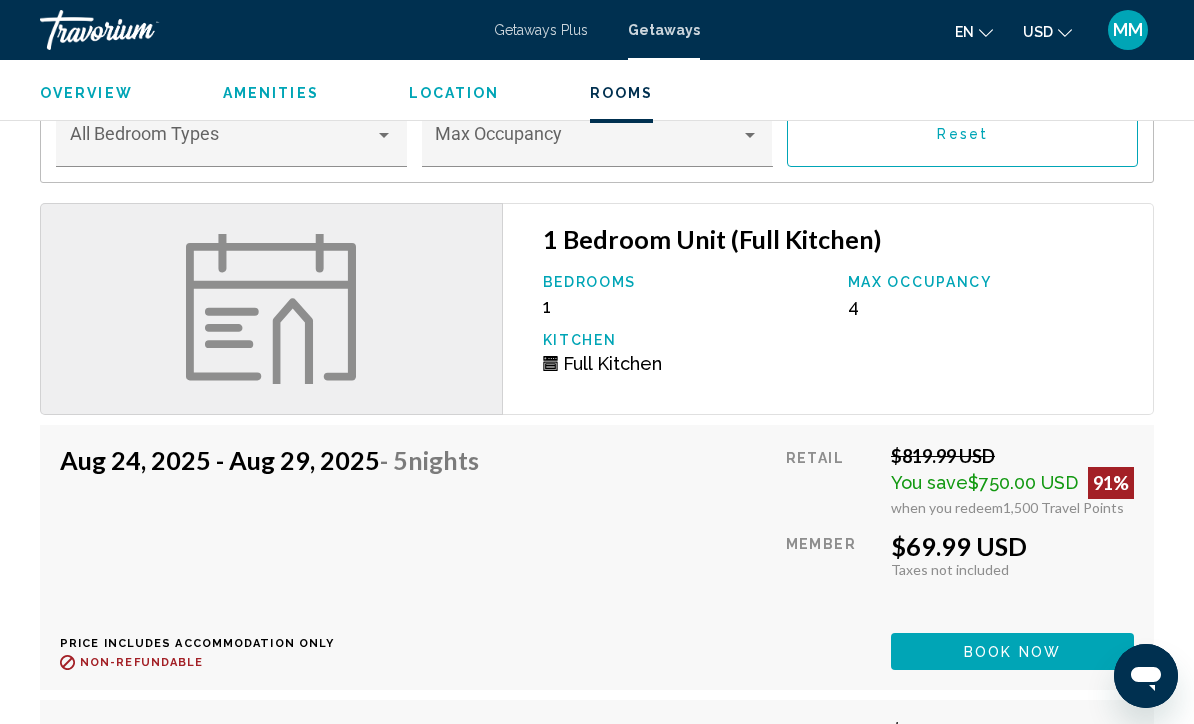 click on "Book now" at bounding box center [1012, 651] 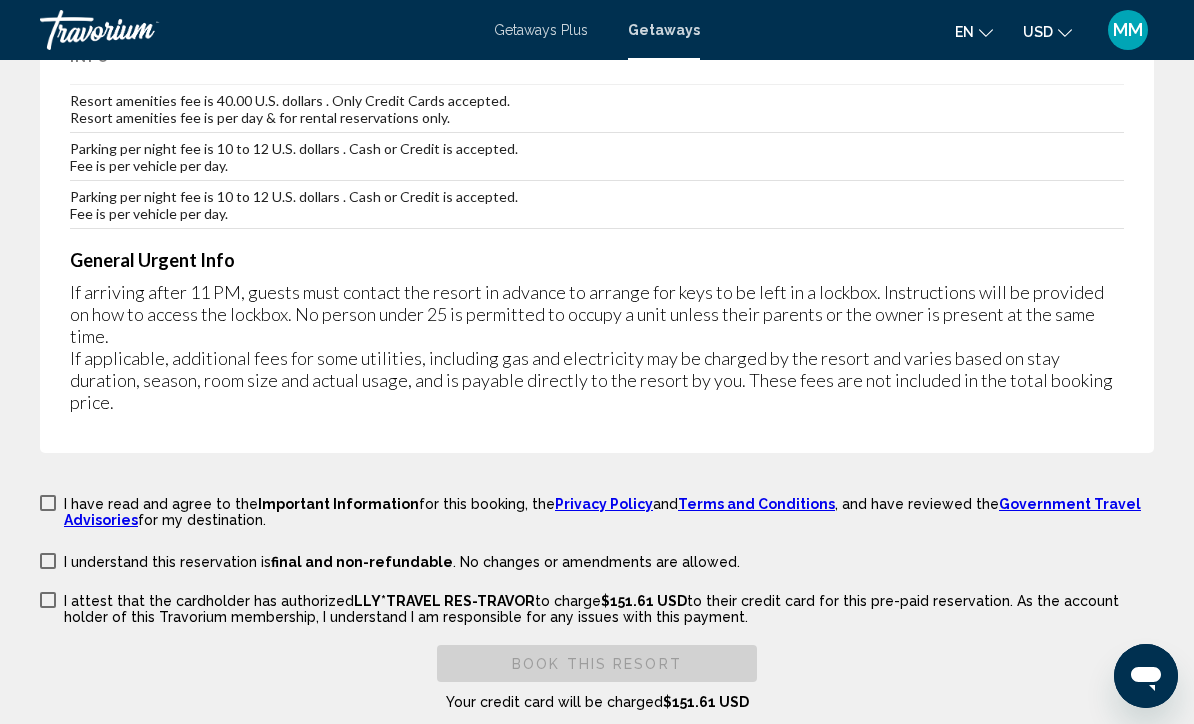 scroll, scrollTop: 3972, scrollLeft: 0, axis: vertical 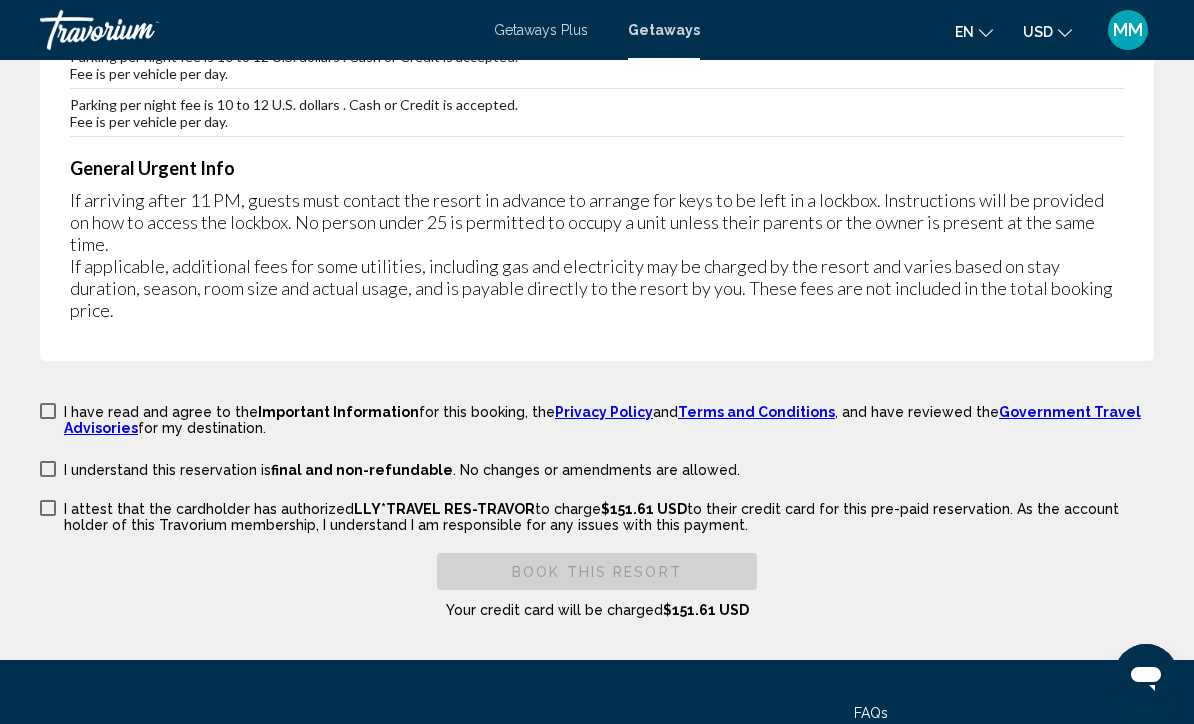 click at bounding box center [48, 411] 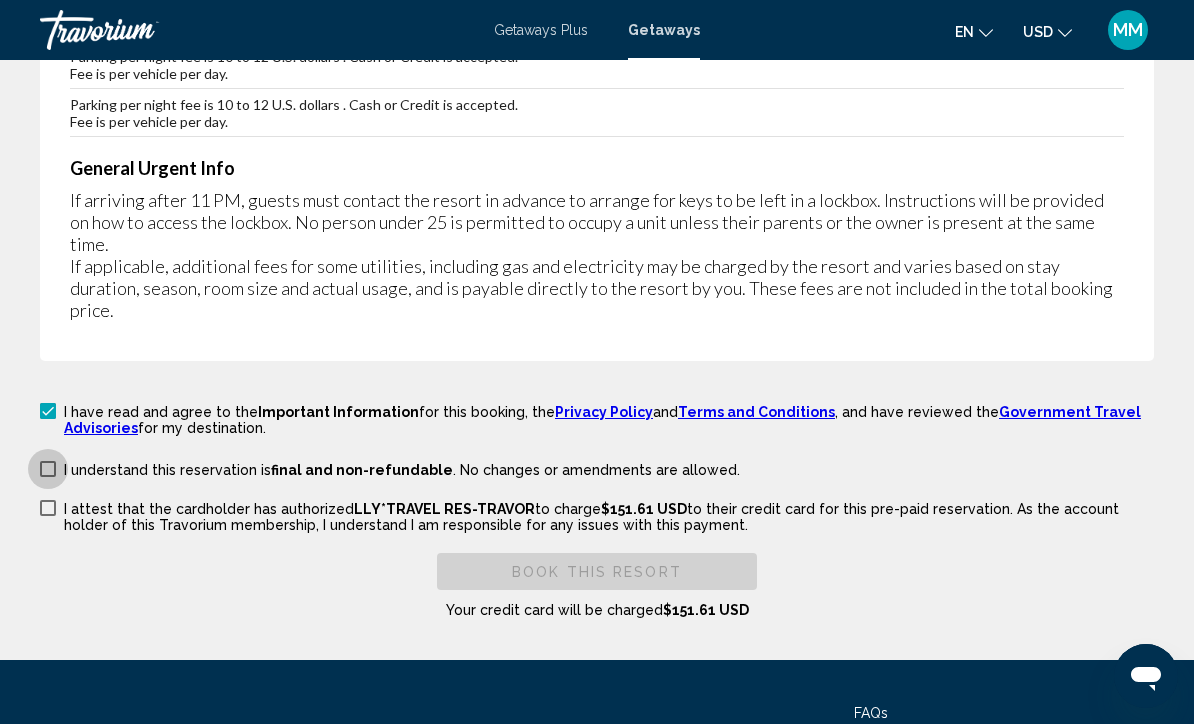 click on "I understand this reservation is  final and non-refundable . No changes or amendments are allowed.  I understand this reservation is refundable until  {0} . Cancellations made after that date and time are non-refundable." at bounding box center (390, 468) 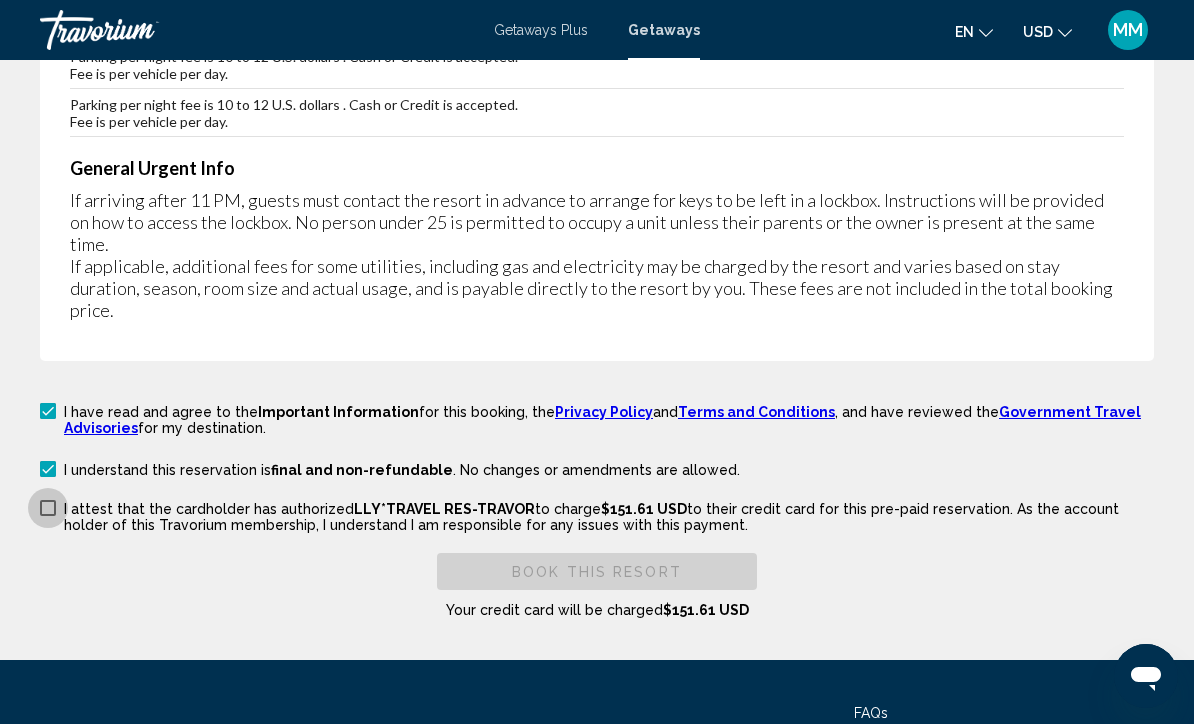 click on "I attest that the cardholder has authorized  LLY*TRAVEL RES-TRAVOR  to charge  $151.61 USD  to their credit card for this pre-paid reservation. As the account holder of this Travorium membership, I understand I am responsible for any issues with this payment." at bounding box center [597, 515] 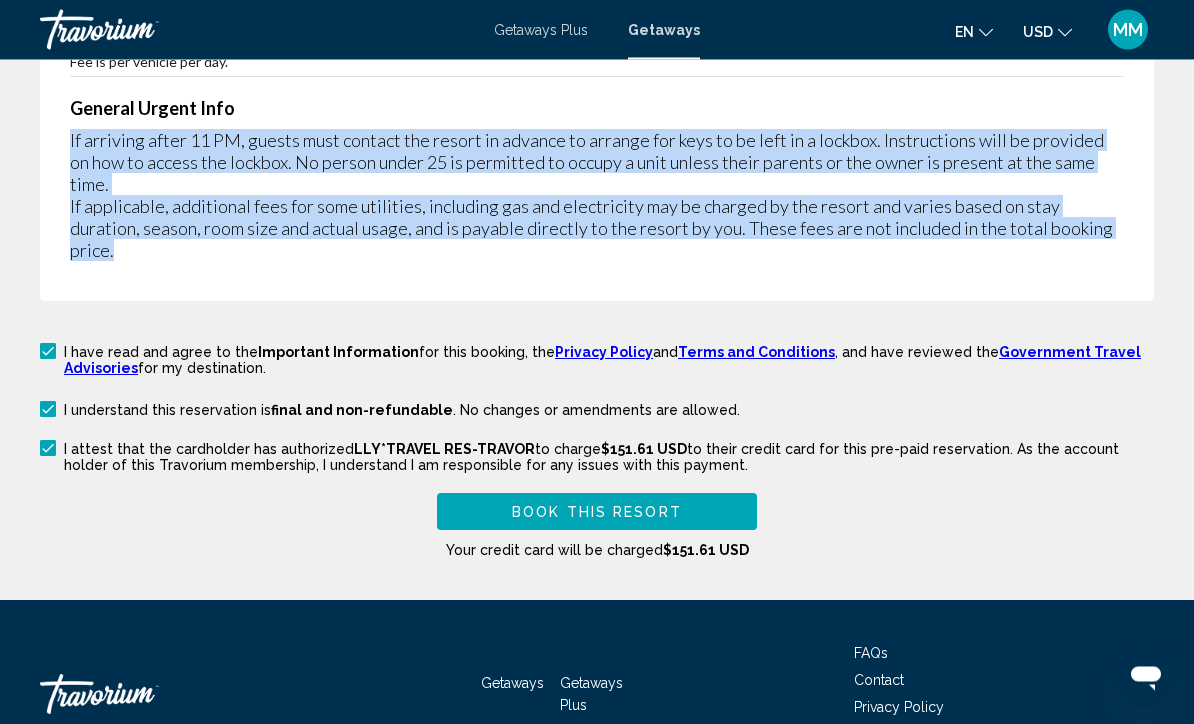 scroll, scrollTop: 4032, scrollLeft: 0, axis: vertical 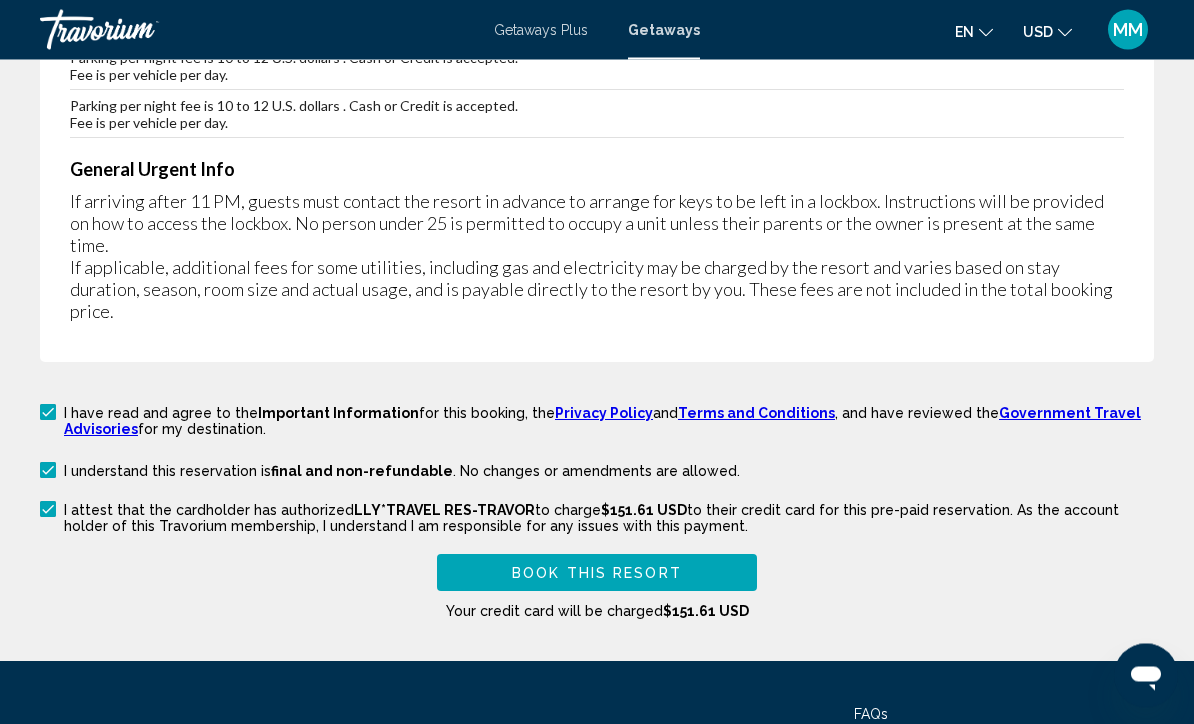 click on "Book this Resort Your credit card will be charged  $151.61 USD" at bounding box center [597, 588] 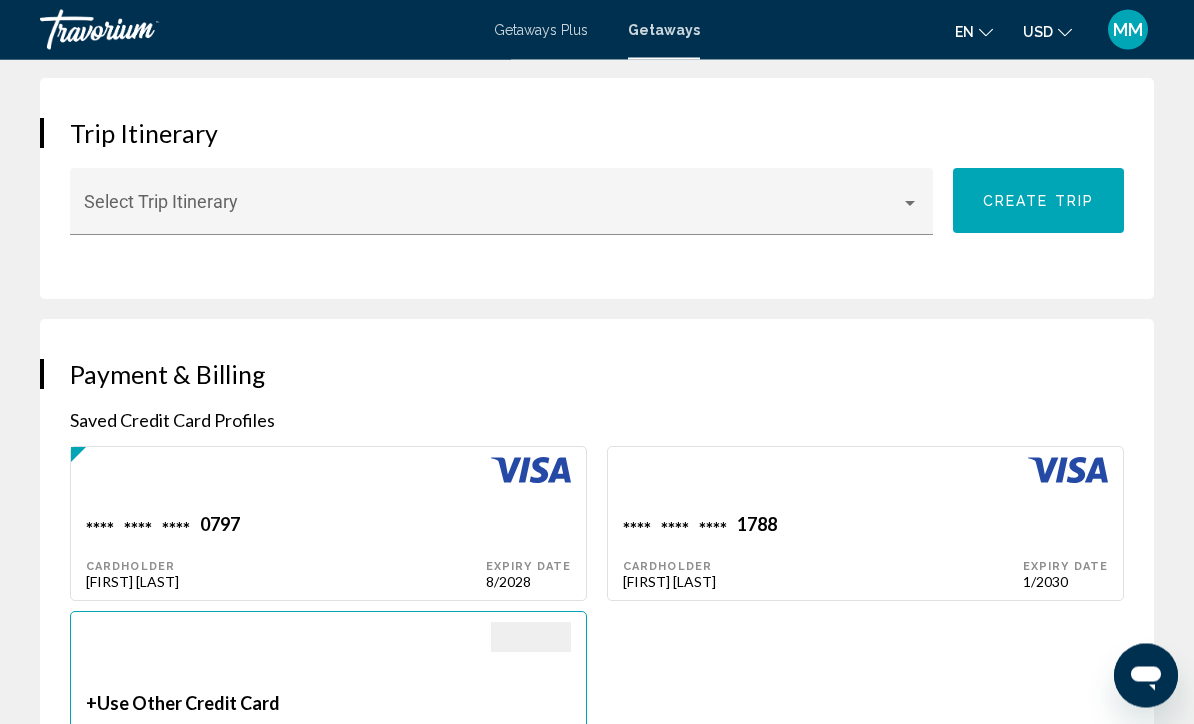 scroll, scrollTop: 1628, scrollLeft: 0, axis: vertical 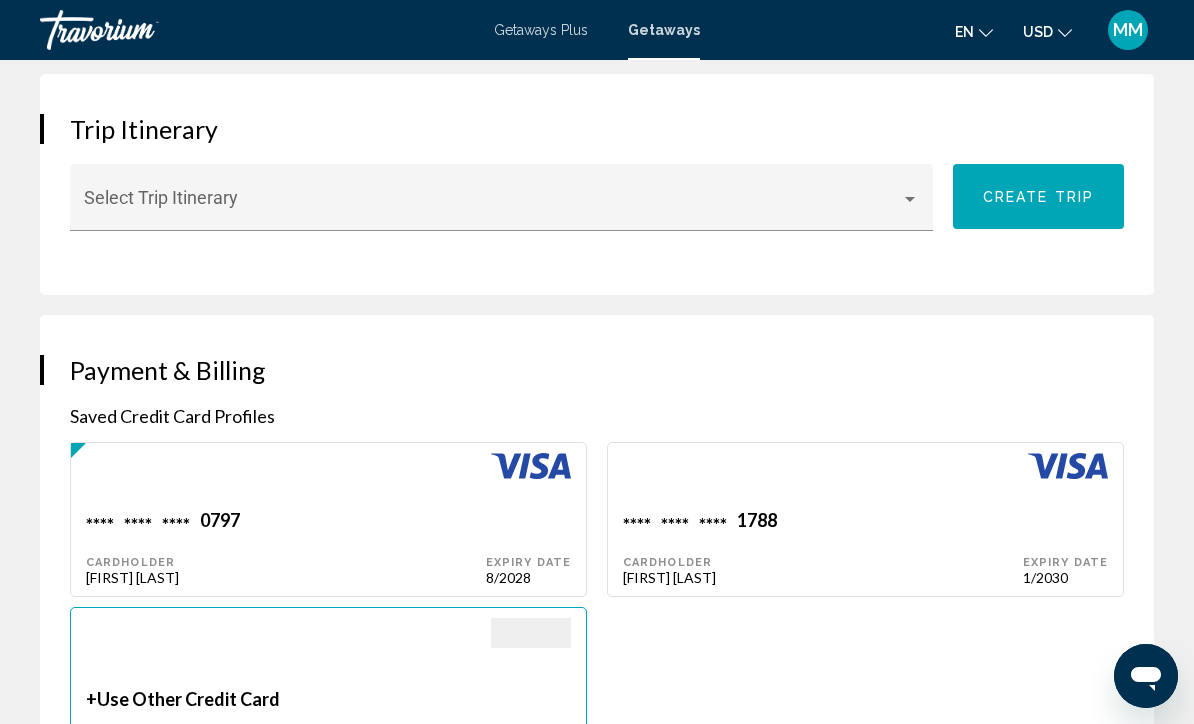 click on "**** **** **** 1788" at bounding box center (286, 522) 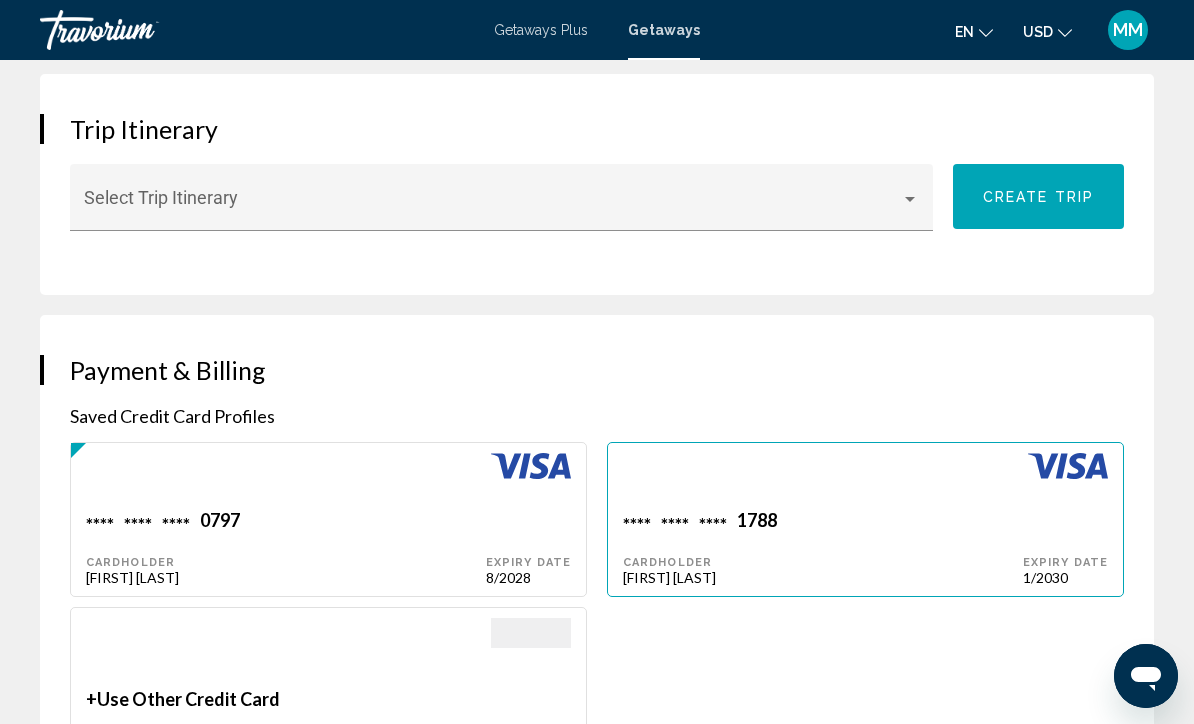 click at bounding box center [823, 481] 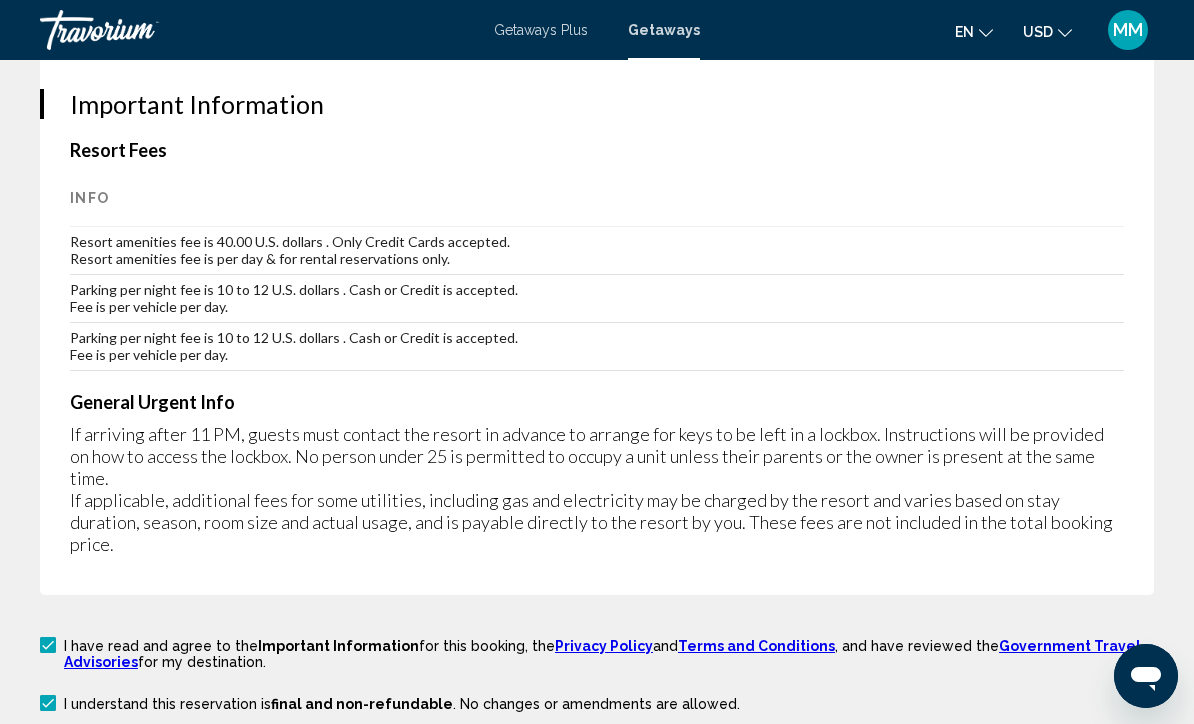 scroll, scrollTop: 4021, scrollLeft: 0, axis: vertical 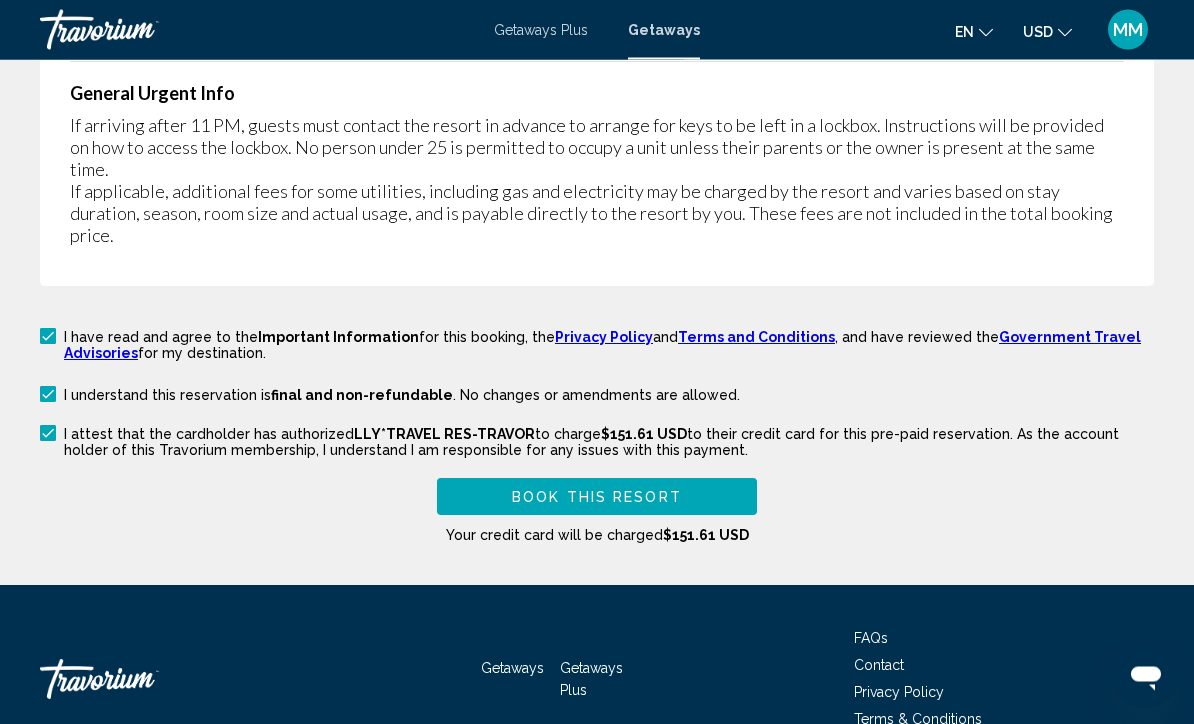 click on "Book this Resort" at bounding box center (597, 498) 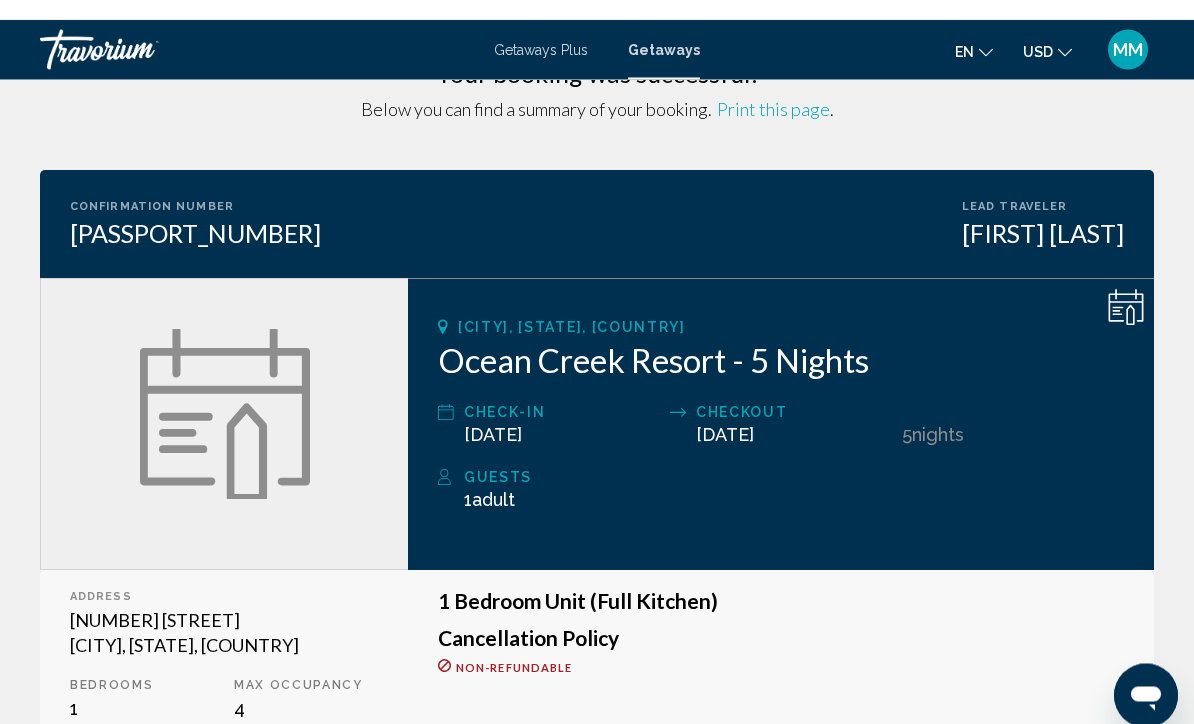 scroll, scrollTop: 0, scrollLeft: 0, axis: both 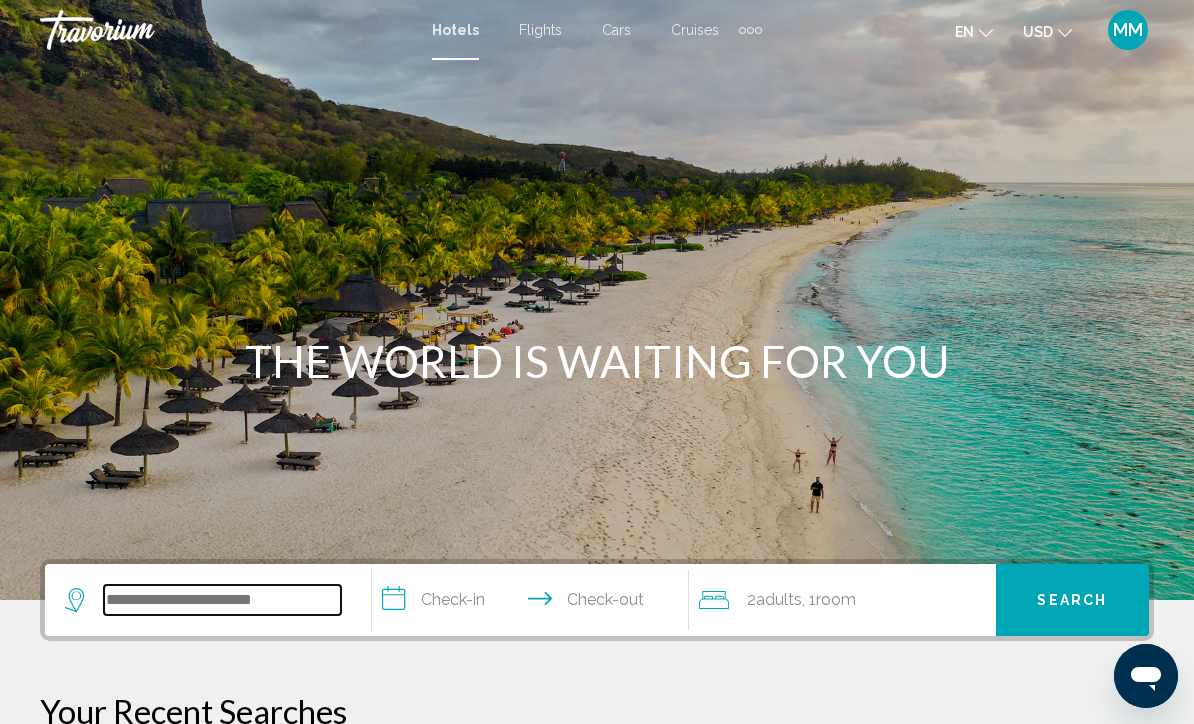 click at bounding box center (222, 600) 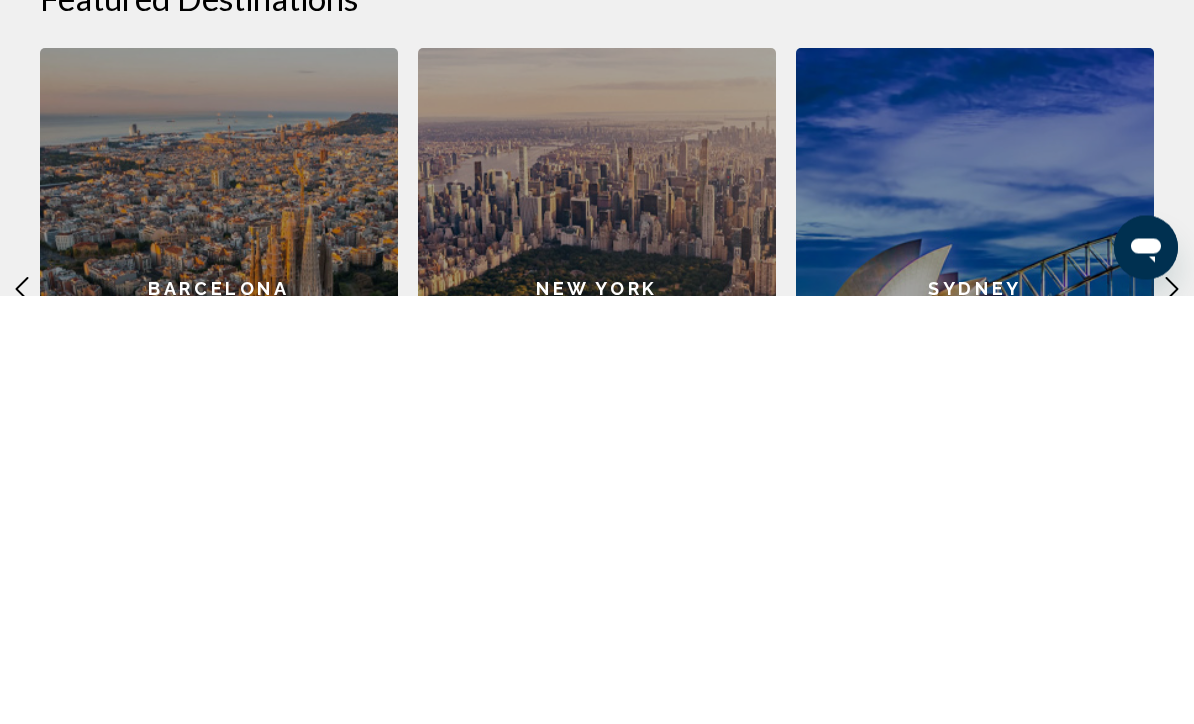 scroll, scrollTop: 518, scrollLeft: 0, axis: vertical 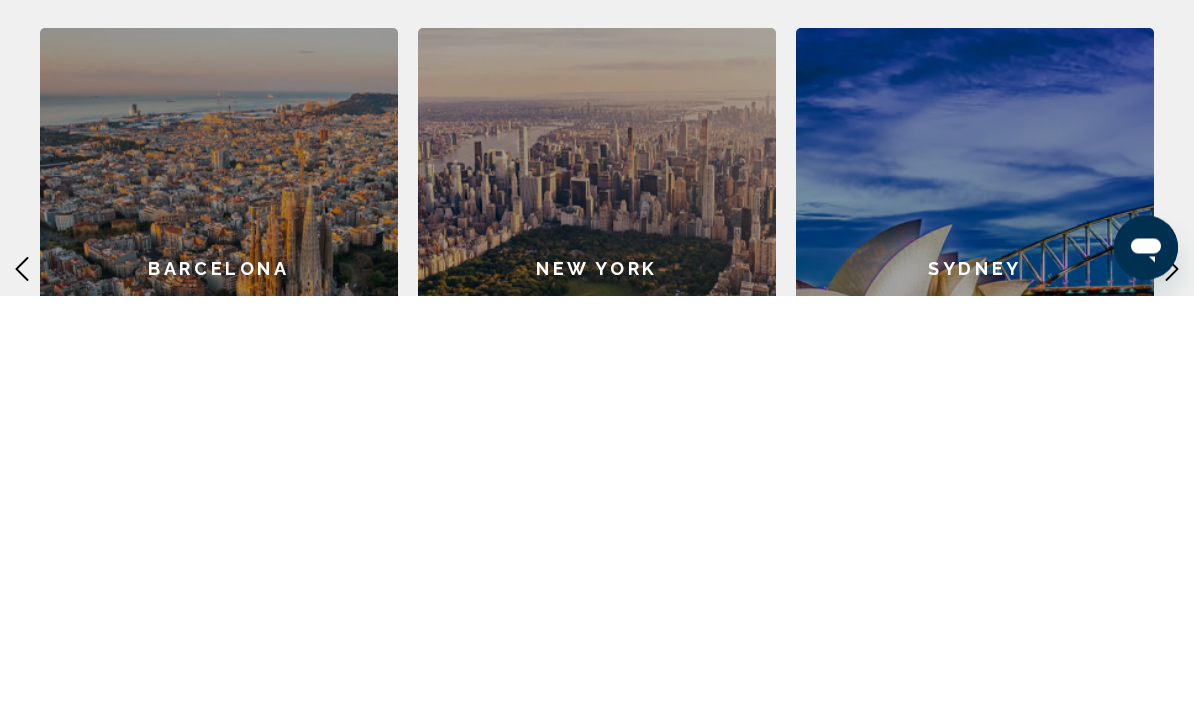 type on "*" 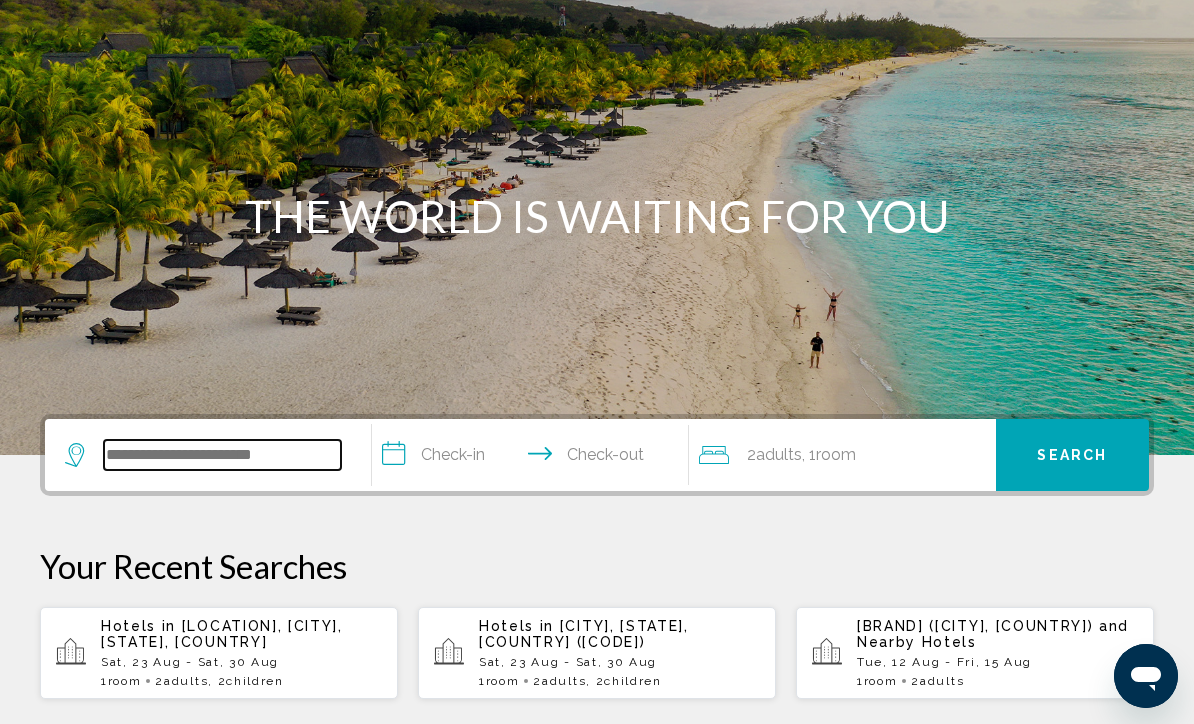 scroll, scrollTop: 0, scrollLeft: 0, axis: both 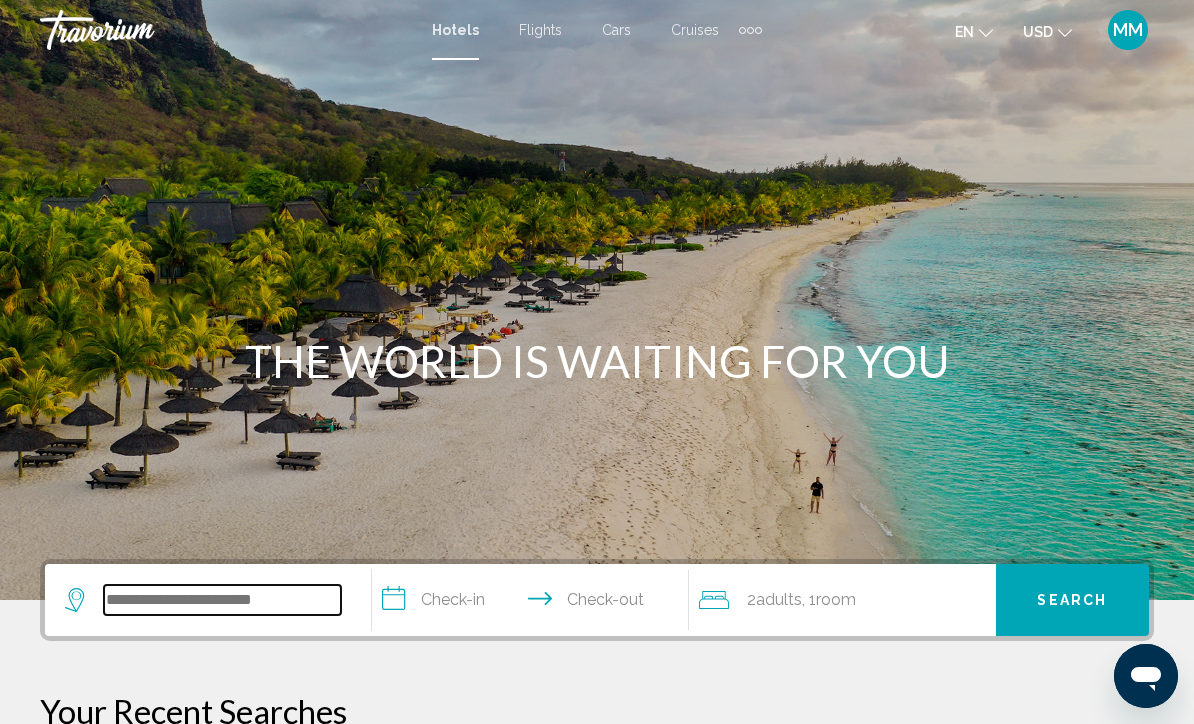 click at bounding box center [222, 600] 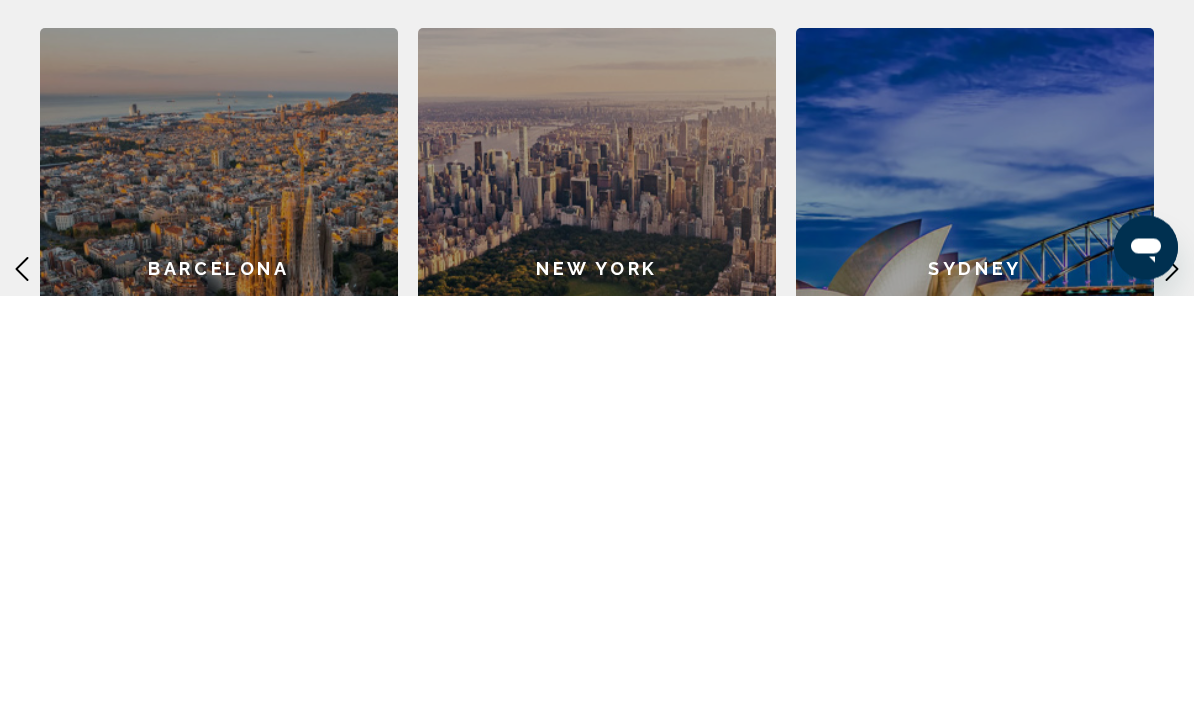 scroll, scrollTop: 452, scrollLeft: 0, axis: vertical 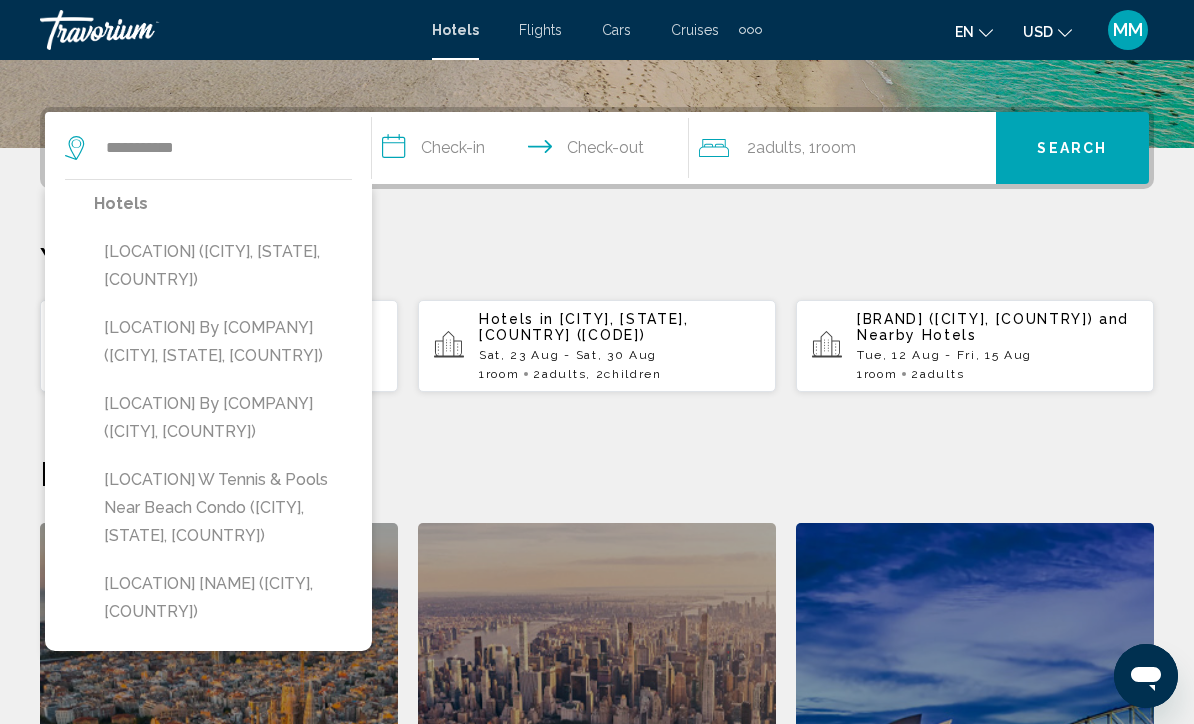 click on "[LOCATION] ([CITY], [STATE], [COUNTRY])" at bounding box center [223, 266] 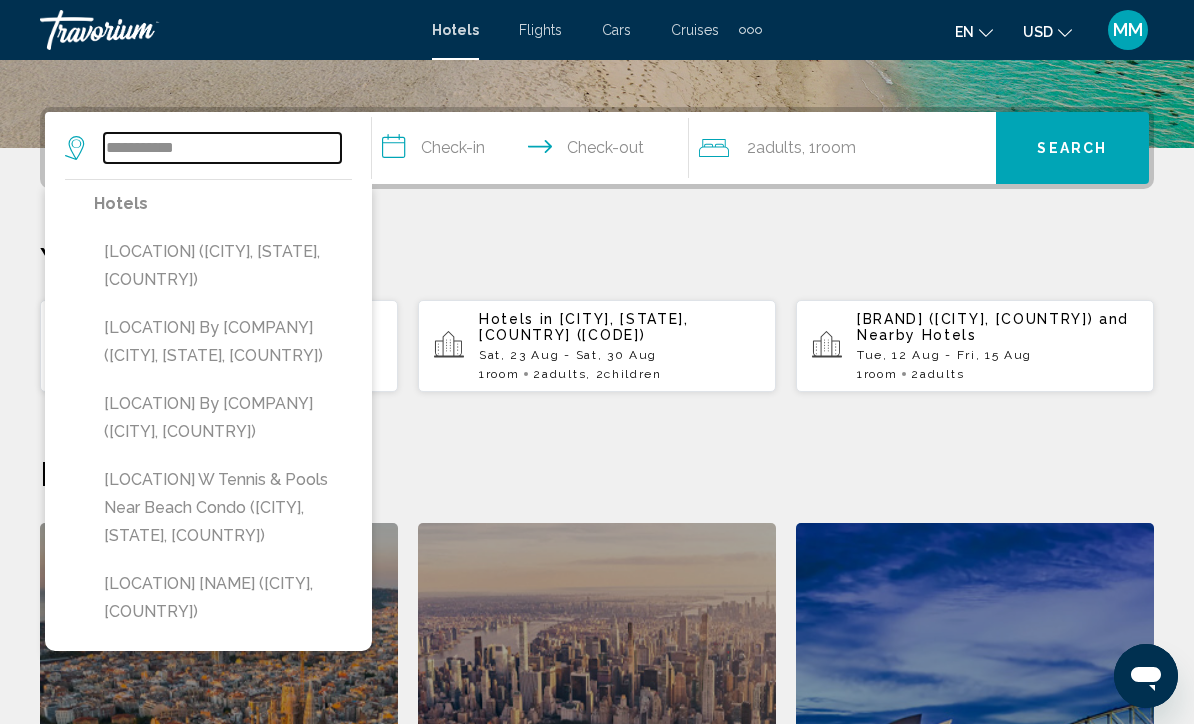 type on "**********" 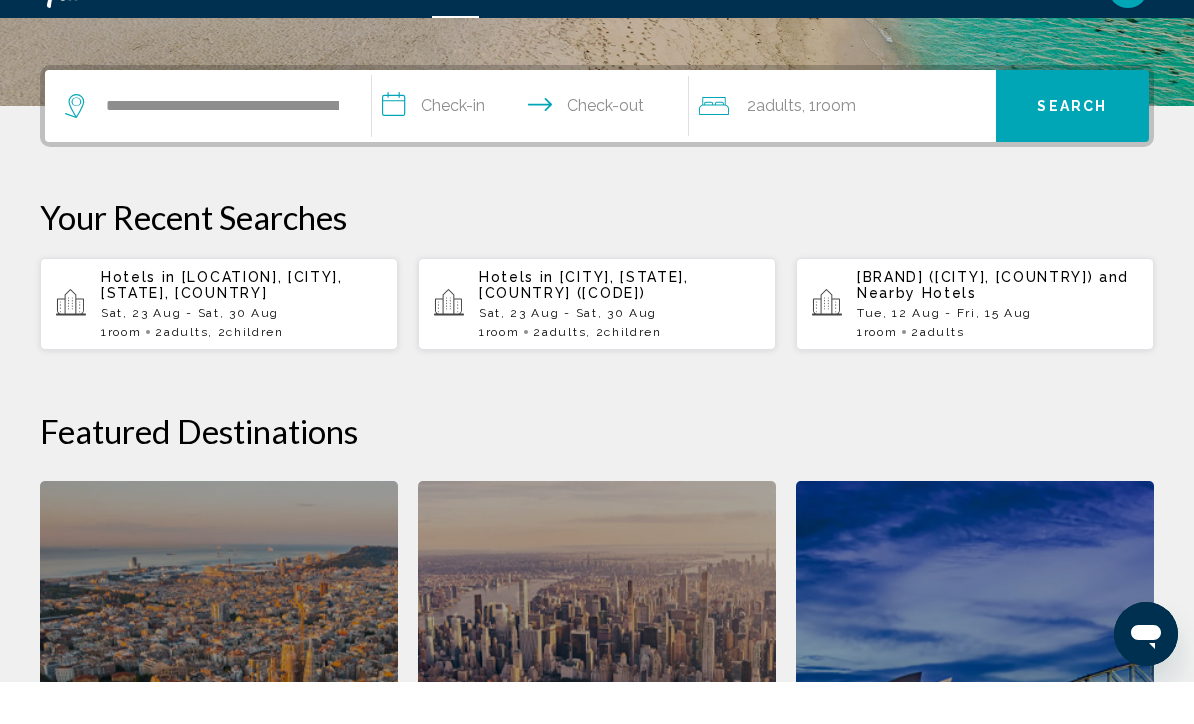 click on "**********" at bounding box center [534, 151] 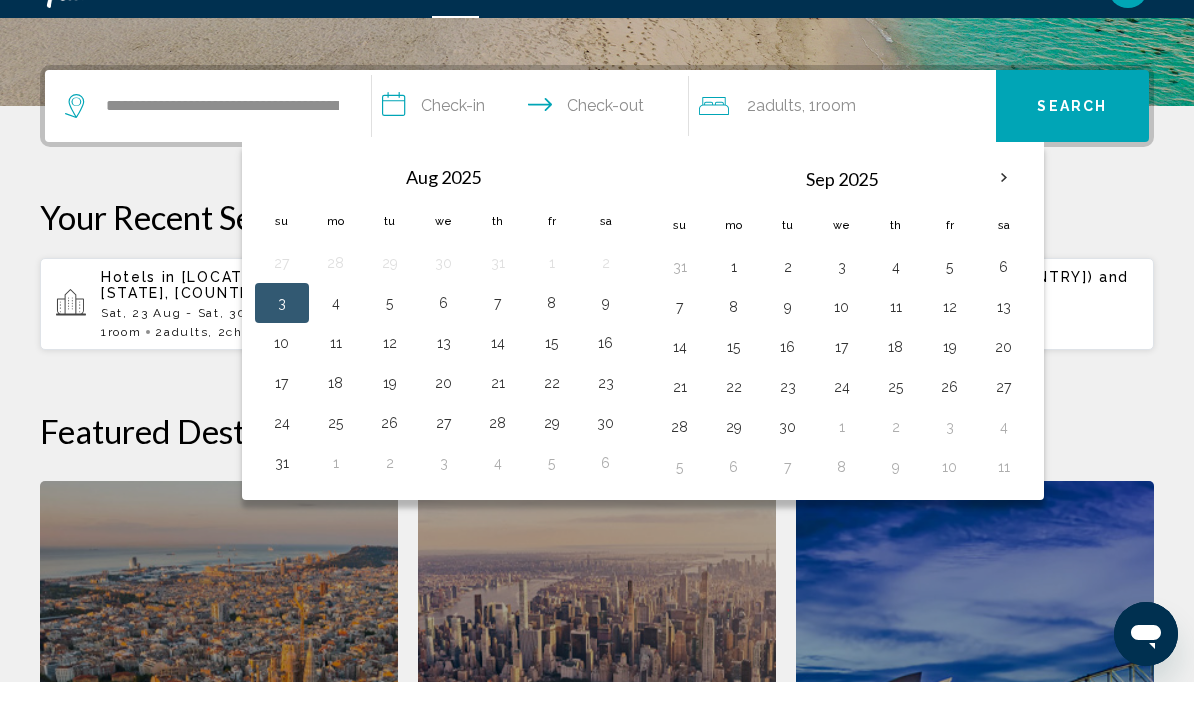 scroll, scrollTop: 494, scrollLeft: 0, axis: vertical 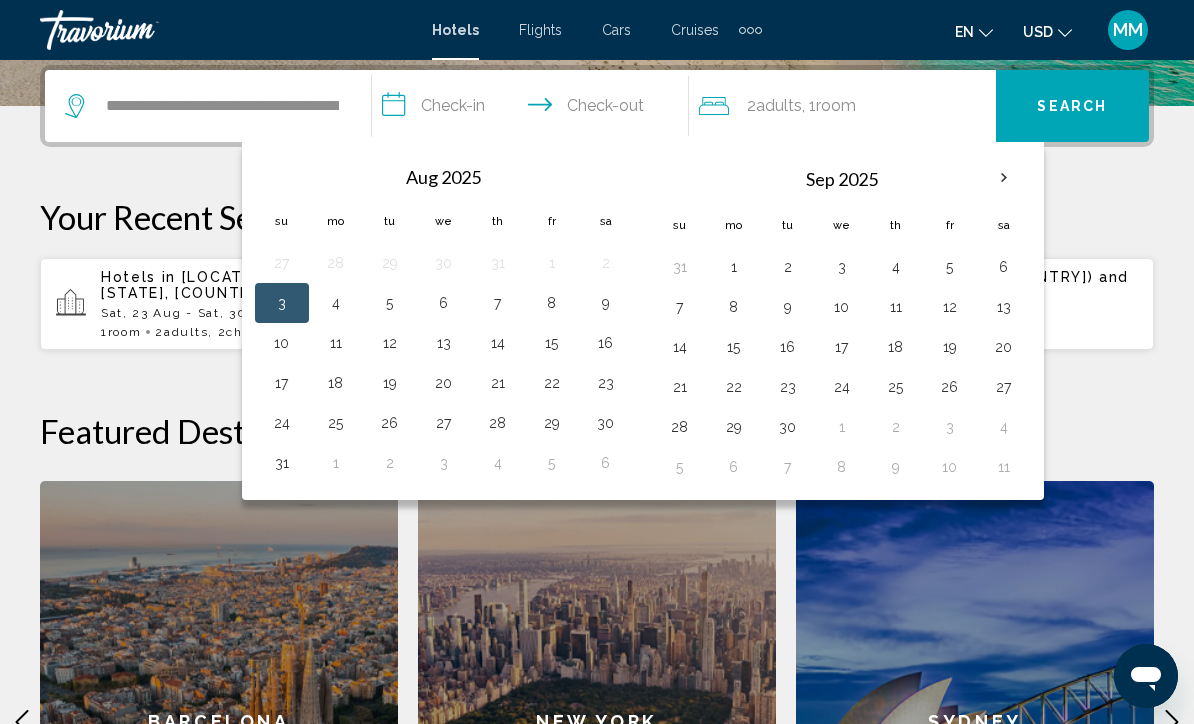 click on "30" at bounding box center (606, 423) 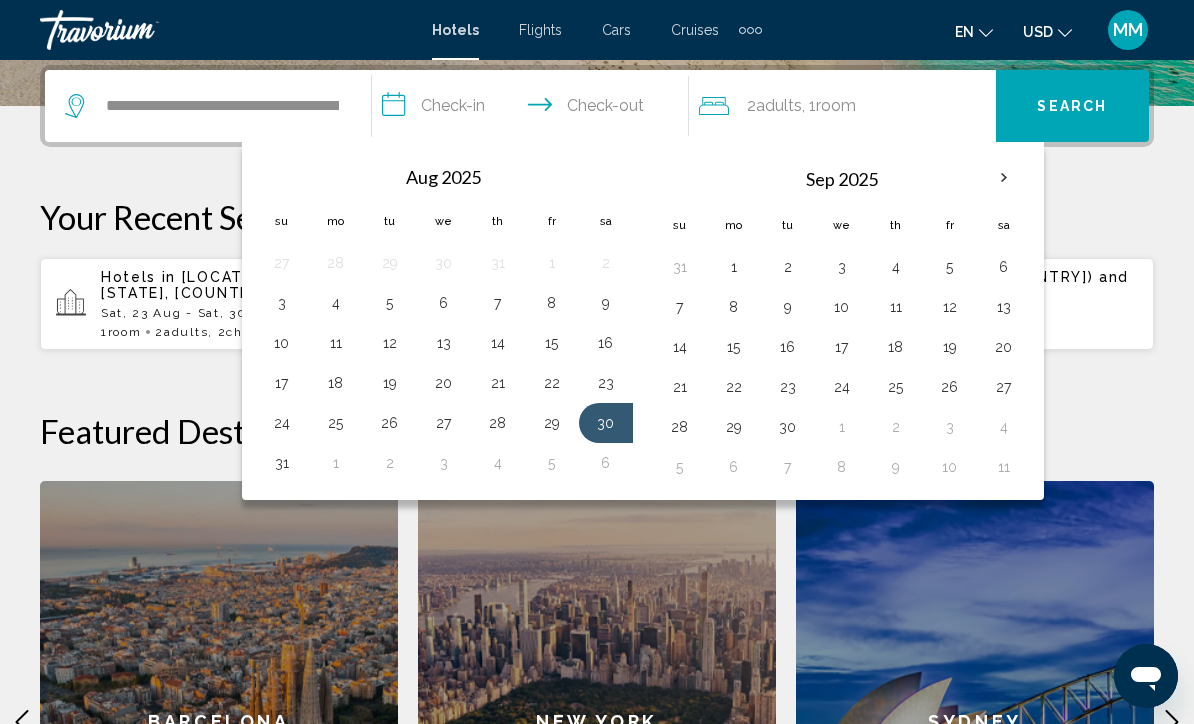 click on "31" at bounding box center (282, 463) 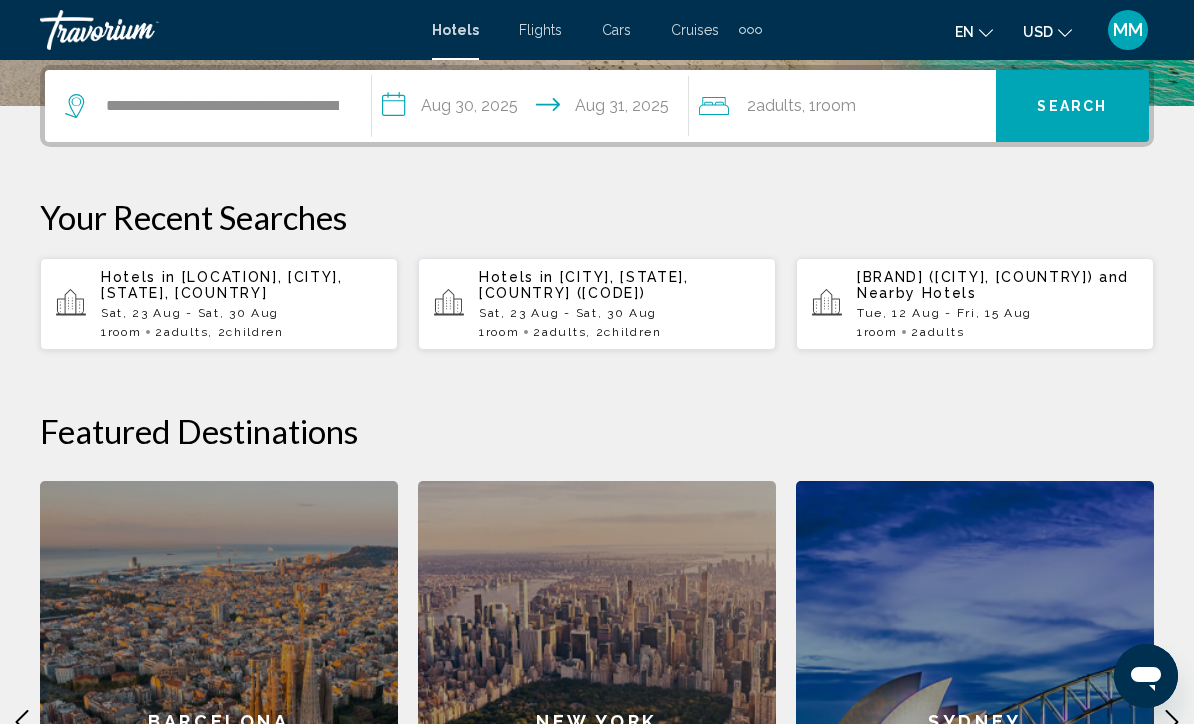 click on "Search" at bounding box center [1072, 107] 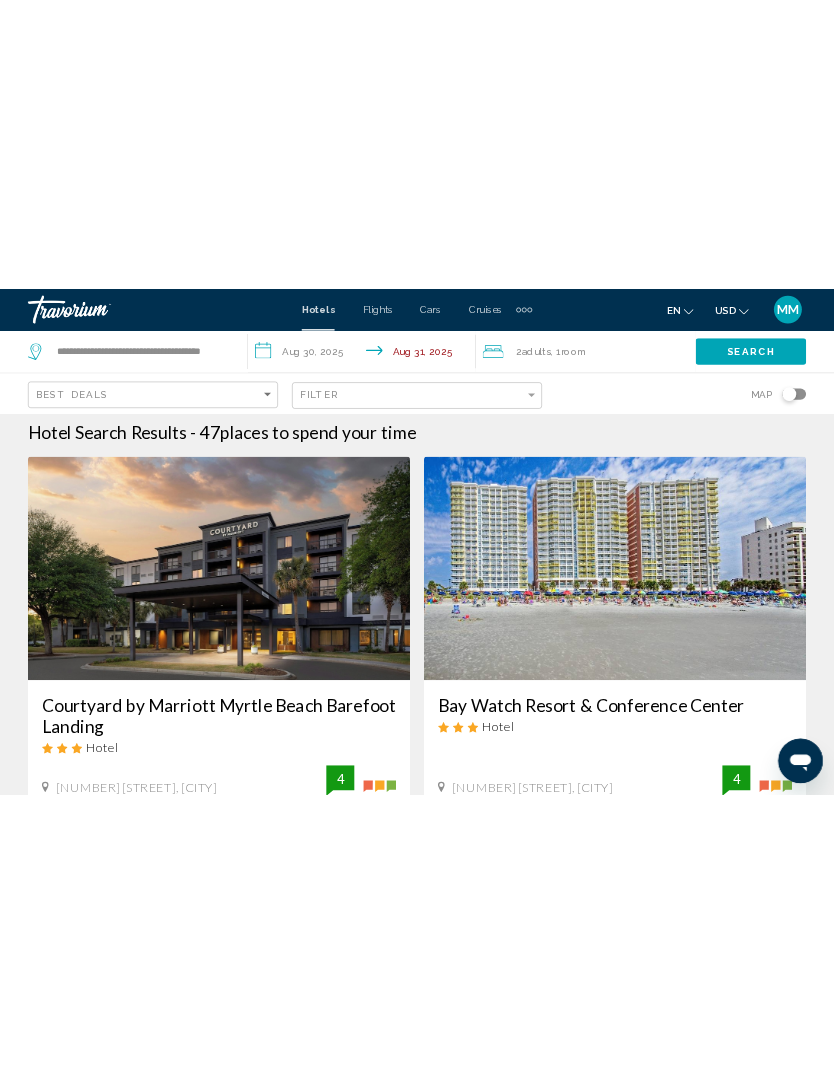 scroll, scrollTop: 0, scrollLeft: 0, axis: both 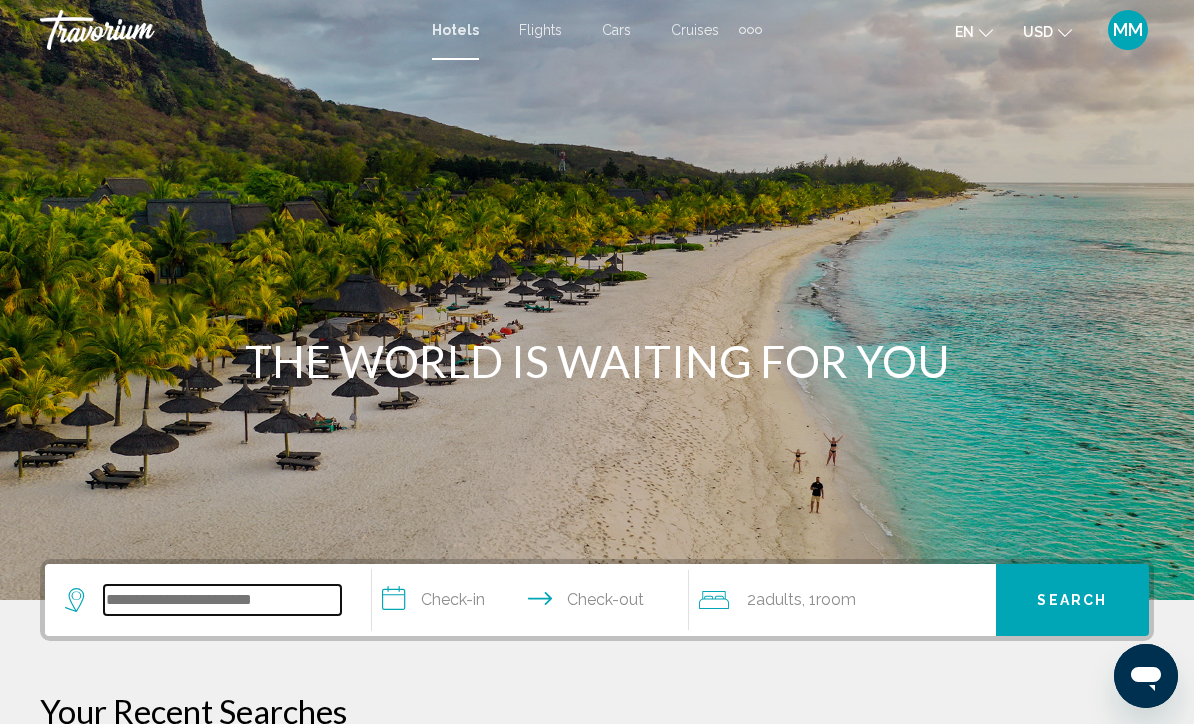 click at bounding box center [222, 600] 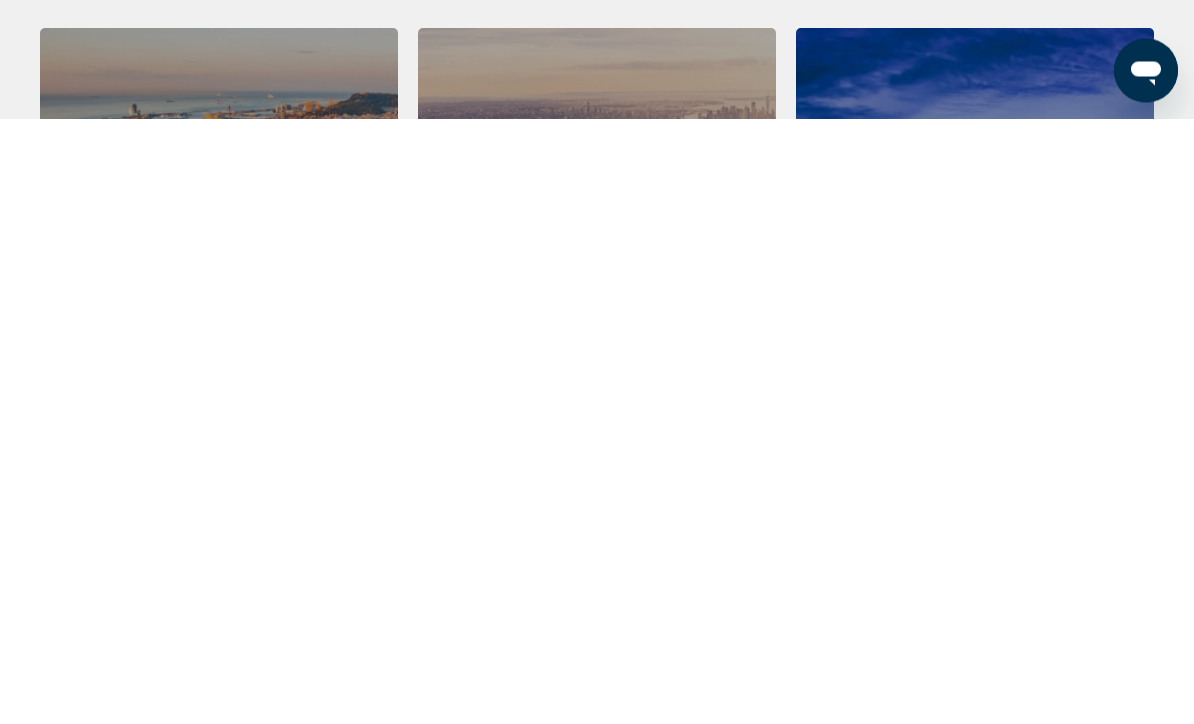 scroll, scrollTop: 339, scrollLeft: 0, axis: vertical 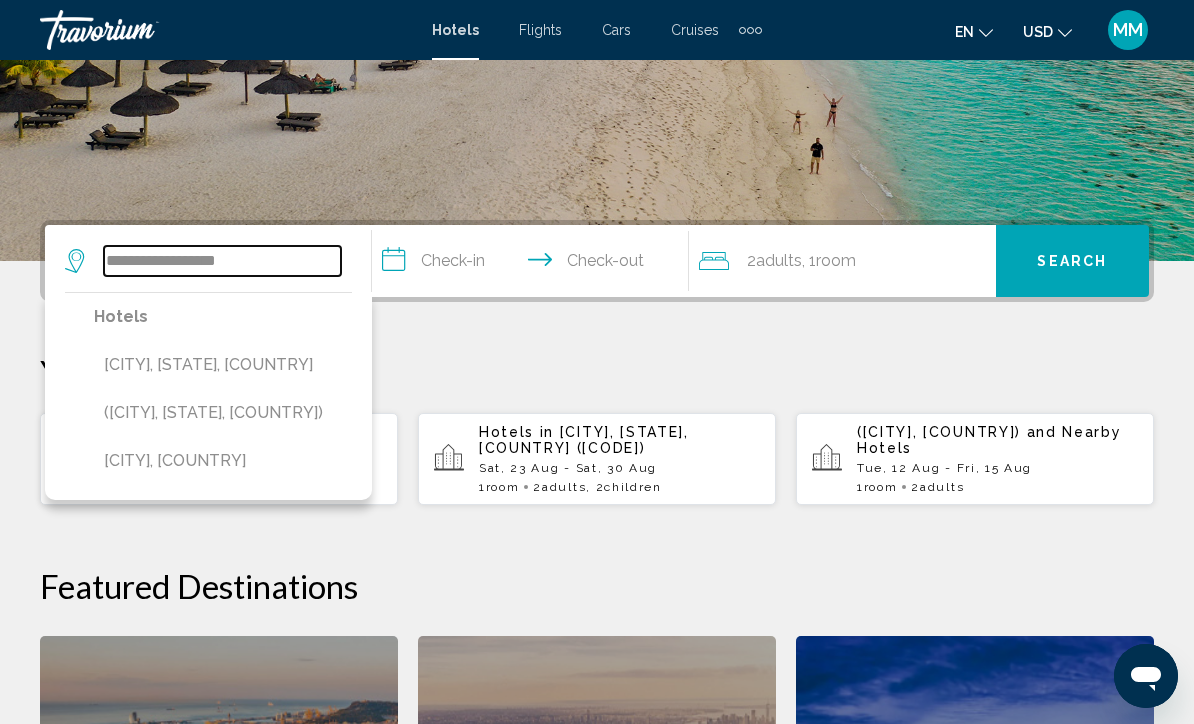 type on "**********" 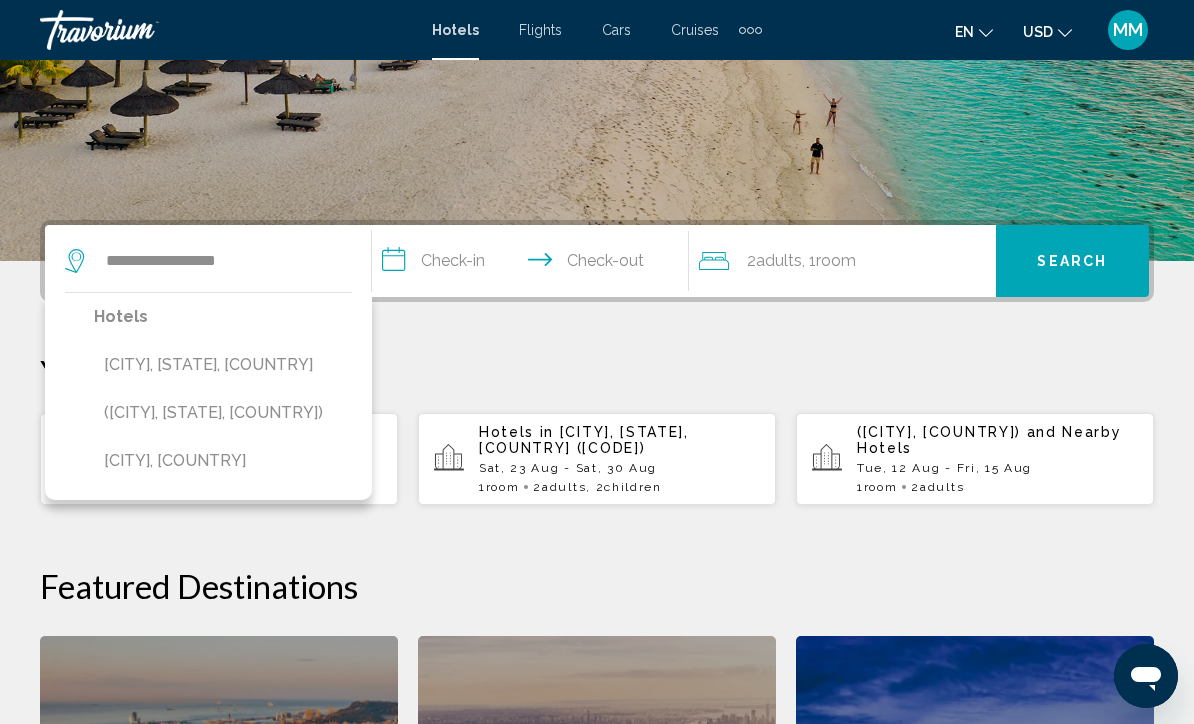 click on "**********" at bounding box center (534, 264) 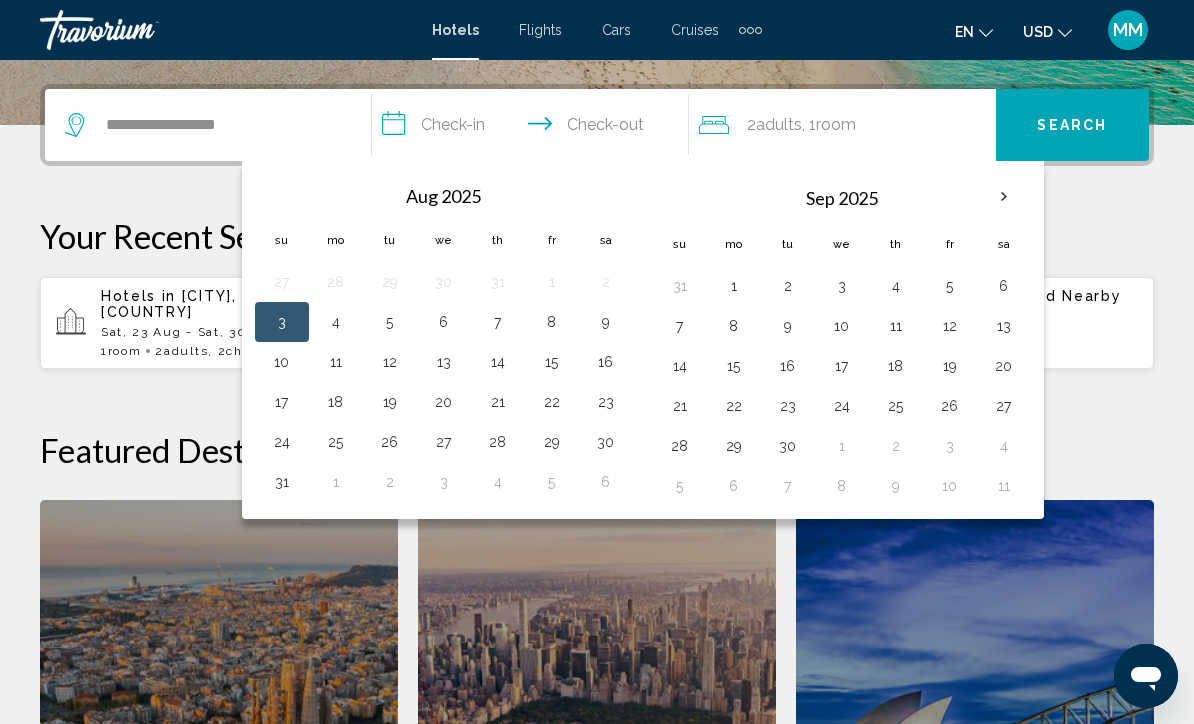 scroll, scrollTop: 494, scrollLeft: 0, axis: vertical 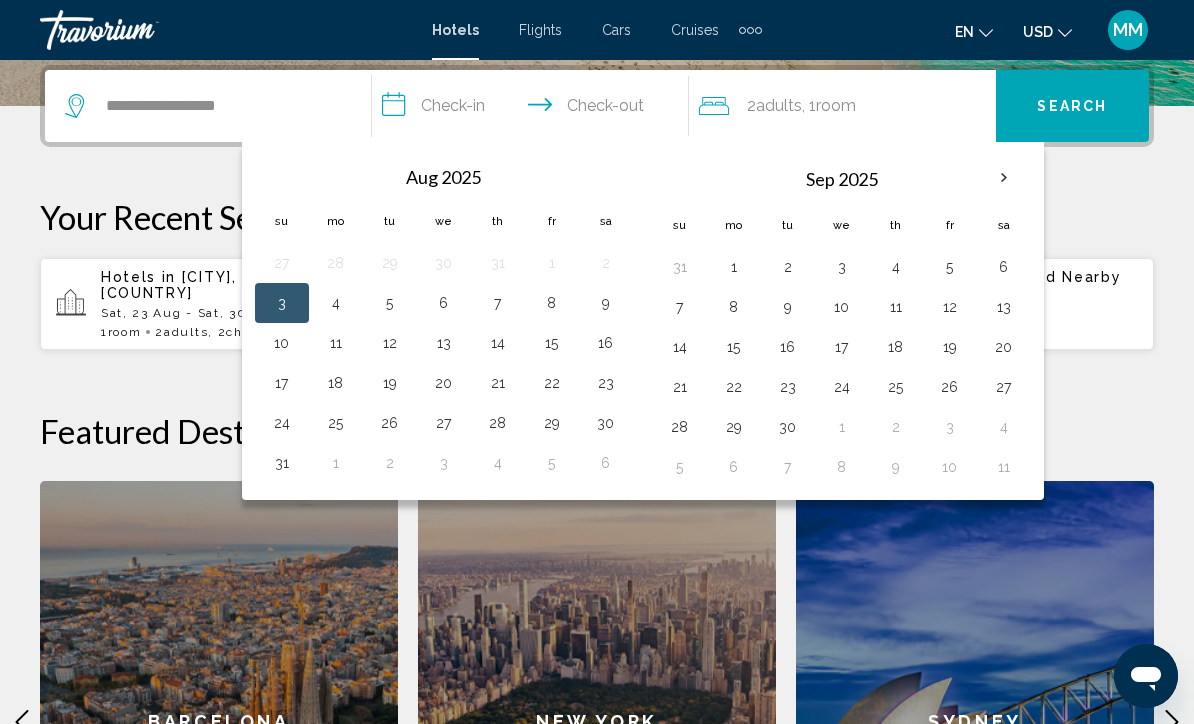 click on "30" at bounding box center [606, 423] 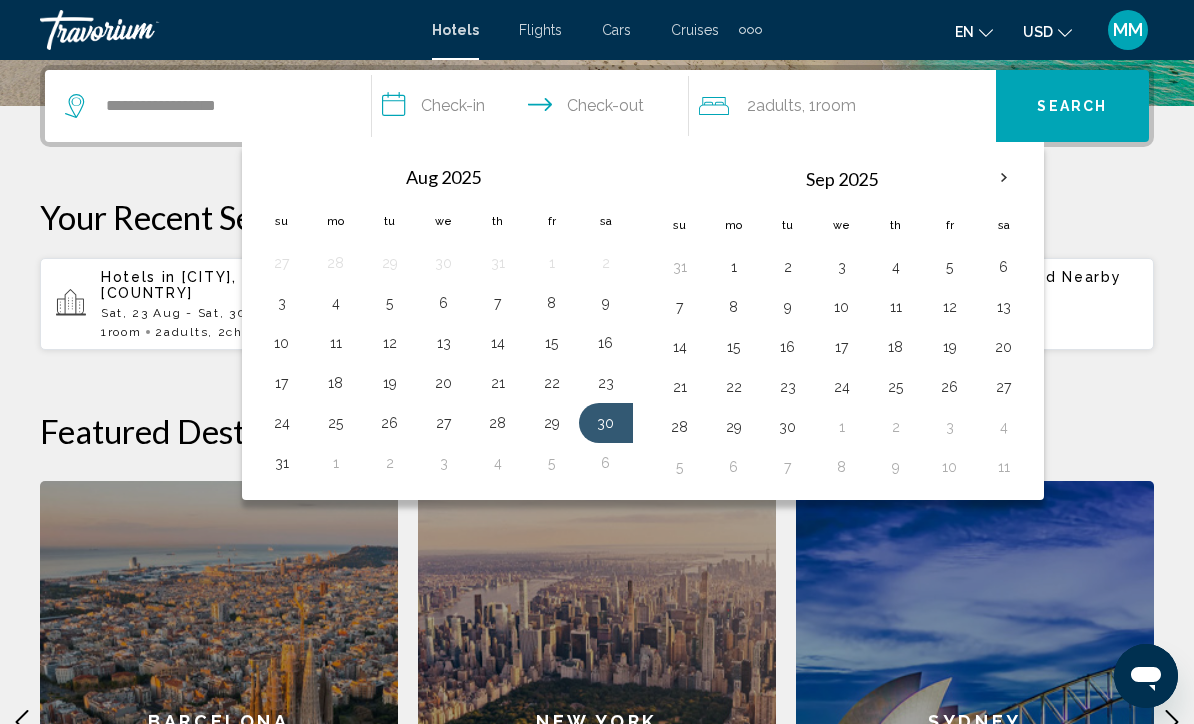 click on "31" at bounding box center [282, 463] 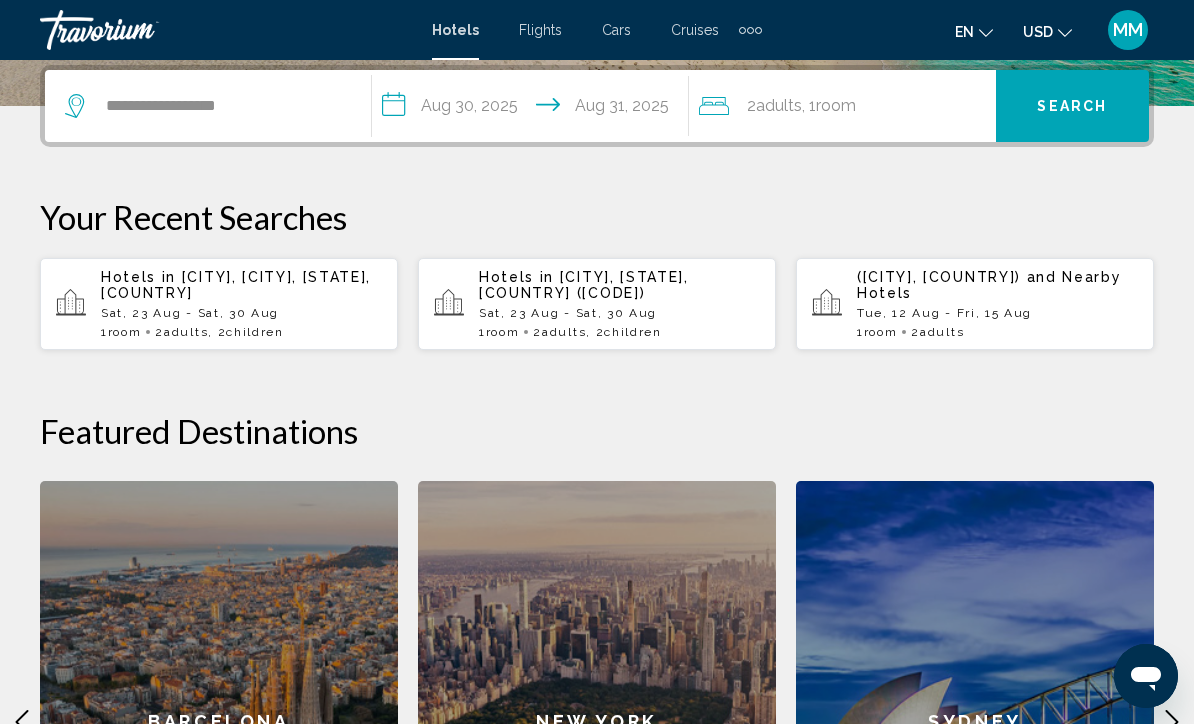 type on "**********" 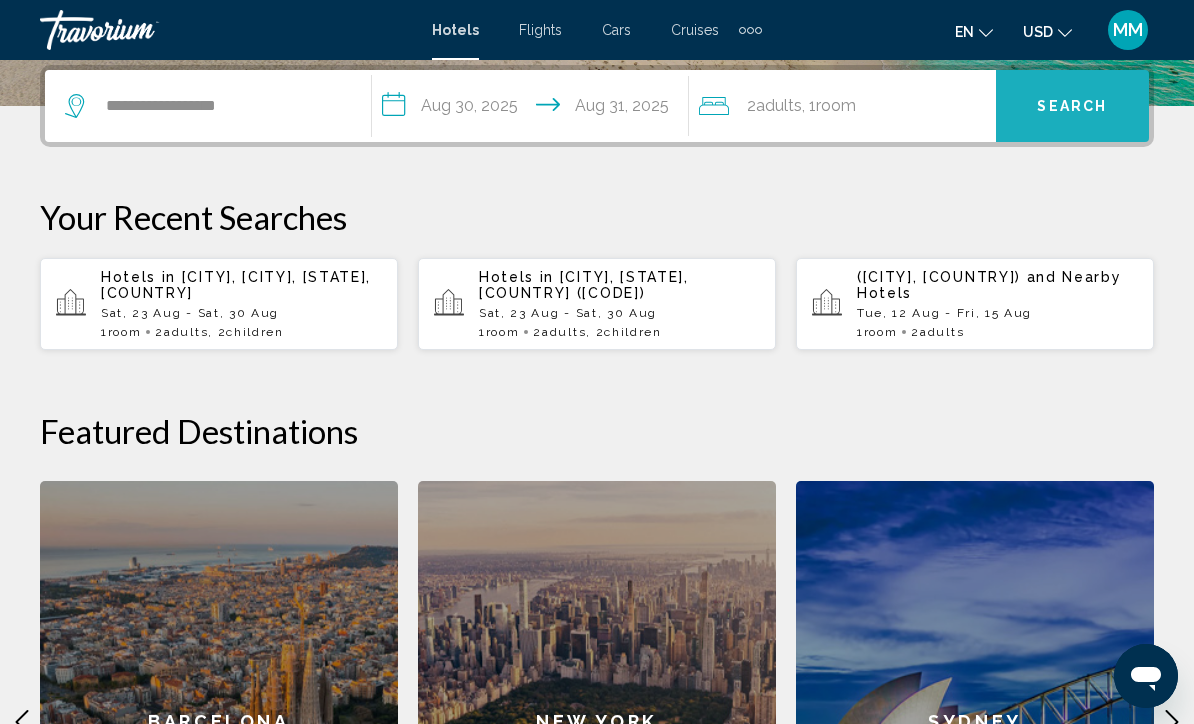 click on "Search" at bounding box center (1072, 107) 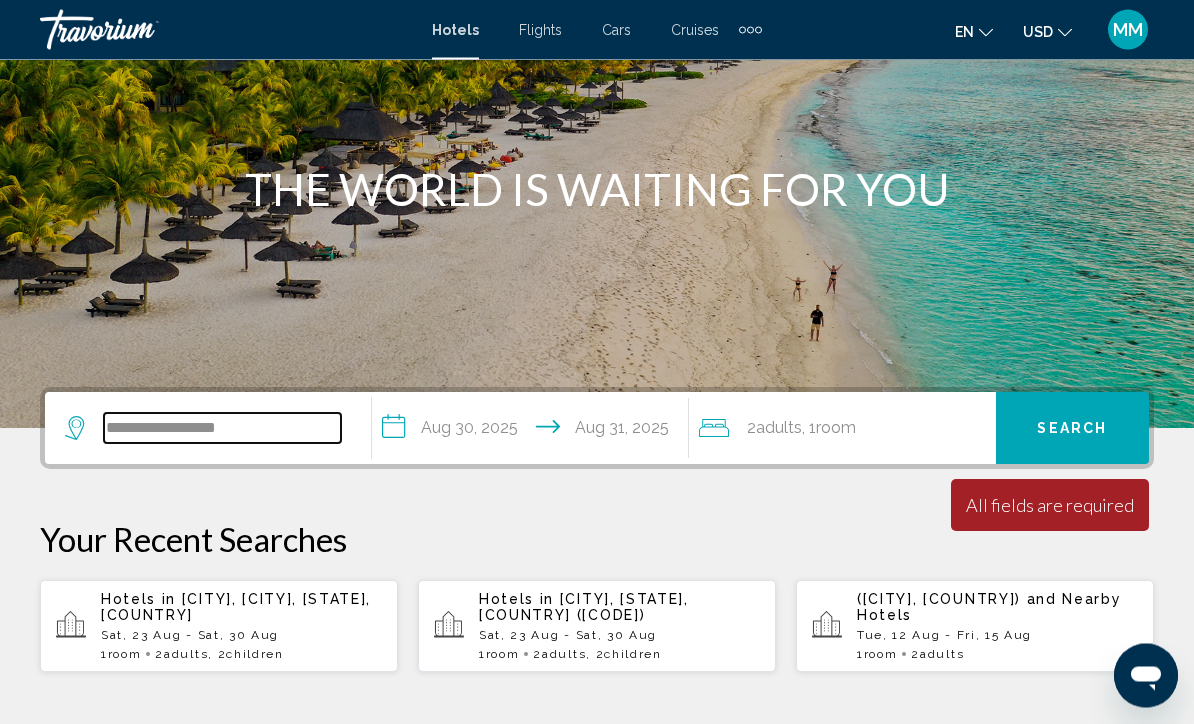 click on "**********" at bounding box center (222, 429) 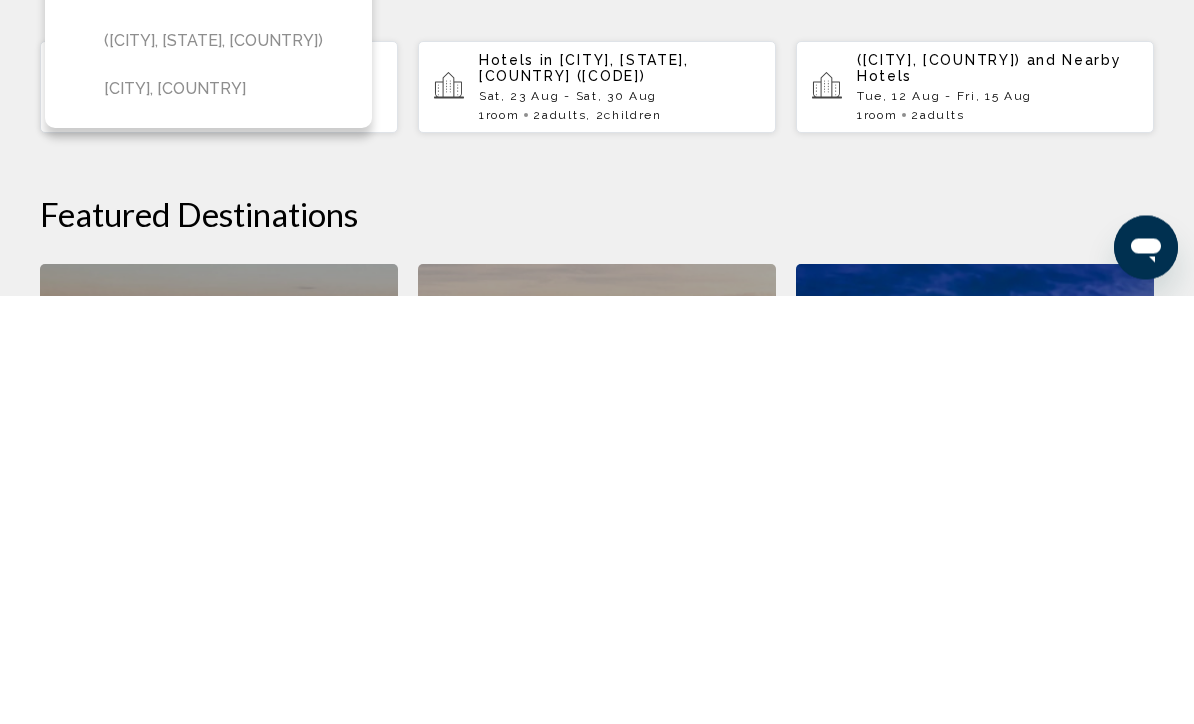 scroll, scrollTop: 346, scrollLeft: 0, axis: vertical 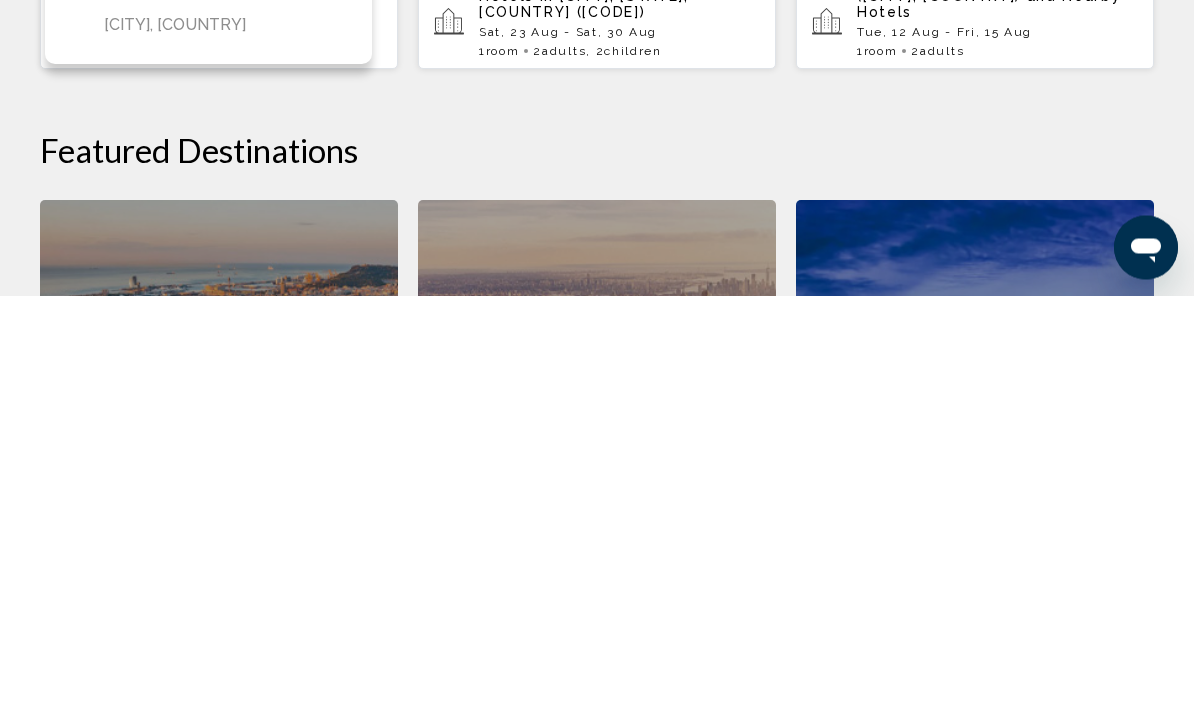 click on "[RESORT_NAME] ([CITY], [COUNTRY])" at bounding box center [223, 454] 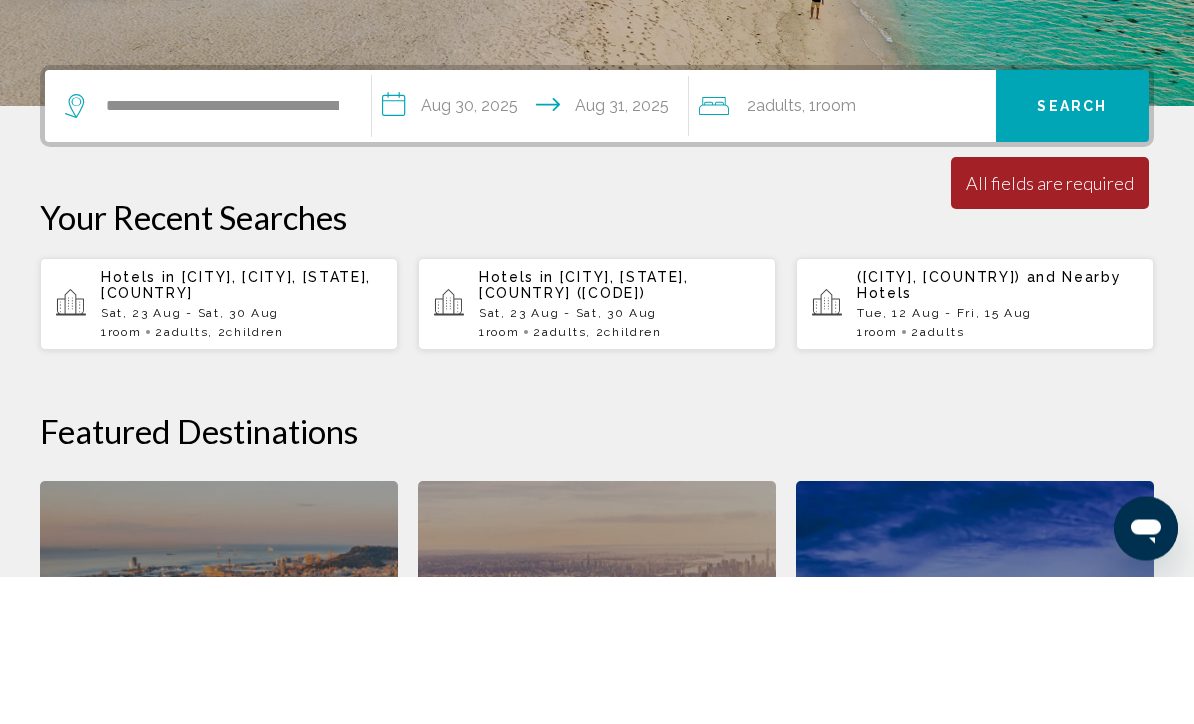 click on "Search" at bounding box center (1072, 255) 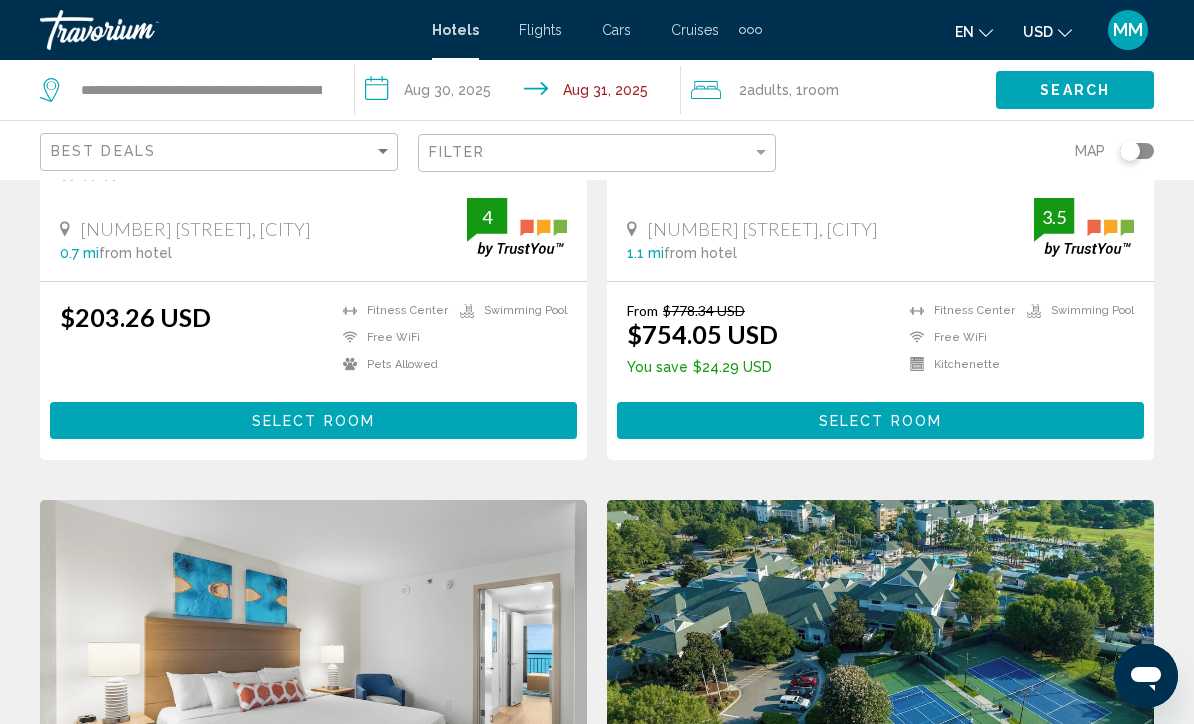 scroll, scrollTop: 0, scrollLeft: 0, axis: both 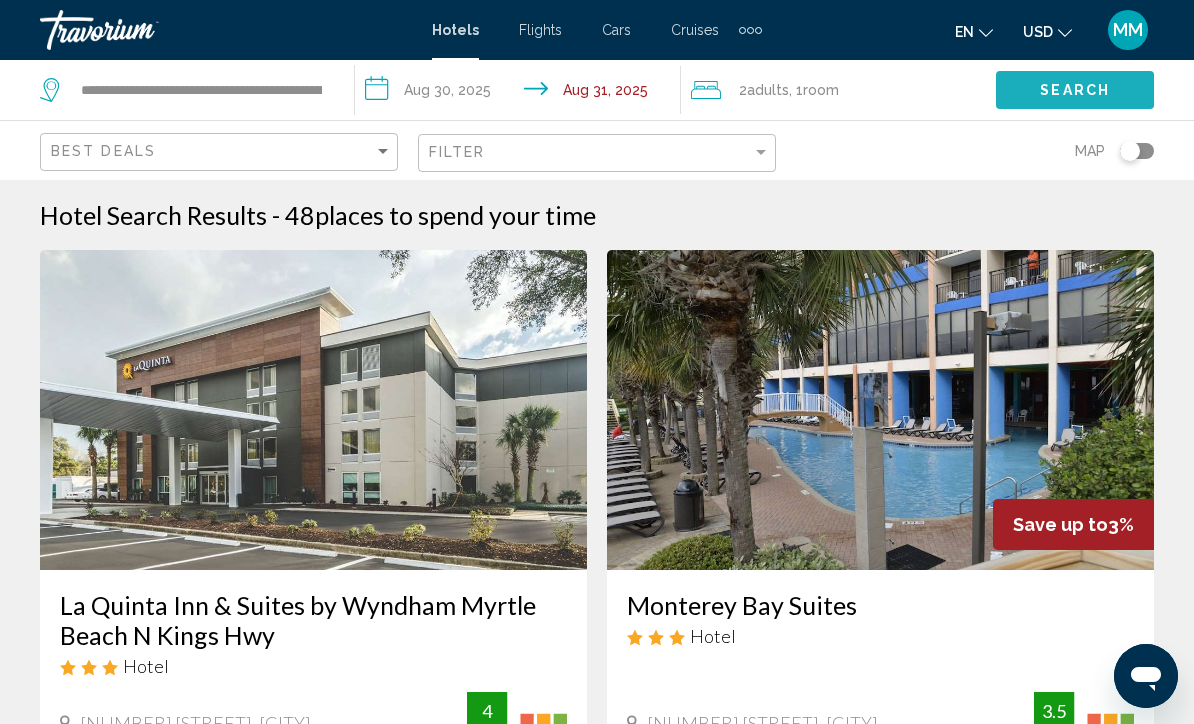 click on "Search" 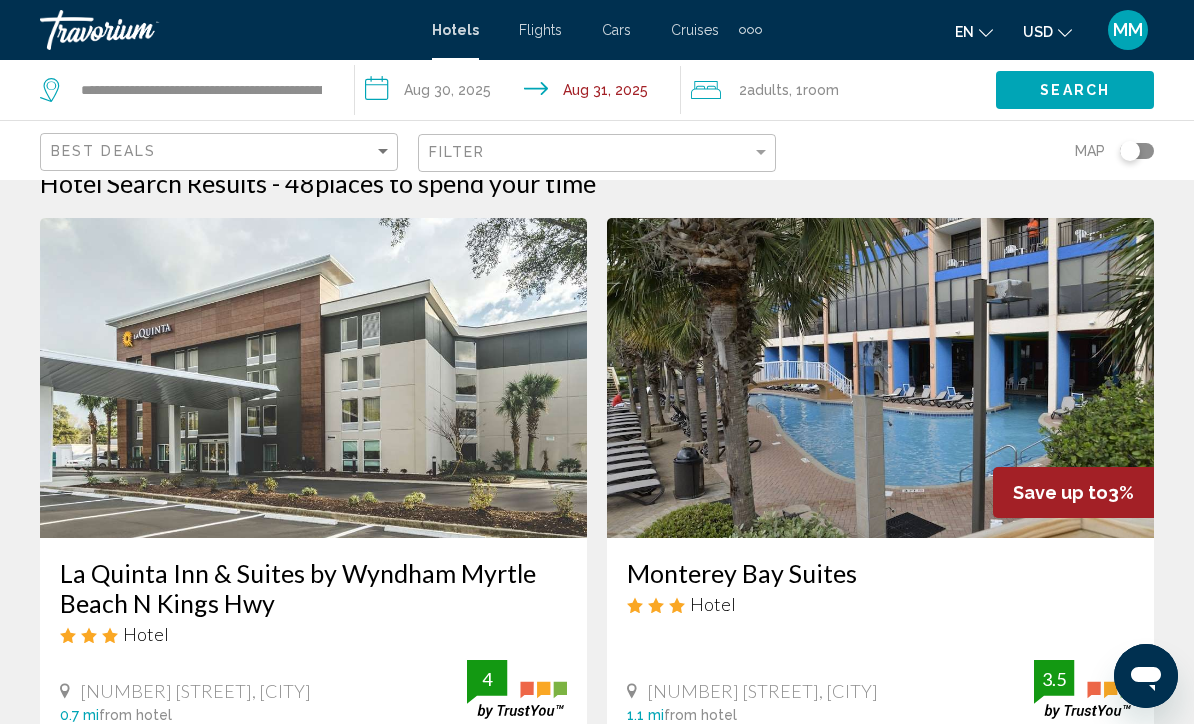 scroll, scrollTop: 0, scrollLeft: 0, axis: both 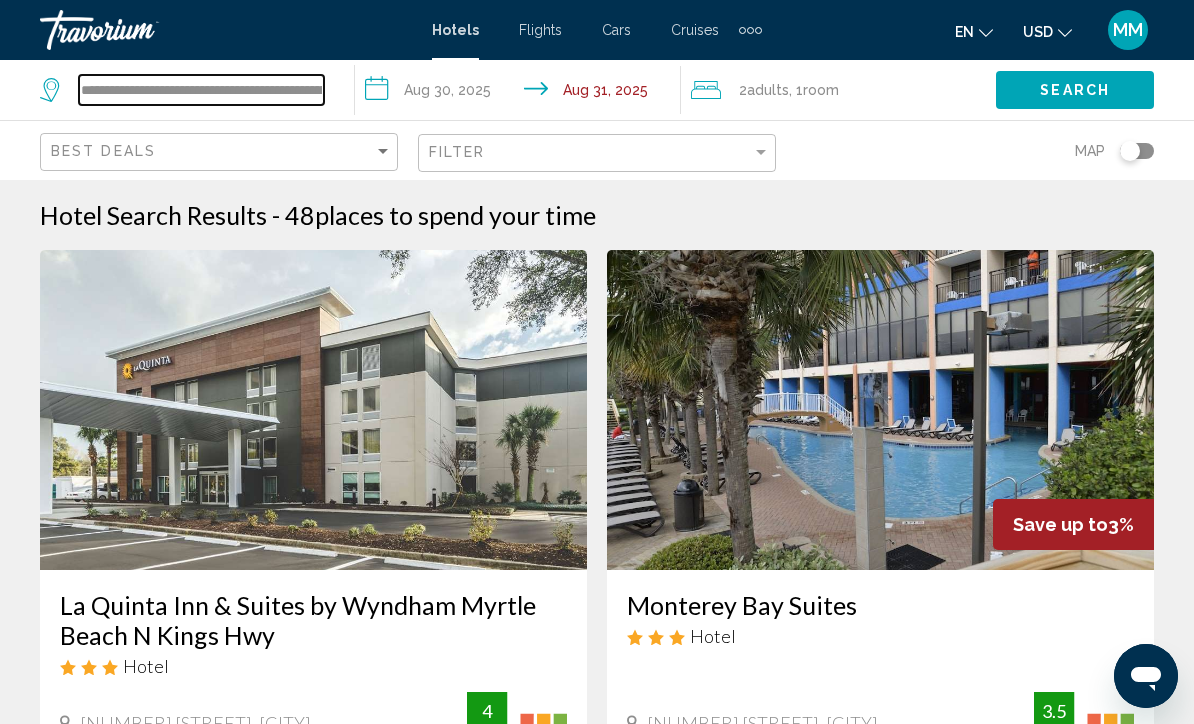 click on "**********" at bounding box center [201, 90] 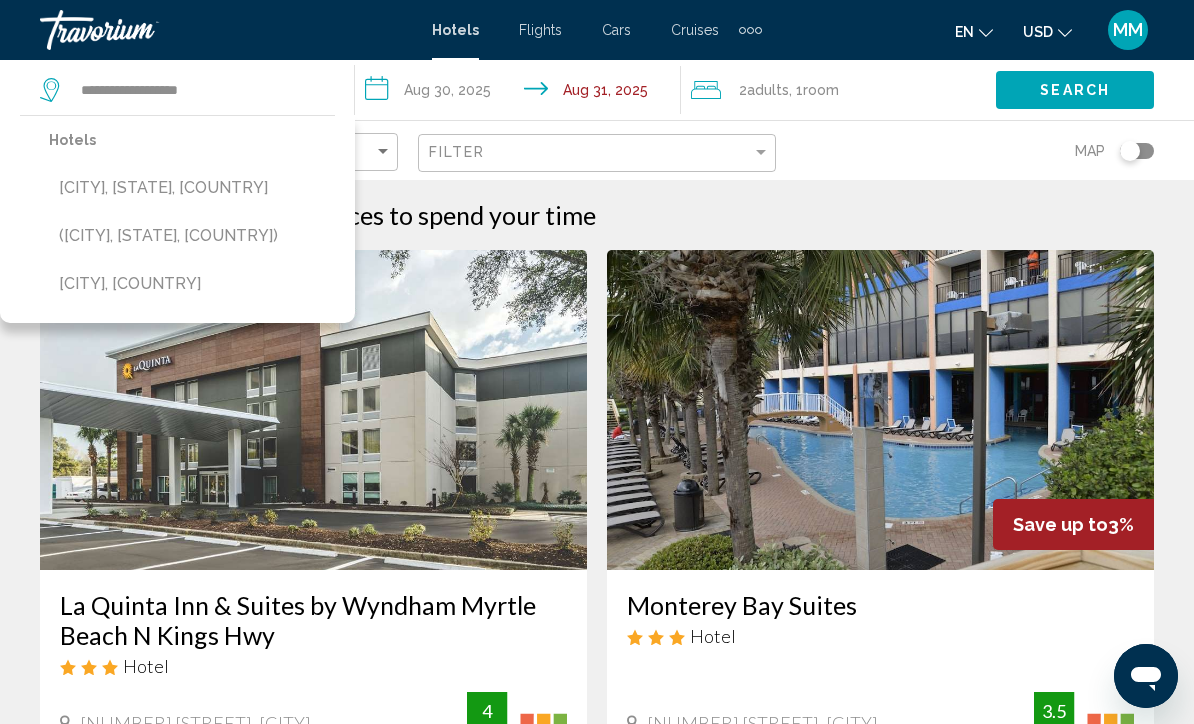 click on "[RESORT_NAME] ([CITY], [STATE], [COUNTRY])" at bounding box center [192, 188] 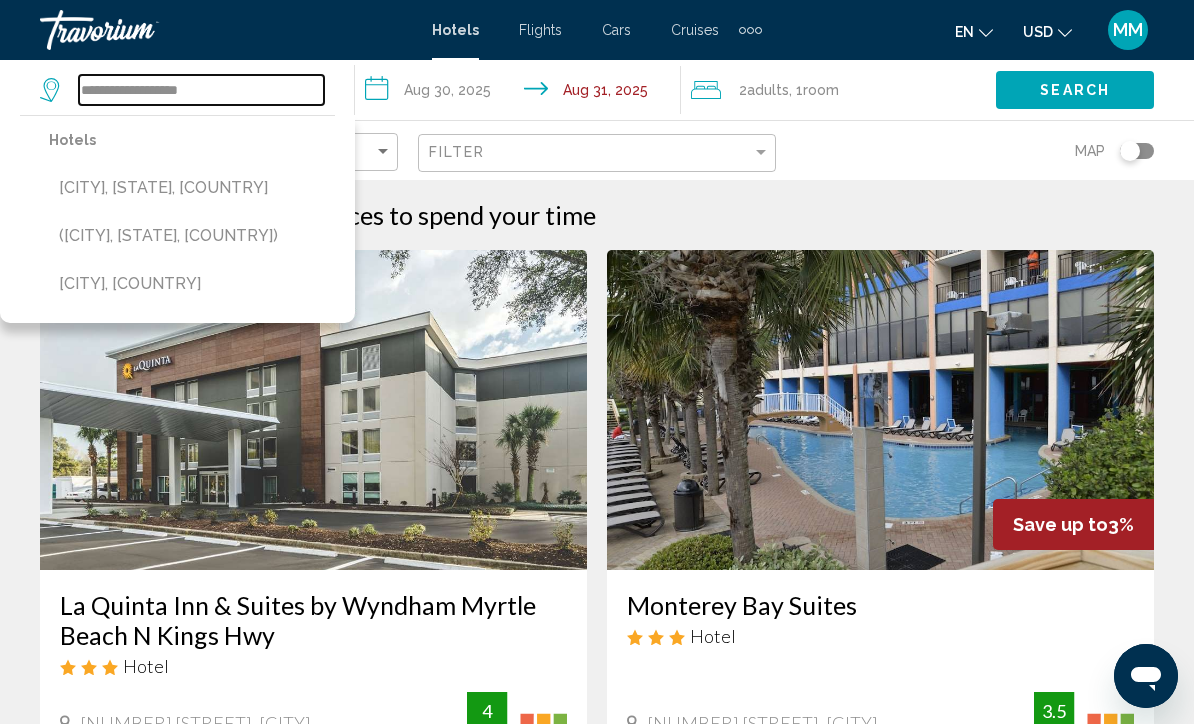 type on "**********" 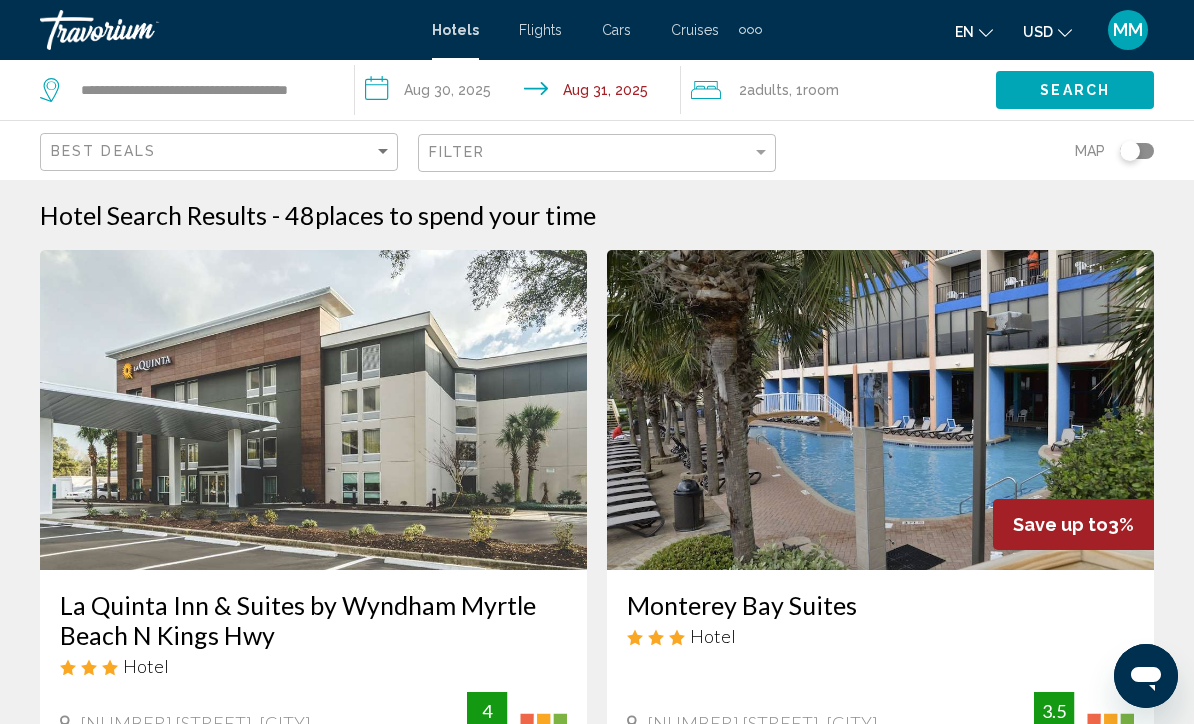 click on "Search" 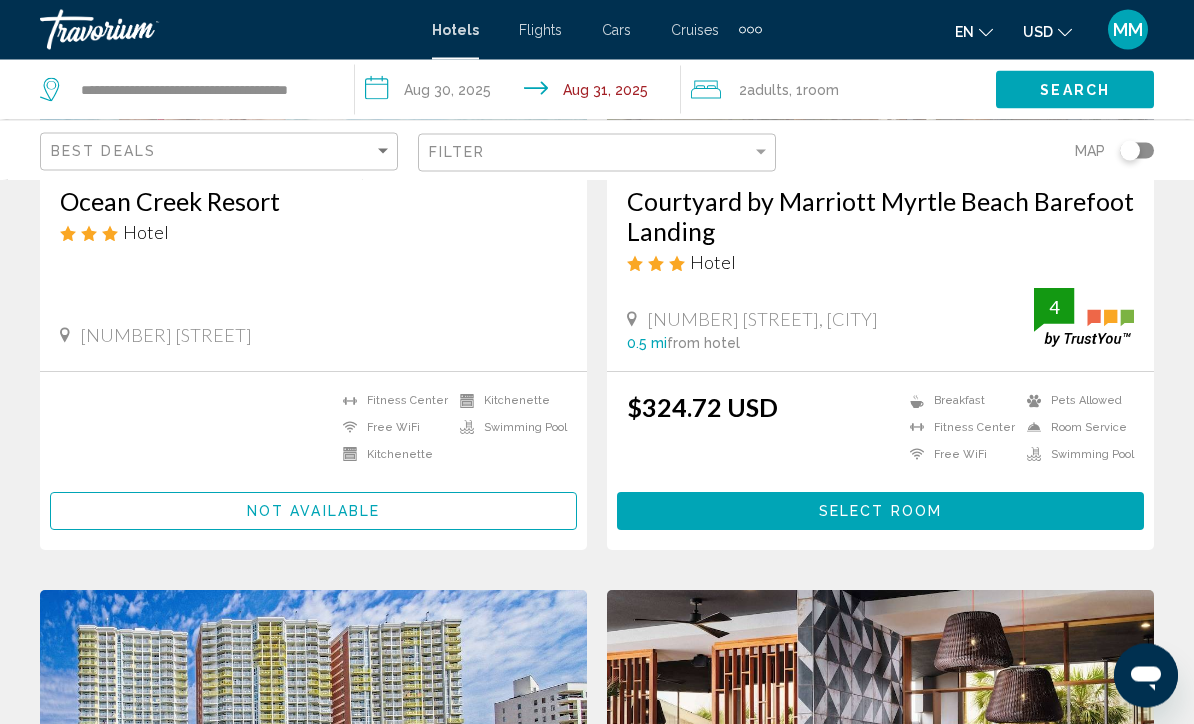 scroll, scrollTop: 404, scrollLeft: 0, axis: vertical 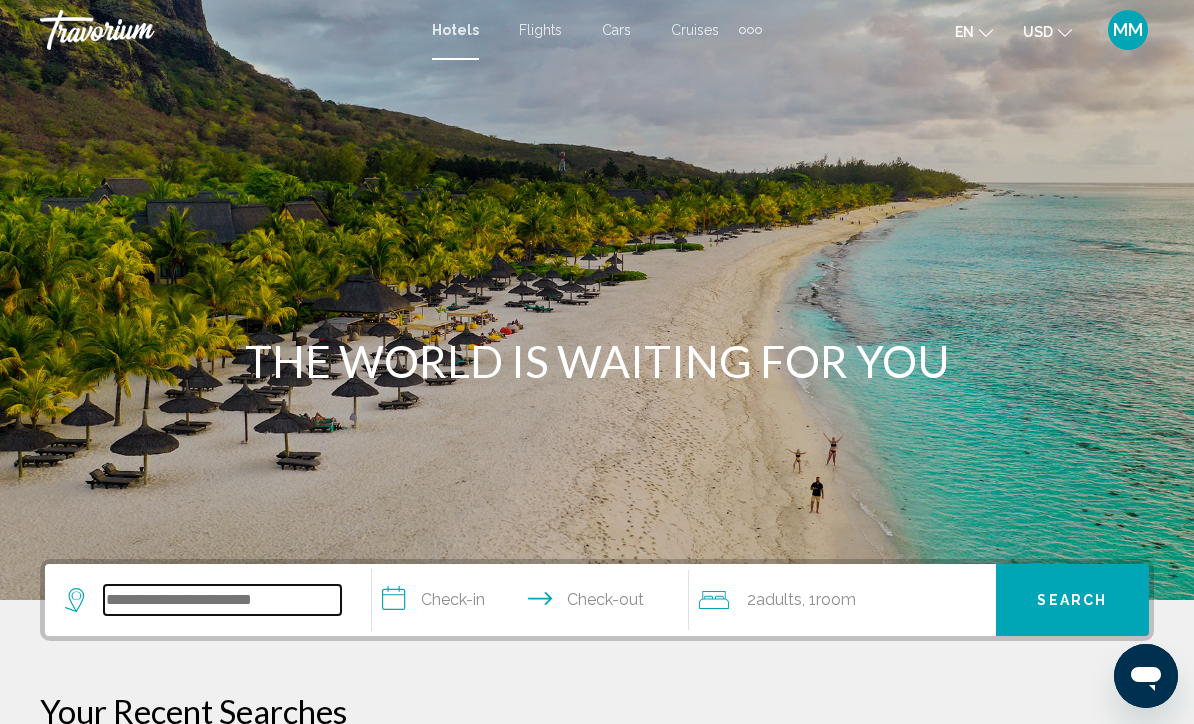 click at bounding box center [222, 600] 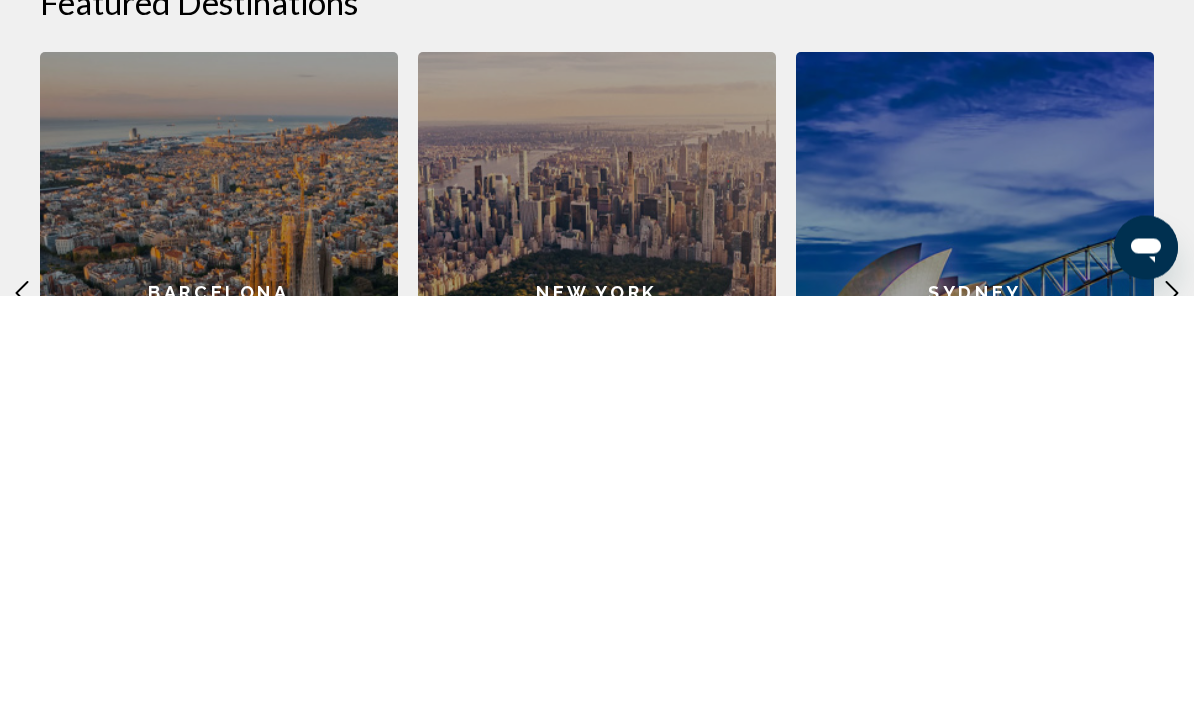 scroll, scrollTop: 518, scrollLeft: 0, axis: vertical 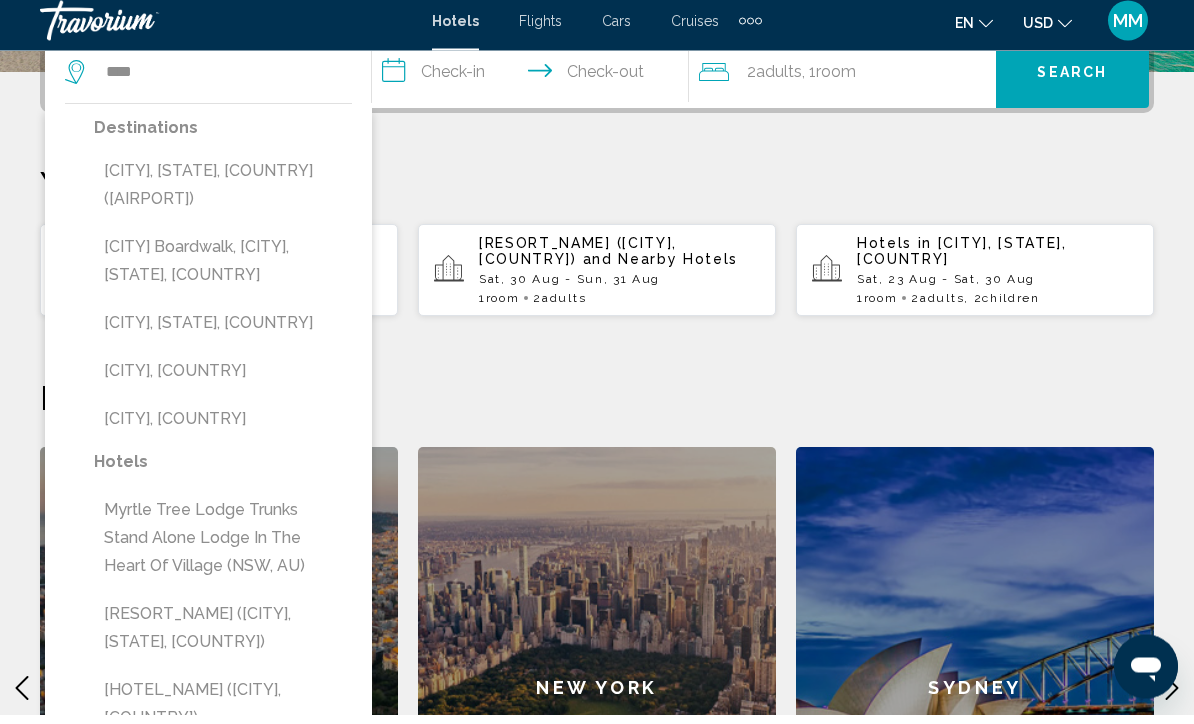 click on "[CITY], [STATE], [COUNTRY] ([AIRPORT])" at bounding box center (223, 195) 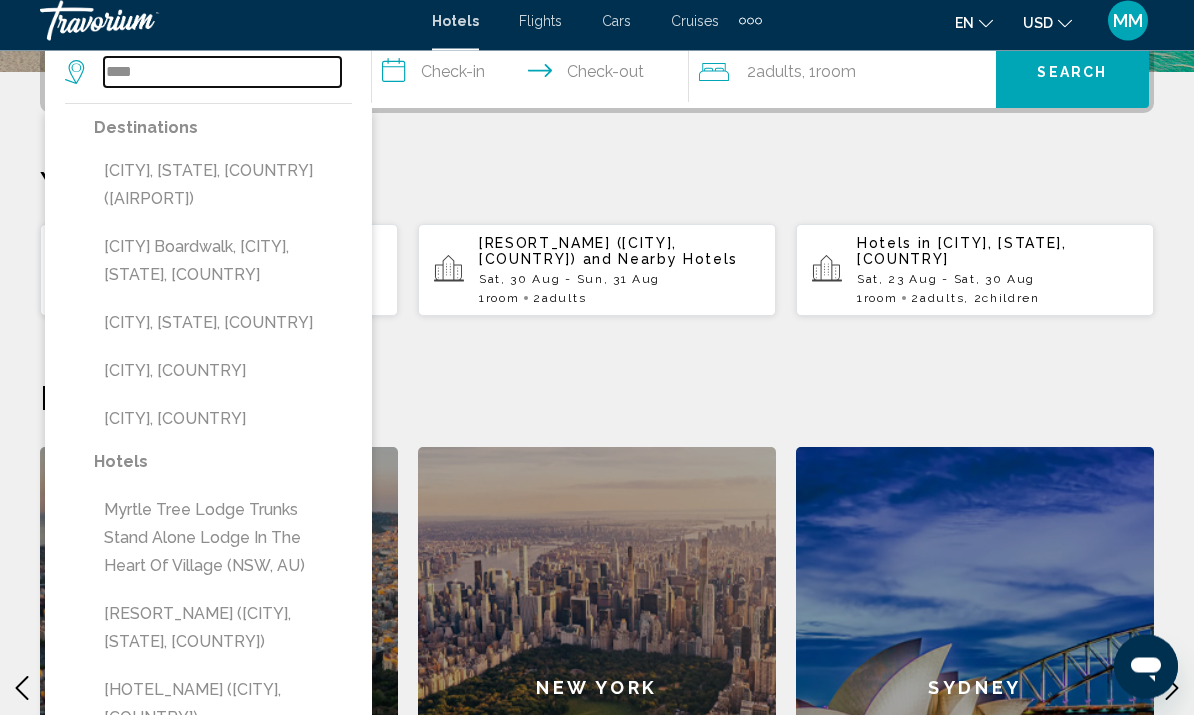 type on "**********" 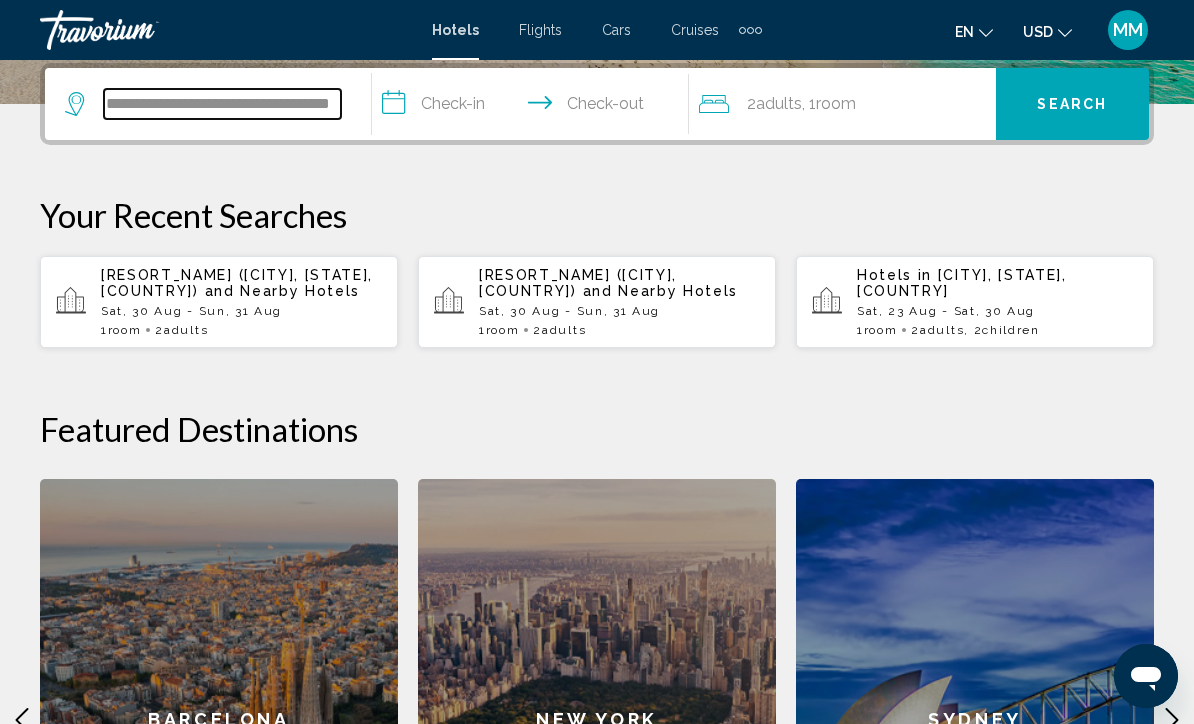 scroll, scrollTop: 494, scrollLeft: 0, axis: vertical 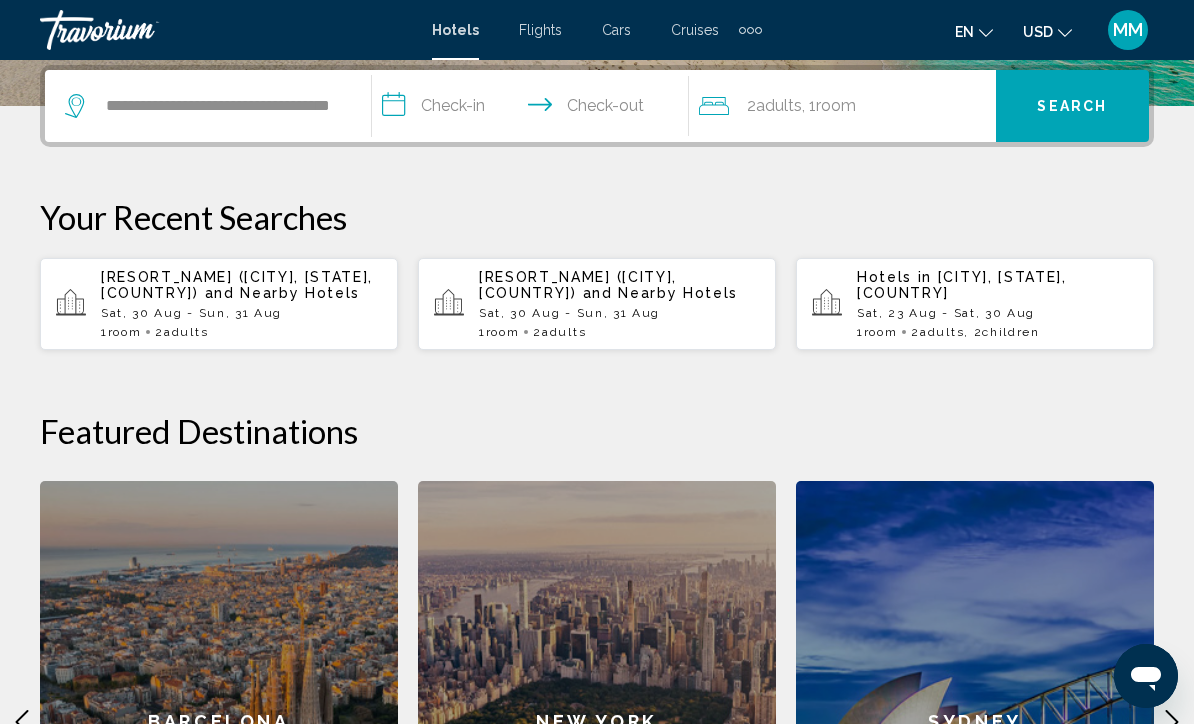 click on "**********" at bounding box center (534, 109) 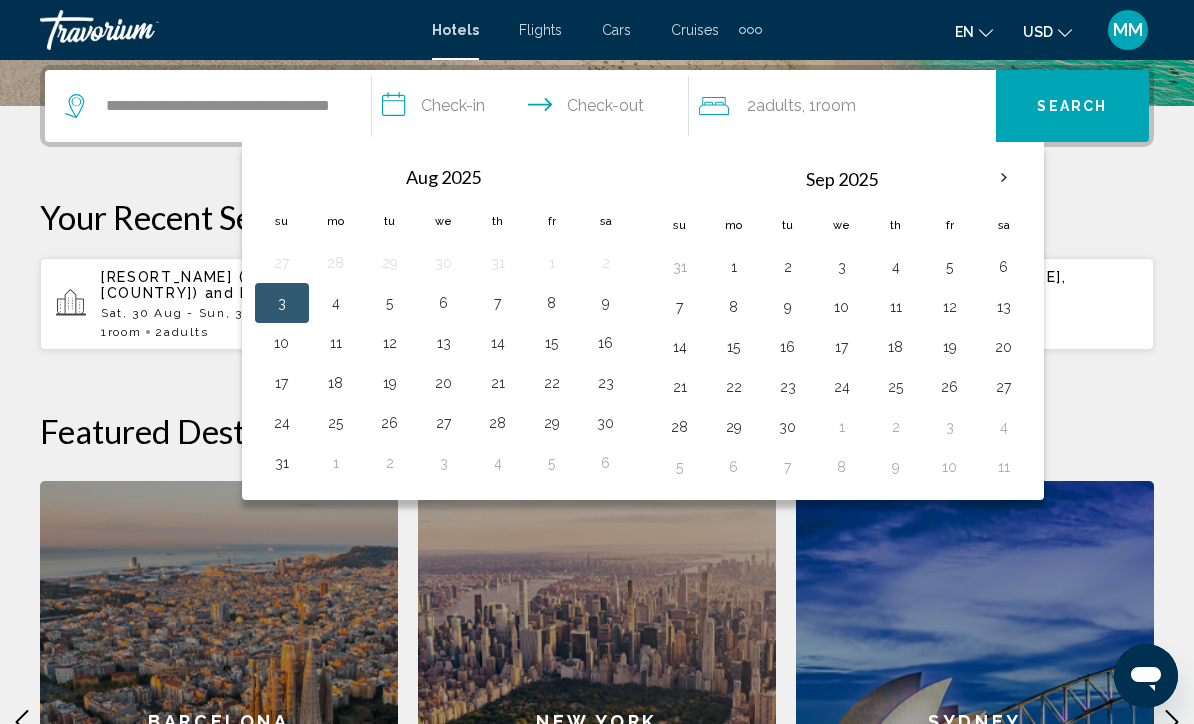 click on "30" at bounding box center (606, 423) 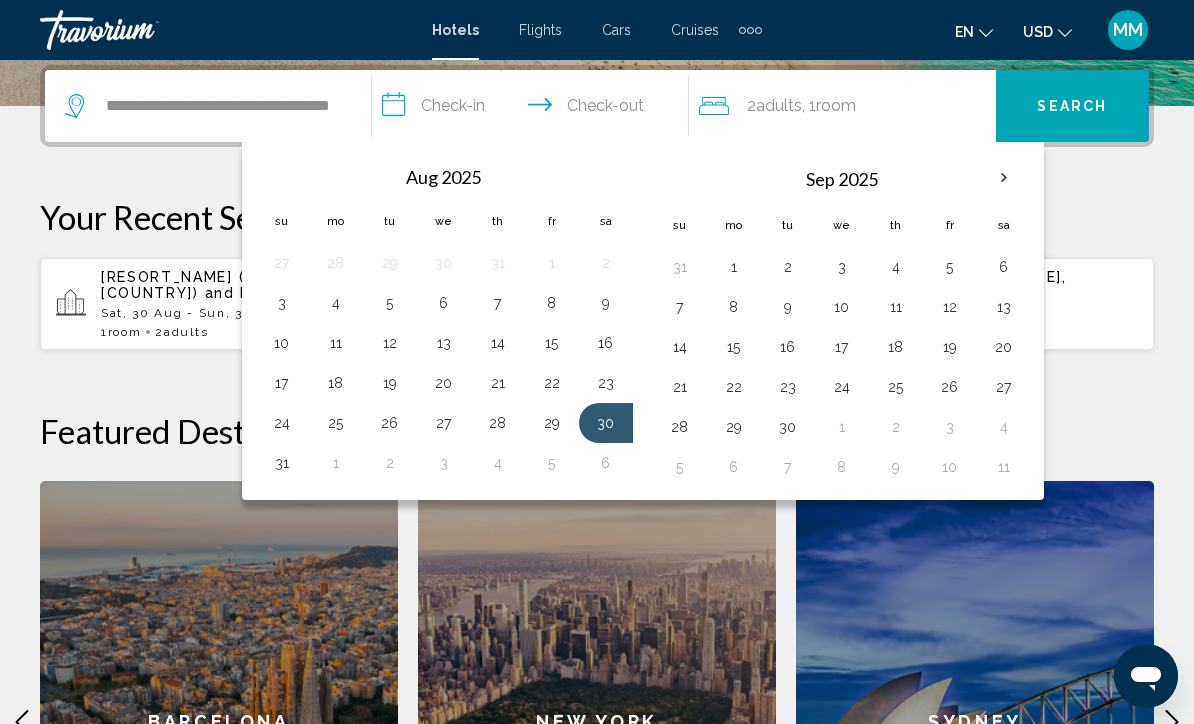 click on "31" at bounding box center (282, 463) 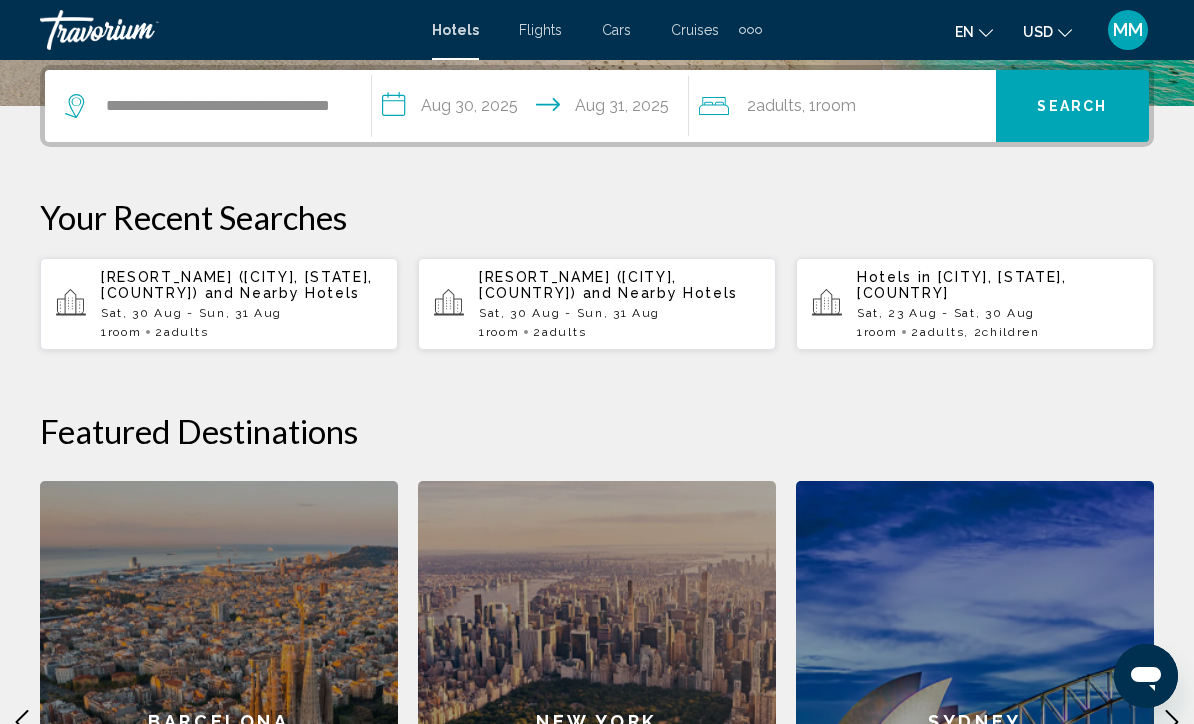 click on "Room" 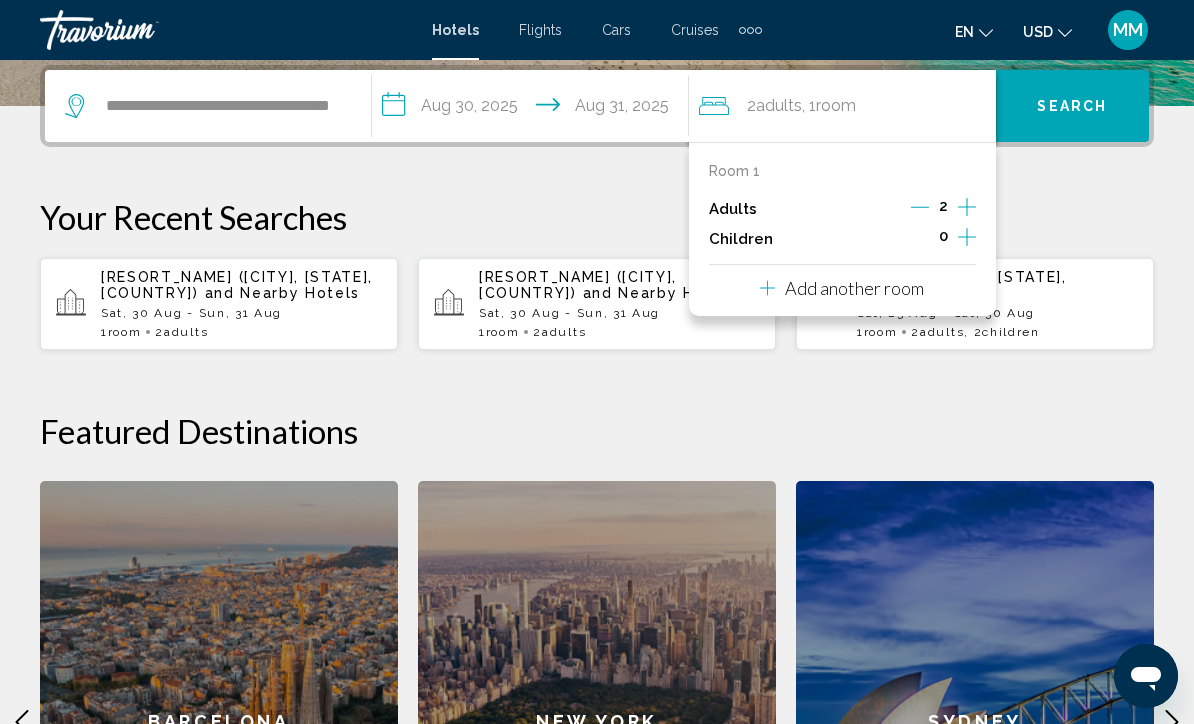 click 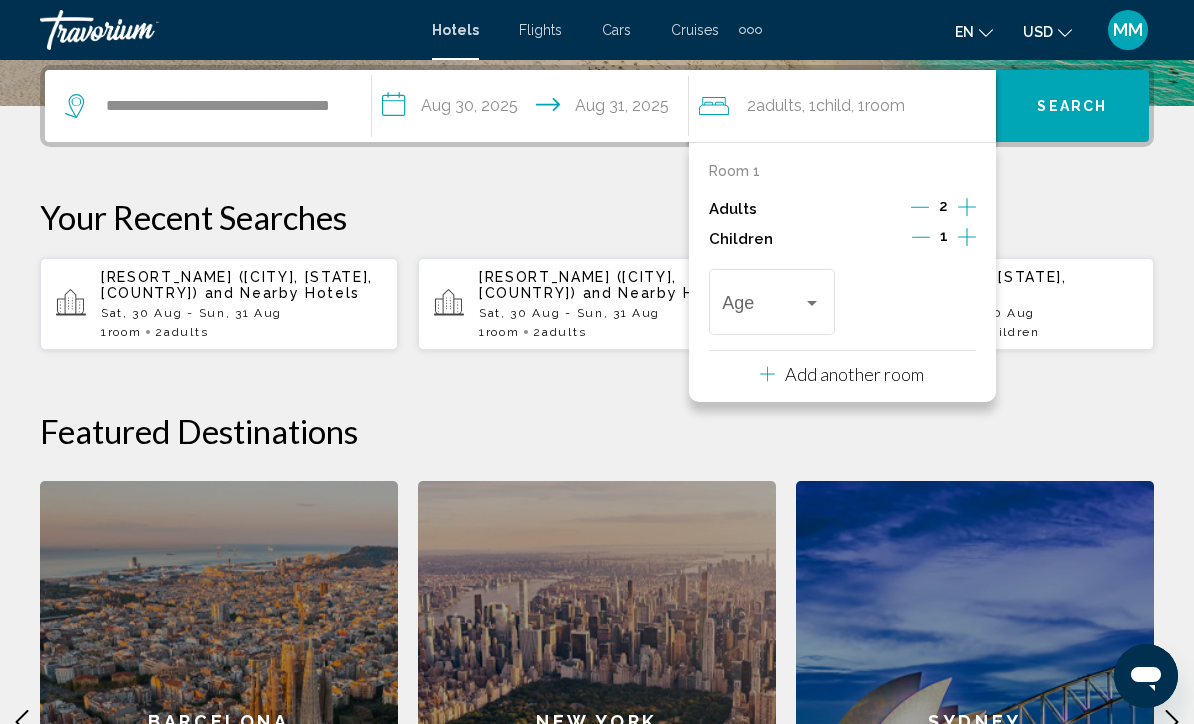 click 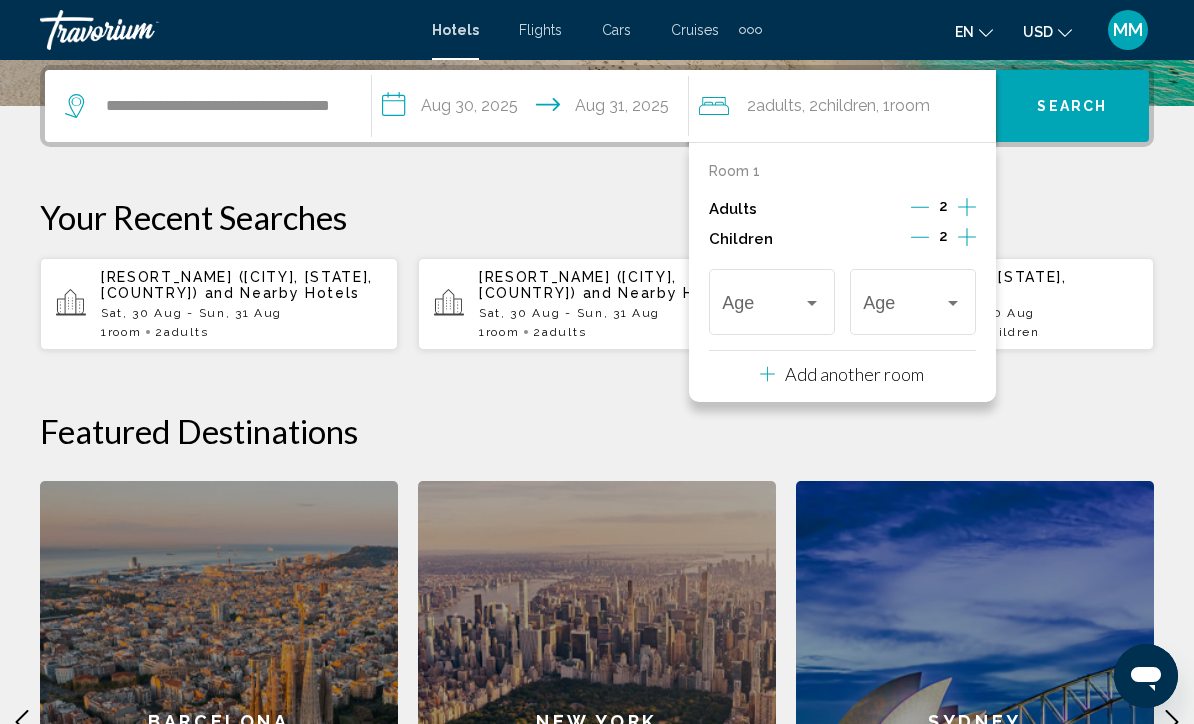 click at bounding box center [953, 303] 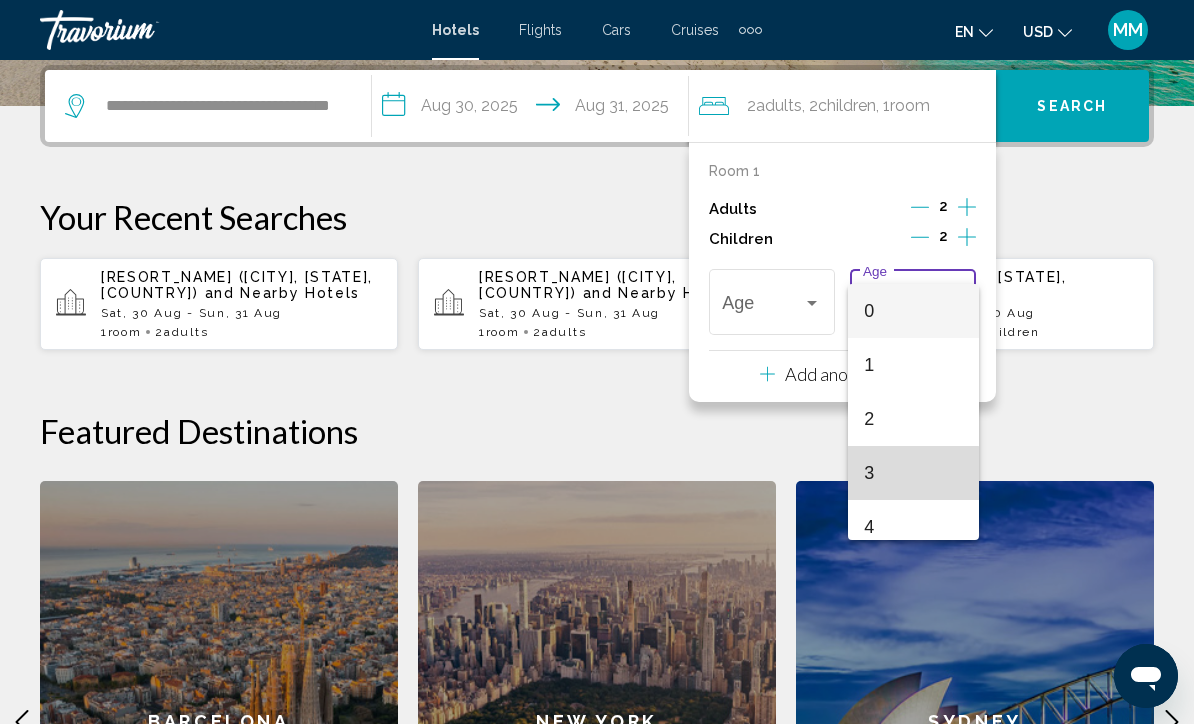click on "3" at bounding box center [913, 473] 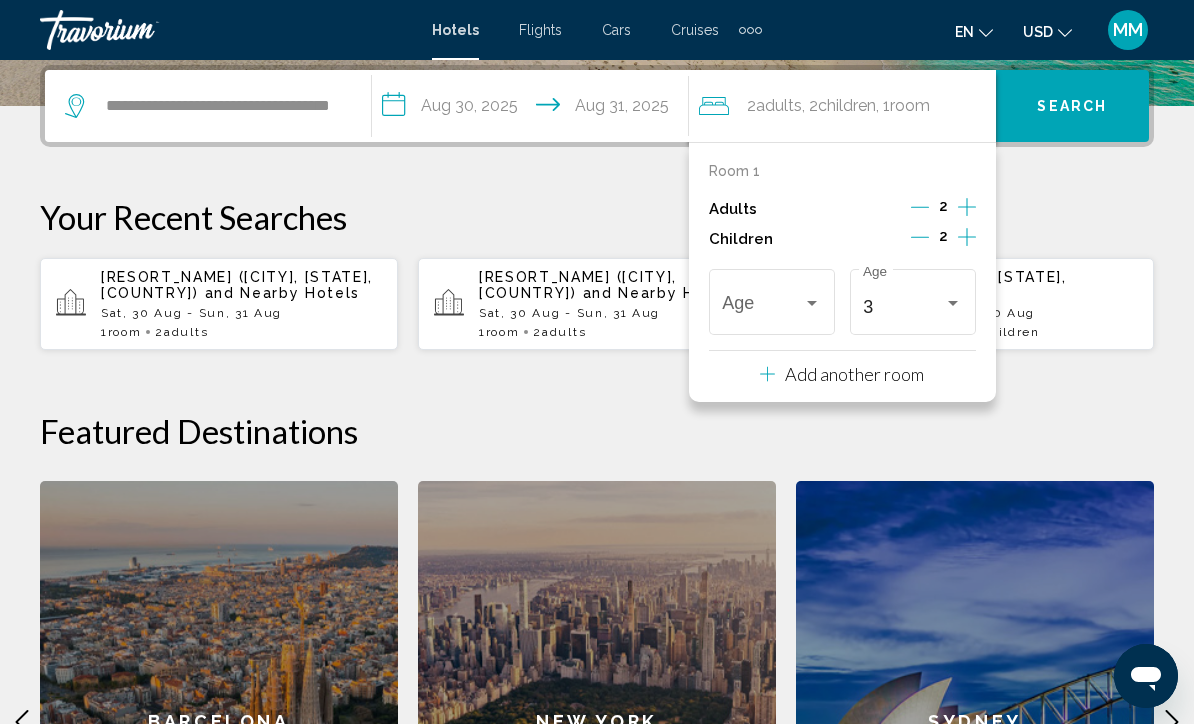 click at bounding box center [762, 307] 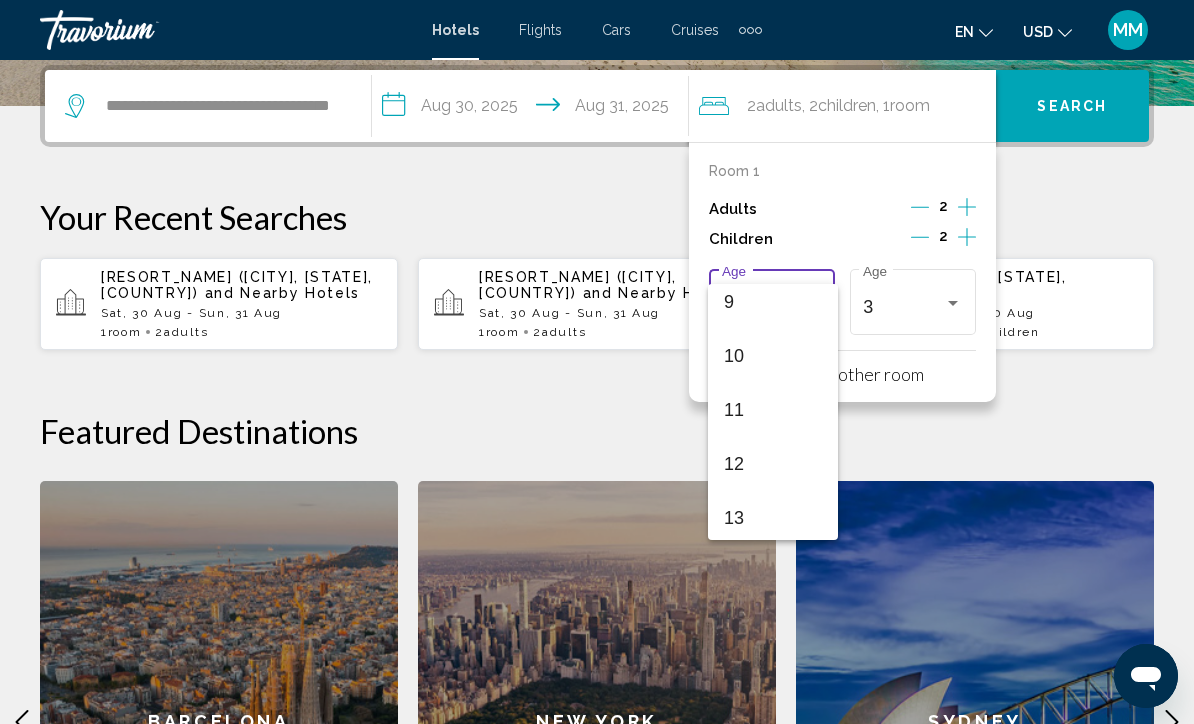 scroll, scrollTop: 496, scrollLeft: 0, axis: vertical 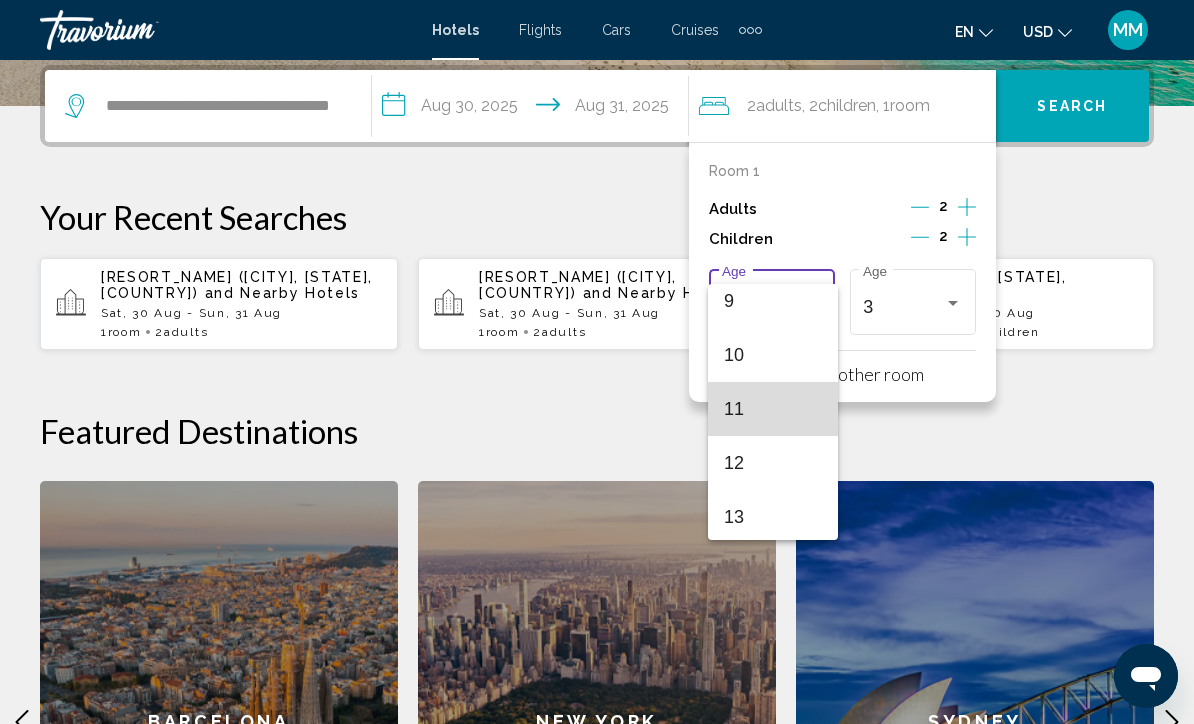 click on "11" at bounding box center [773, 409] 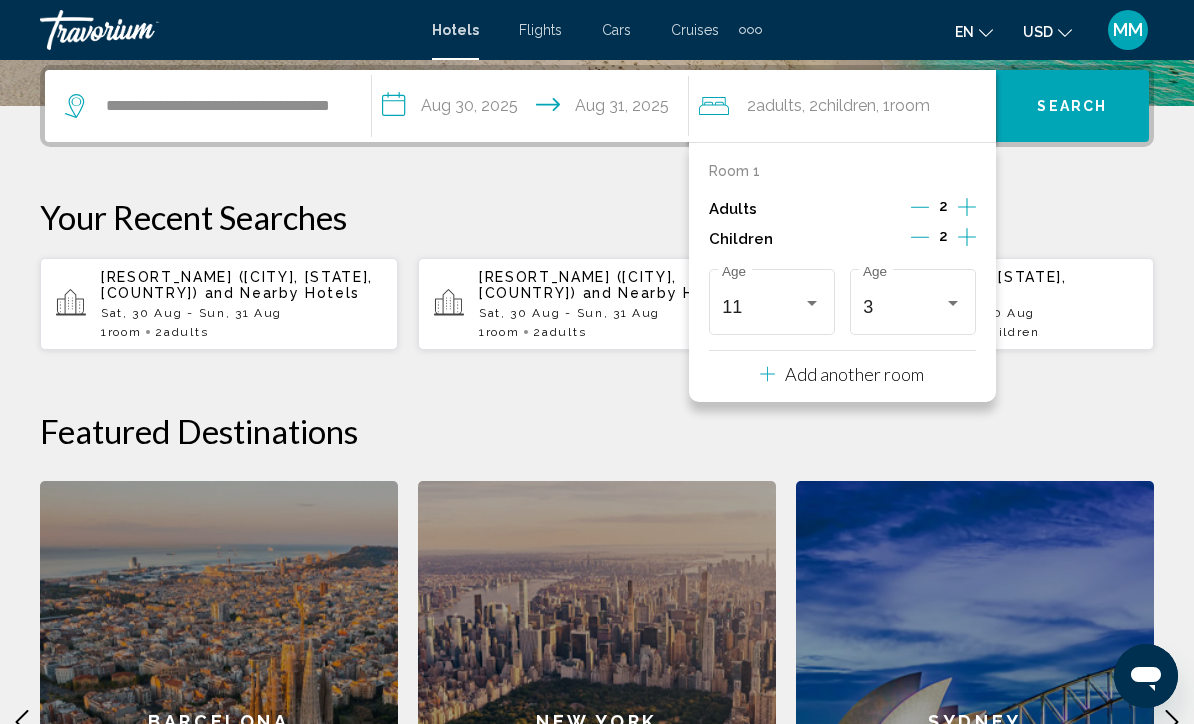 click on "Search" at bounding box center (1072, 107) 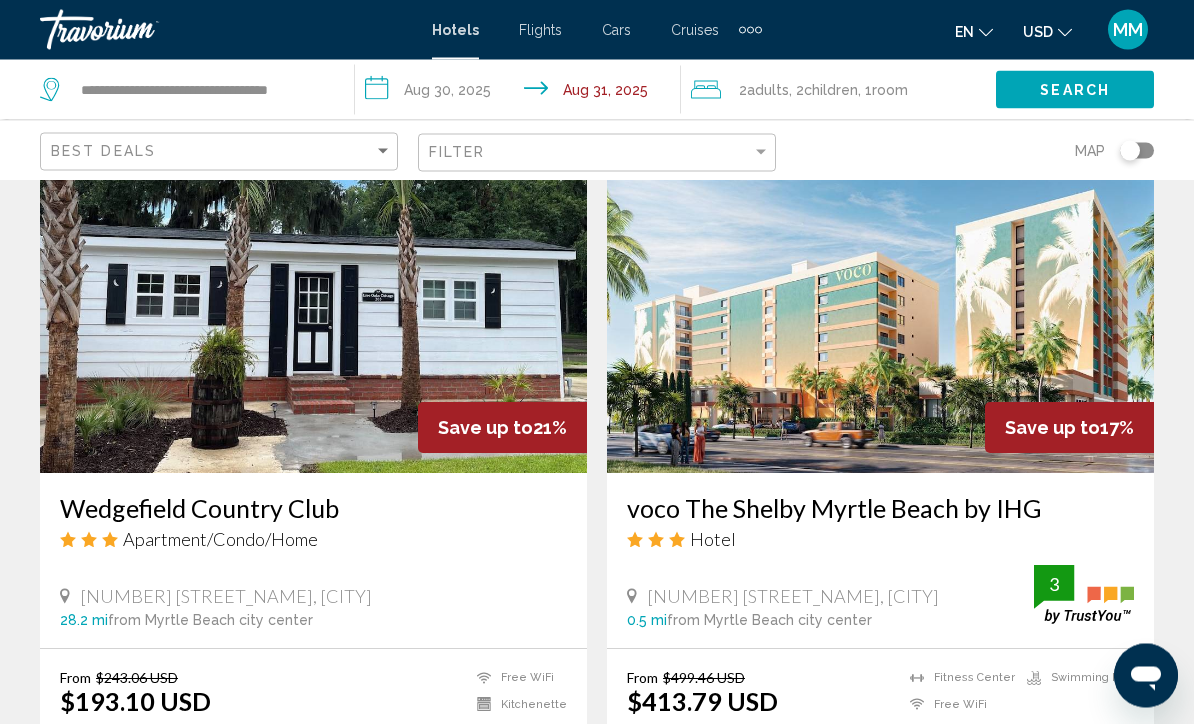 scroll, scrollTop: 782, scrollLeft: 0, axis: vertical 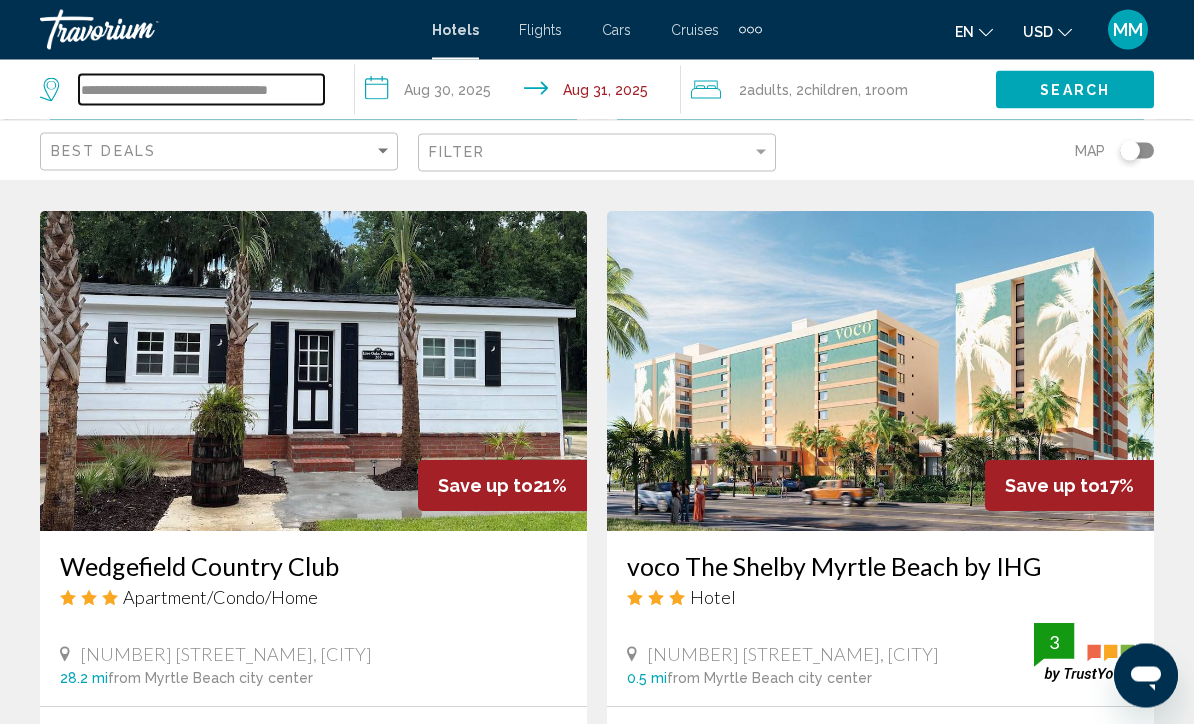 click on "**********" at bounding box center [201, 90] 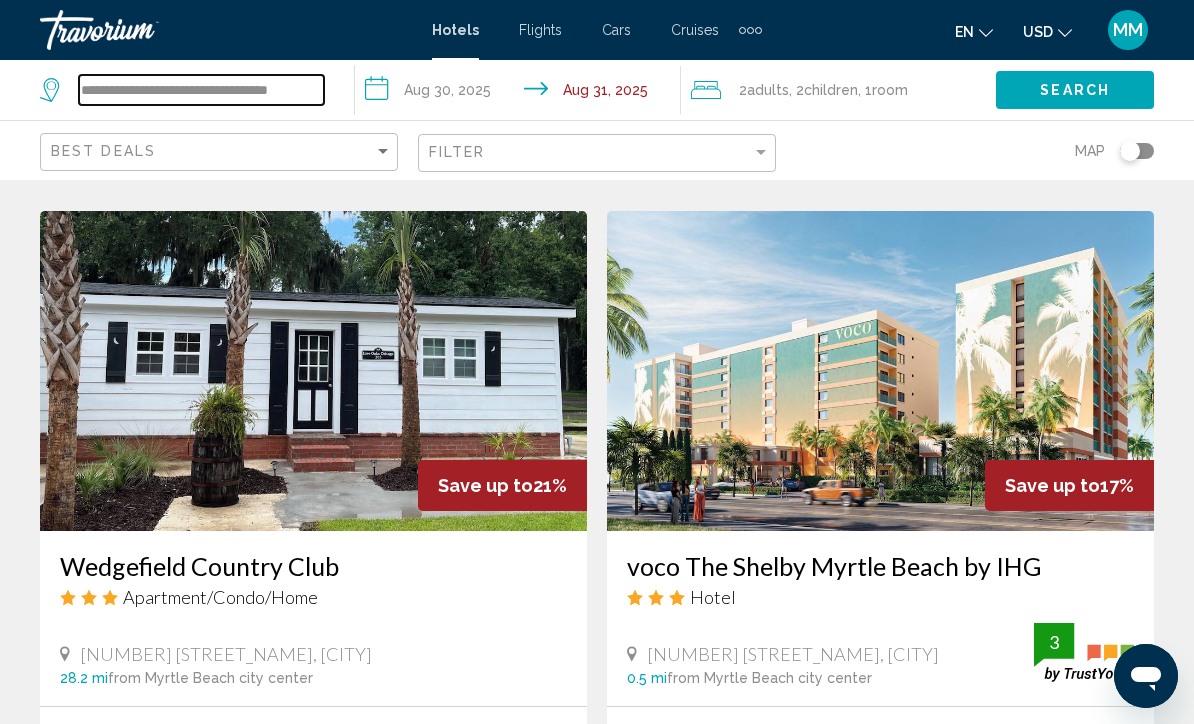 scroll, scrollTop: 782, scrollLeft: 0, axis: vertical 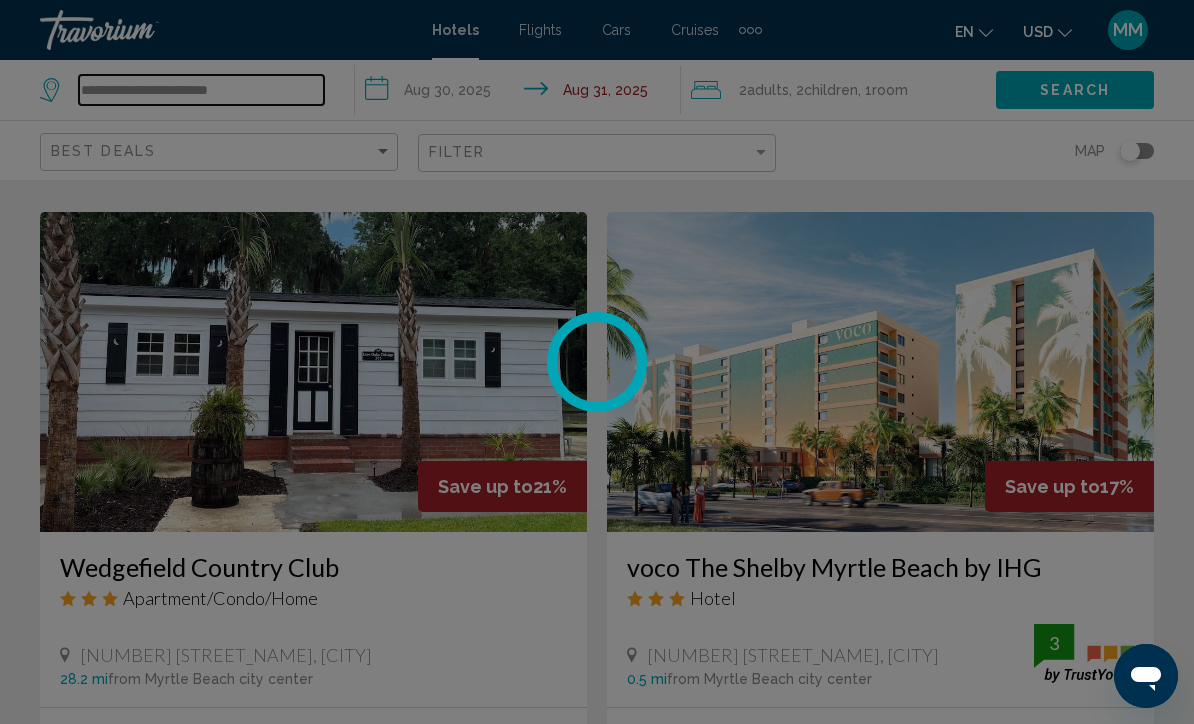 click on "**********" at bounding box center [201, 90] 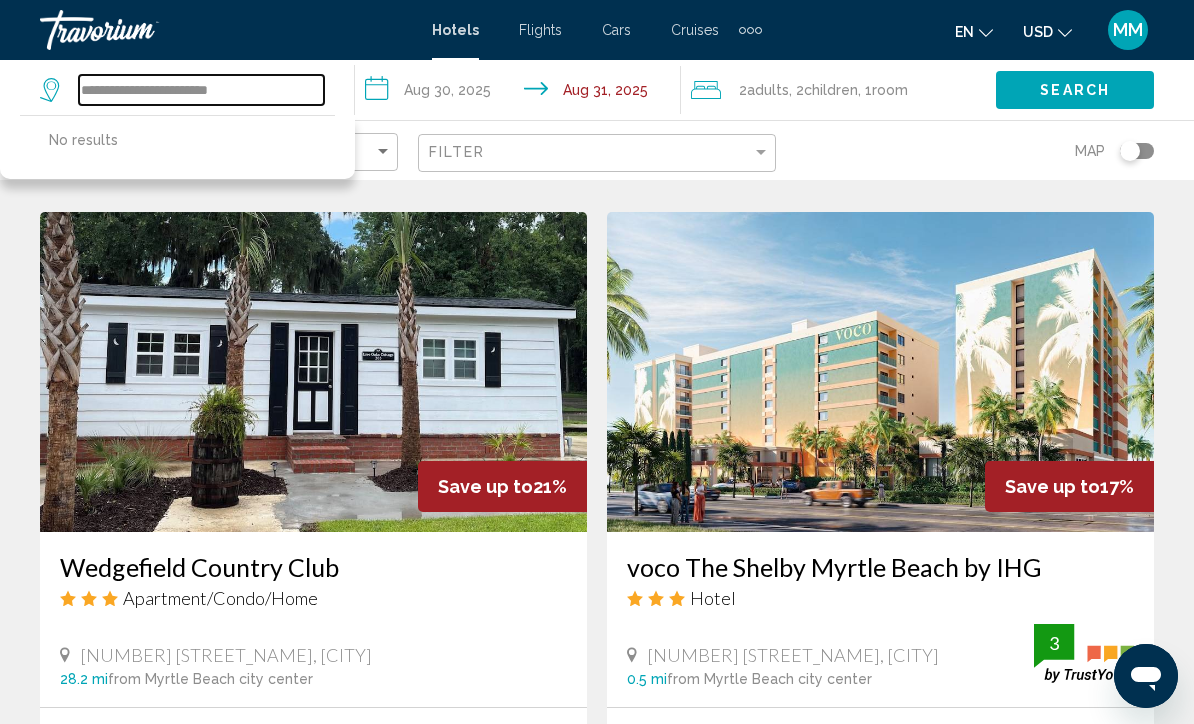 click on "**********" at bounding box center (201, 90) 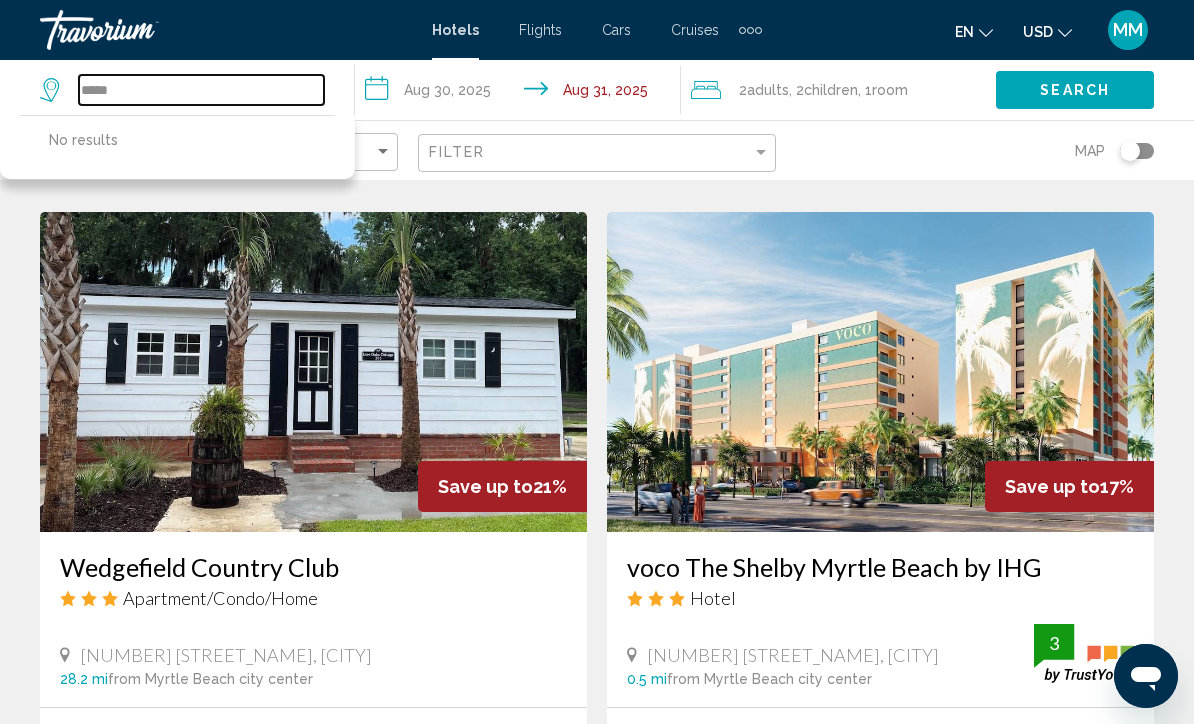 type on "****" 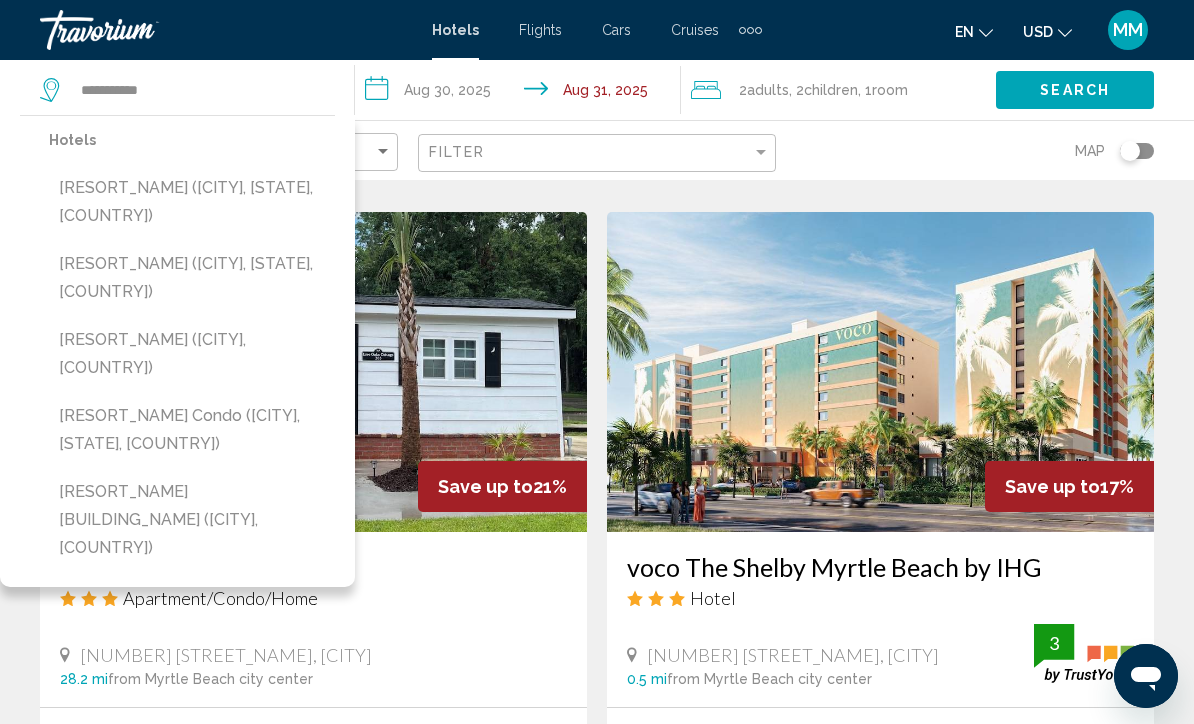 click on "[RESORT_NAME] ([CITY], [STATE], [COUNTRY])" at bounding box center [192, 202] 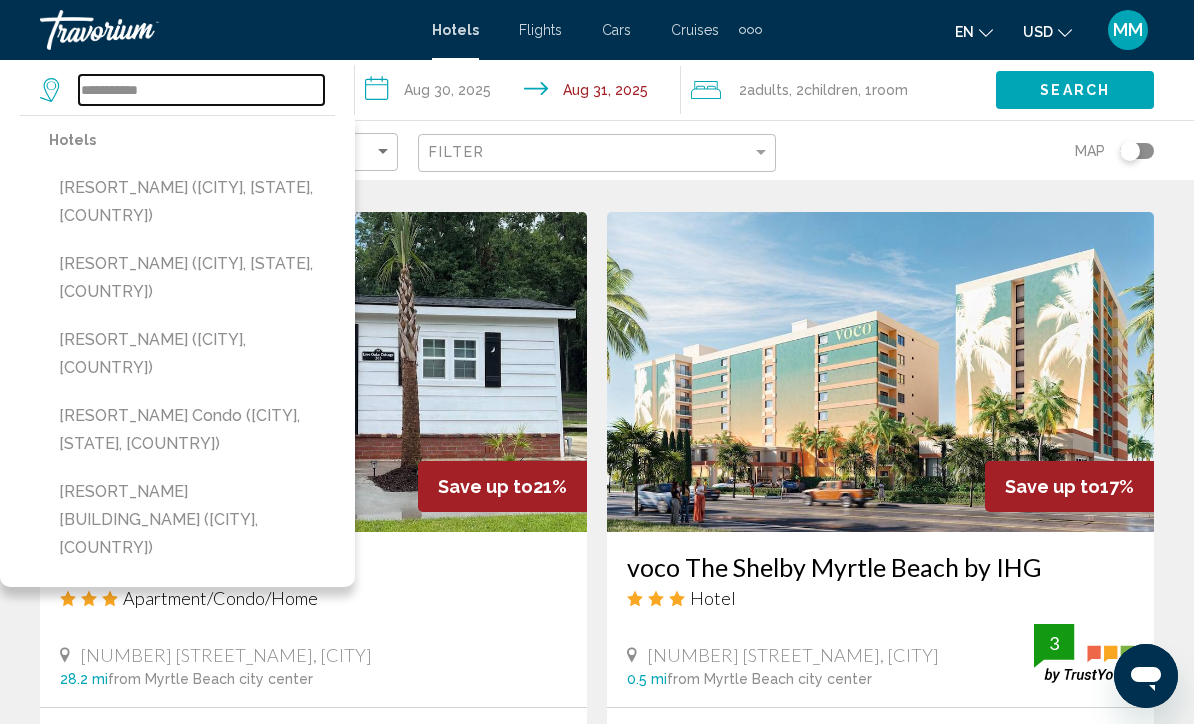 type on "**********" 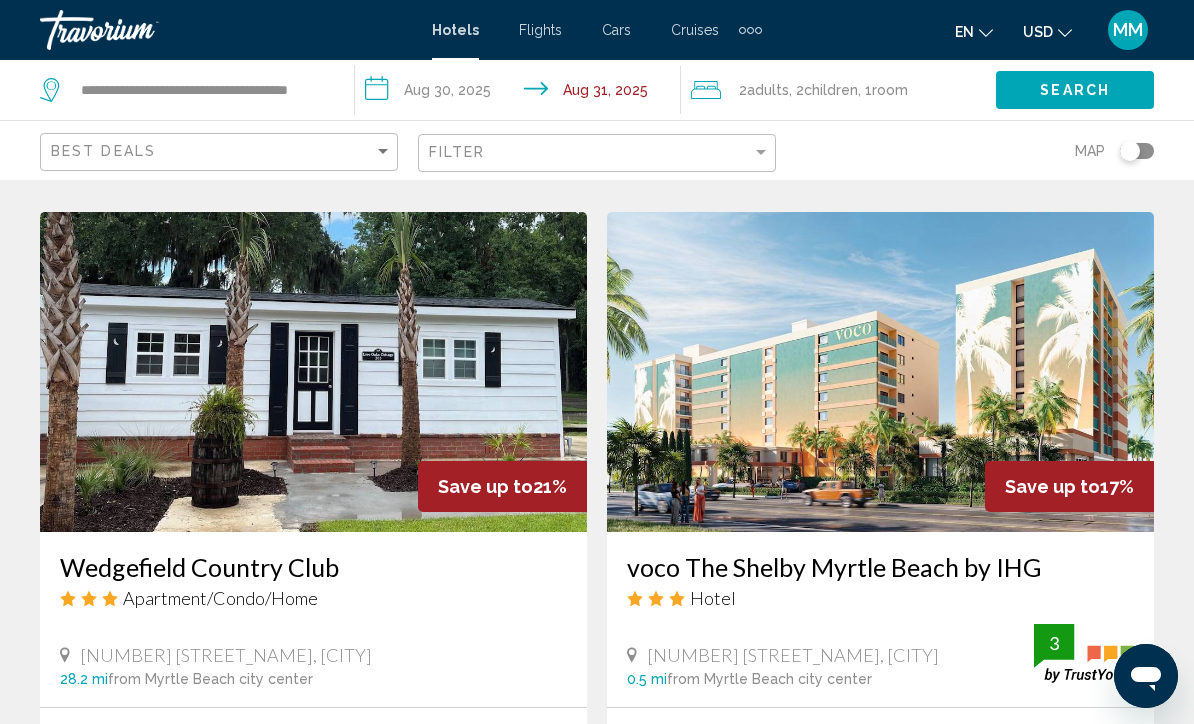 click on "Search" 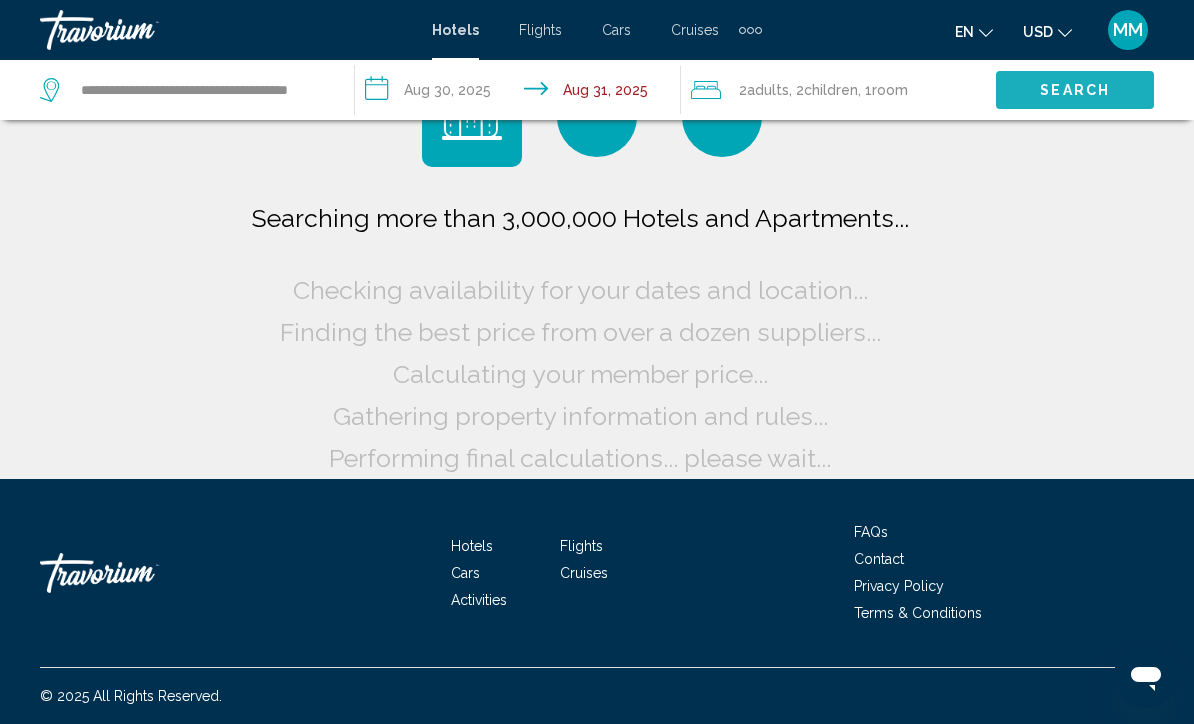 scroll, scrollTop: 83, scrollLeft: 0, axis: vertical 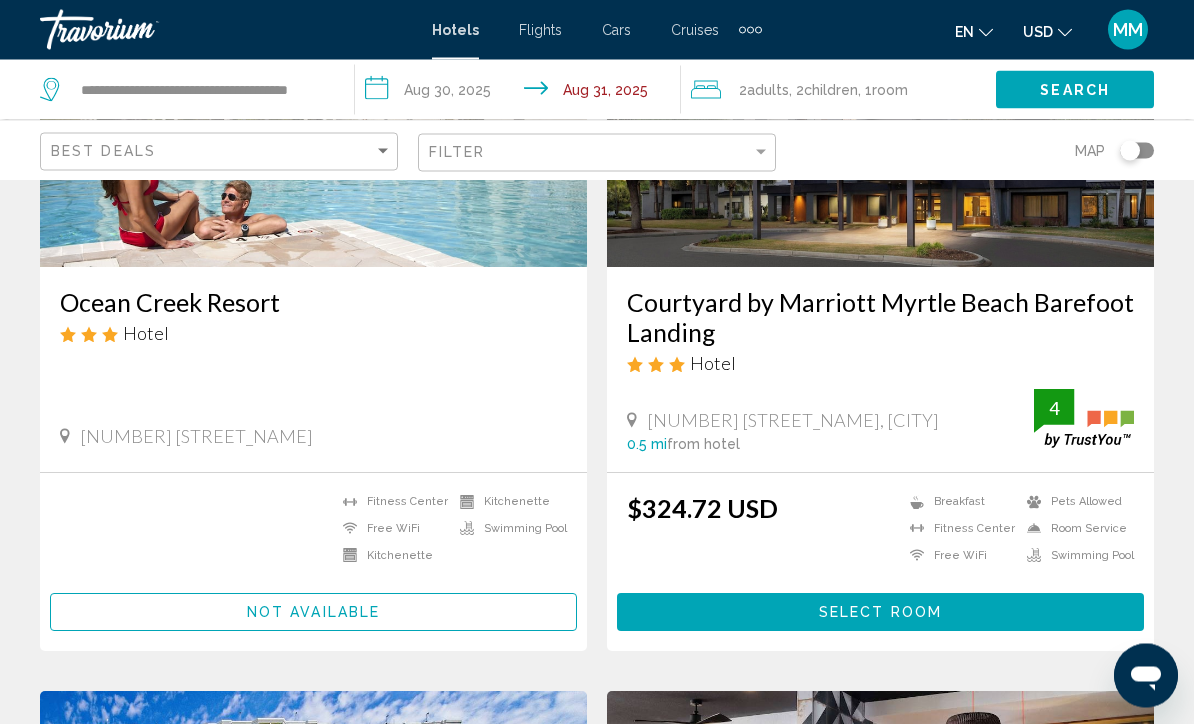 click on "Select Room" at bounding box center (880, 612) 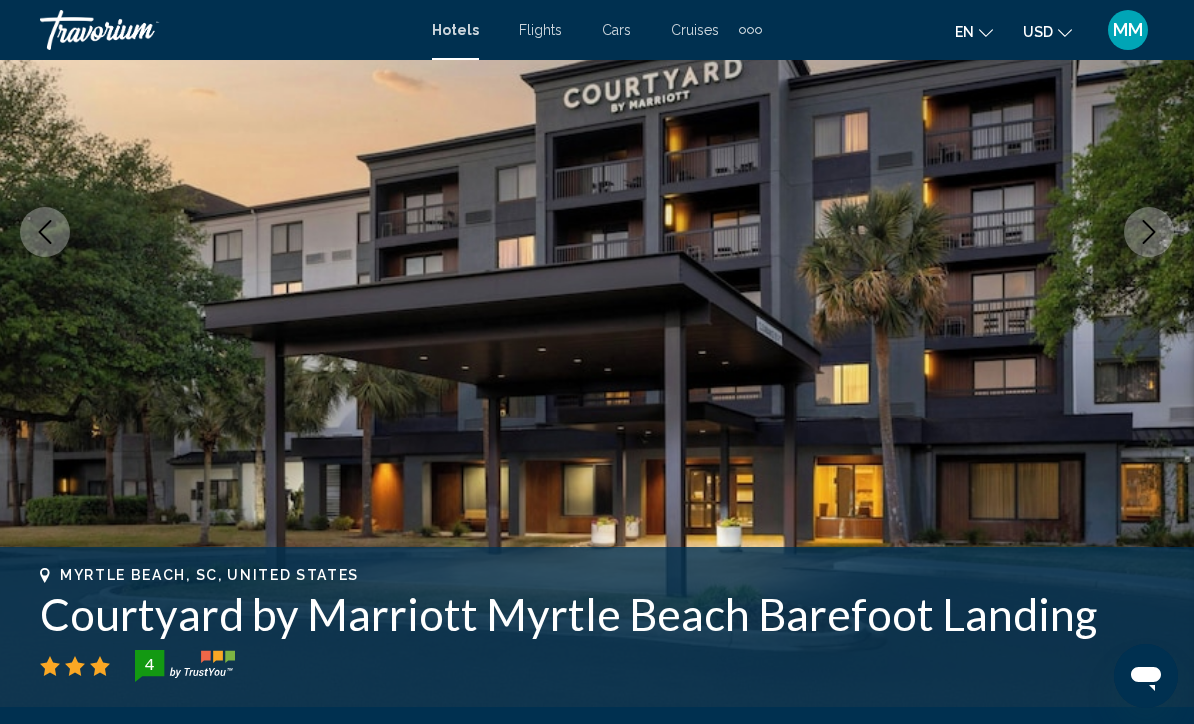 scroll, scrollTop: 0, scrollLeft: 0, axis: both 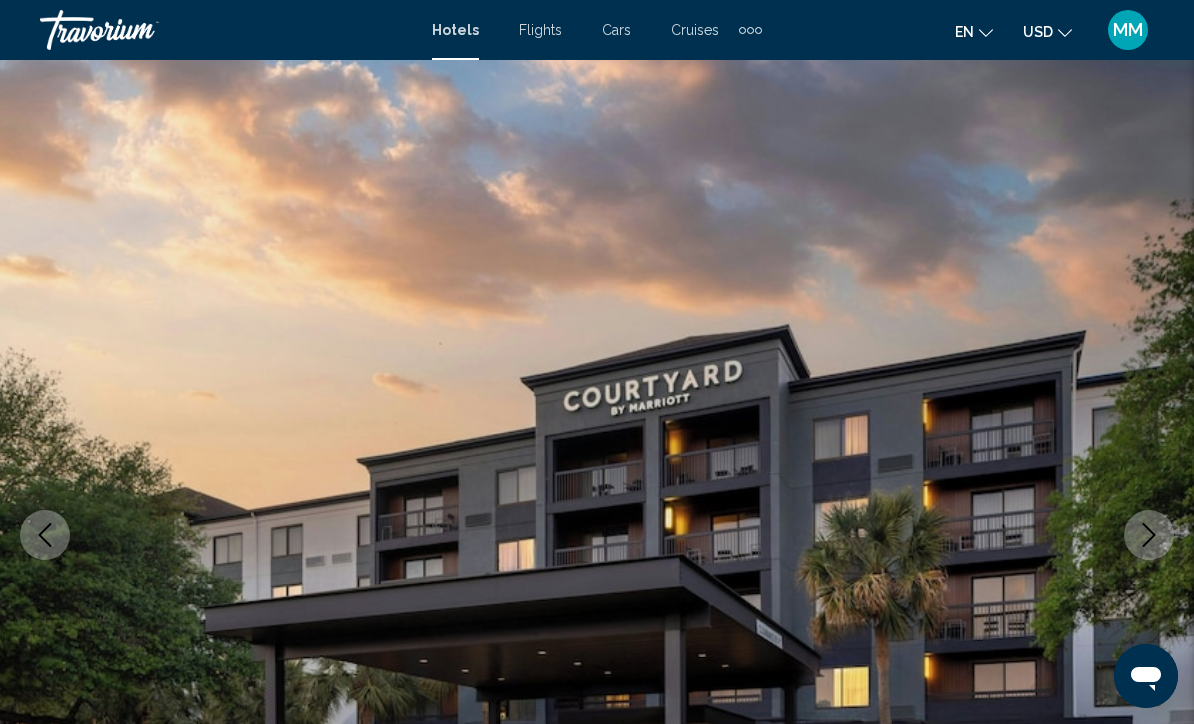 click 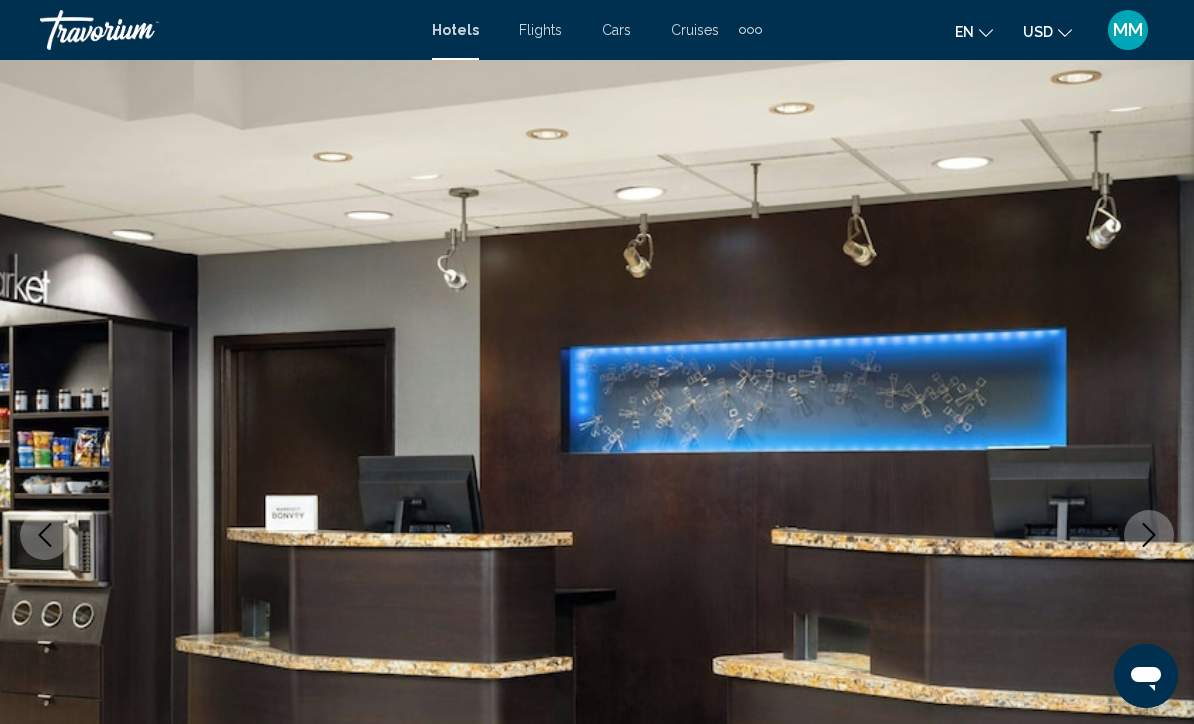 click 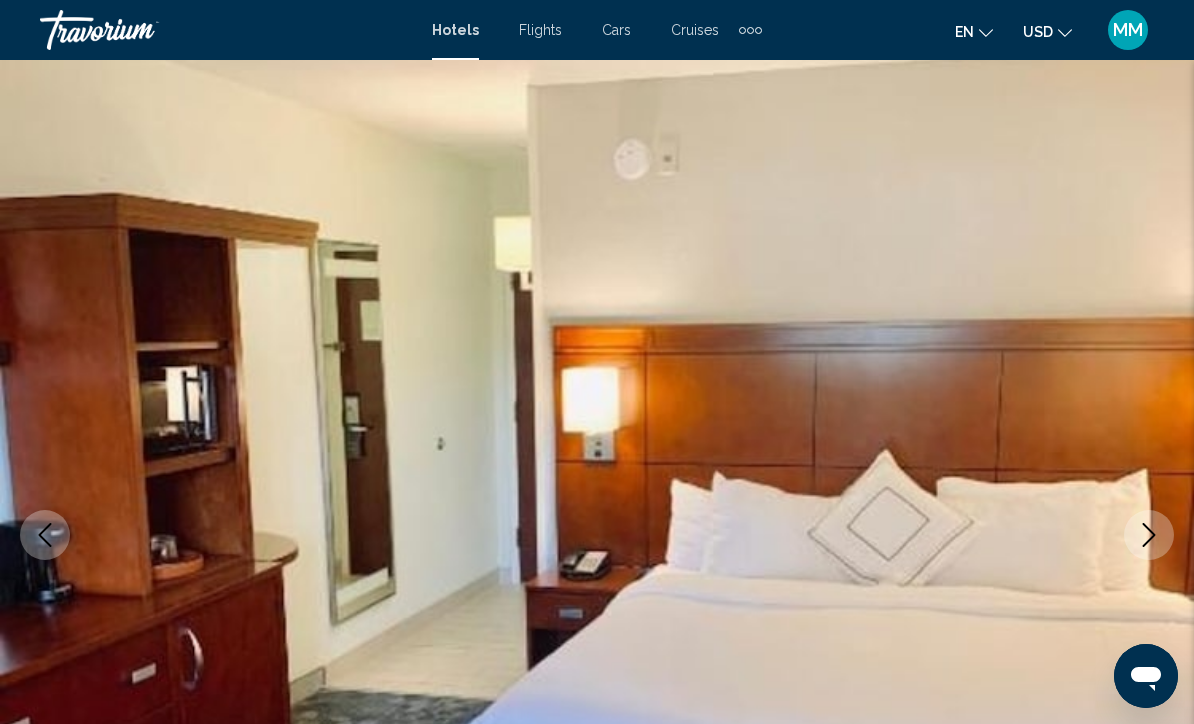 click at bounding box center (1149, 535) 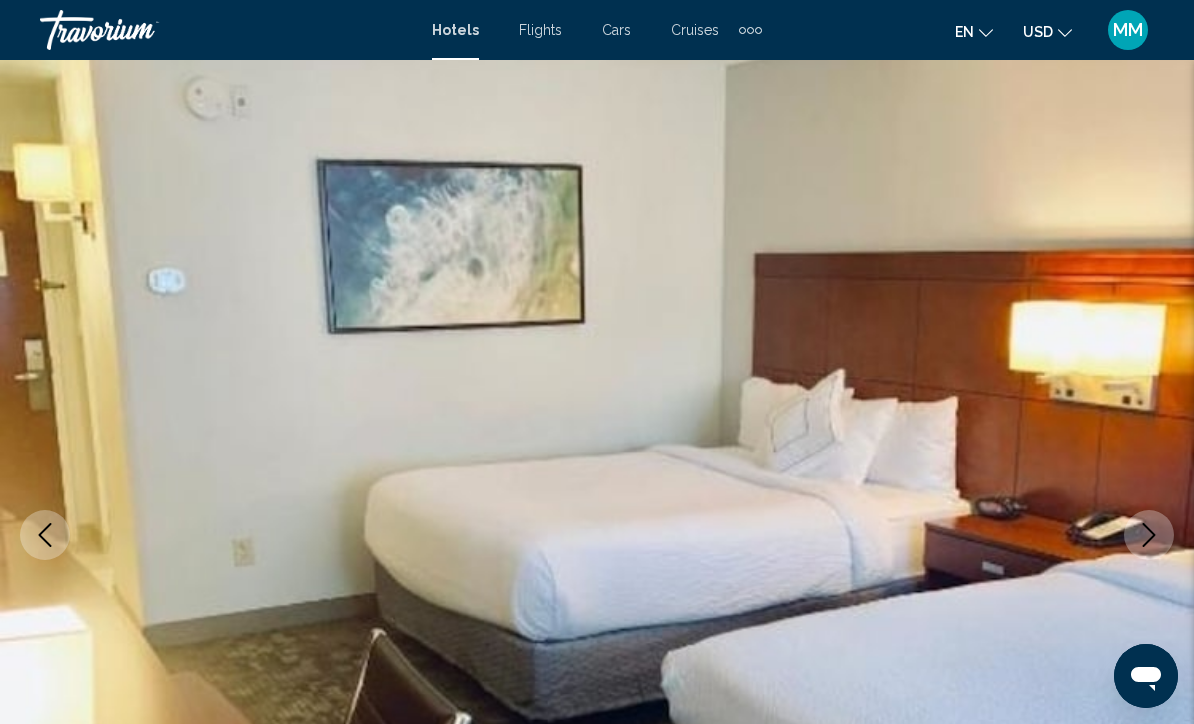 click 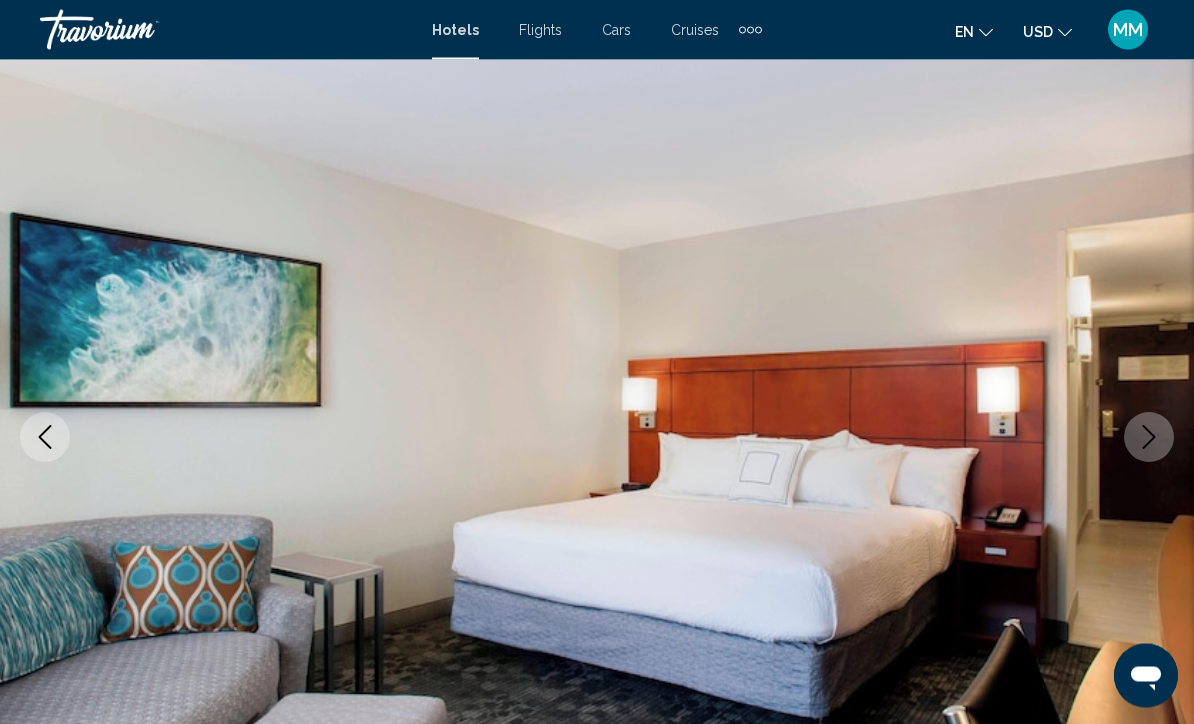 scroll, scrollTop: 0, scrollLeft: 0, axis: both 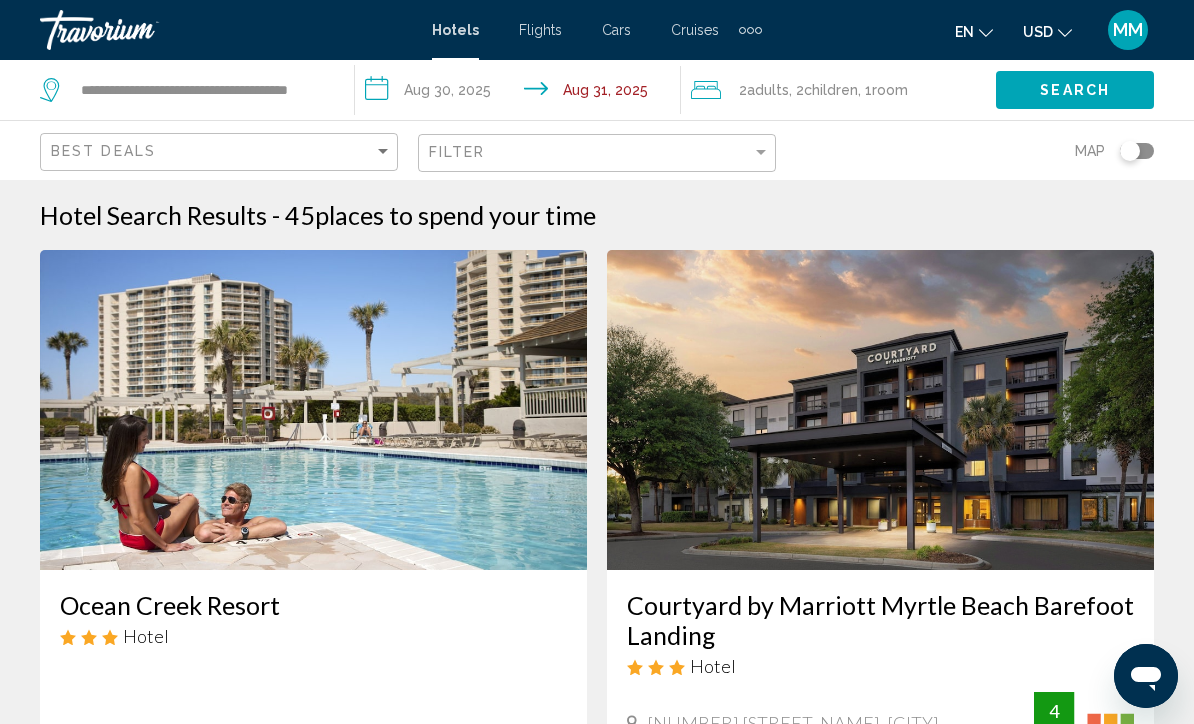click on "**********" 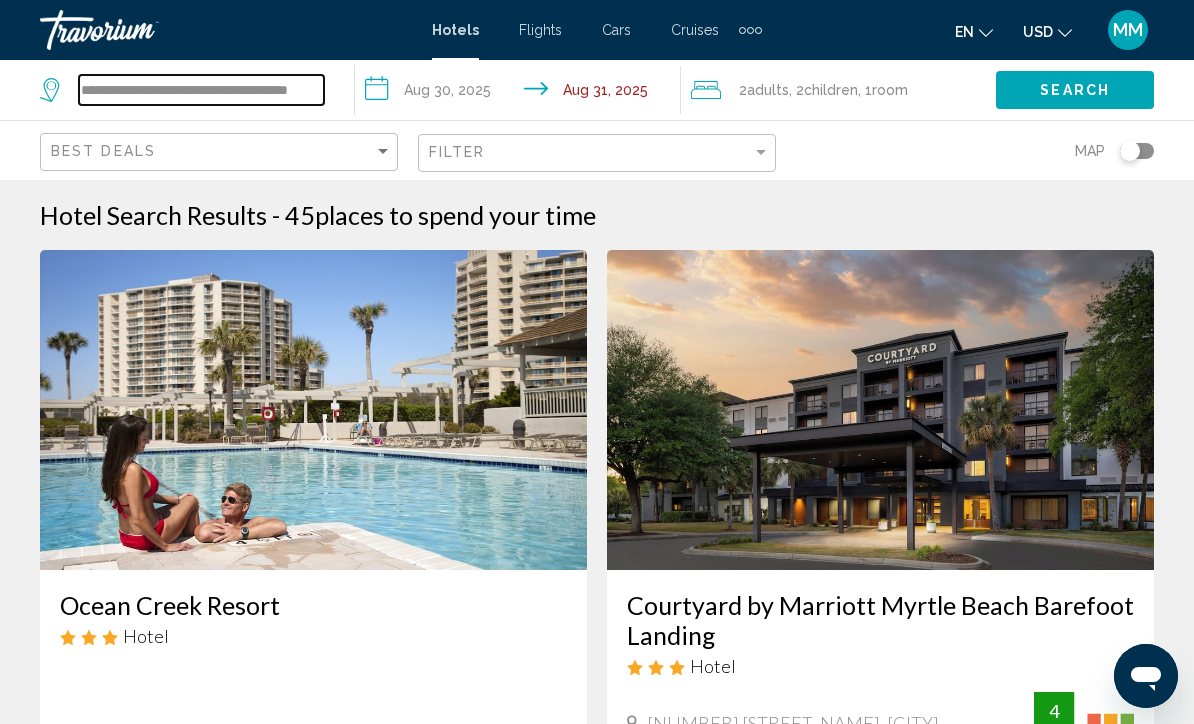 click on "**********" at bounding box center [201, 90] 